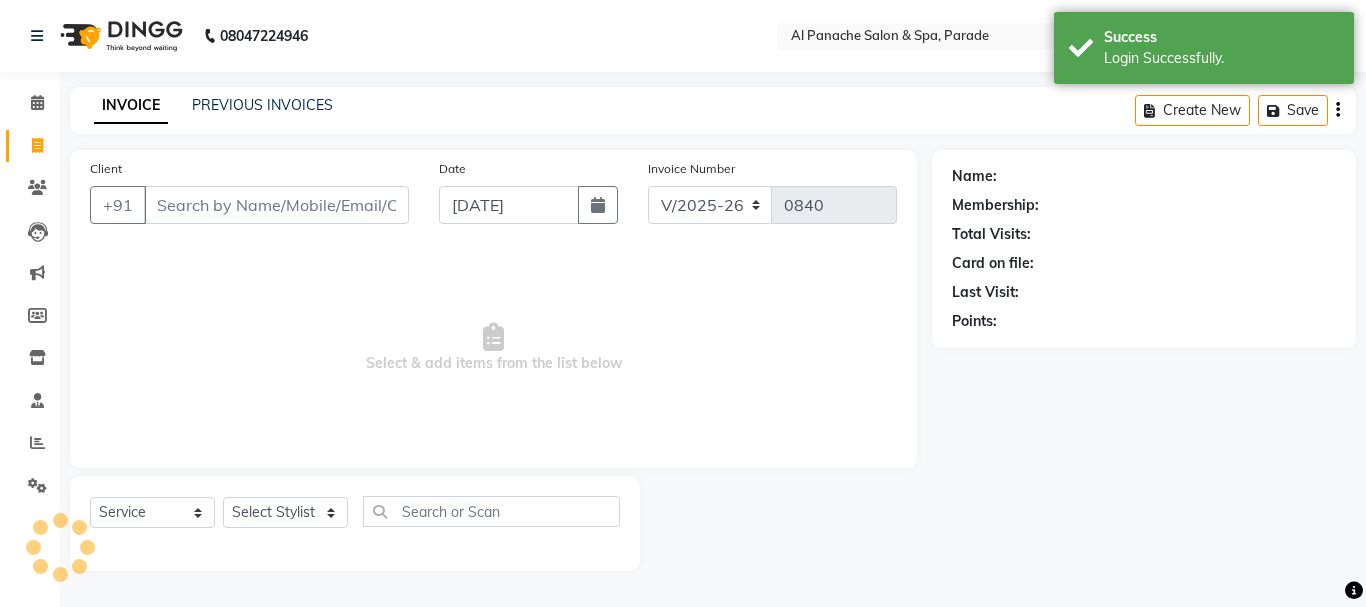 select on "463" 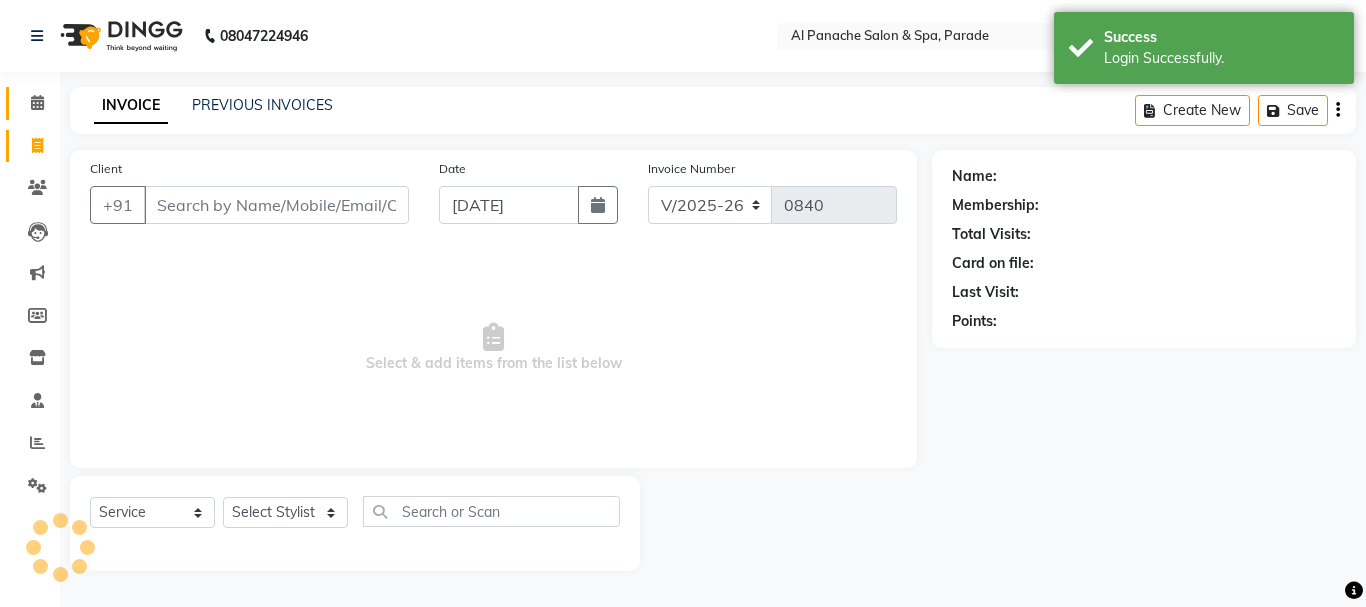 scroll, scrollTop: 0, scrollLeft: 0, axis: both 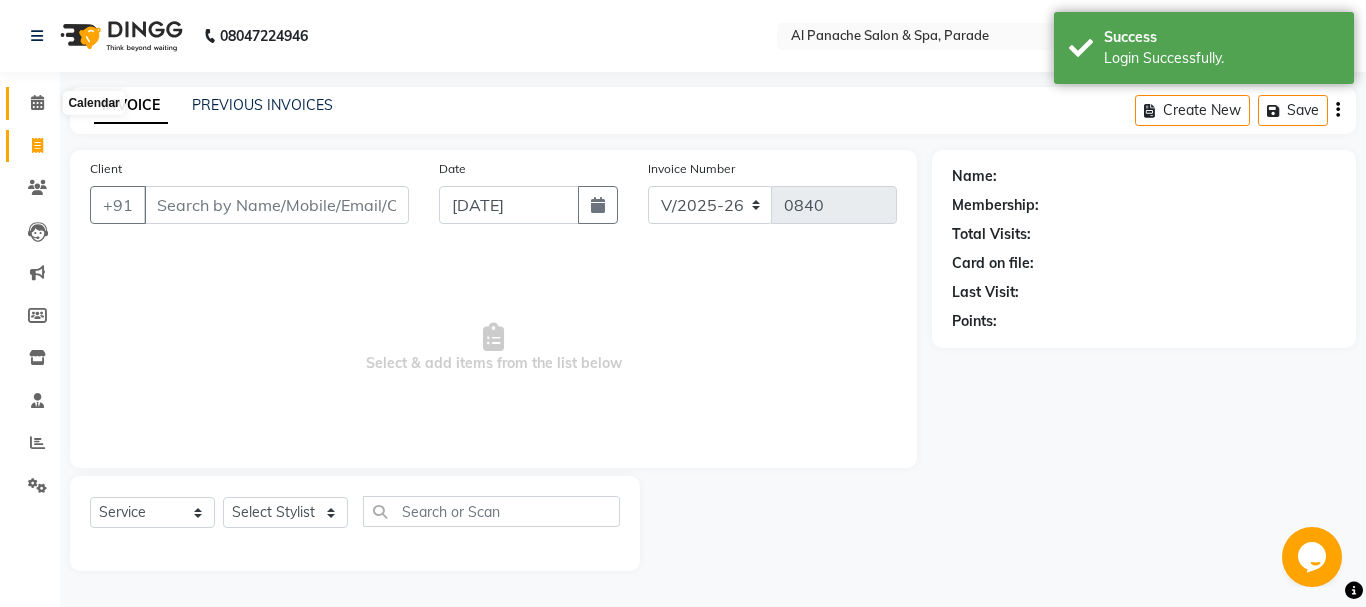 click 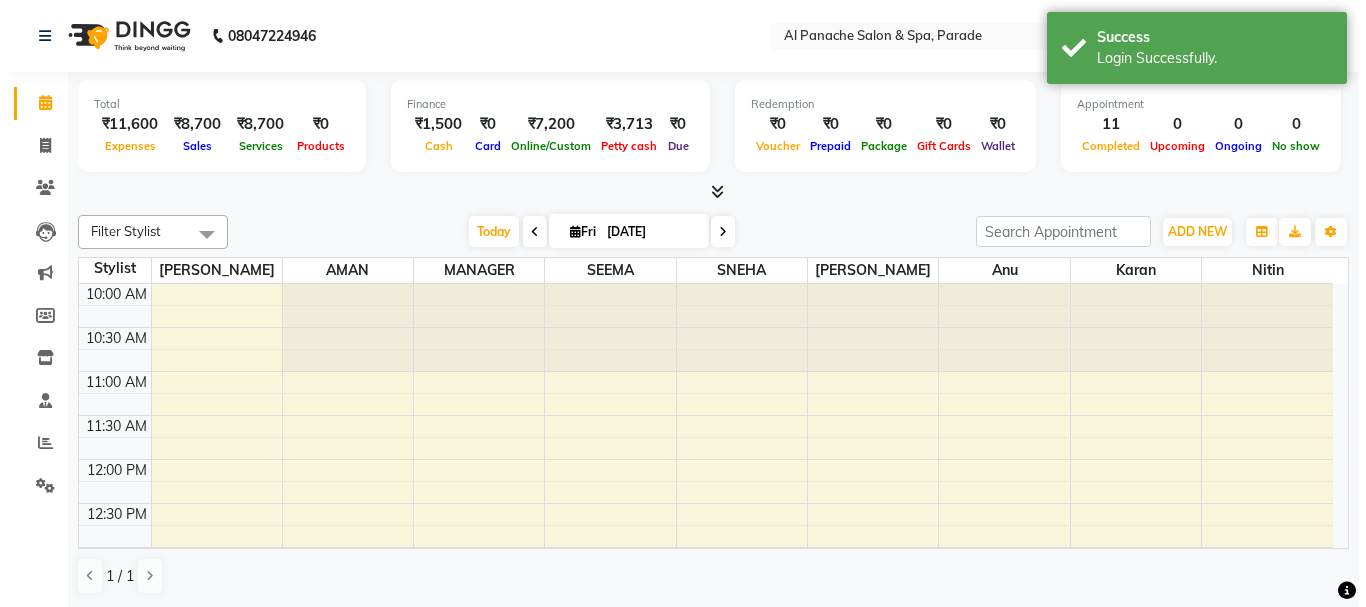 scroll, scrollTop: 0, scrollLeft: 0, axis: both 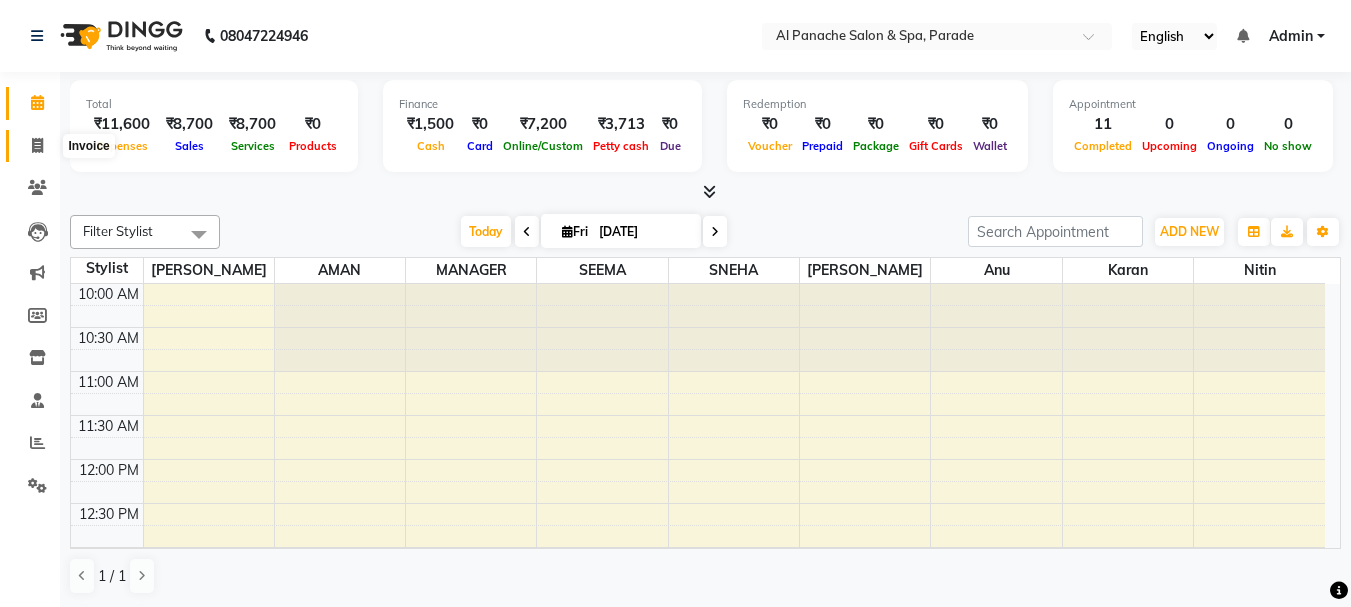click 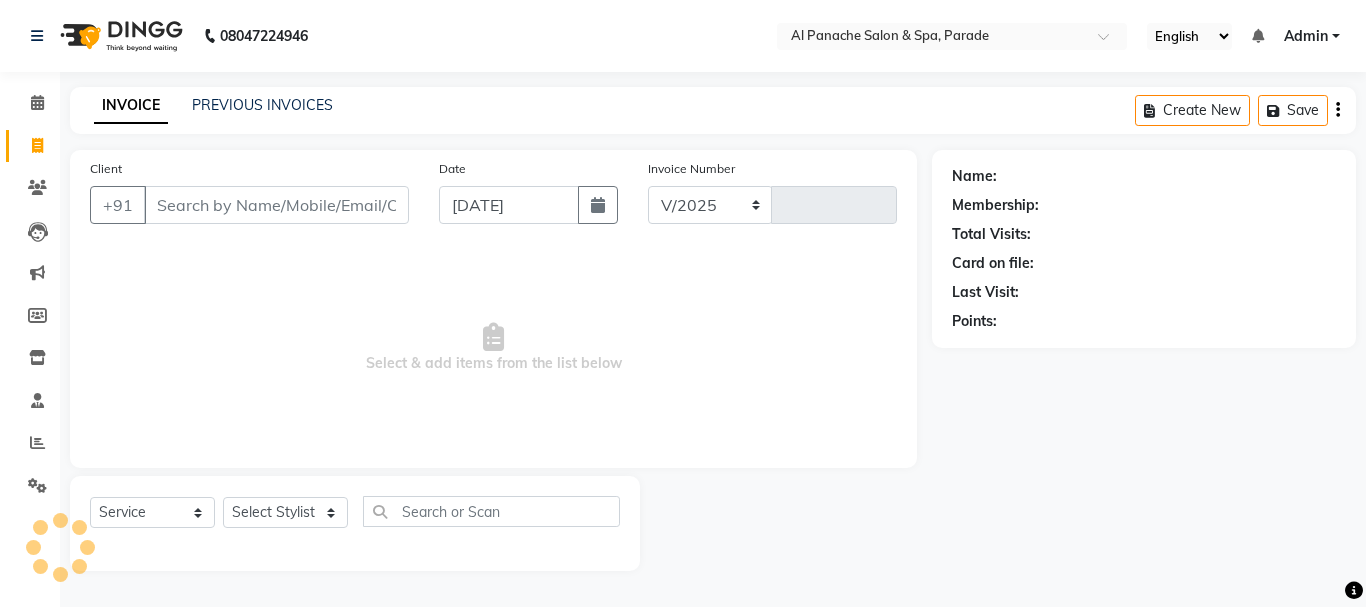 select on "463" 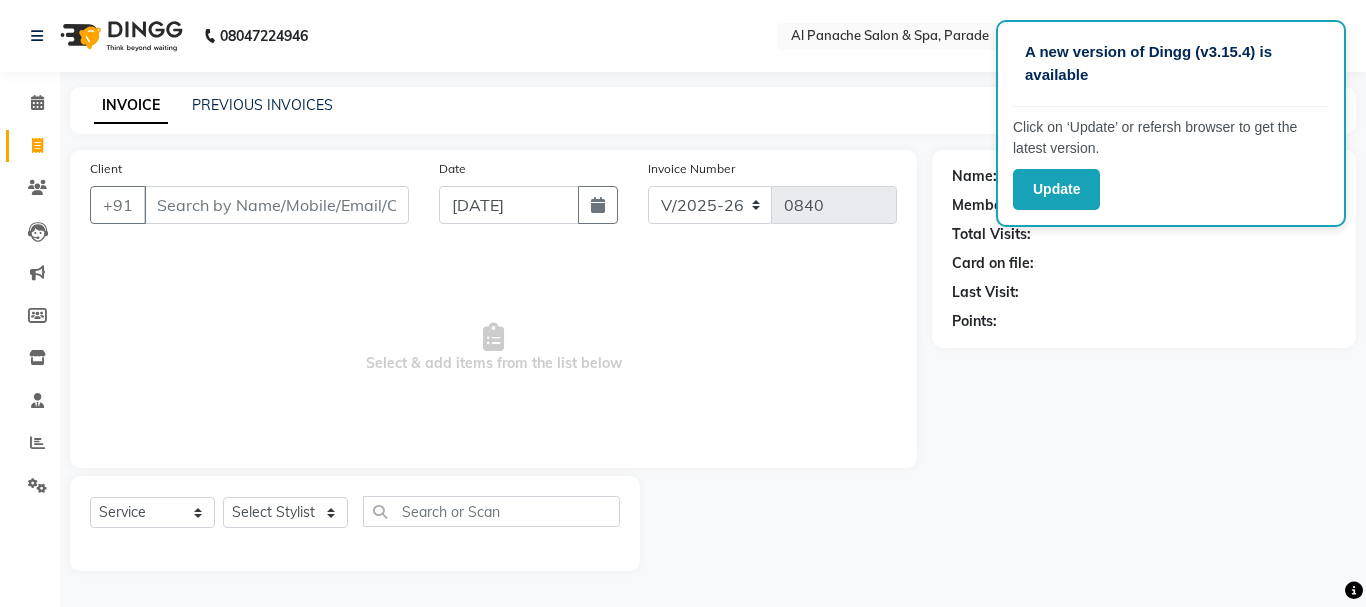 click on "Points:" 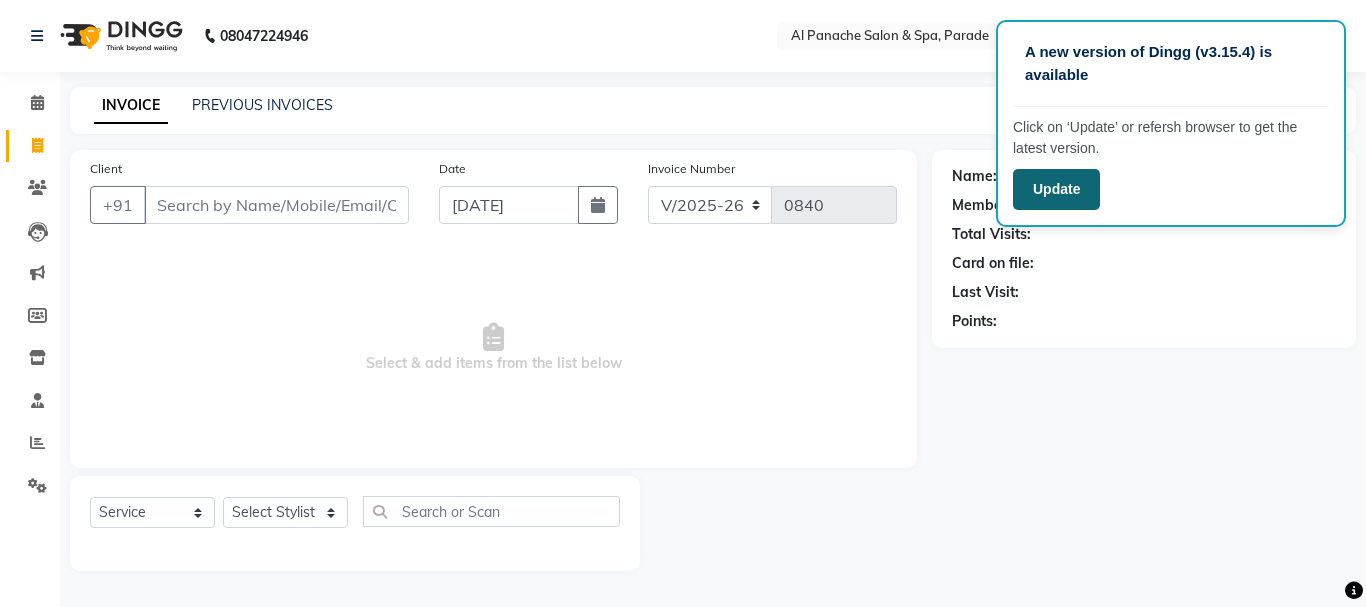 click on "Update" 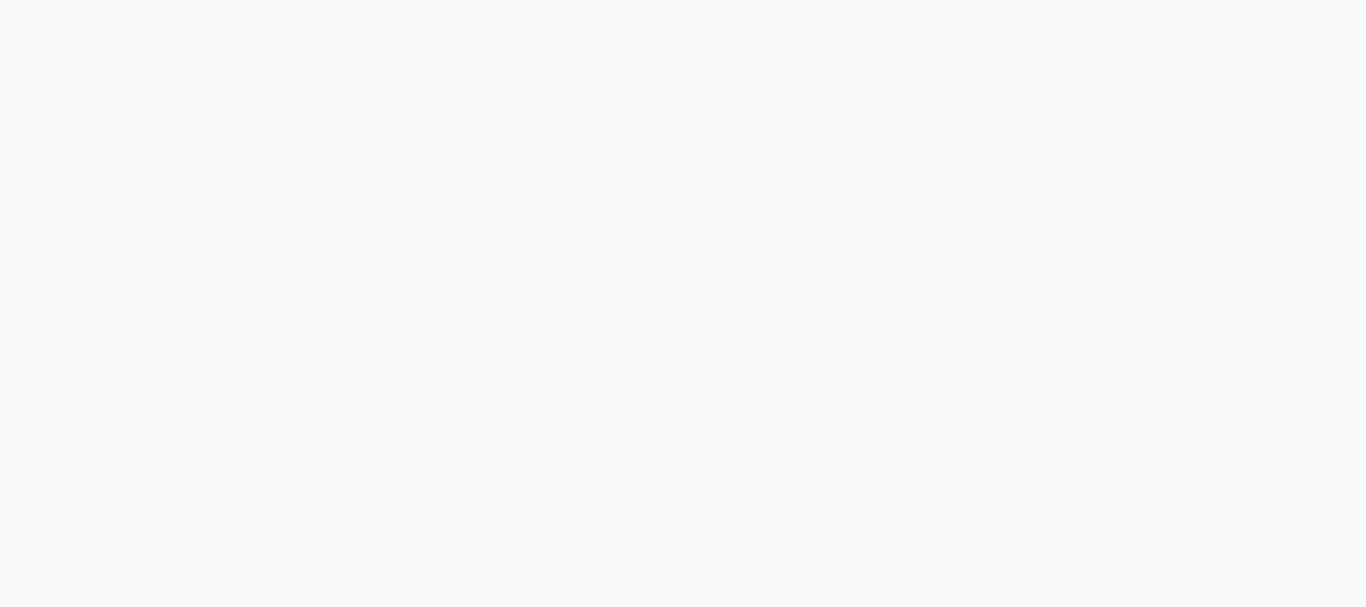 scroll, scrollTop: 0, scrollLeft: 0, axis: both 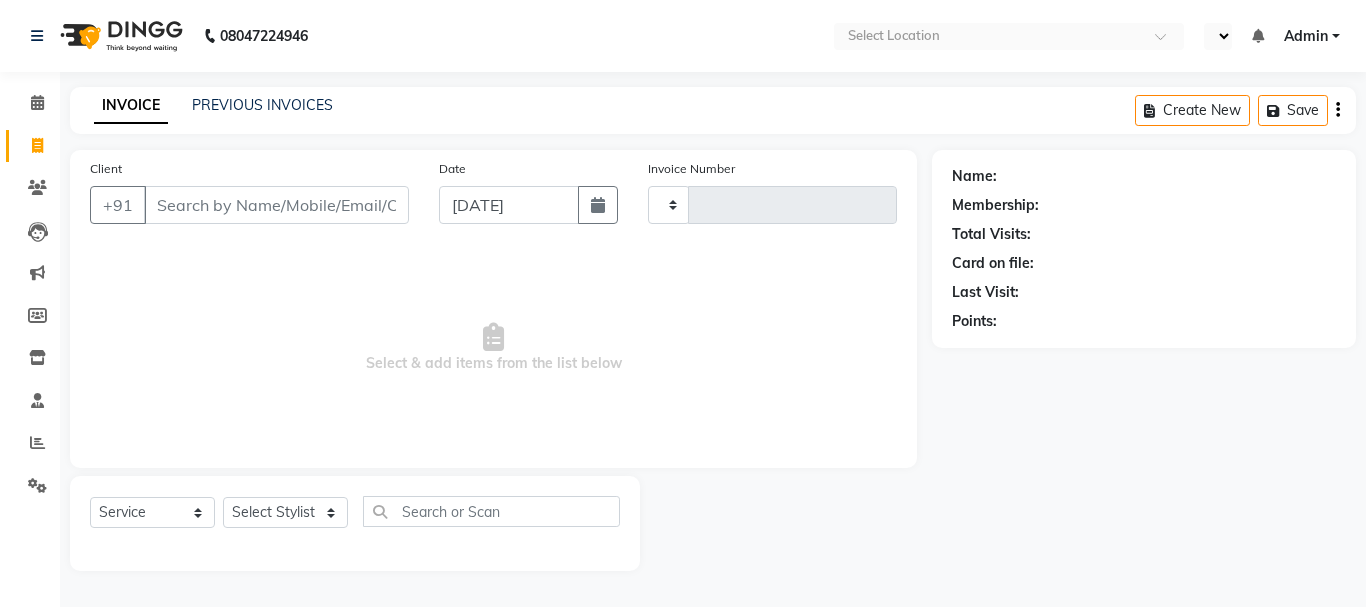 select on "en" 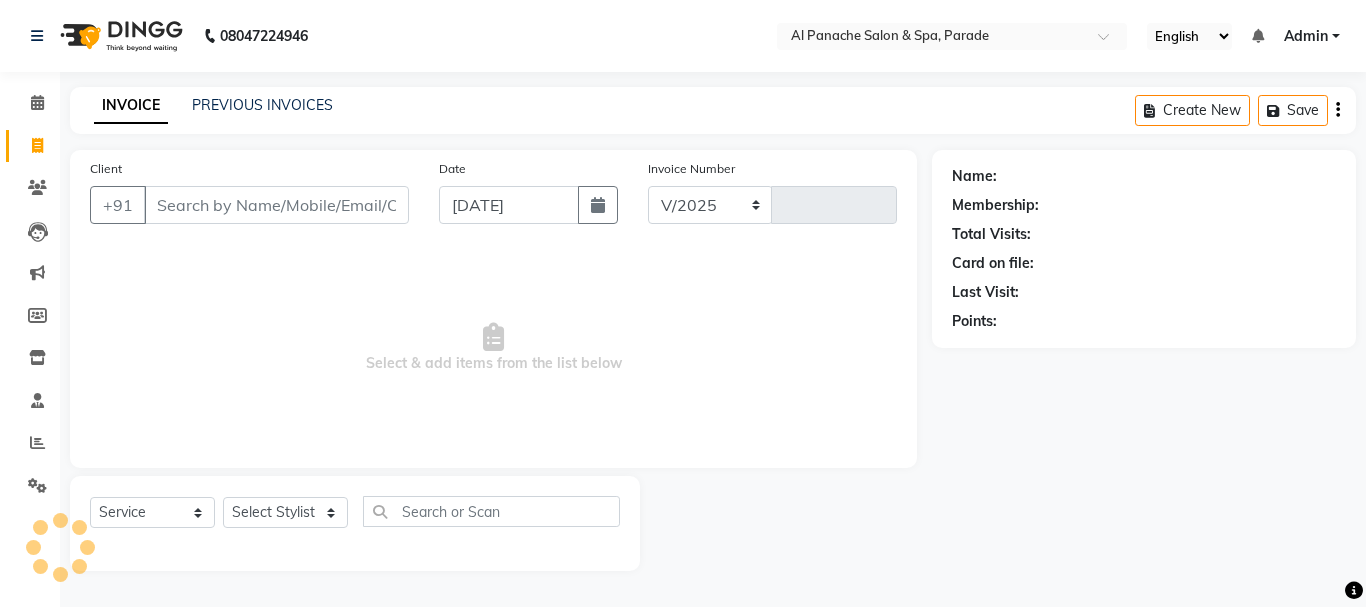 select on "463" 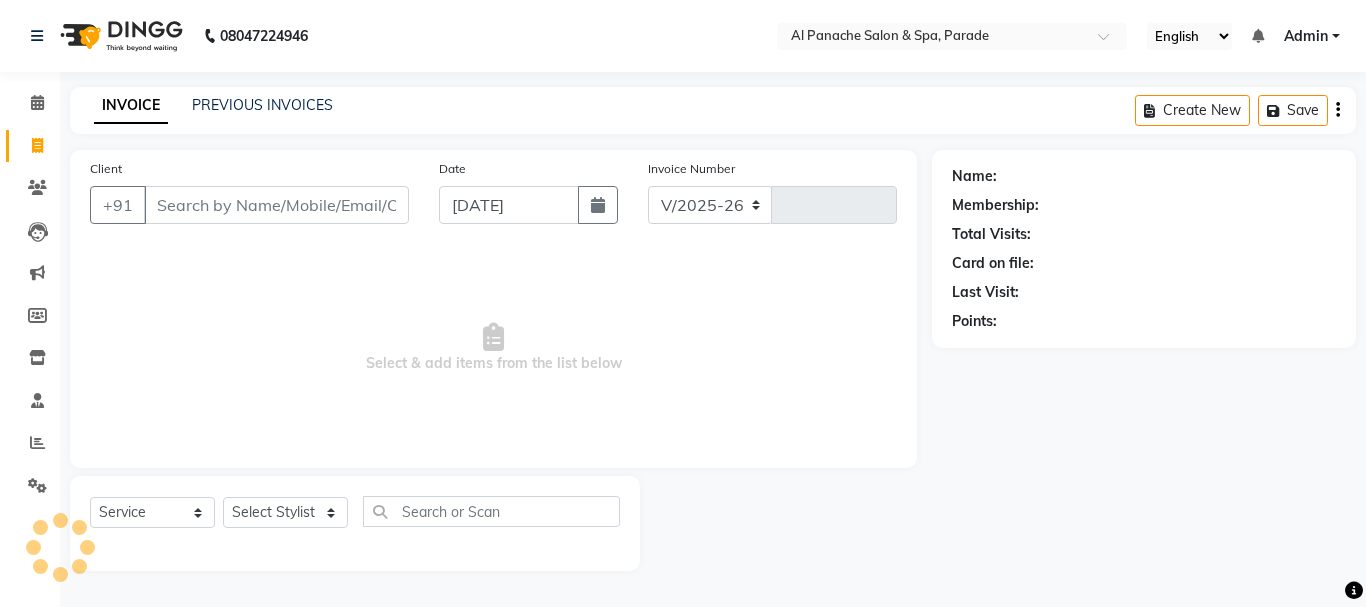 type on "0840" 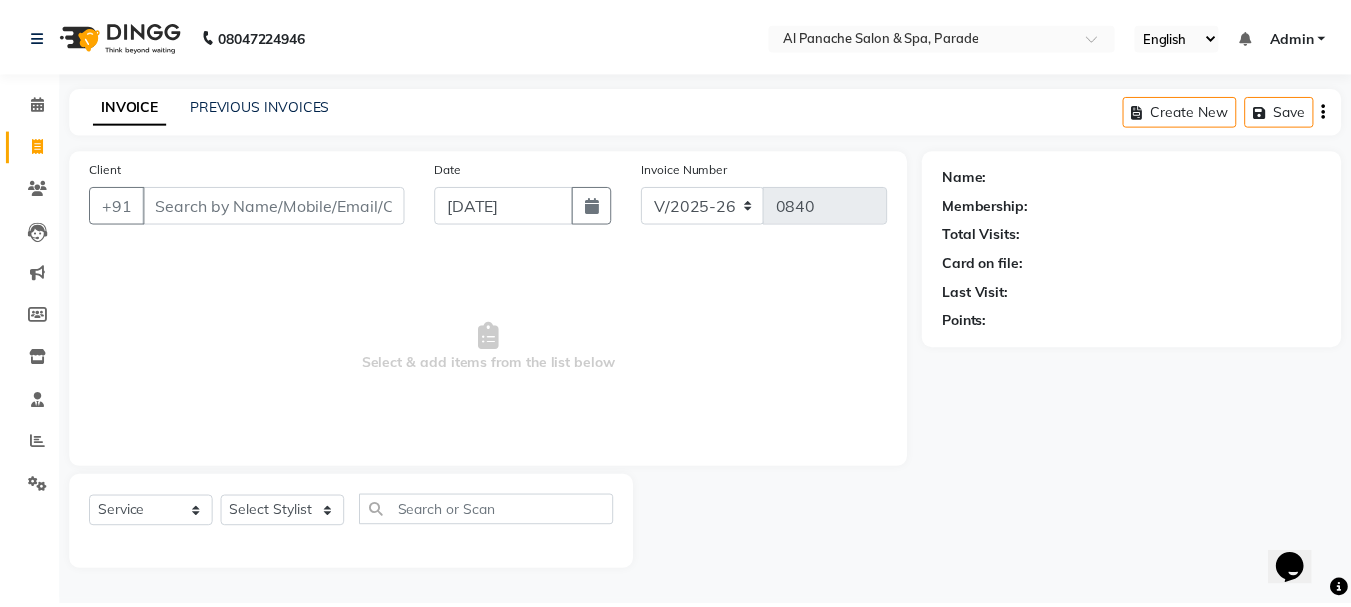 scroll, scrollTop: 0, scrollLeft: 0, axis: both 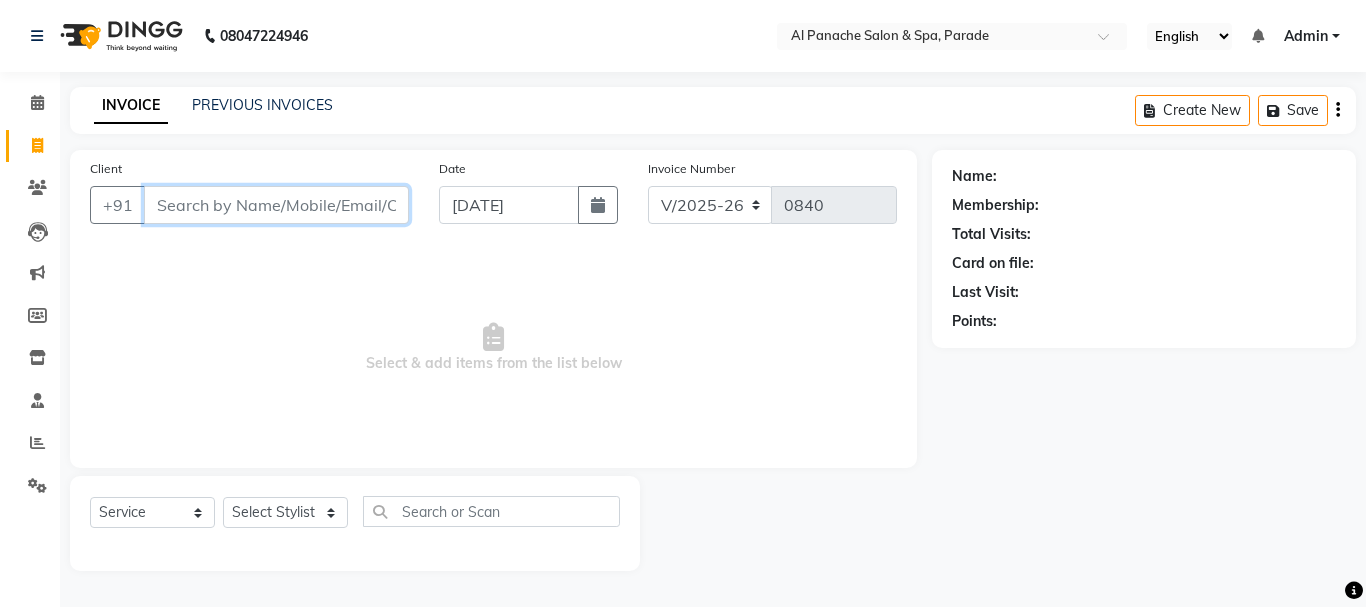 drag, startPoint x: 0, startPoint y: 0, endPoint x: 230, endPoint y: 214, distance: 314.1592 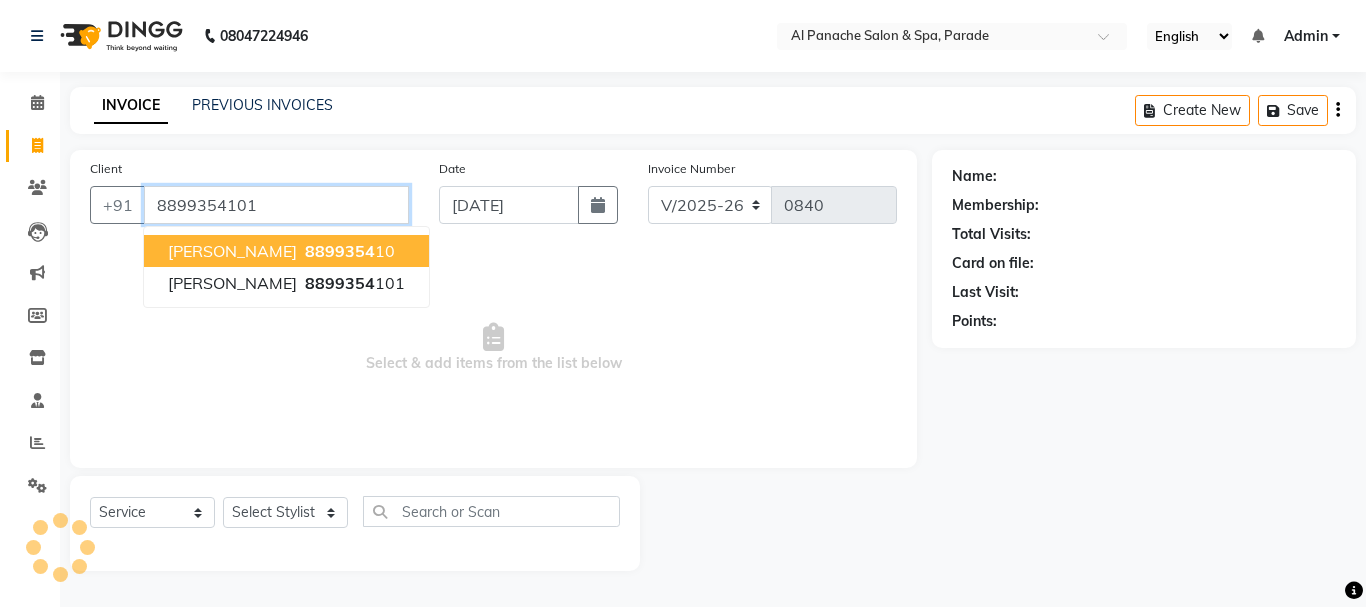 type on "8899354101" 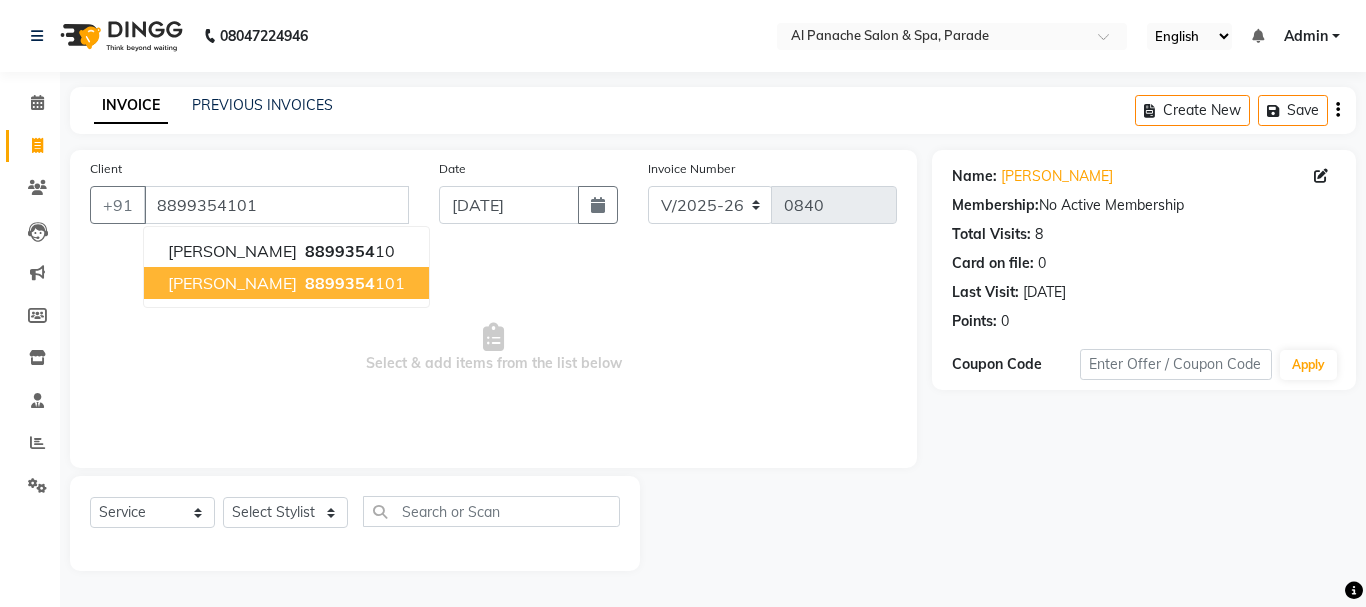 click on "8899354" at bounding box center [340, 283] 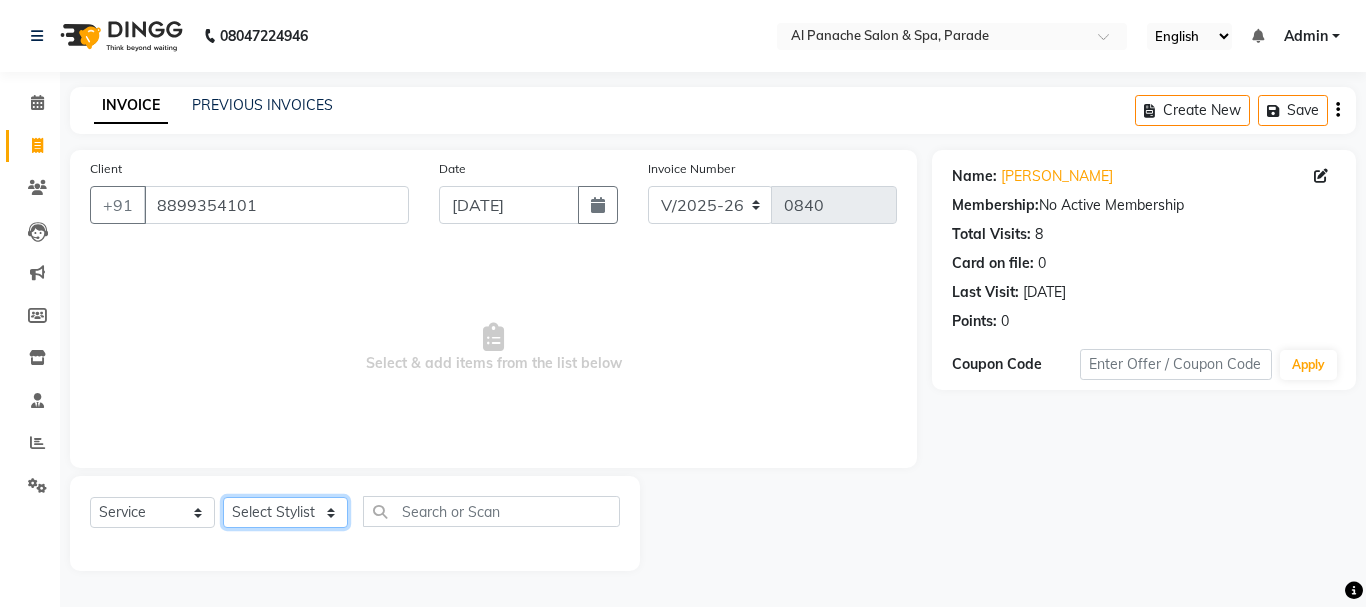 click on "Select Stylist [PERSON_NAME] [PERSON_NAME]  MANAGER [PERSON_NAME]  [PERSON_NAME] [PERSON_NAME]" 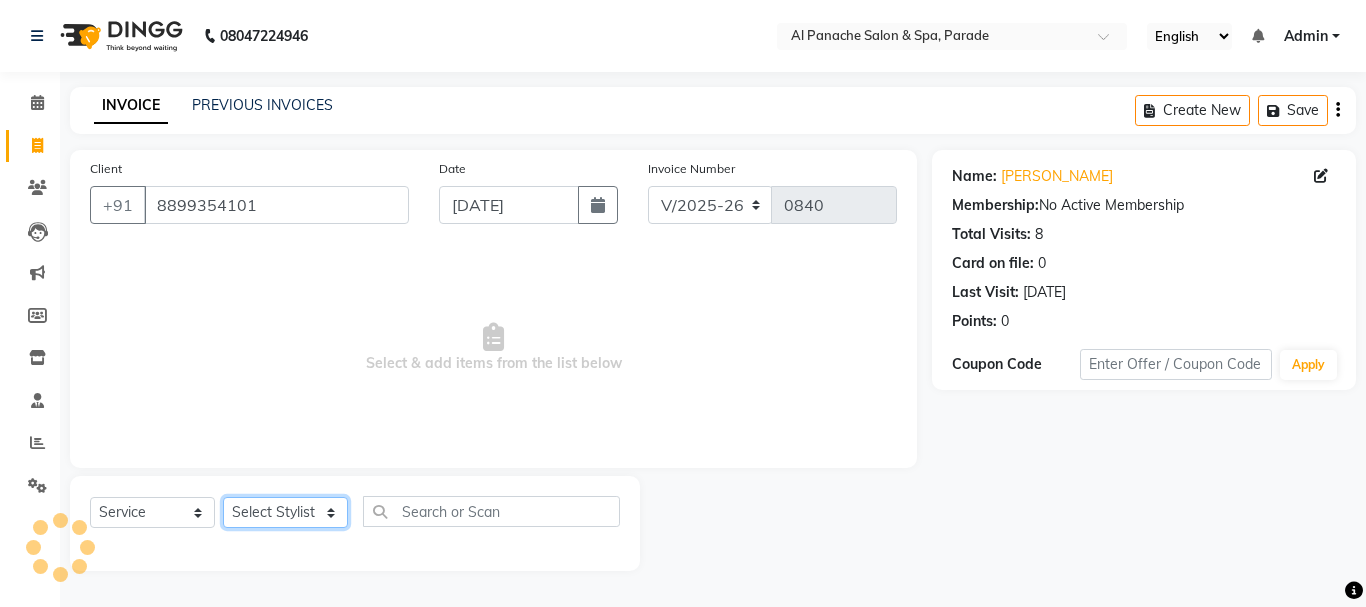 select on "62525" 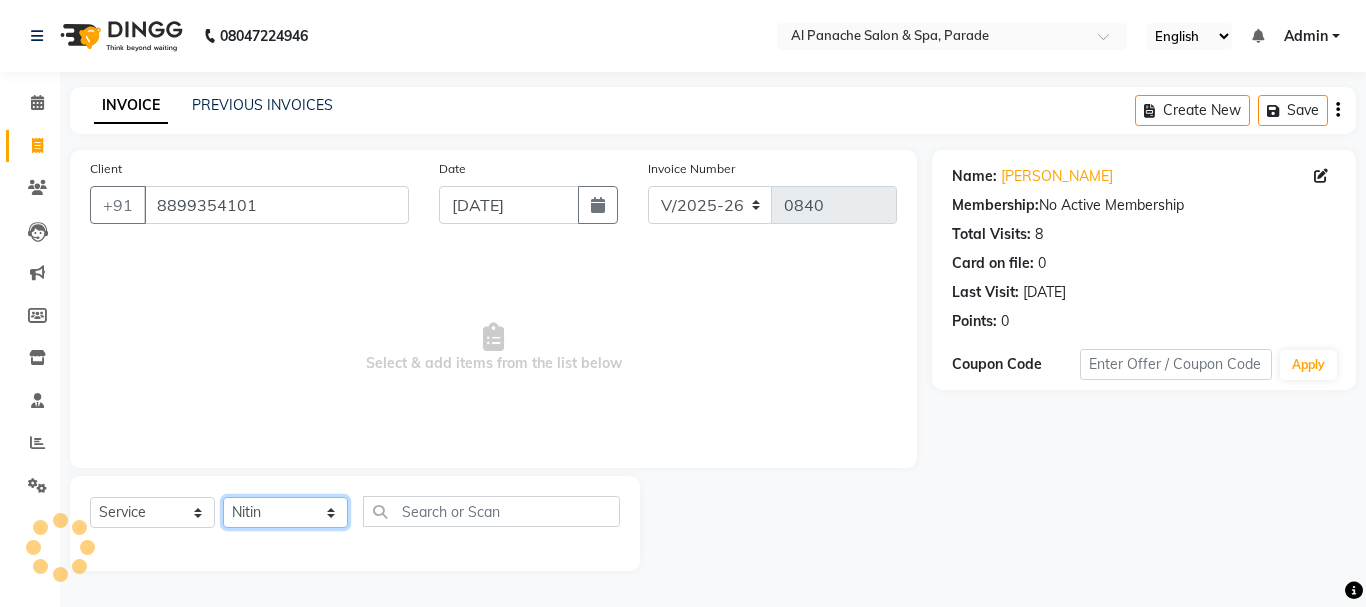 click on "Select Stylist [PERSON_NAME] [PERSON_NAME]  MANAGER [PERSON_NAME]  [PERSON_NAME] [PERSON_NAME]" 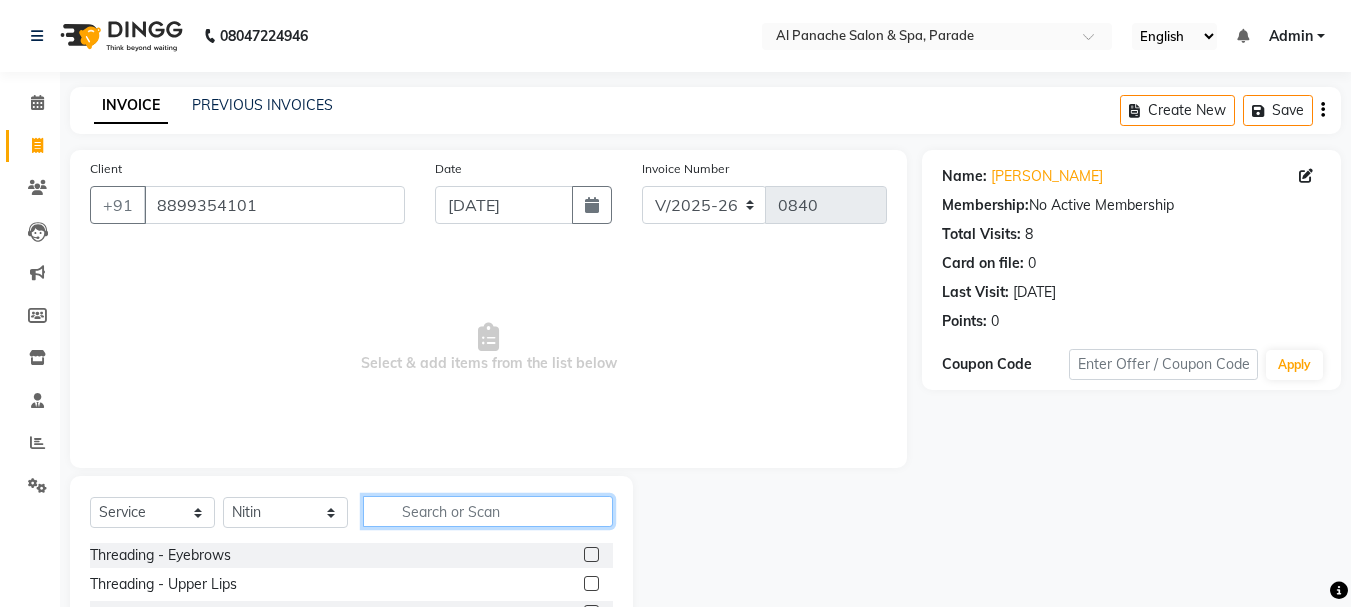click 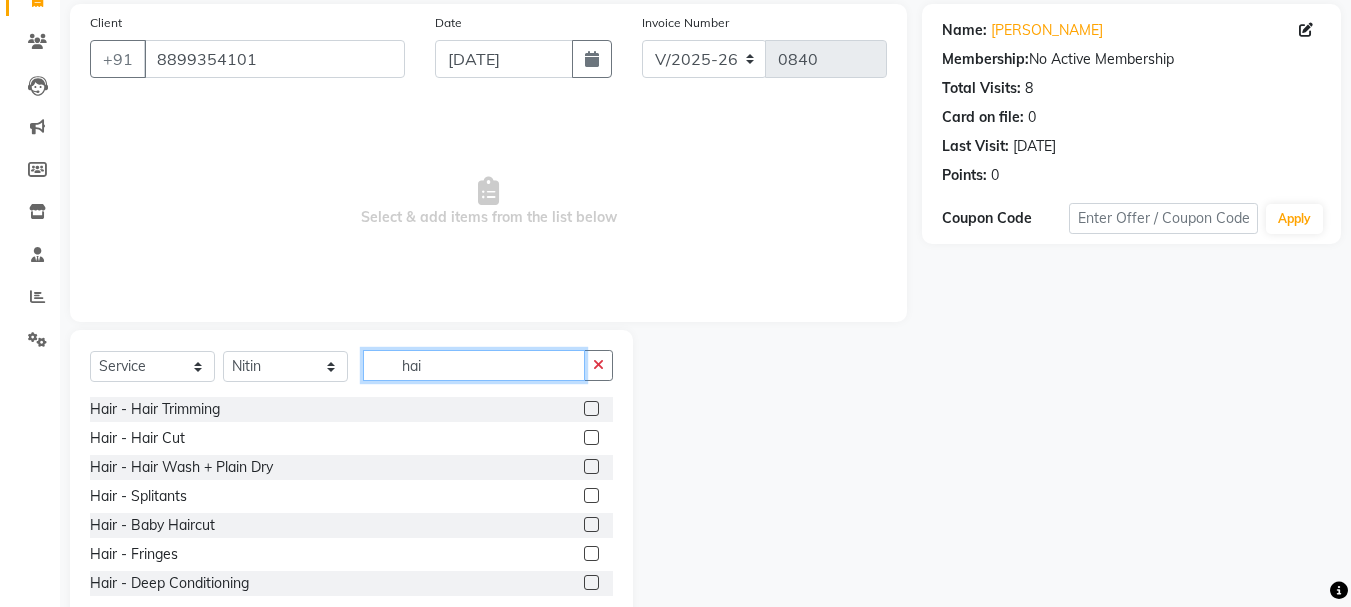 scroll, scrollTop: 194, scrollLeft: 0, axis: vertical 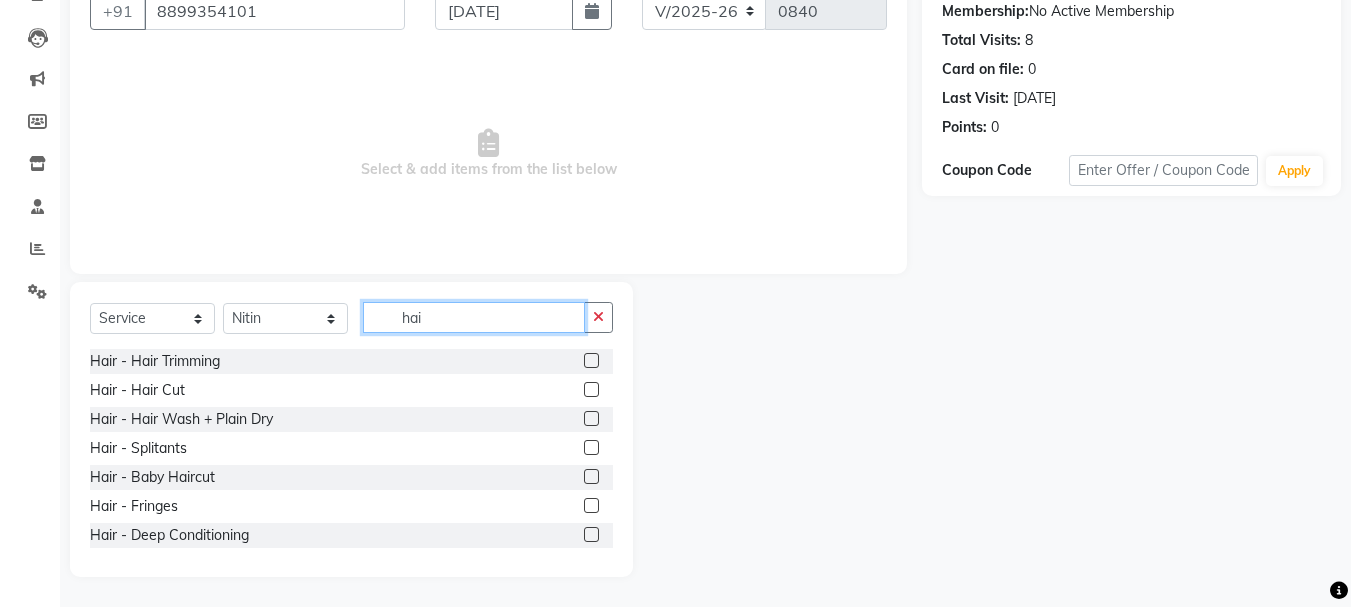 type on "hai" 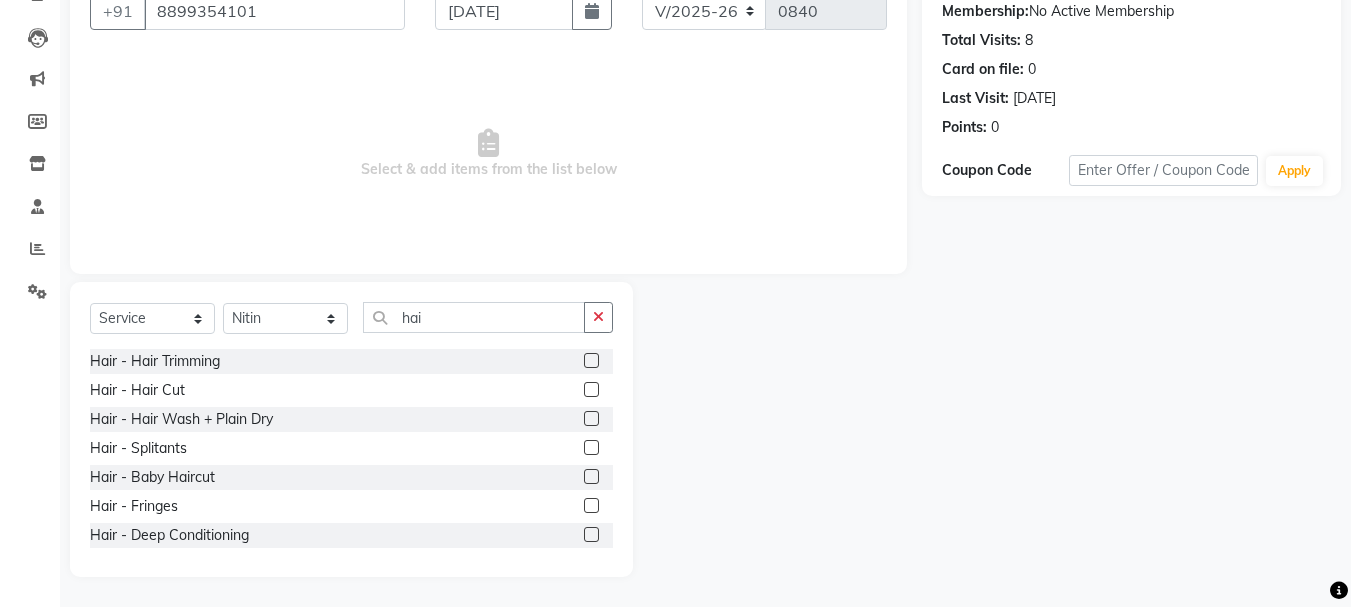 click on "Hair - Hair Wash + Plain Dry" 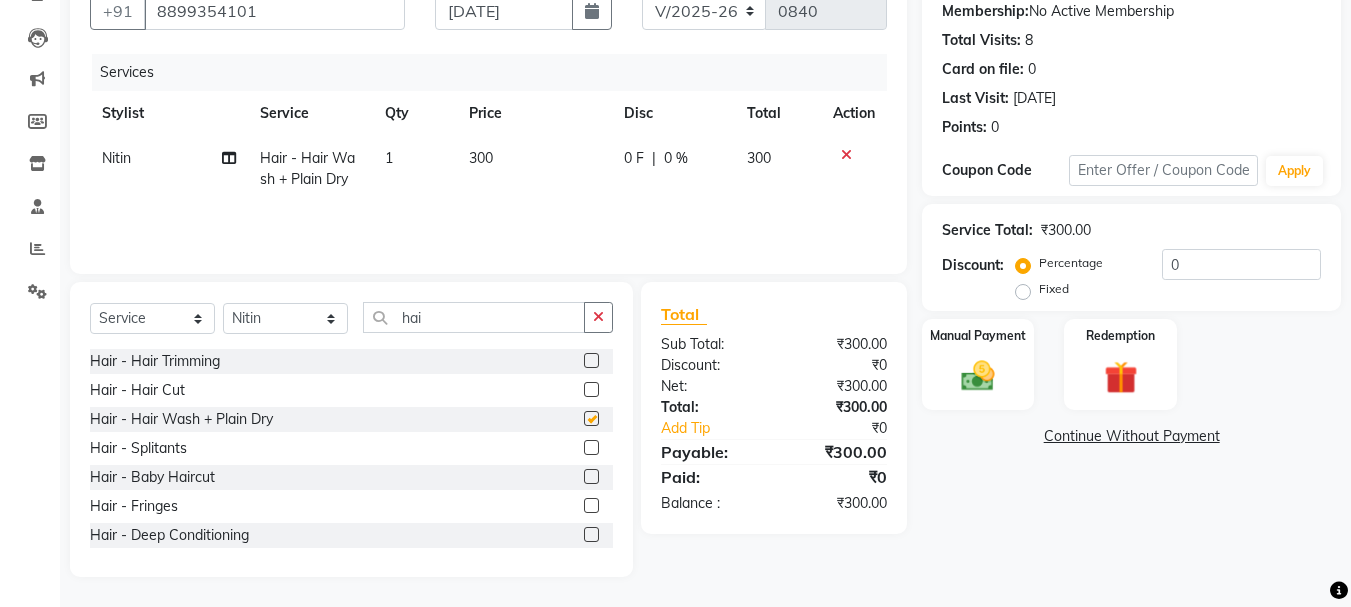 checkbox on "false" 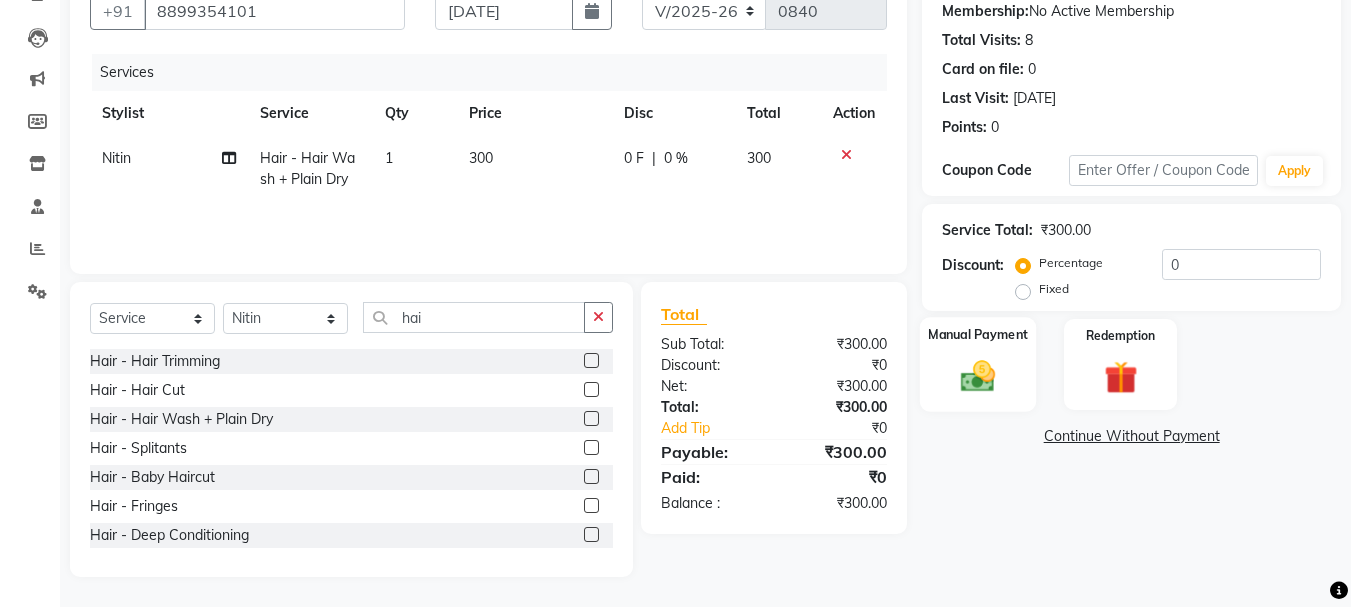 click on "Manual Payment" 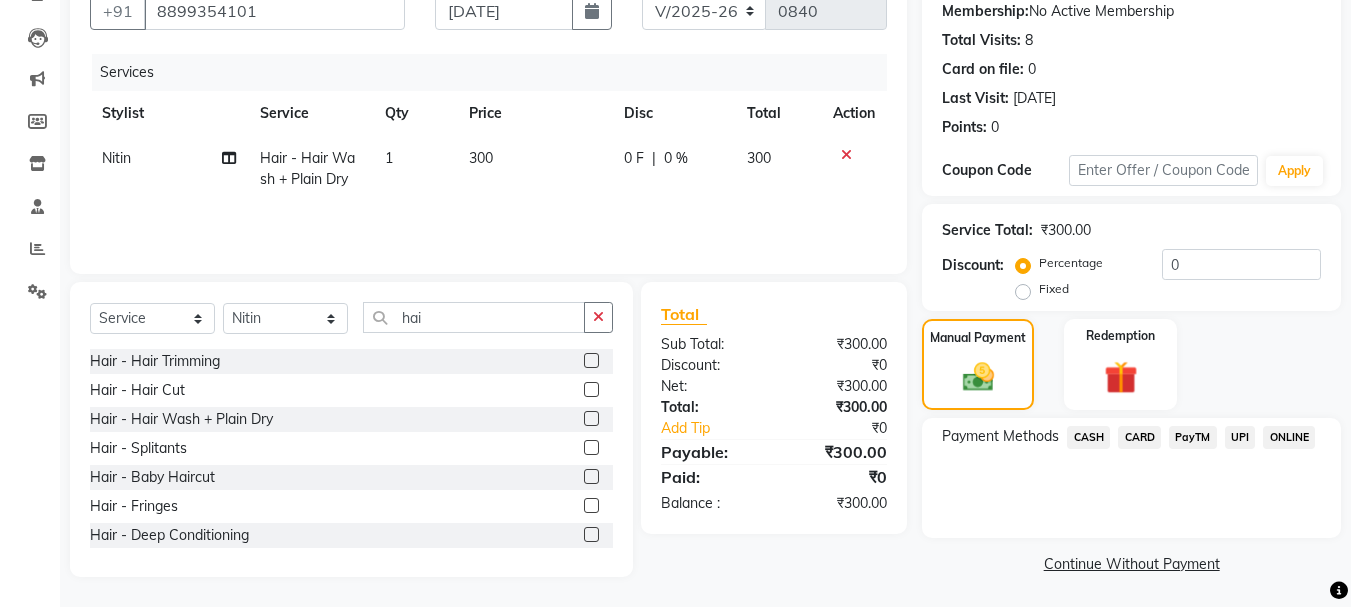 click on "PayTM" 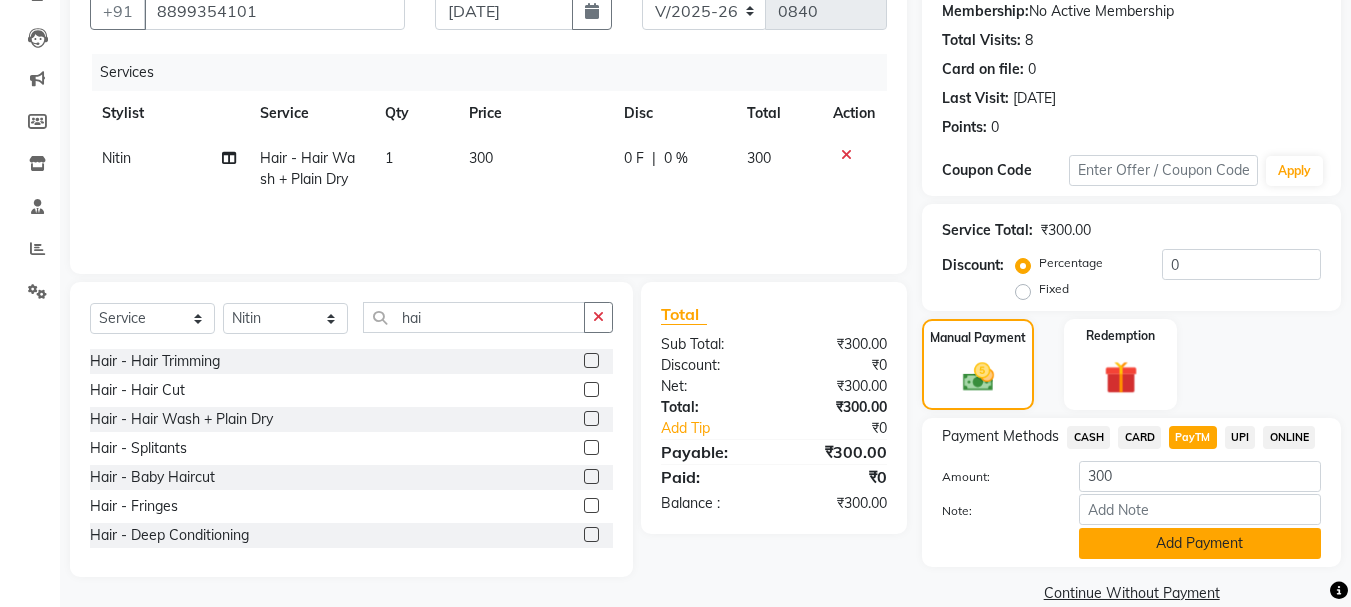 click on "Add Payment" 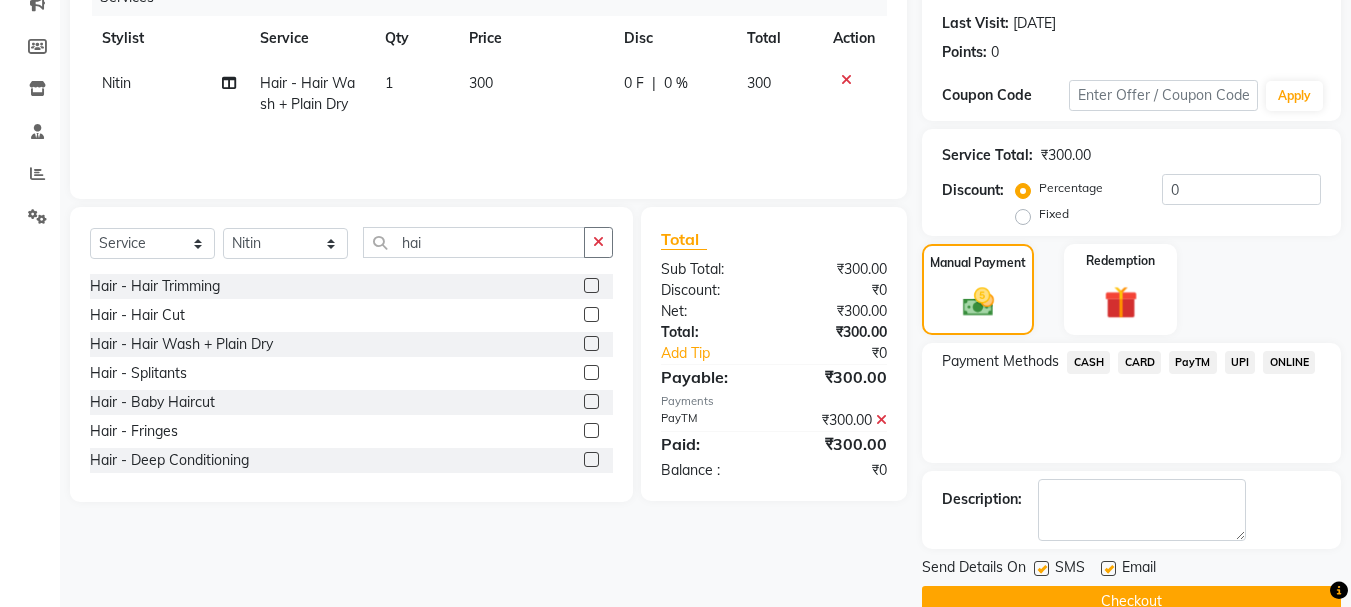 scroll, scrollTop: 309, scrollLeft: 0, axis: vertical 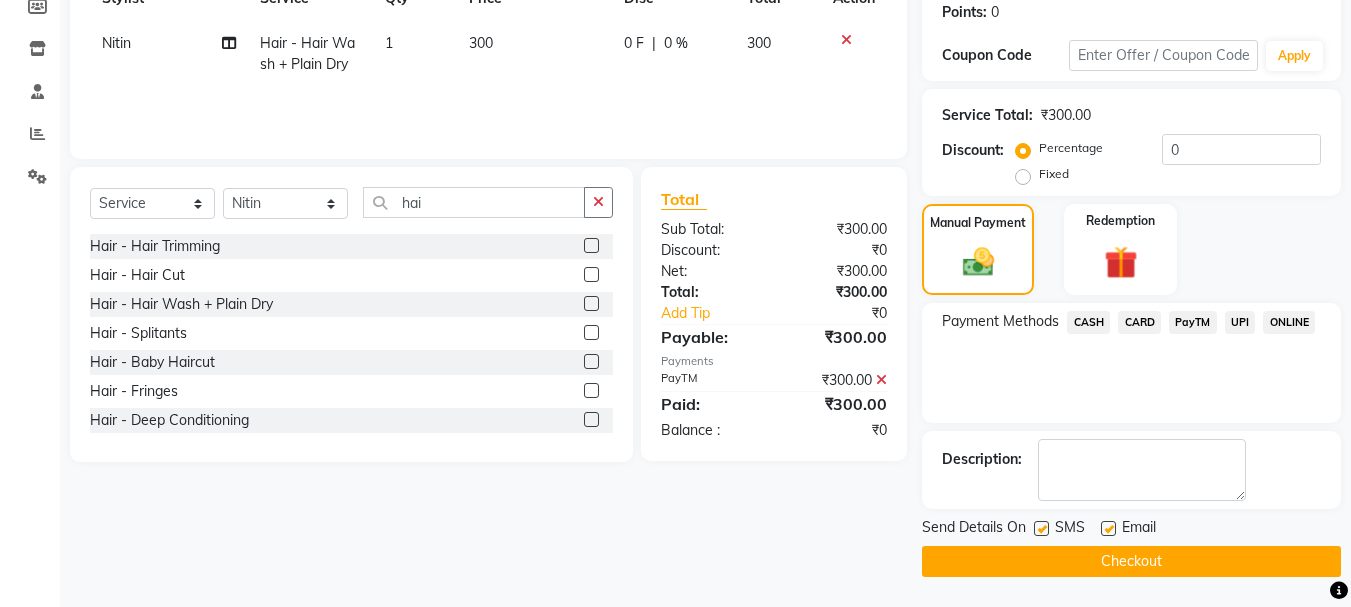 click on "Checkout" 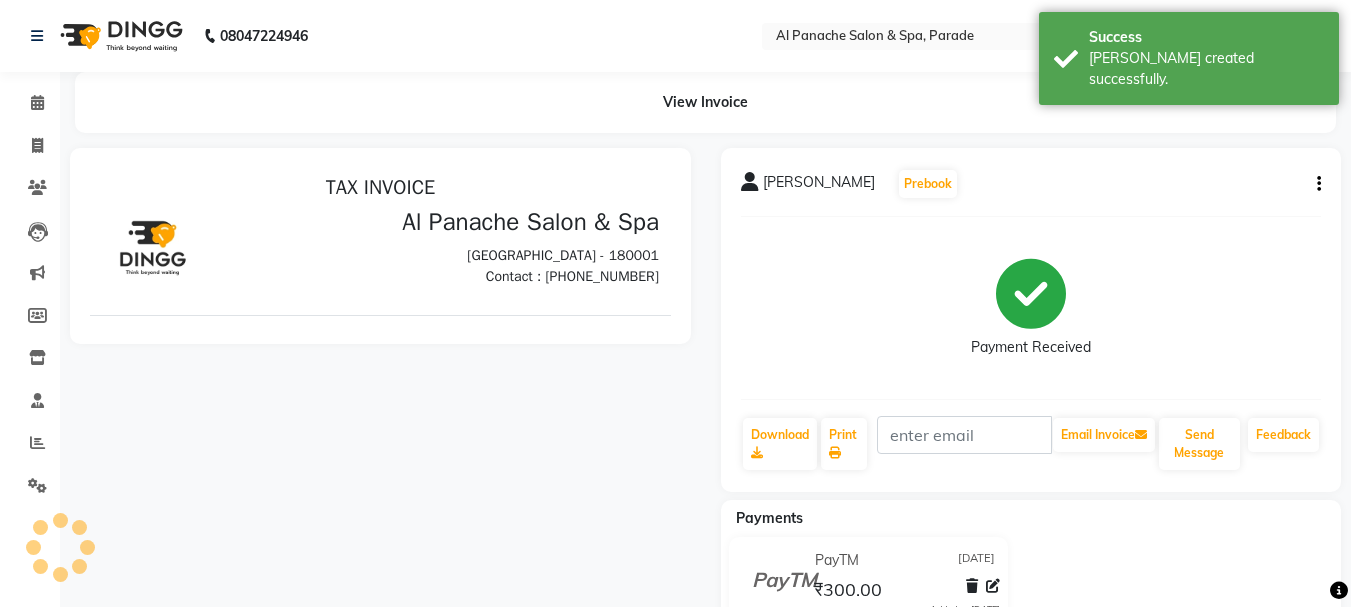 scroll, scrollTop: 0, scrollLeft: 0, axis: both 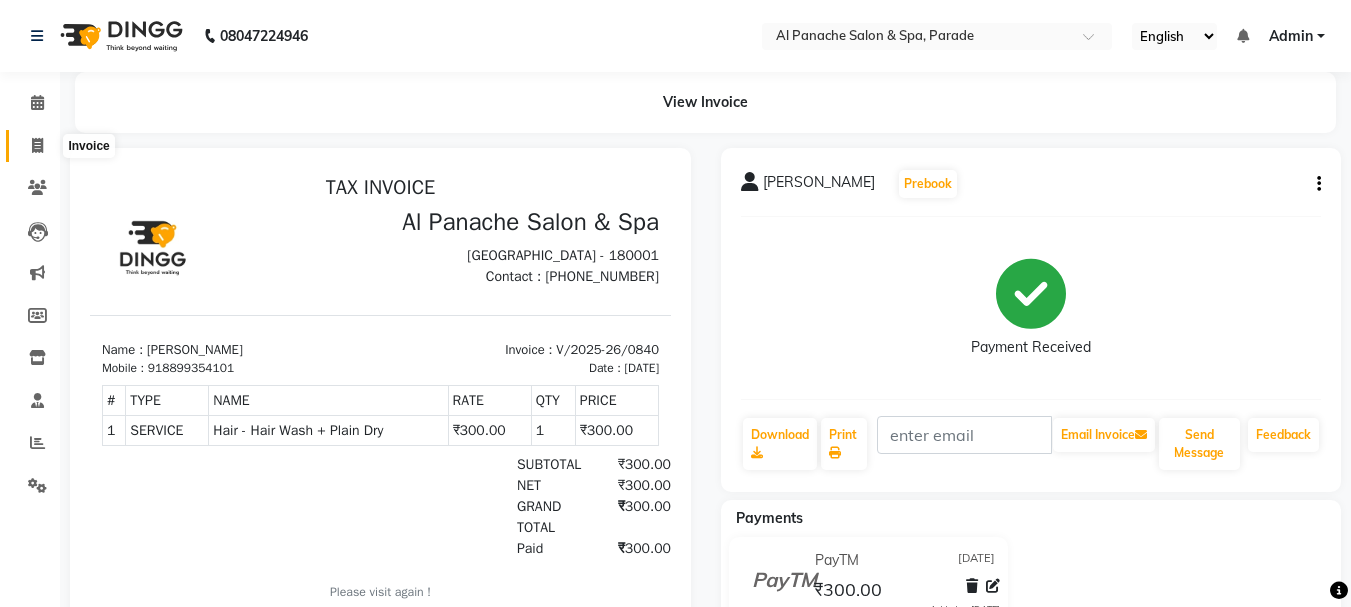 click 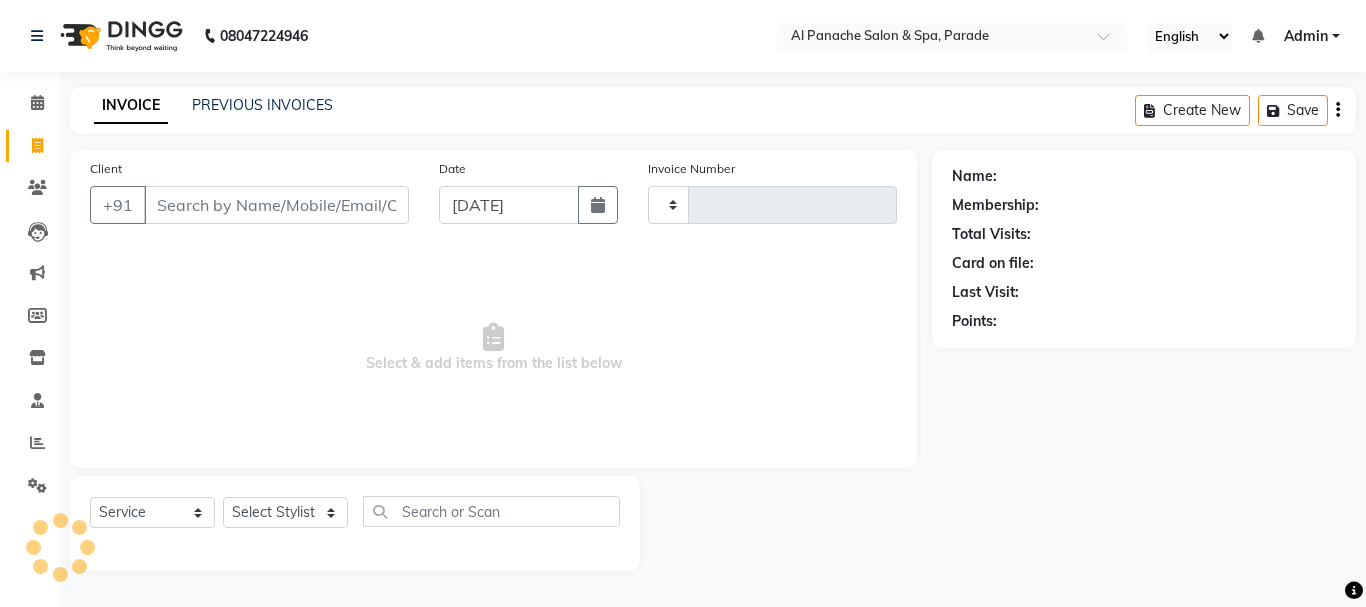 type on "0841" 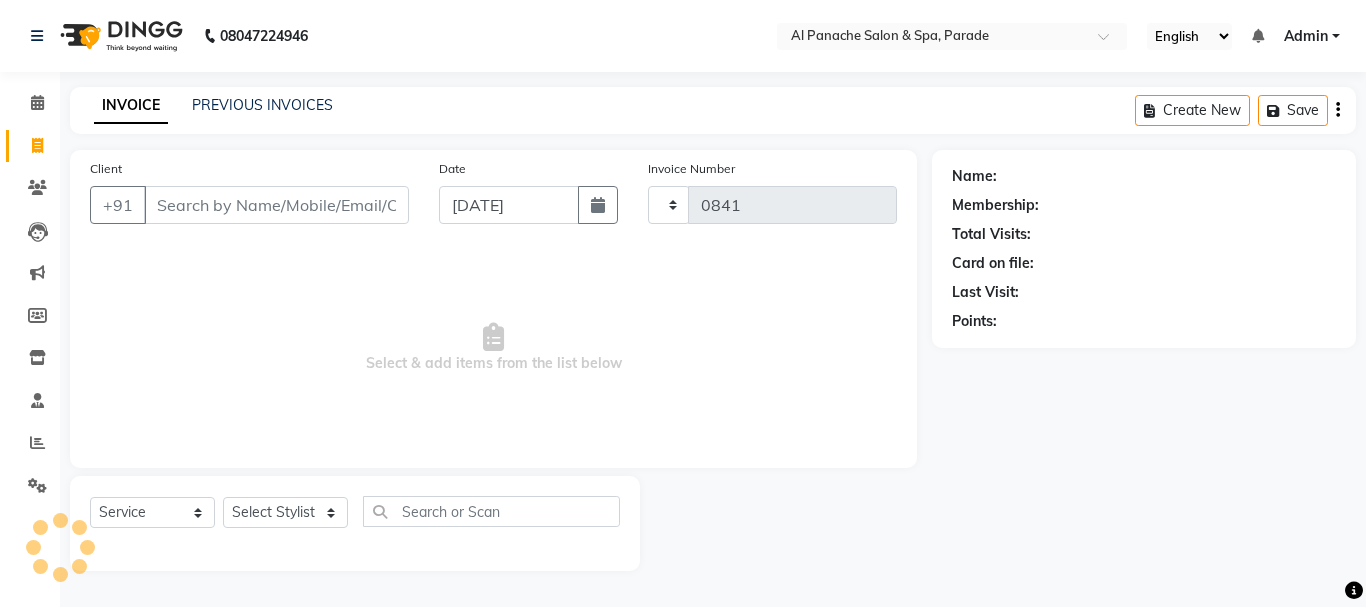 select on "463" 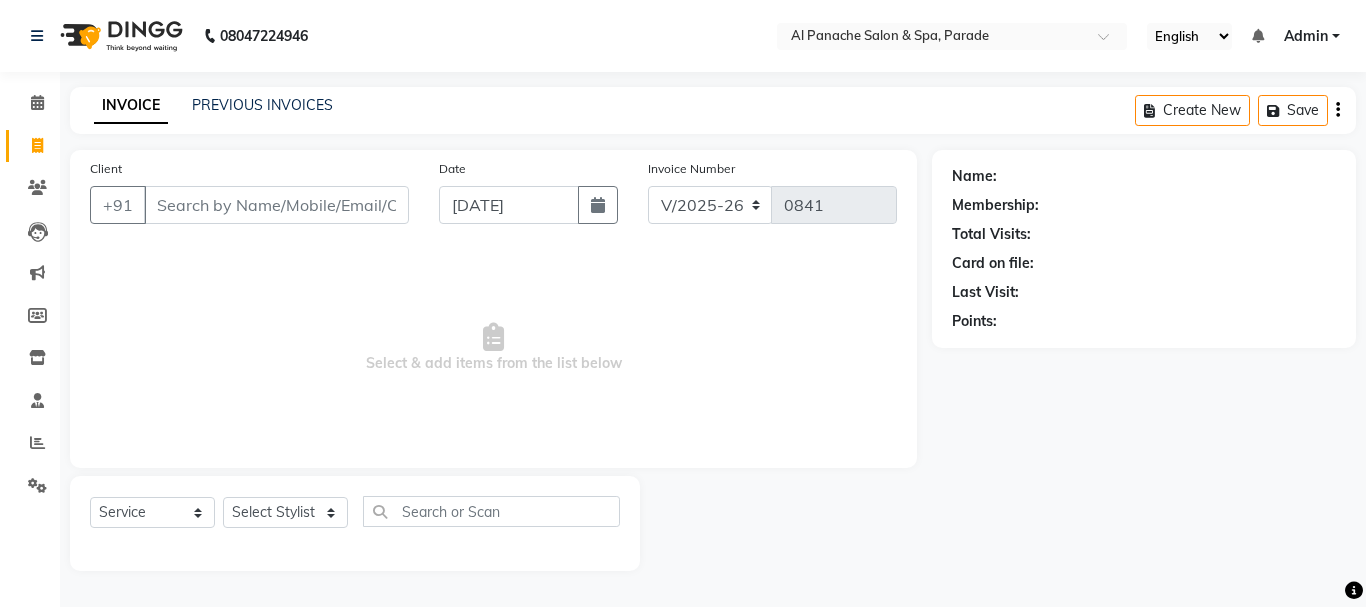 click on "Client" at bounding box center (276, 205) 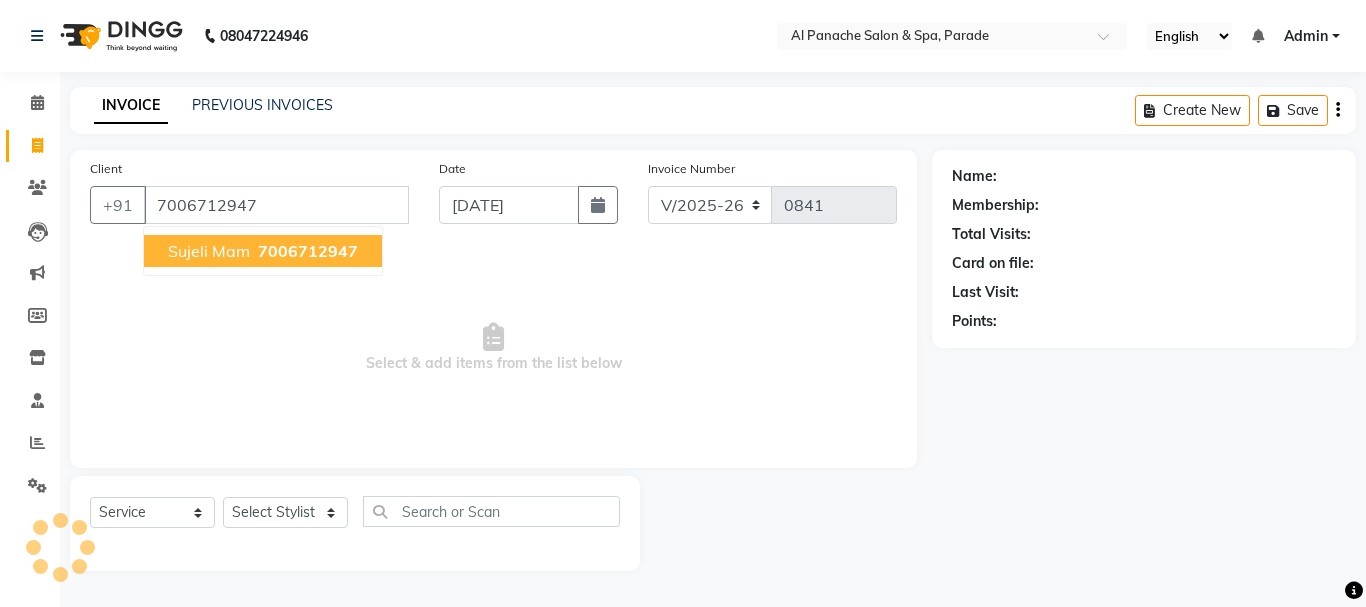 click on "7006712947" at bounding box center (308, 251) 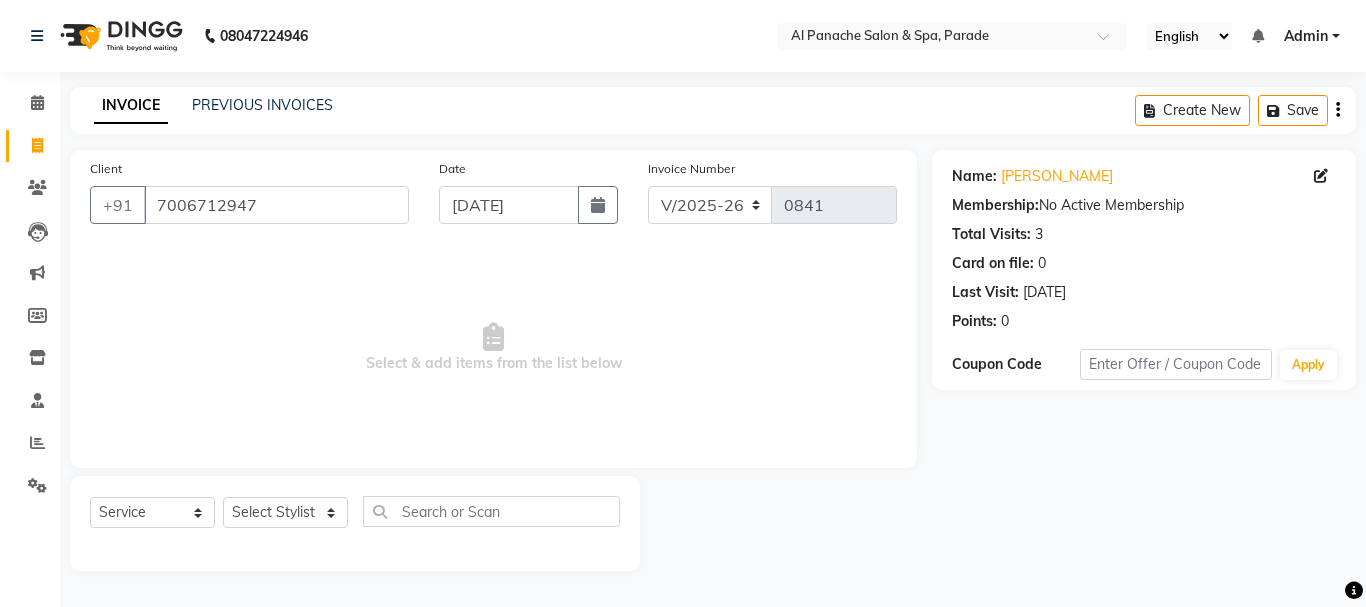click on "Select  Service  Product  Membership  Package Voucher Prepaid Gift Card  Select Stylist [PERSON_NAME] [PERSON_NAME]  MANAGER [PERSON_NAME]  [PERSON_NAME] [PERSON_NAME]" 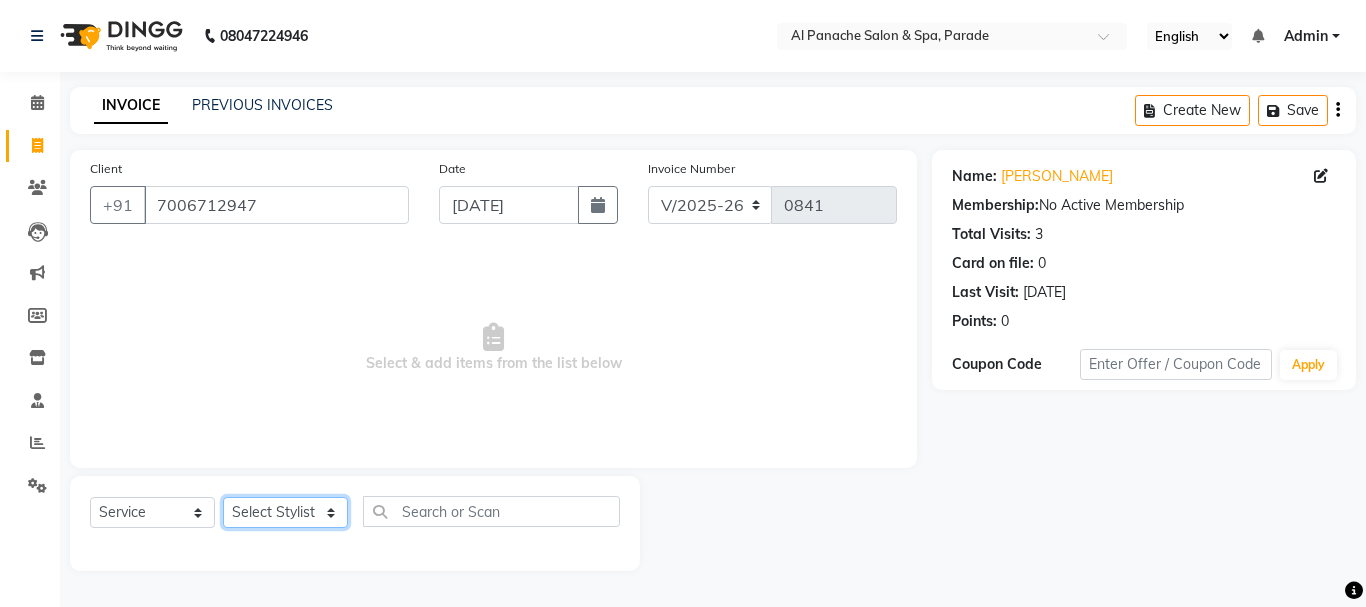 click on "Select Stylist [PERSON_NAME] [PERSON_NAME]  MANAGER [PERSON_NAME]  [PERSON_NAME] [PERSON_NAME]" 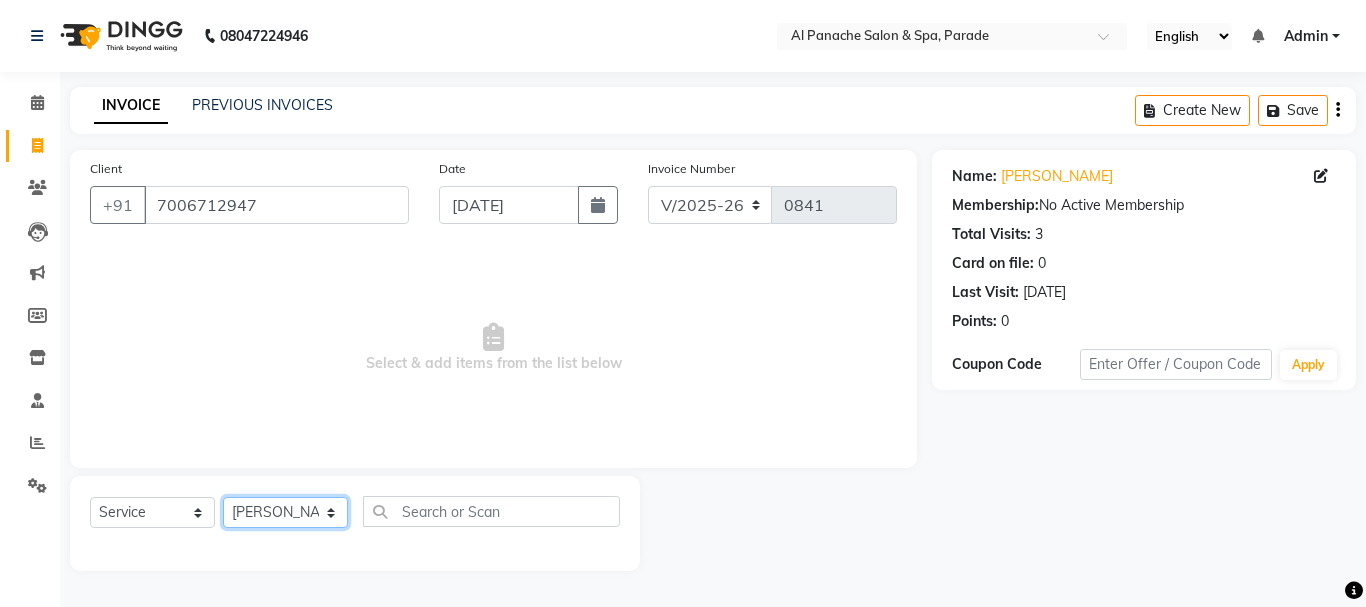 click on "Select Stylist [PERSON_NAME] [PERSON_NAME]  MANAGER [PERSON_NAME]  [PERSON_NAME] [PERSON_NAME]" 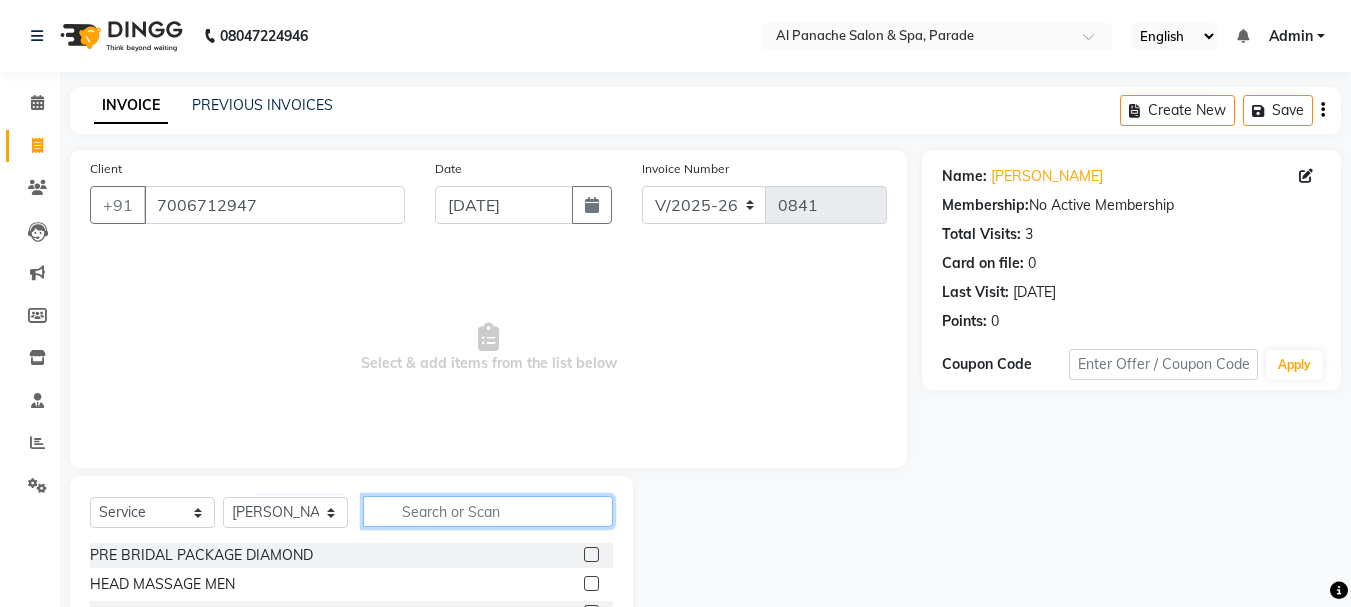 click 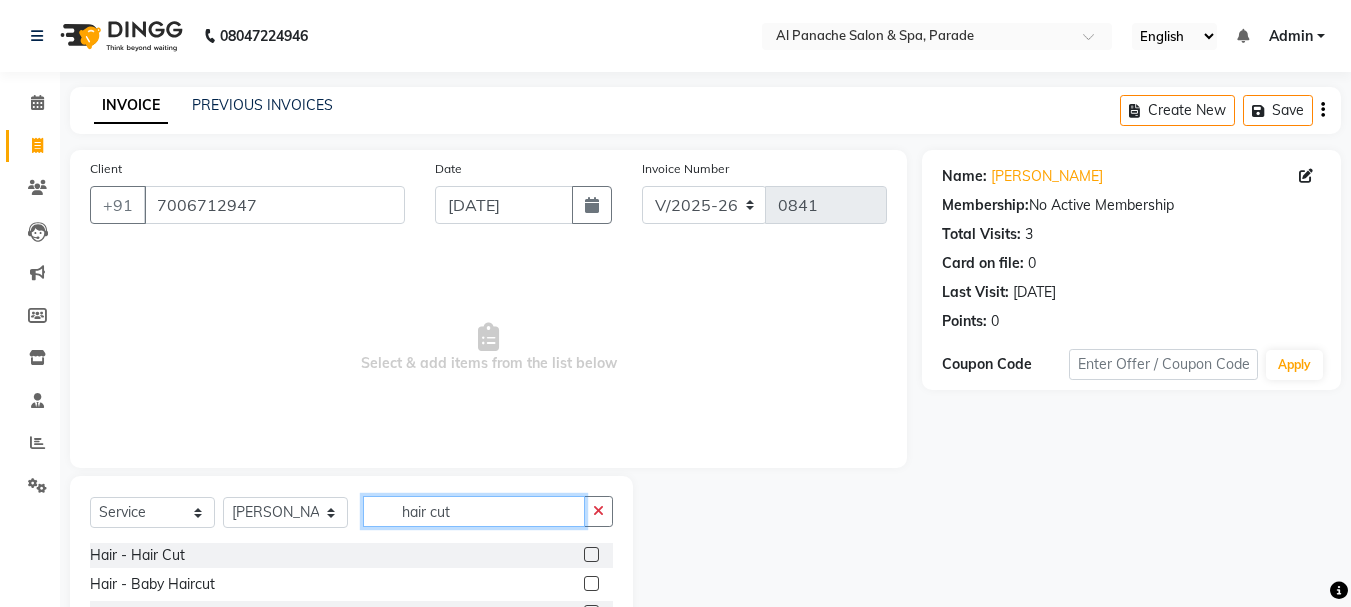 scroll, scrollTop: 139, scrollLeft: 0, axis: vertical 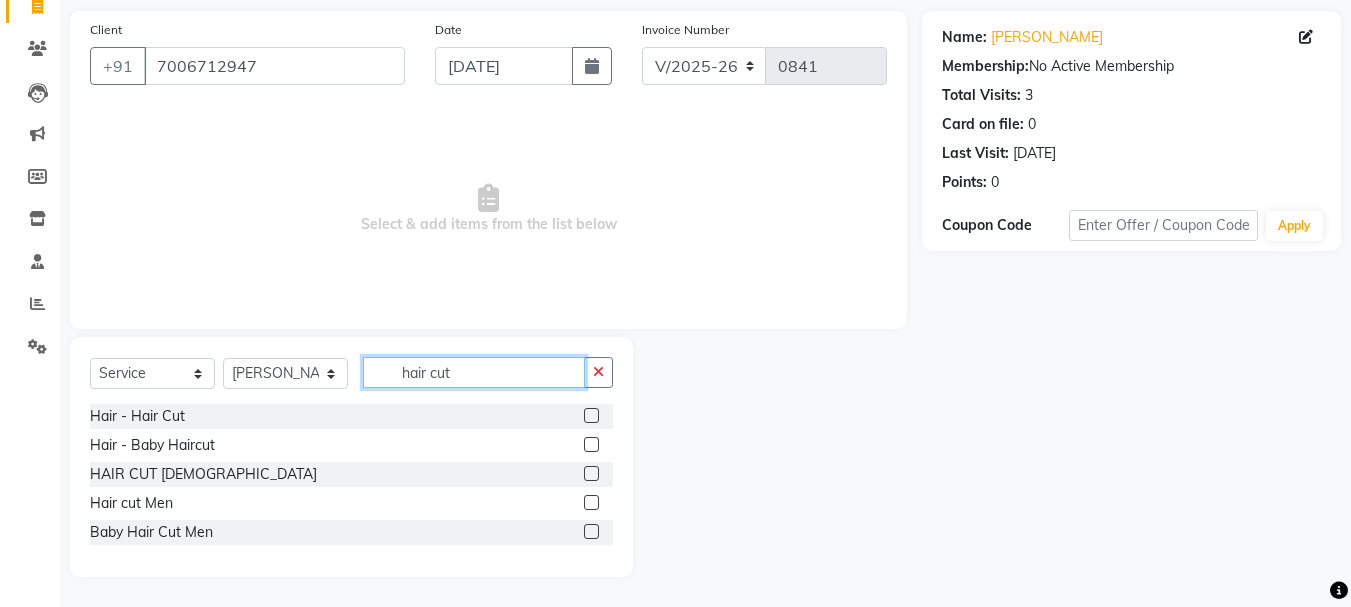 type on "hair cut" 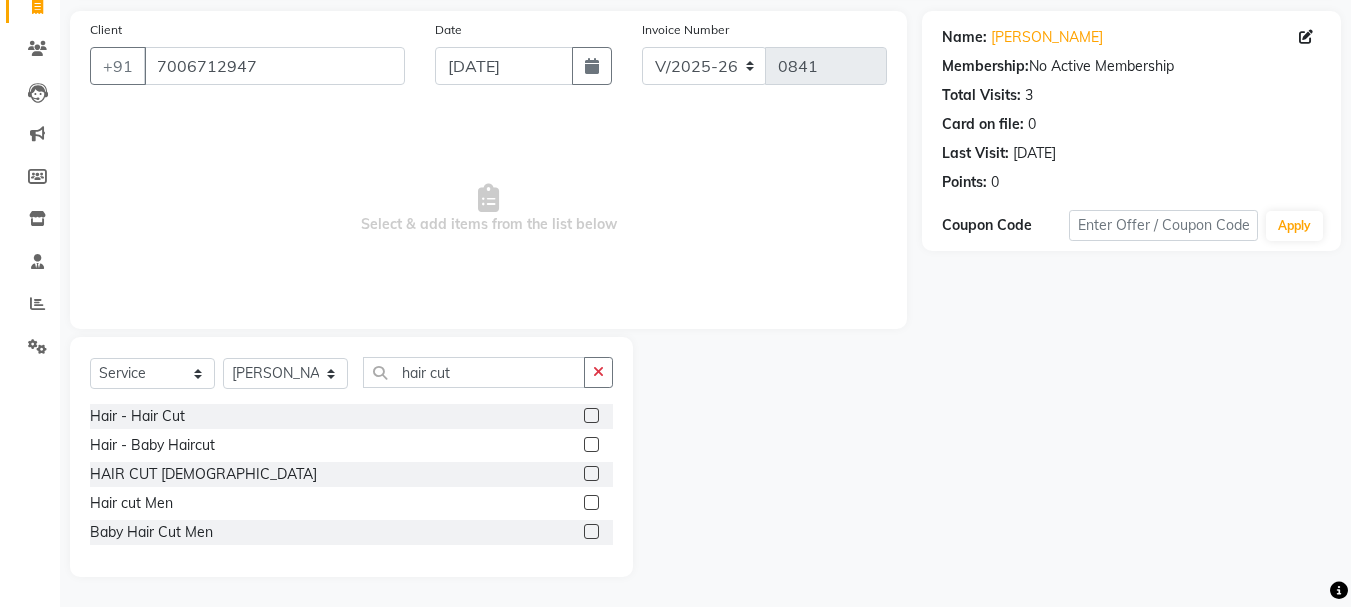 click 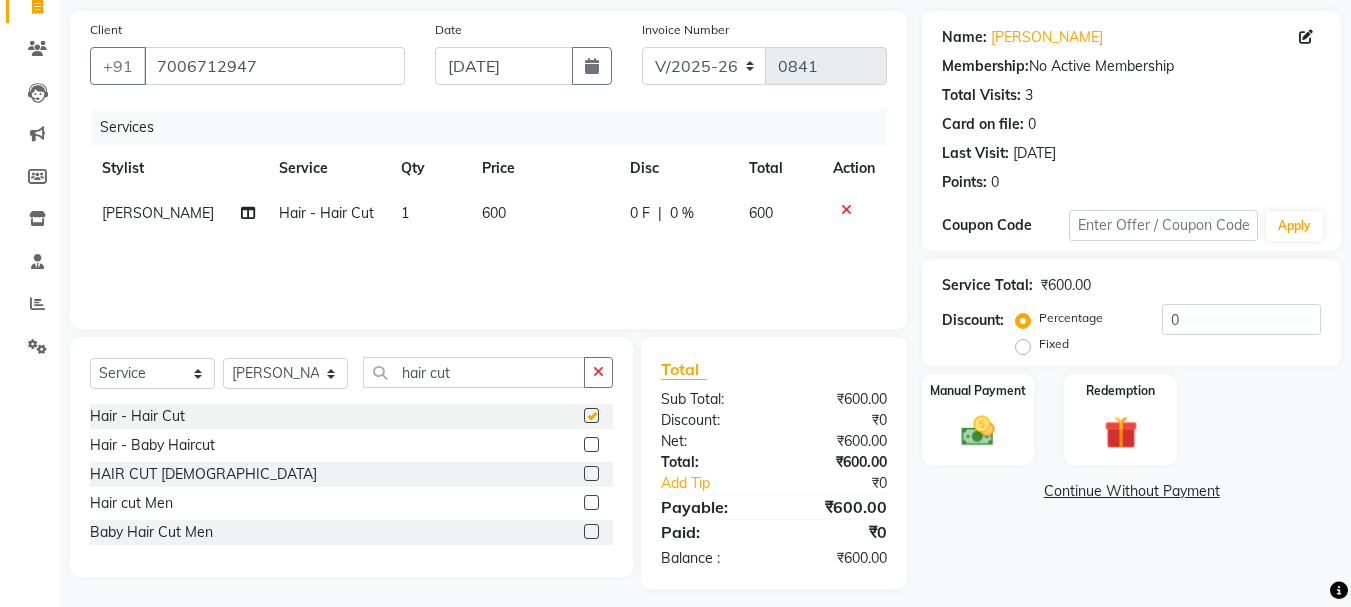 checkbox on "false" 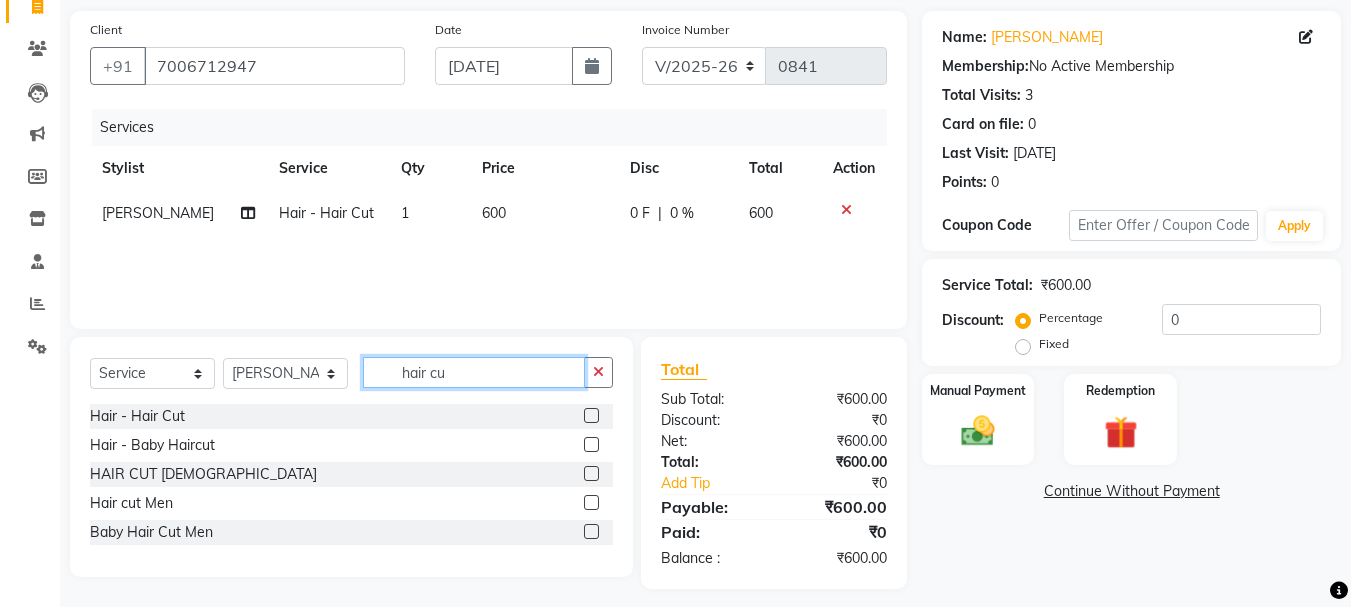 click on "hair cu" 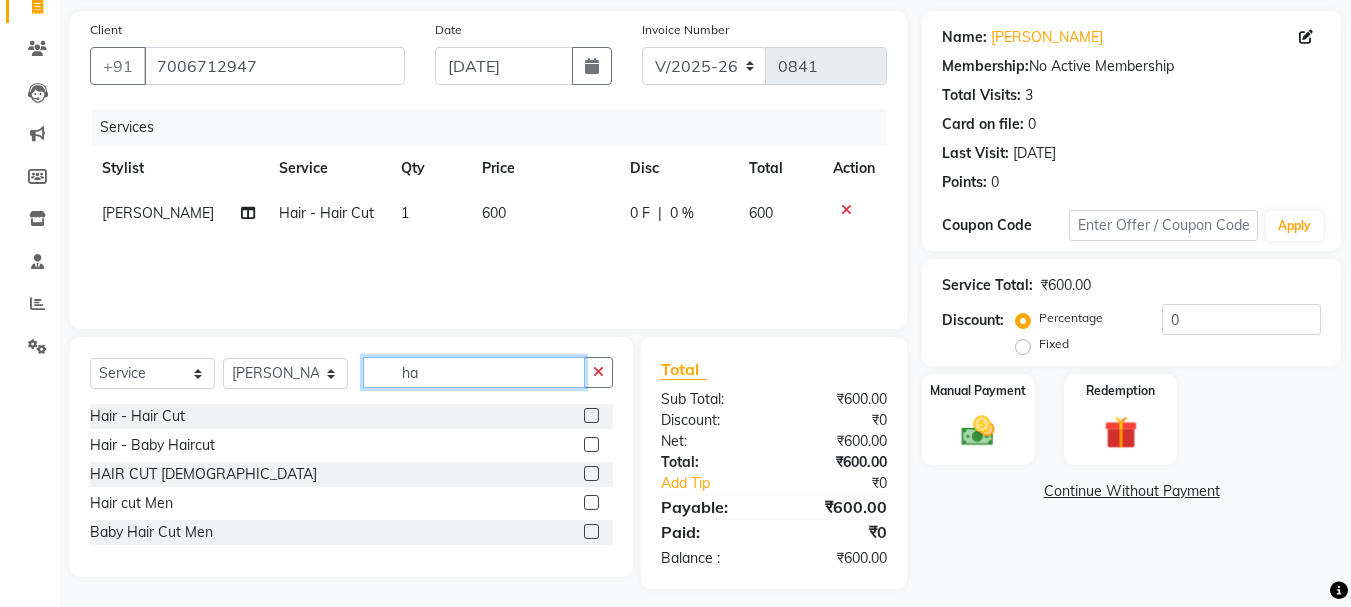 type on "h" 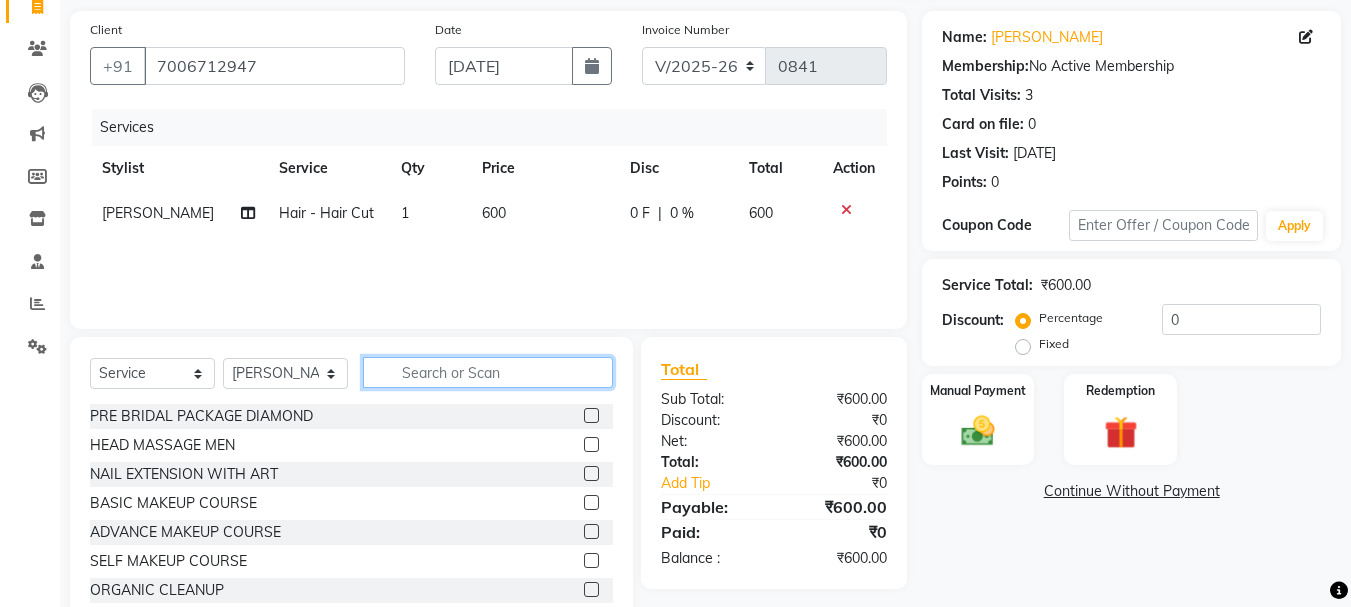 type 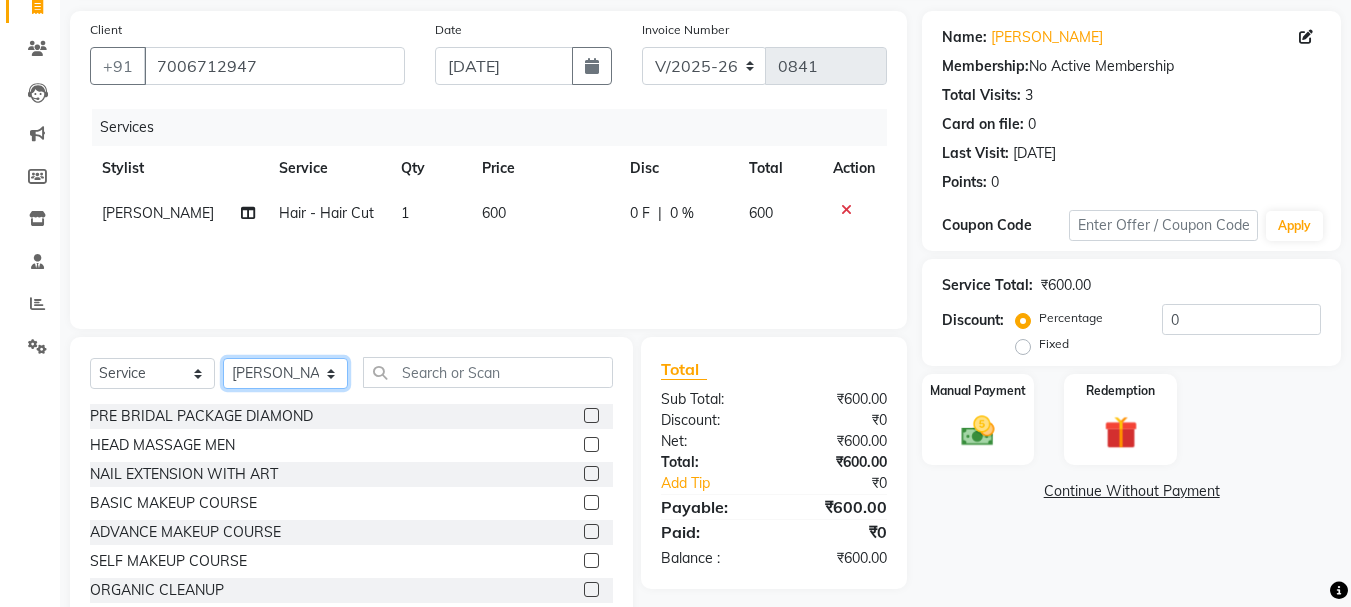 click on "Select Stylist [PERSON_NAME] [PERSON_NAME]  MANAGER [PERSON_NAME]  [PERSON_NAME] [PERSON_NAME]" 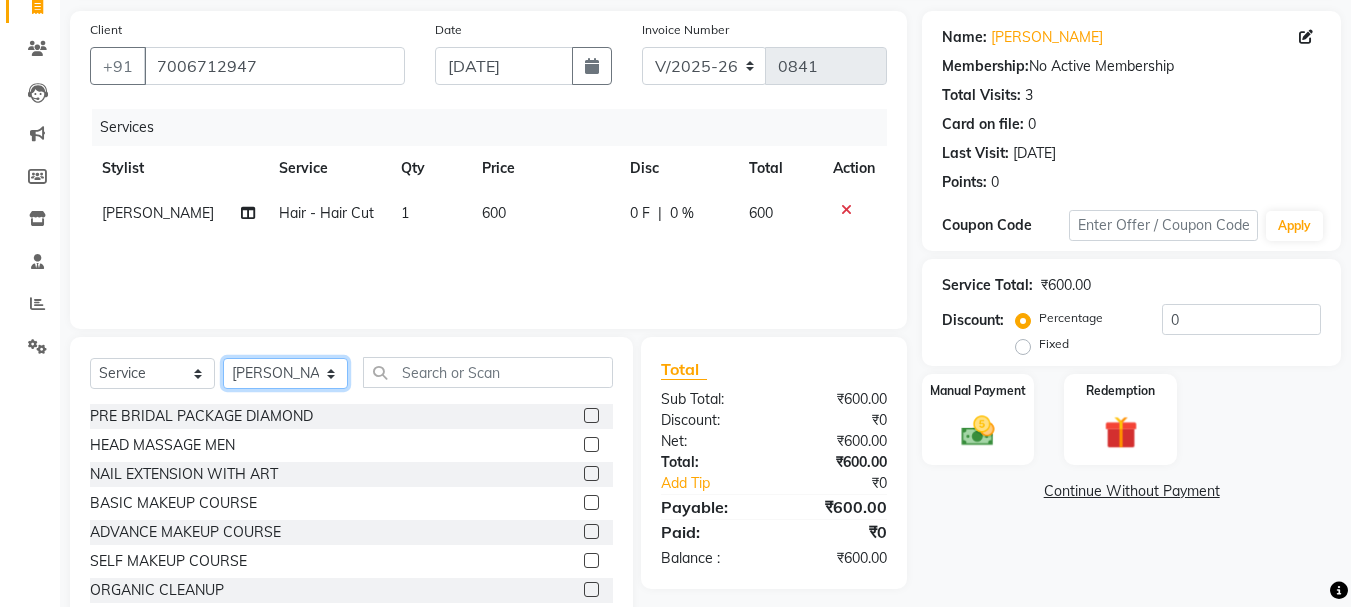 select on "48206" 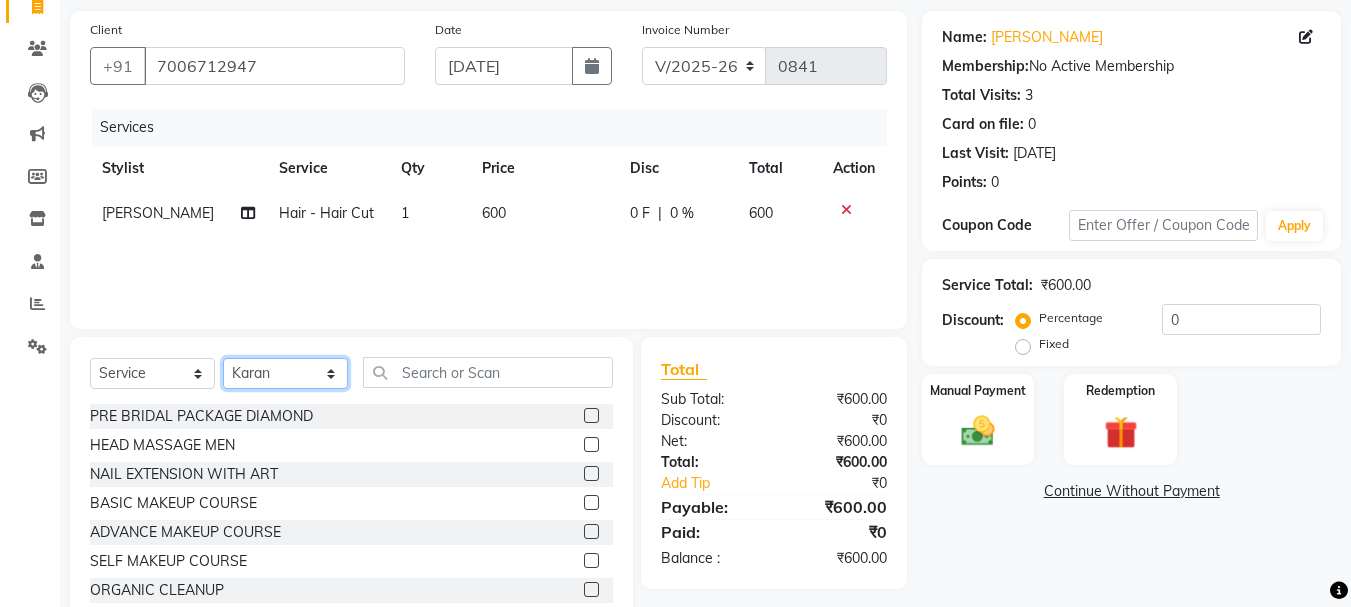 click on "Select Stylist [PERSON_NAME] [PERSON_NAME]  MANAGER [PERSON_NAME]  [PERSON_NAME] [PERSON_NAME]" 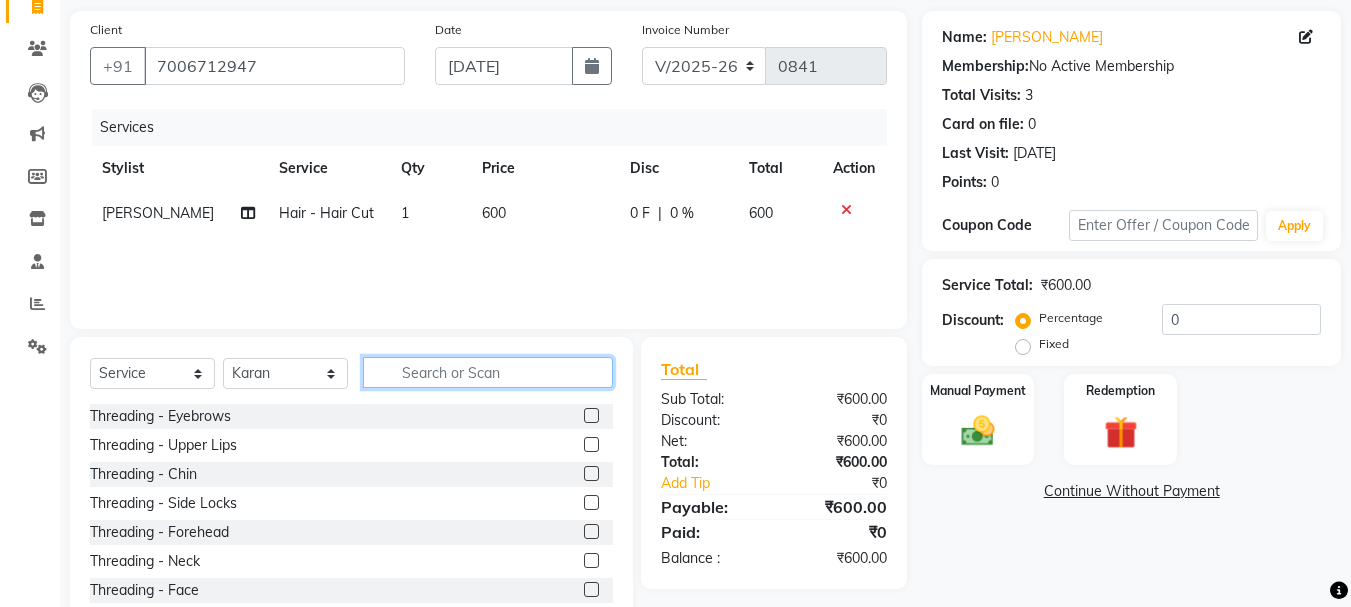 click 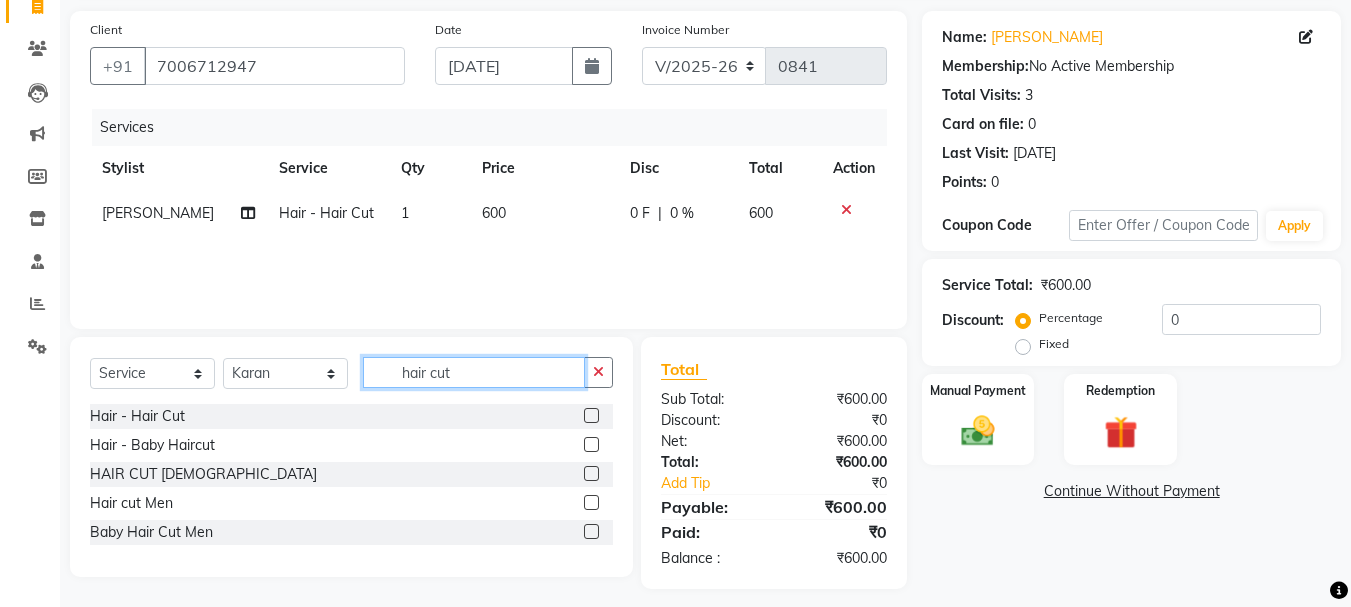 type on "hair cut" 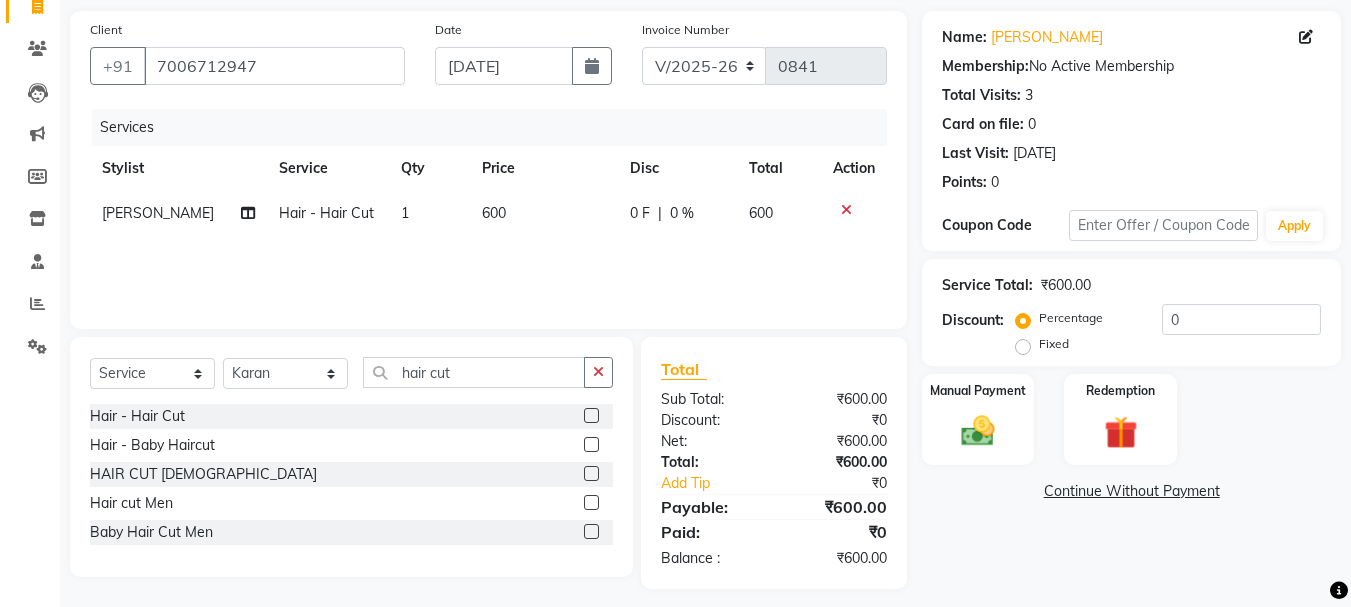 click 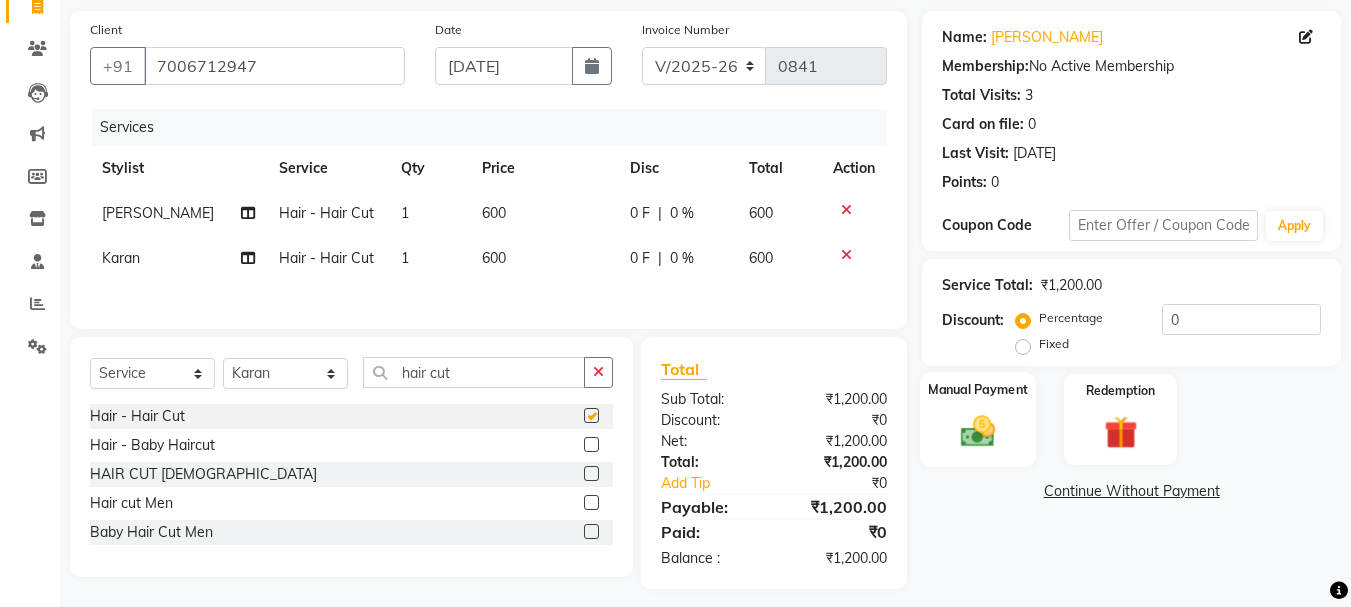 checkbox on "false" 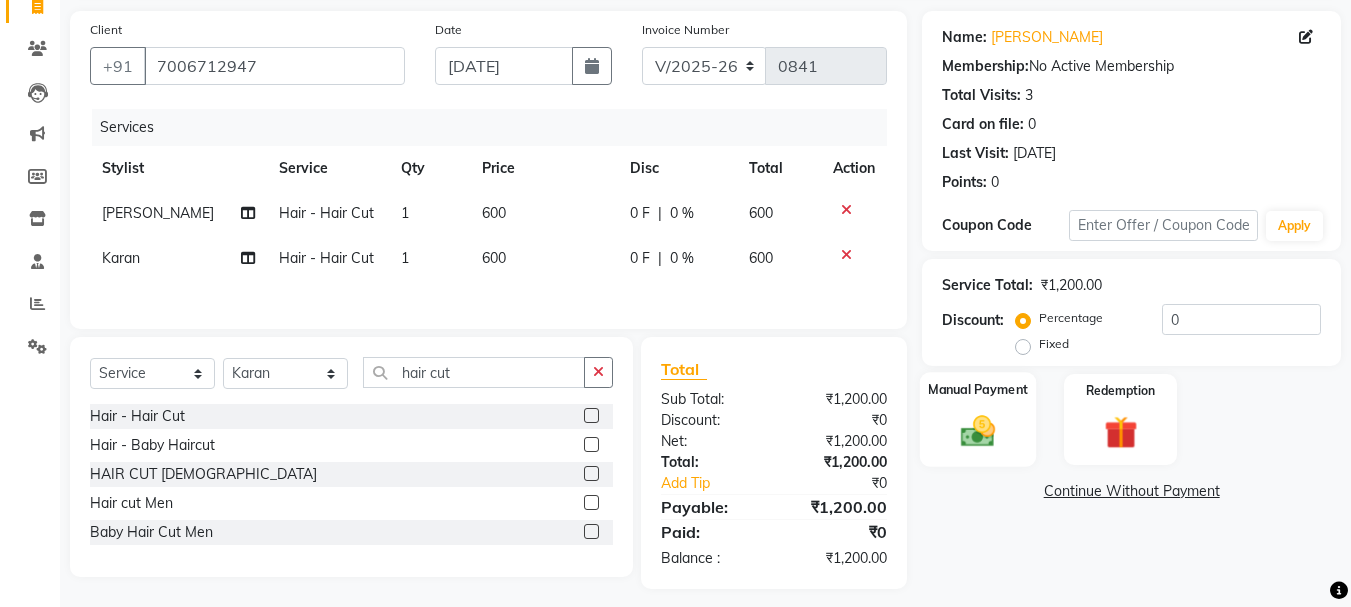 click on "Manual Payment" 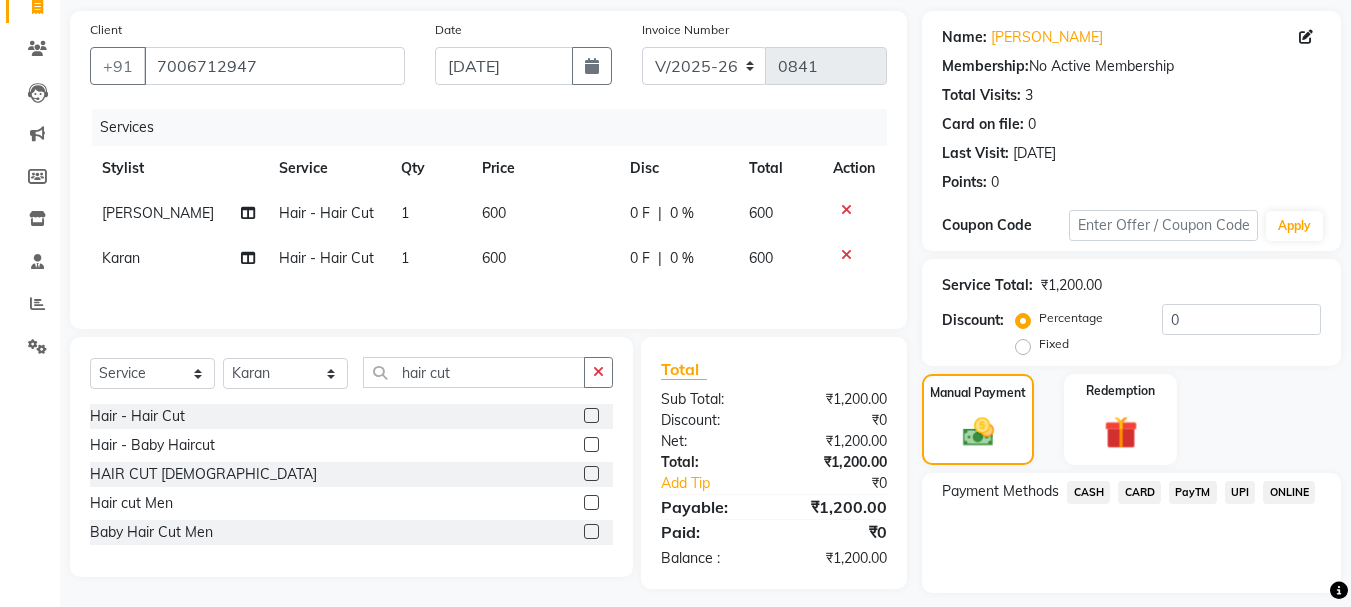 scroll, scrollTop: 196, scrollLeft: 0, axis: vertical 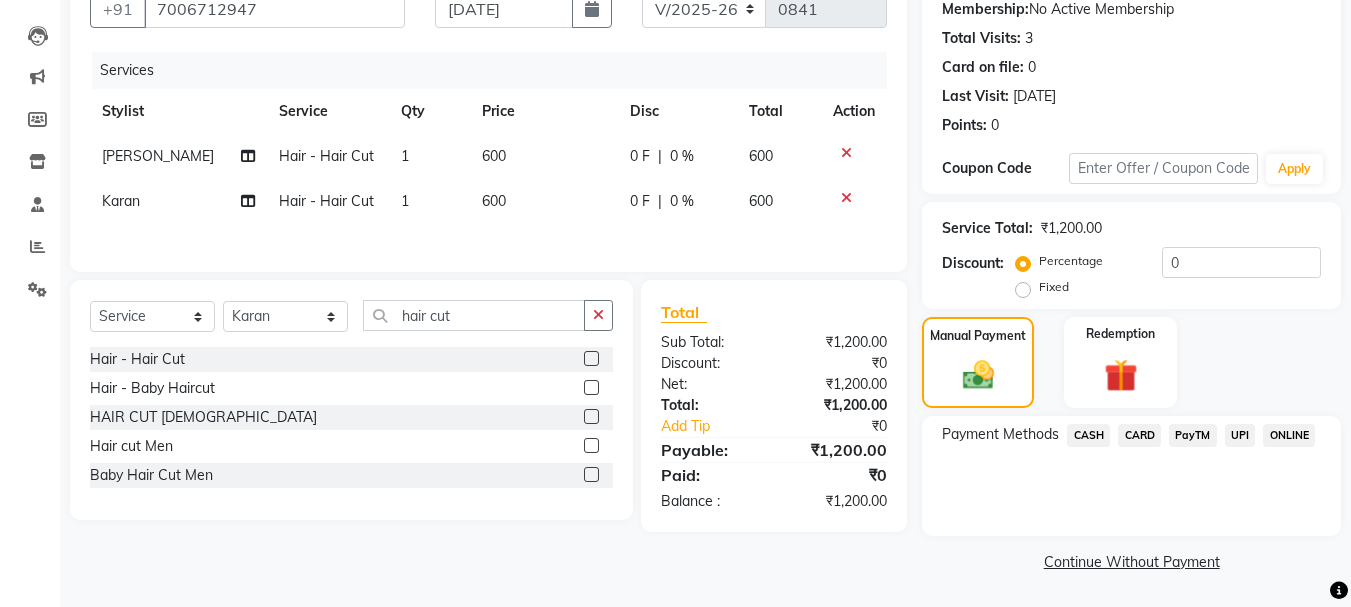 click on "PayTM" 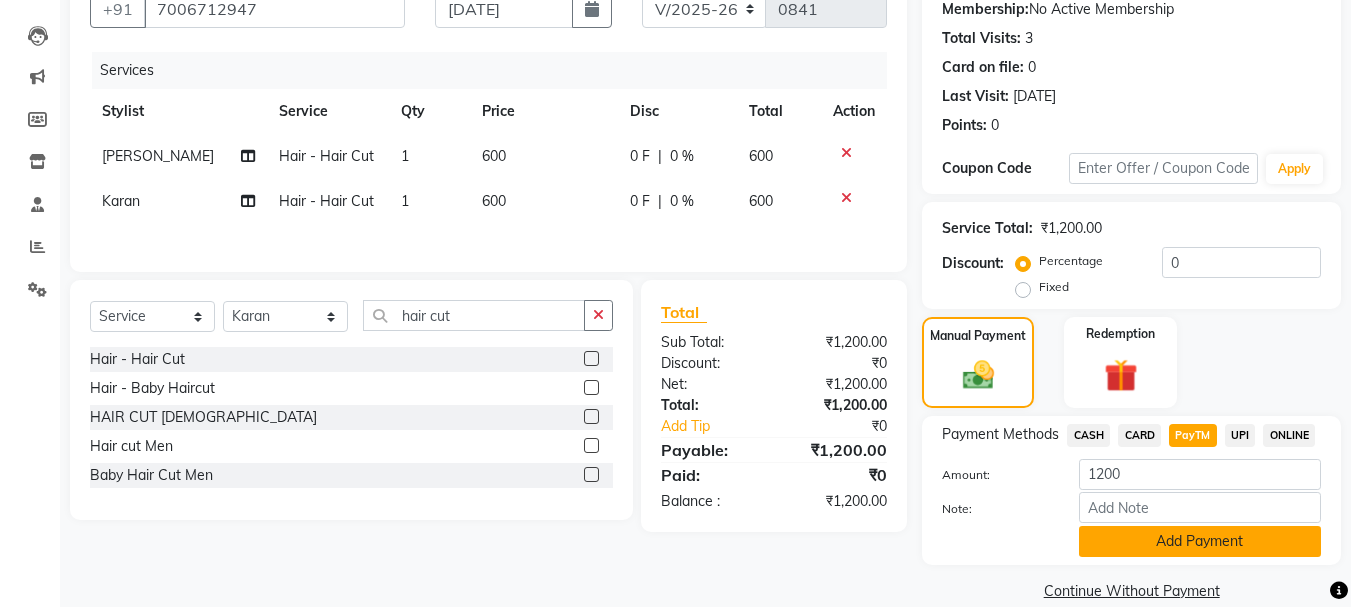 click on "Add Payment" 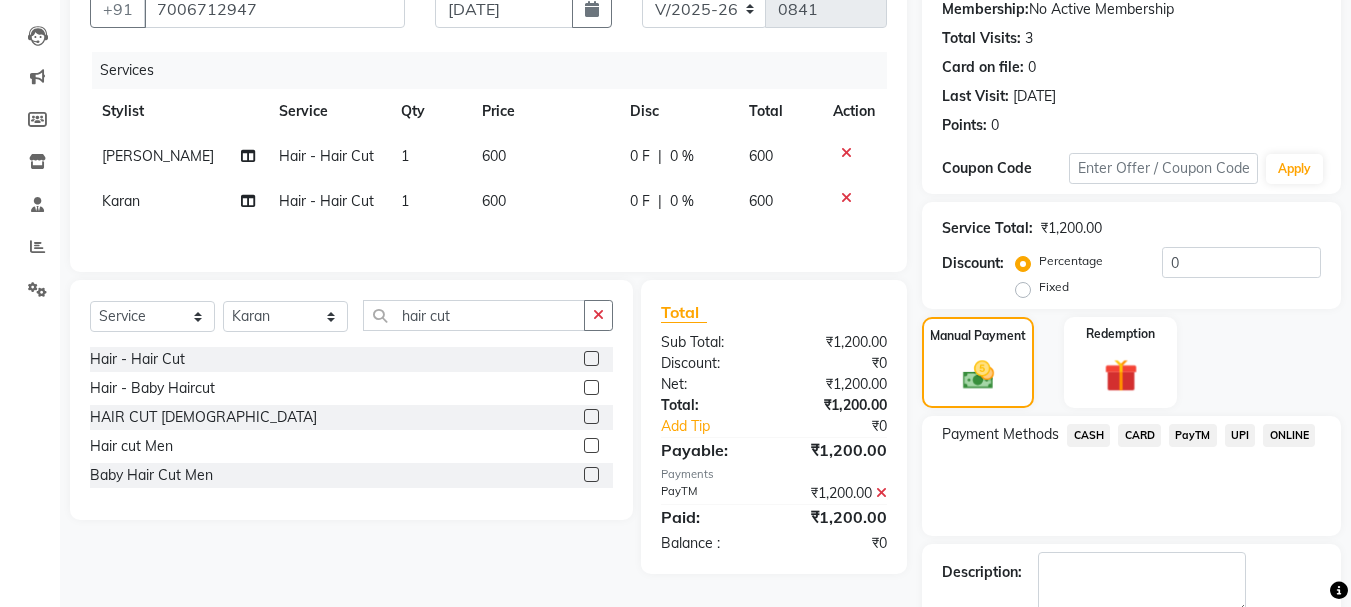 scroll, scrollTop: 309, scrollLeft: 0, axis: vertical 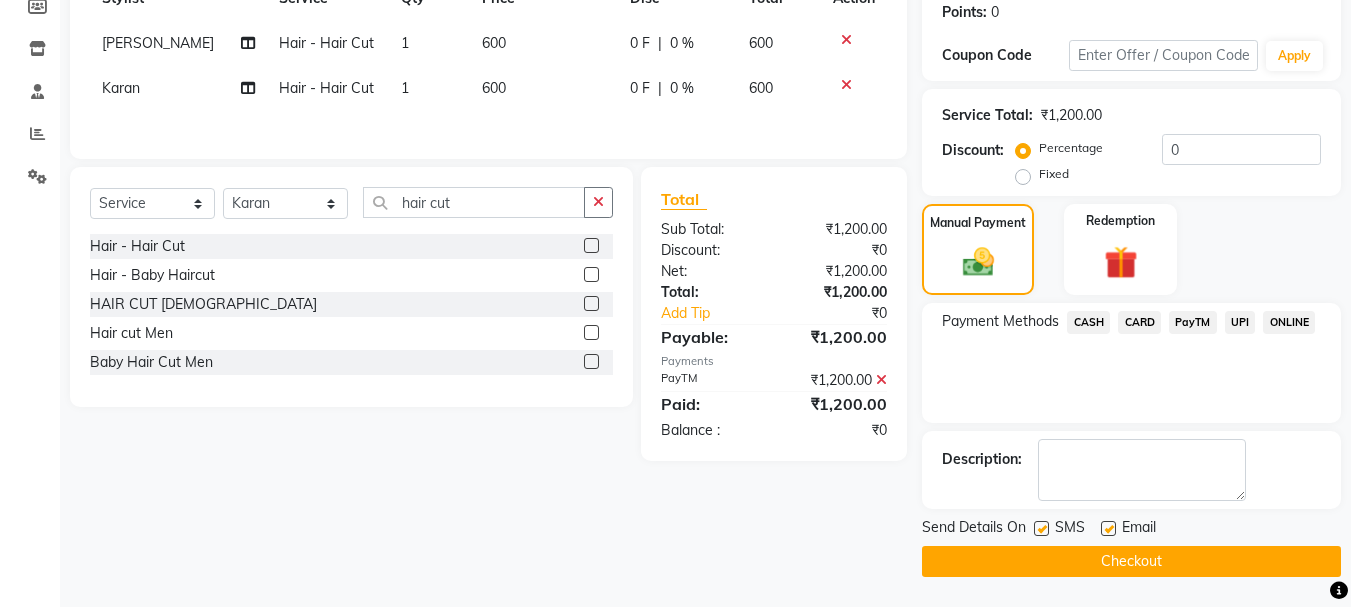 click on "Checkout" 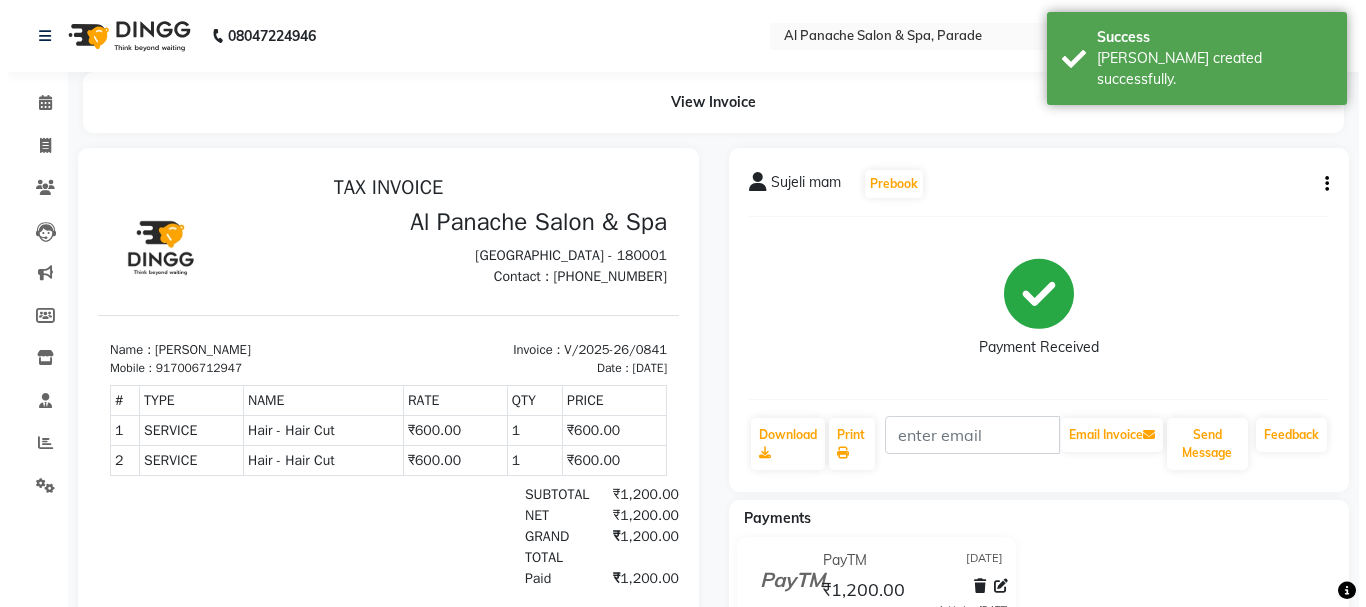 scroll, scrollTop: 0, scrollLeft: 0, axis: both 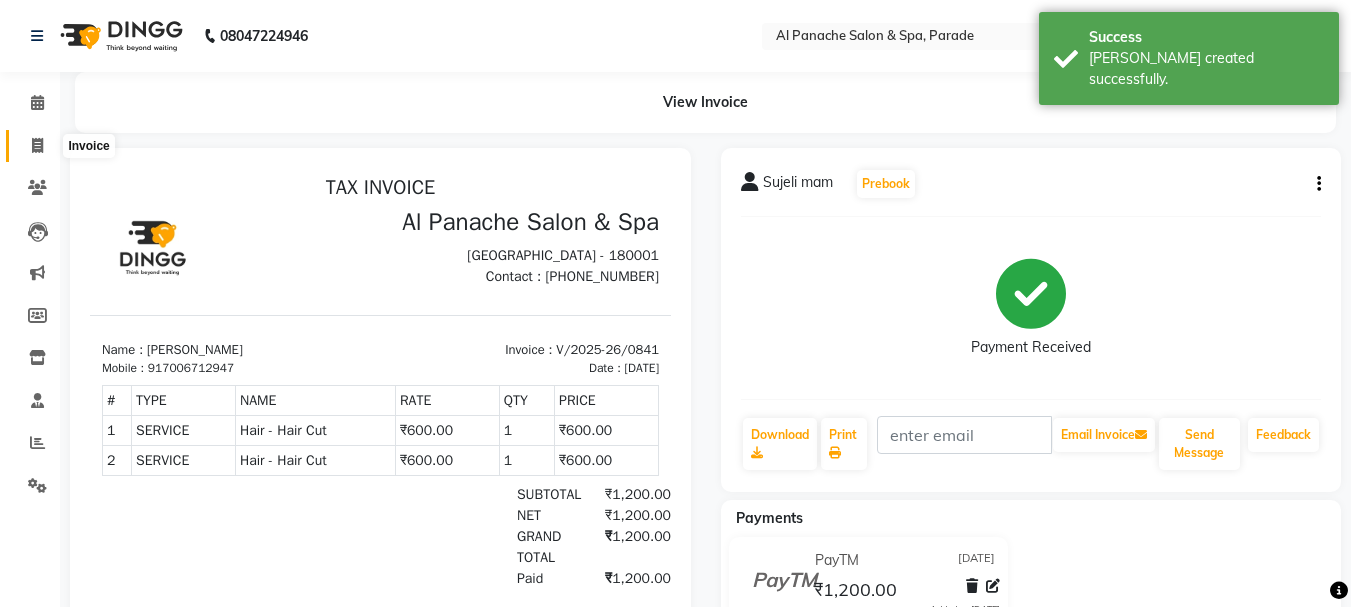 click 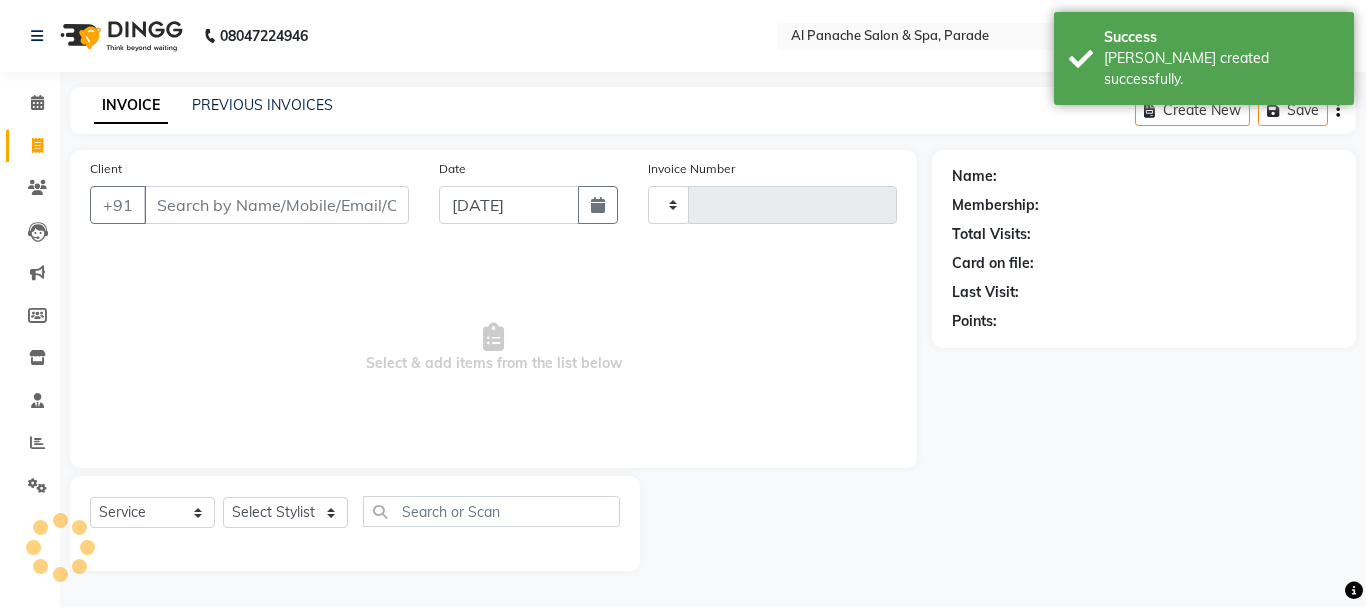 type on "0842" 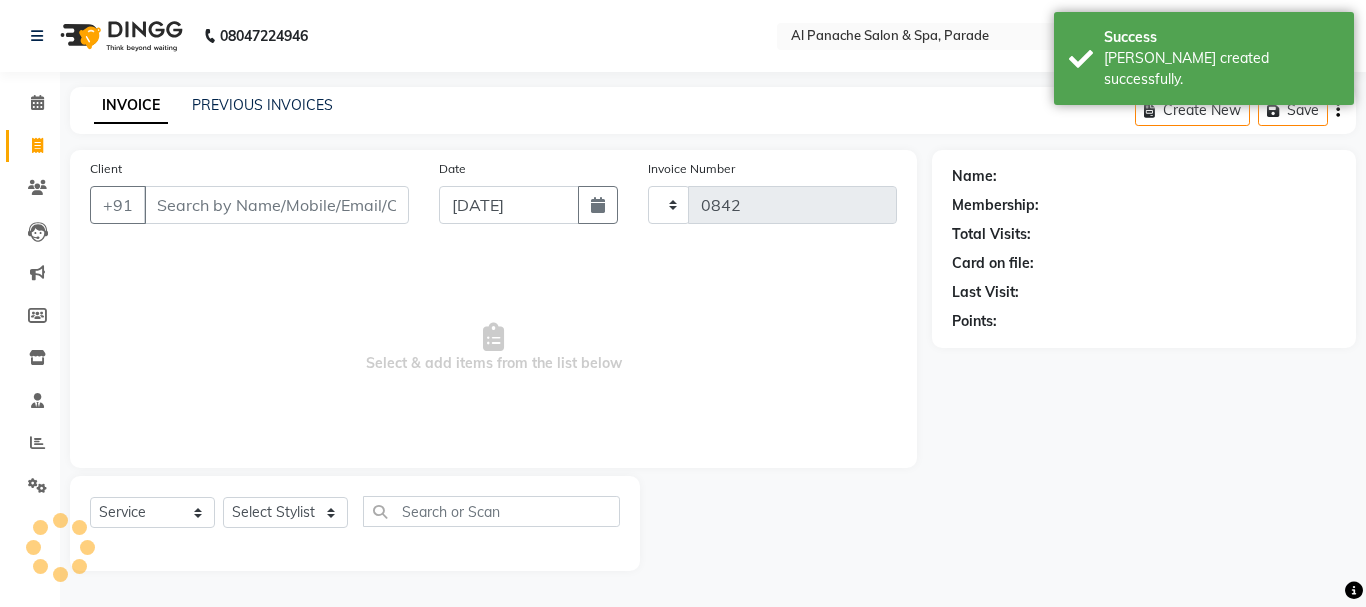 select on "463" 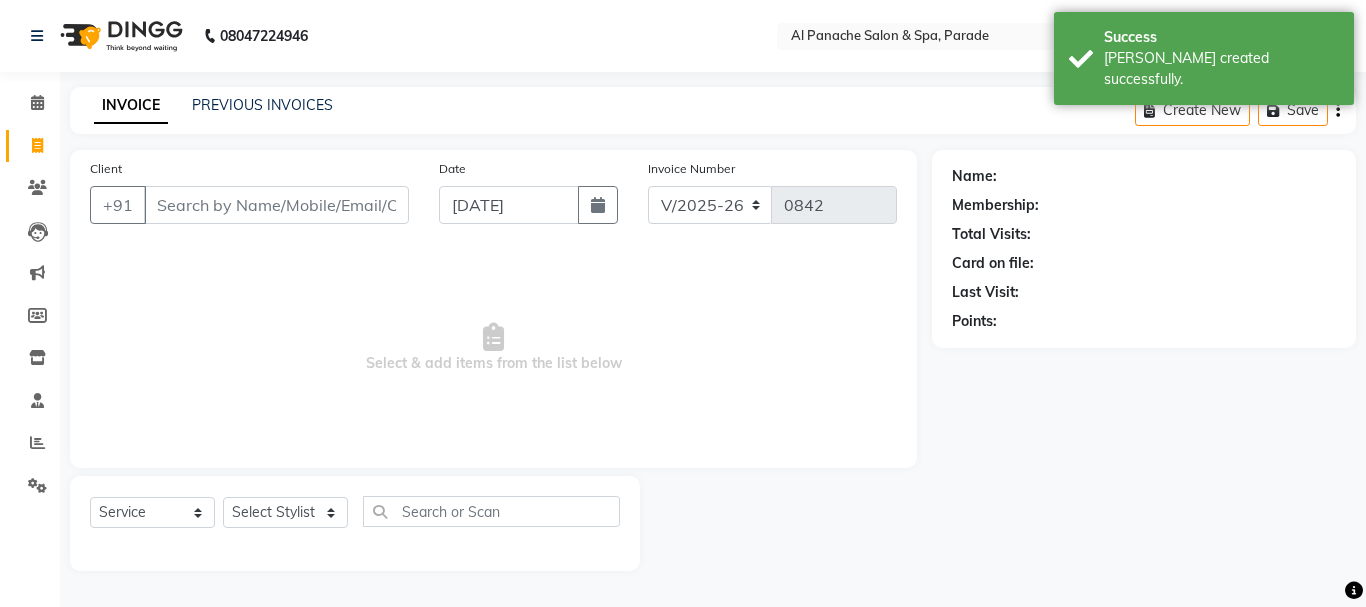 click on "Client" at bounding box center (276, 205) 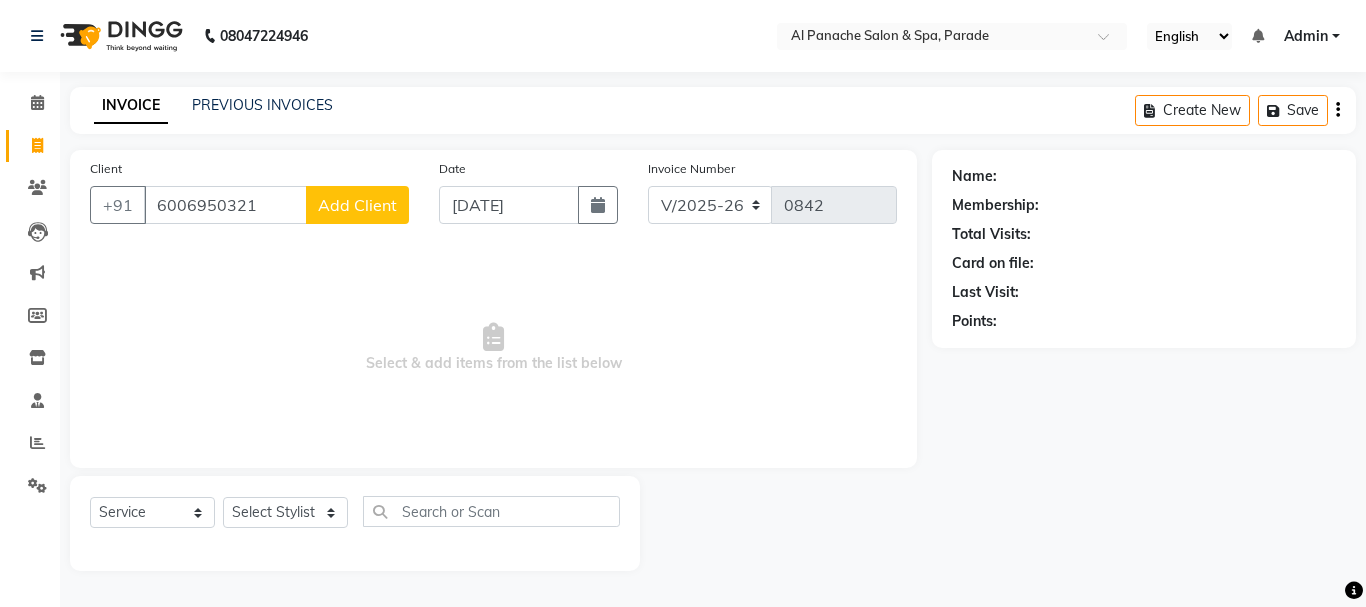 type on "6006950321" 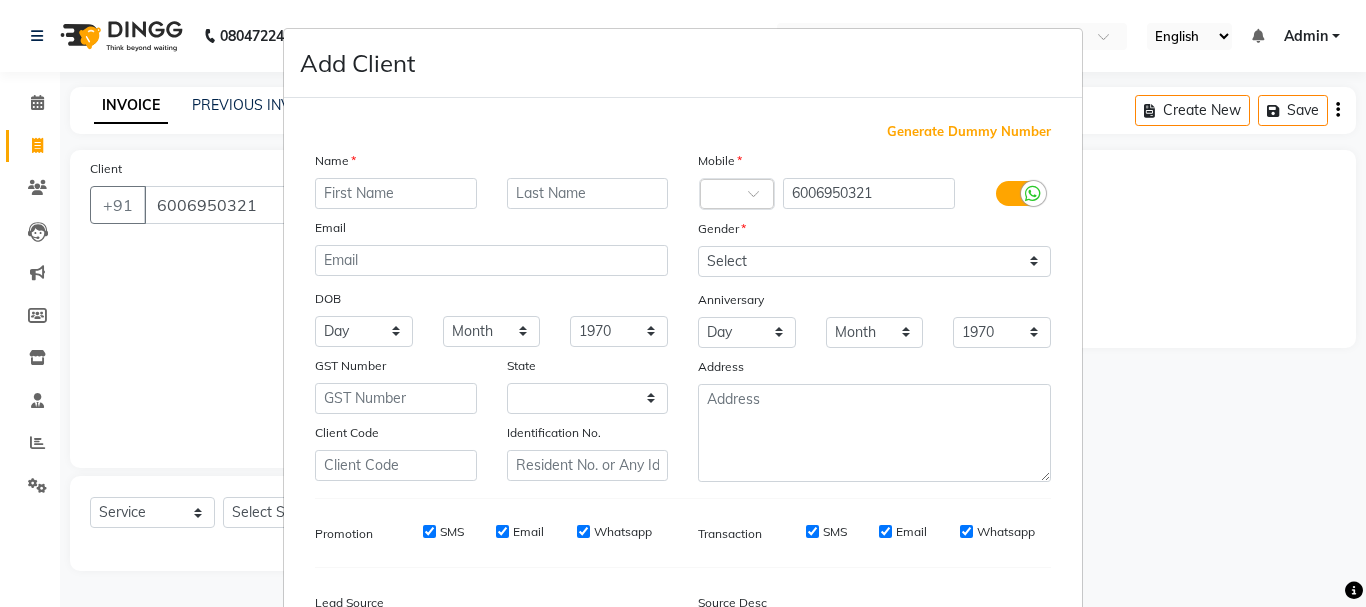 select on "15" 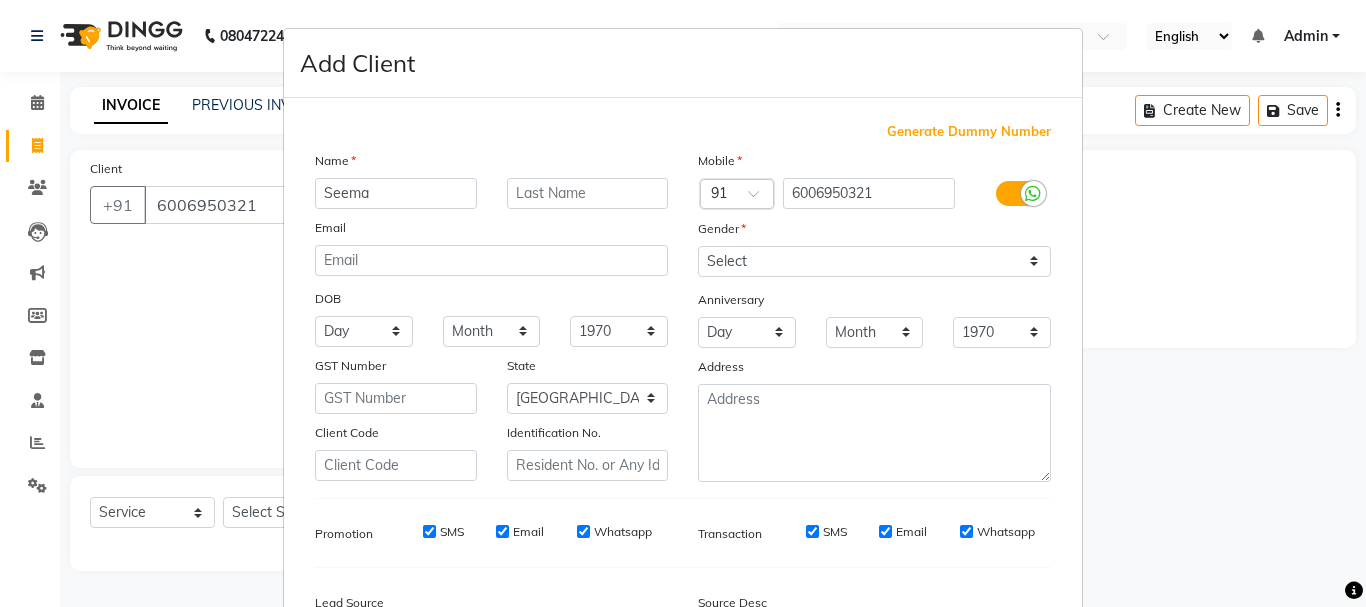 type on "Seema" 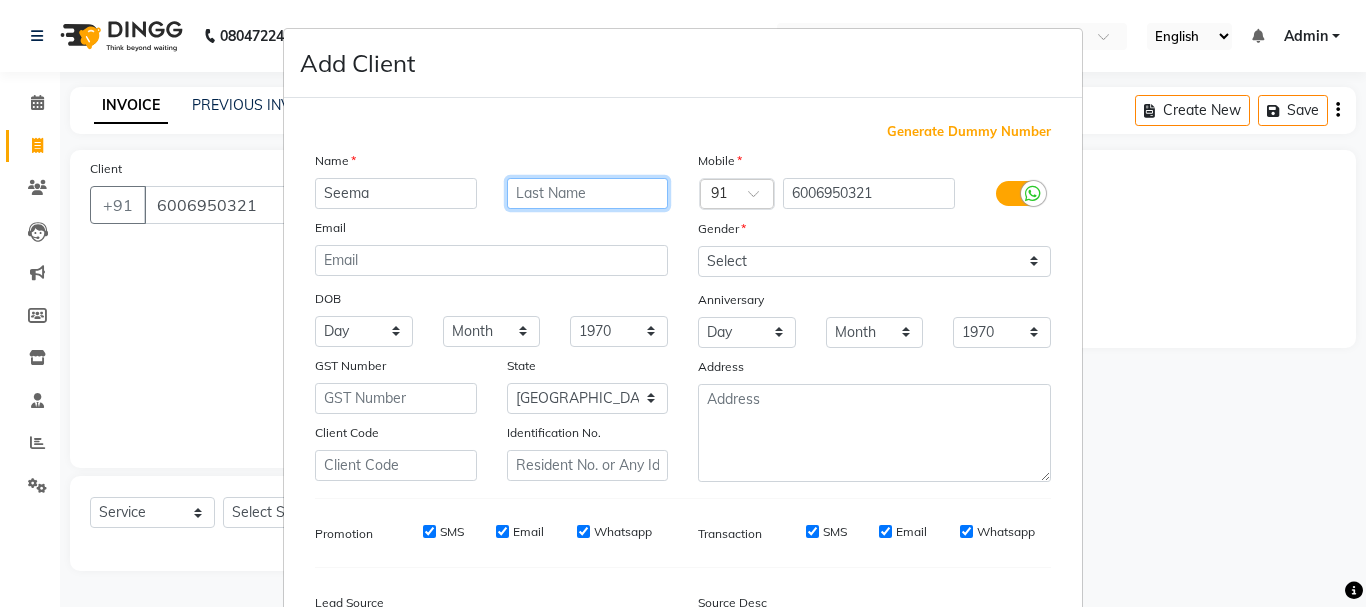 click at bounding box center (588, 193) 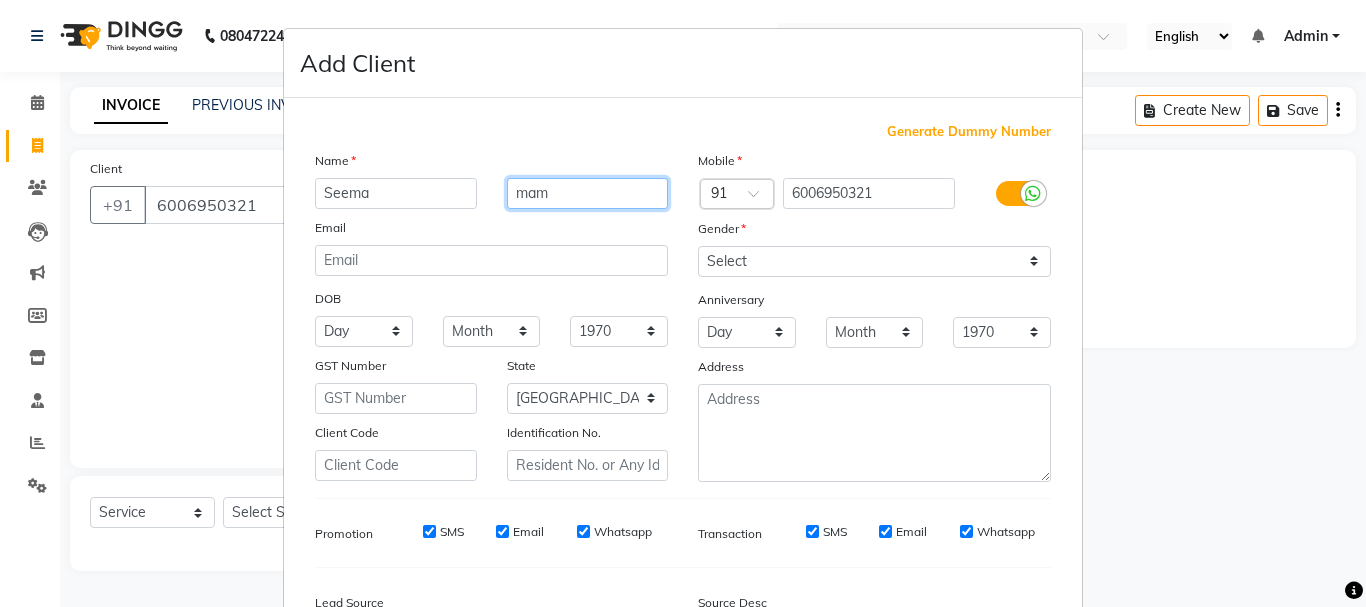type on "mam" 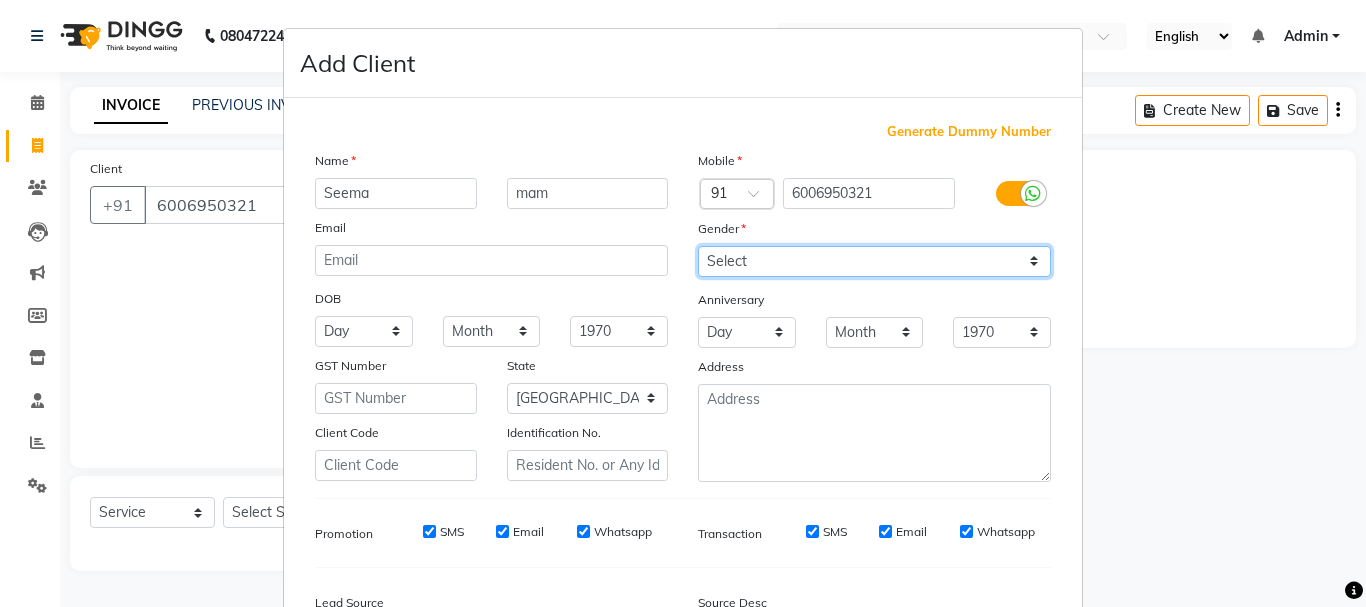 click on "Select [DEMOGRAPHIC_DATA] [DEMOGRAPHIC_DATA] Other Prefer Not To Say" at bounding box center (874, 261) 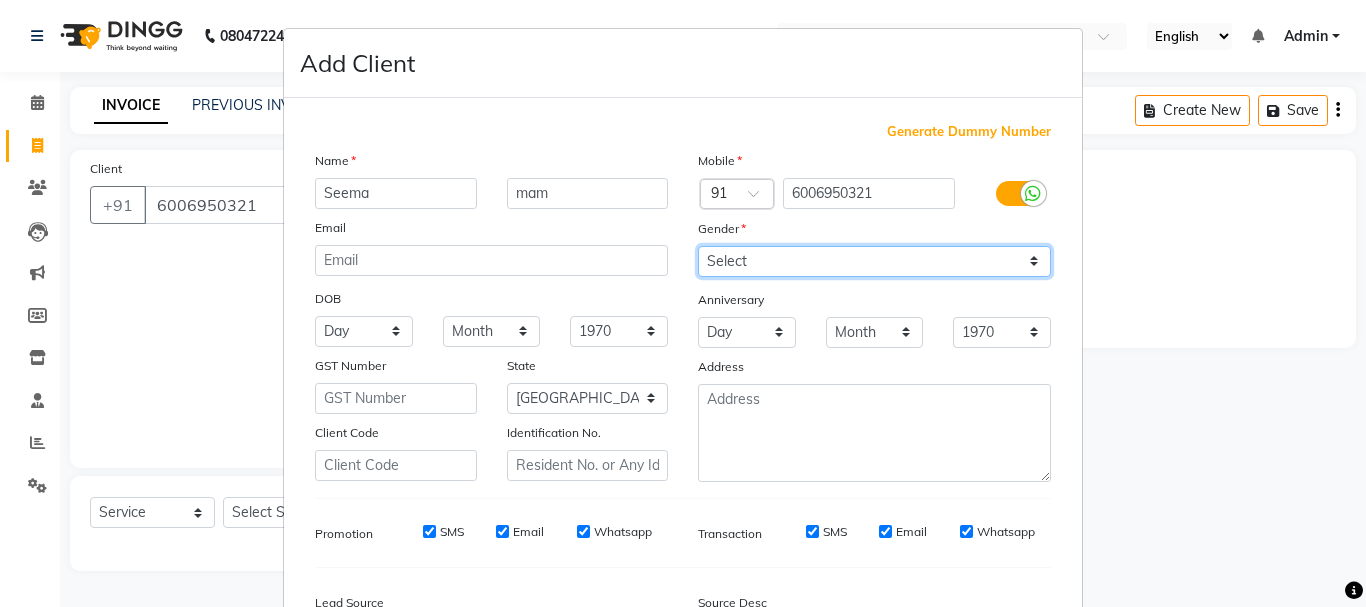 select on "[DEMOGRAPHIC_DATA]" 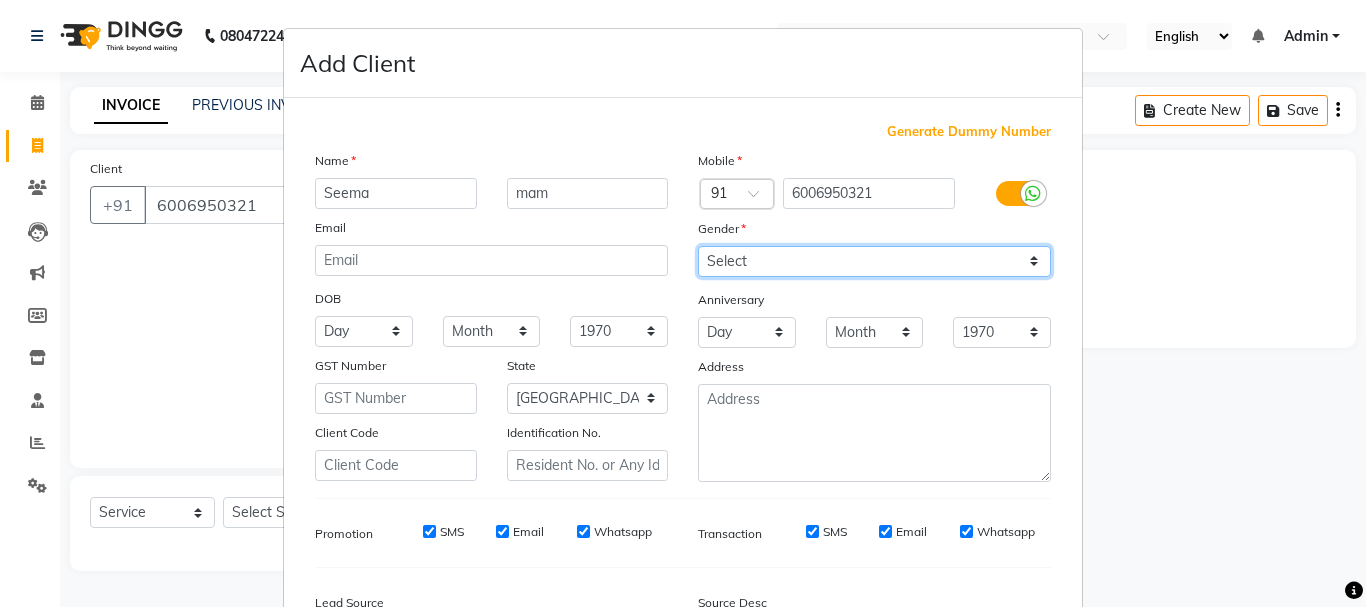 click on "Select [DEMOGRAPHIC_DATA] [DEMOGRAPHIC_DATA] Other Prefer Not To Say" at bounding box center [874, 261] 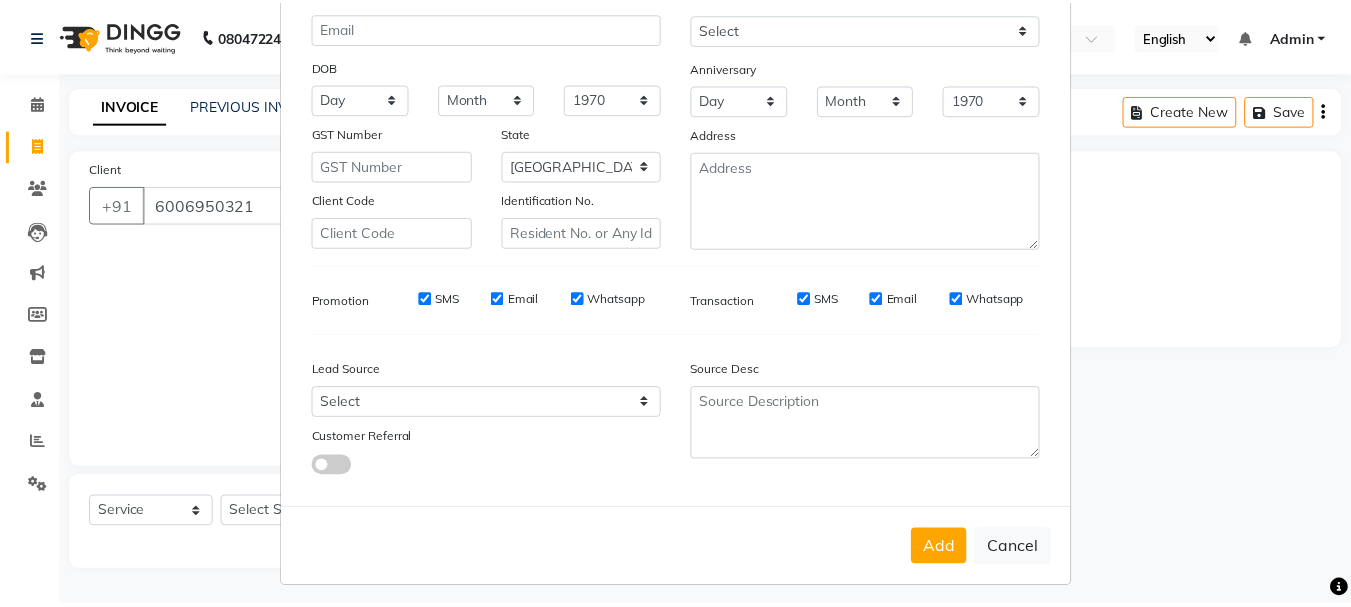 scroll, scrollTop: 242, scrollLeft: 0, axis: vertical 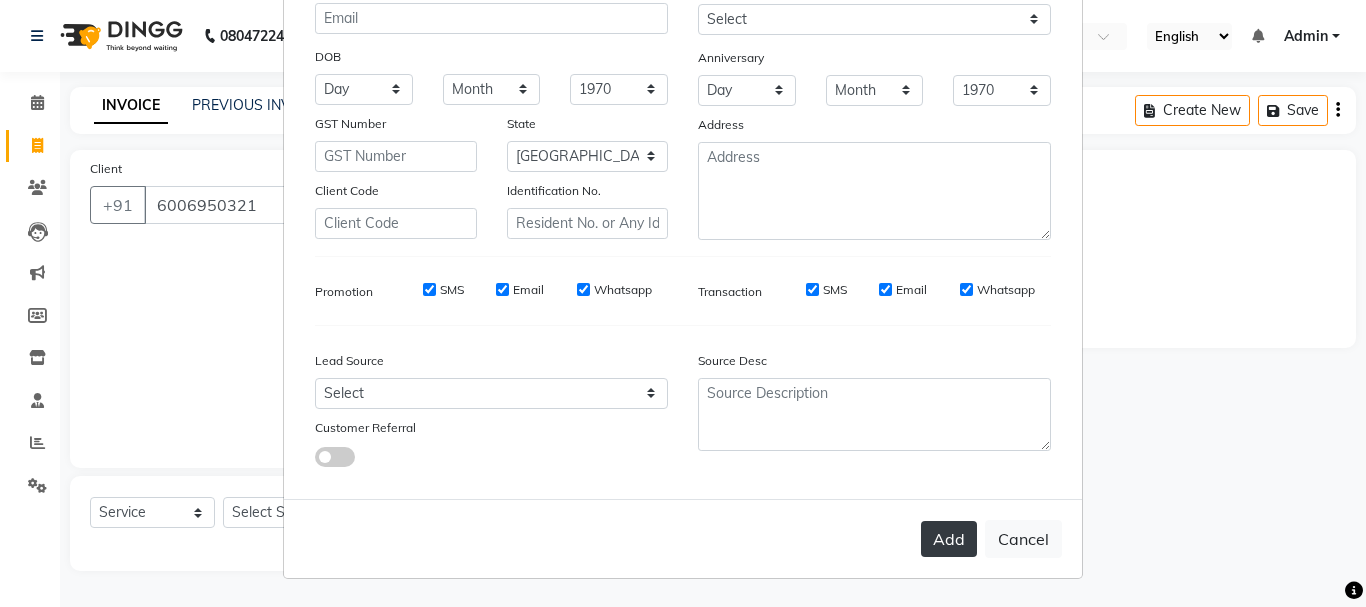 click on "Add" at bounding box center (949, 539) 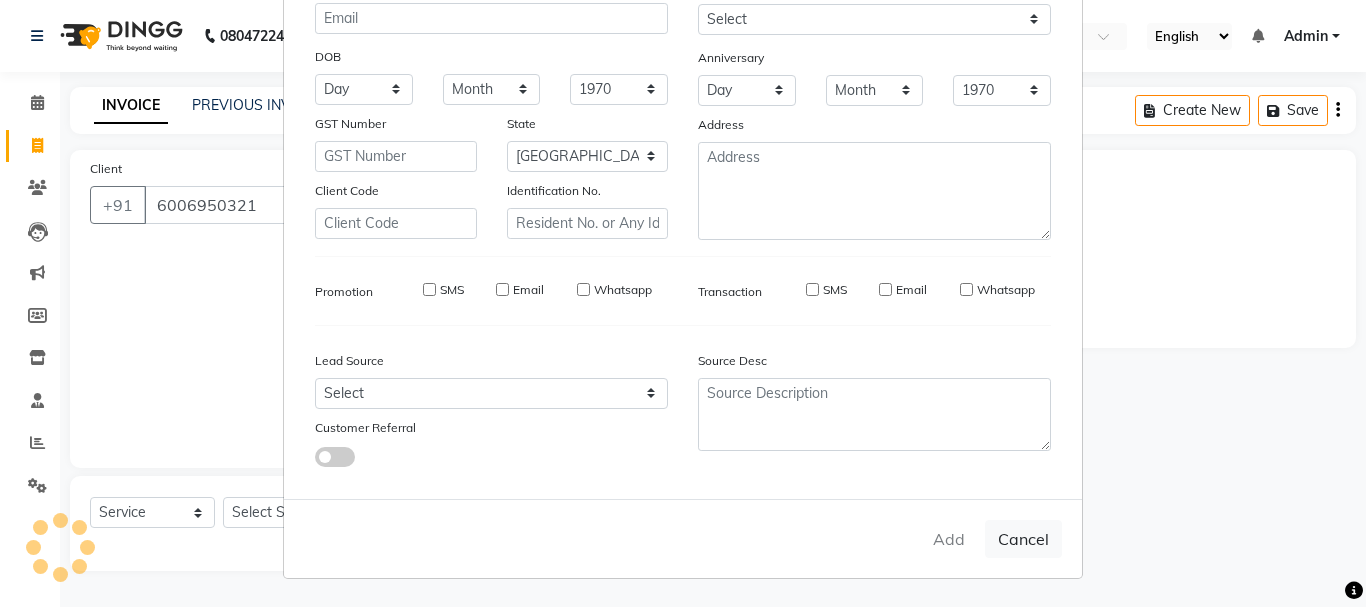 type 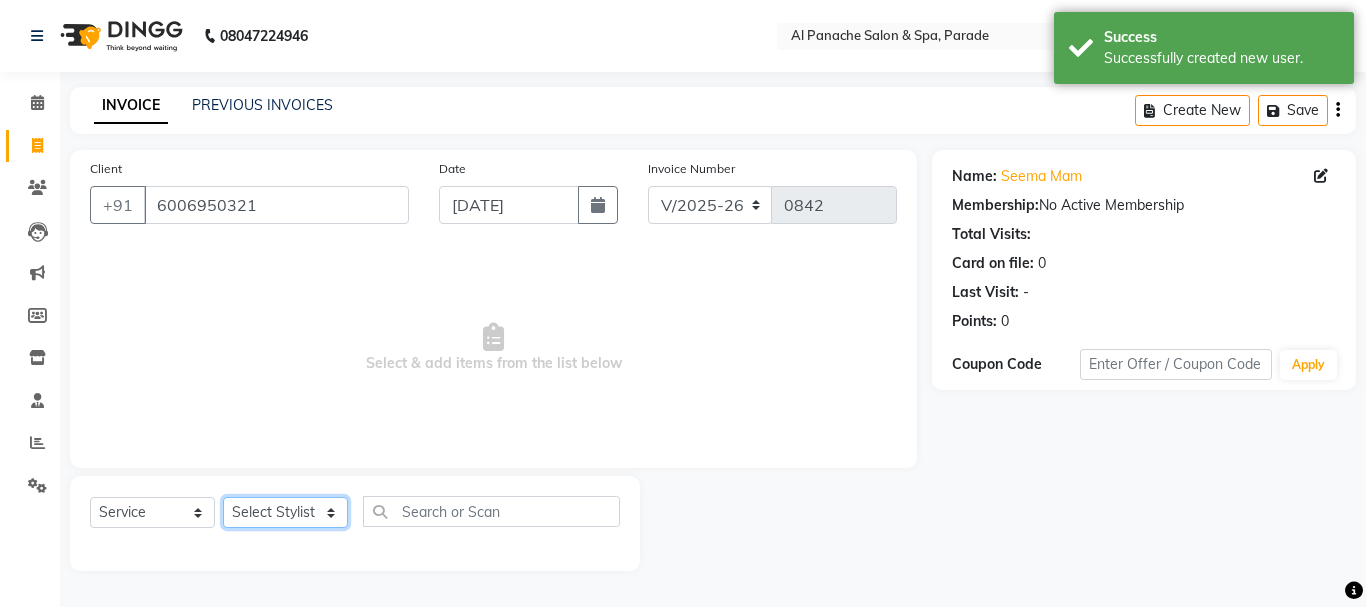 click on "Select Stylist [PERSON_NAME] [PERSON_NAME]  MANAGER [PERSON_NAME]  [PERSON_NAME] [PERSON_NAME]" 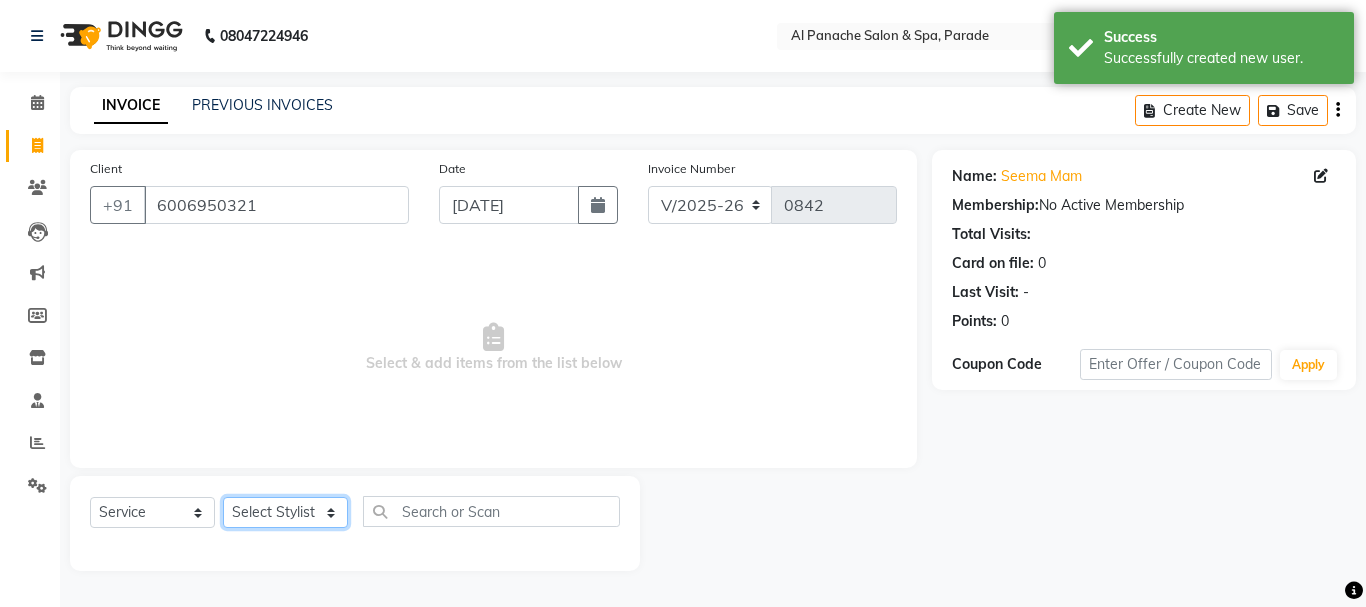 select on "10500" 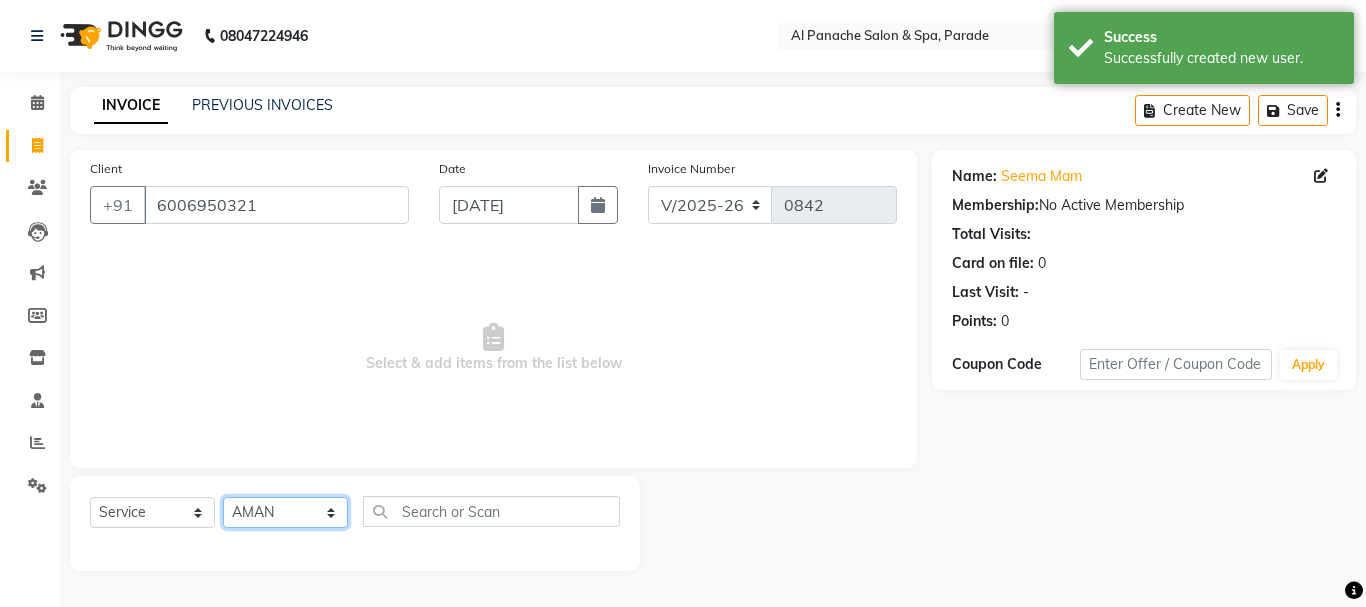 click on "Select Stylist [PERSON_NAME] [PERSON_NAME]  MANAGER [PERSON_NAME]  [PERSON_NAME] [PERSON_NAME]" 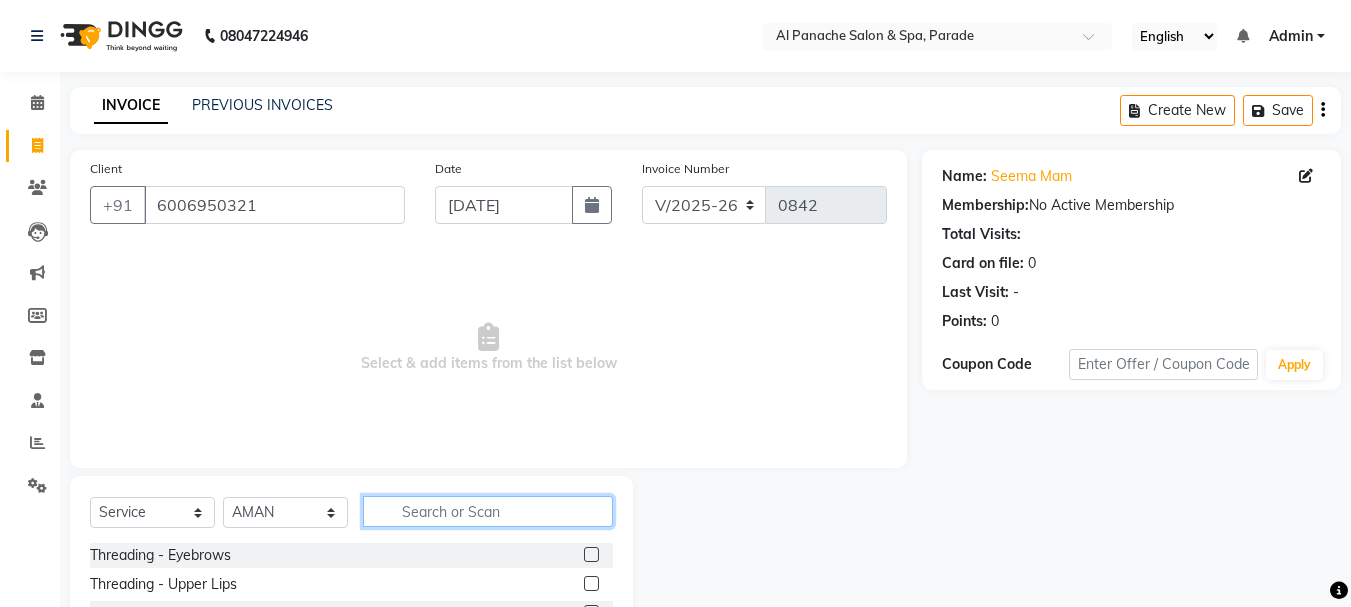 click 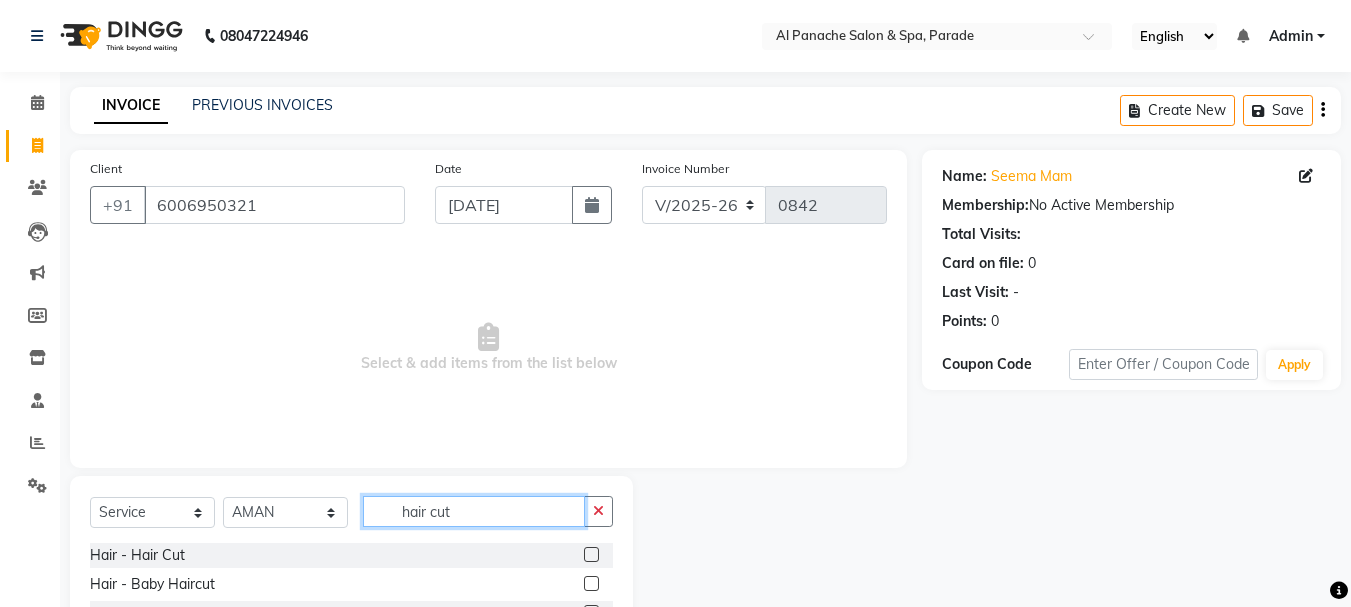 type on "hair cut" 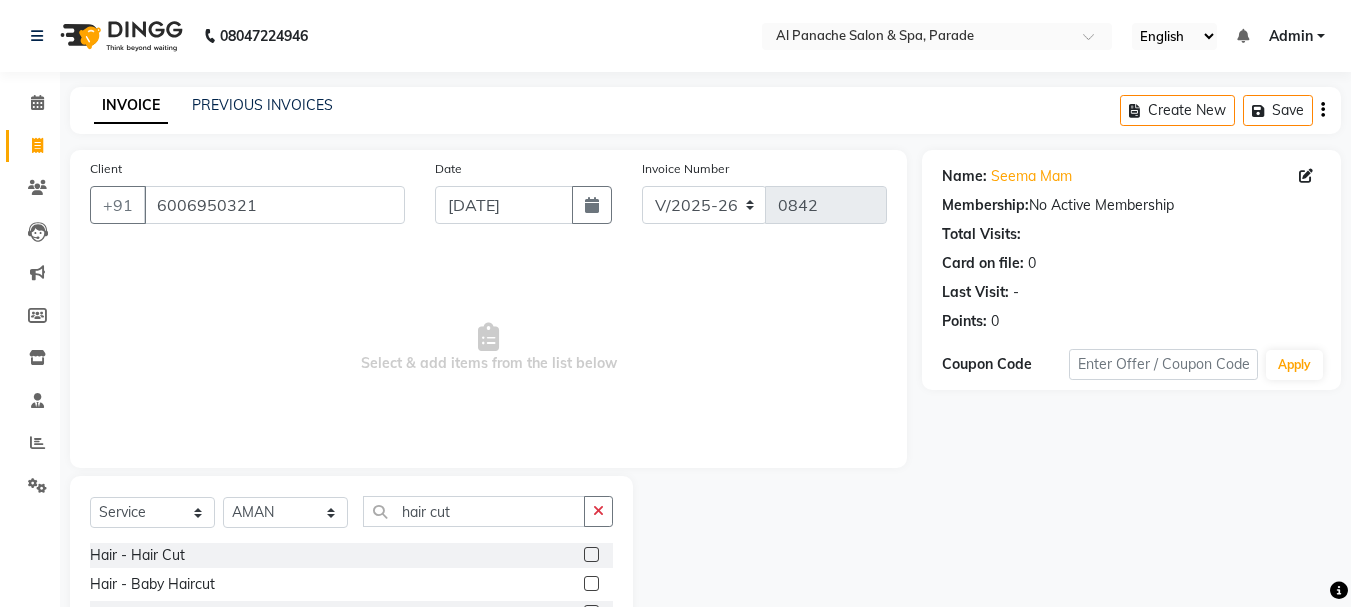 click 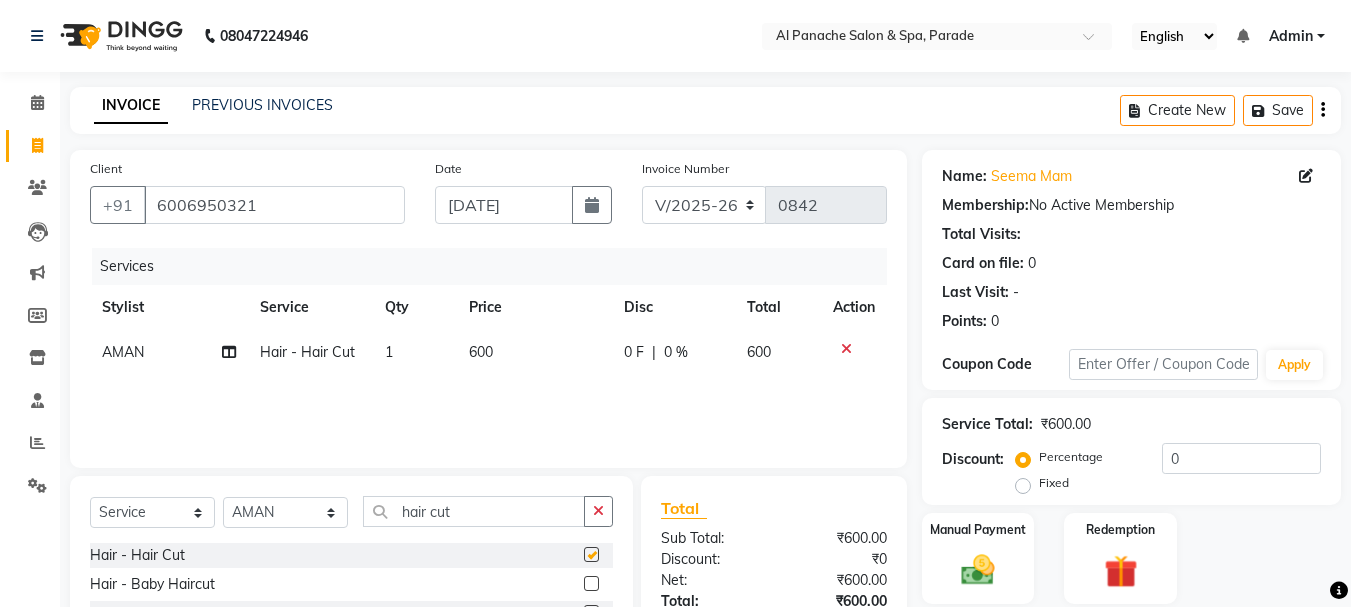 checkbox on "false" 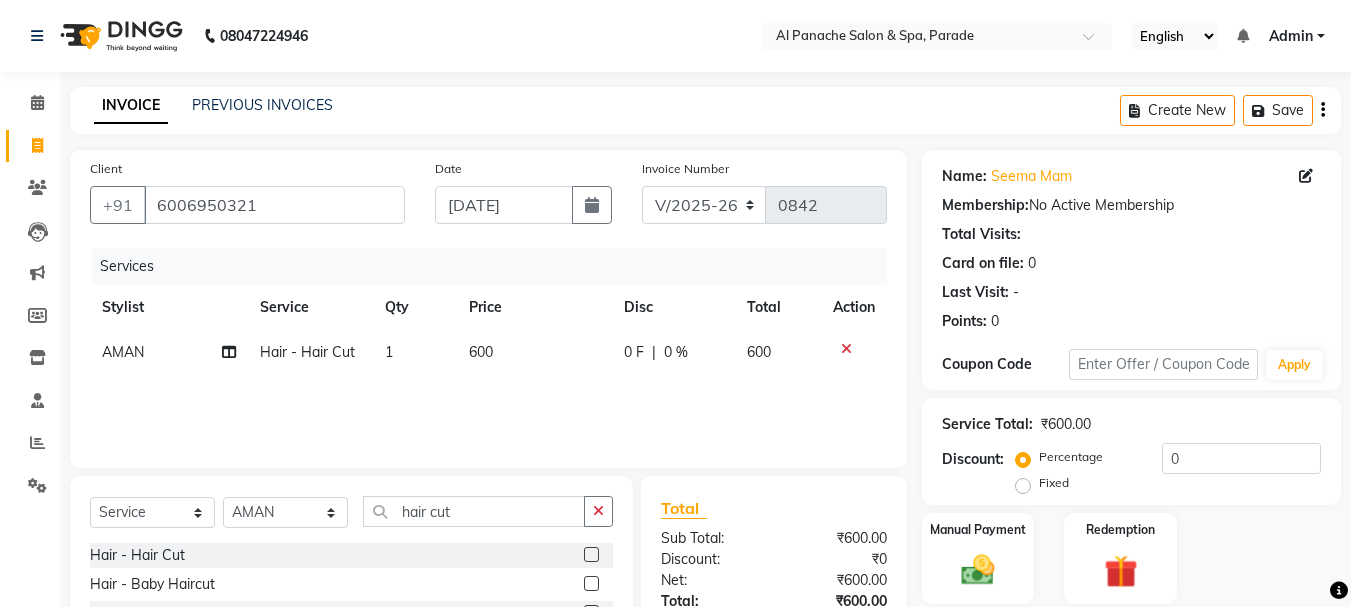 scroll, scrollTop: 151, scrollLeft: 0, axis: vertical 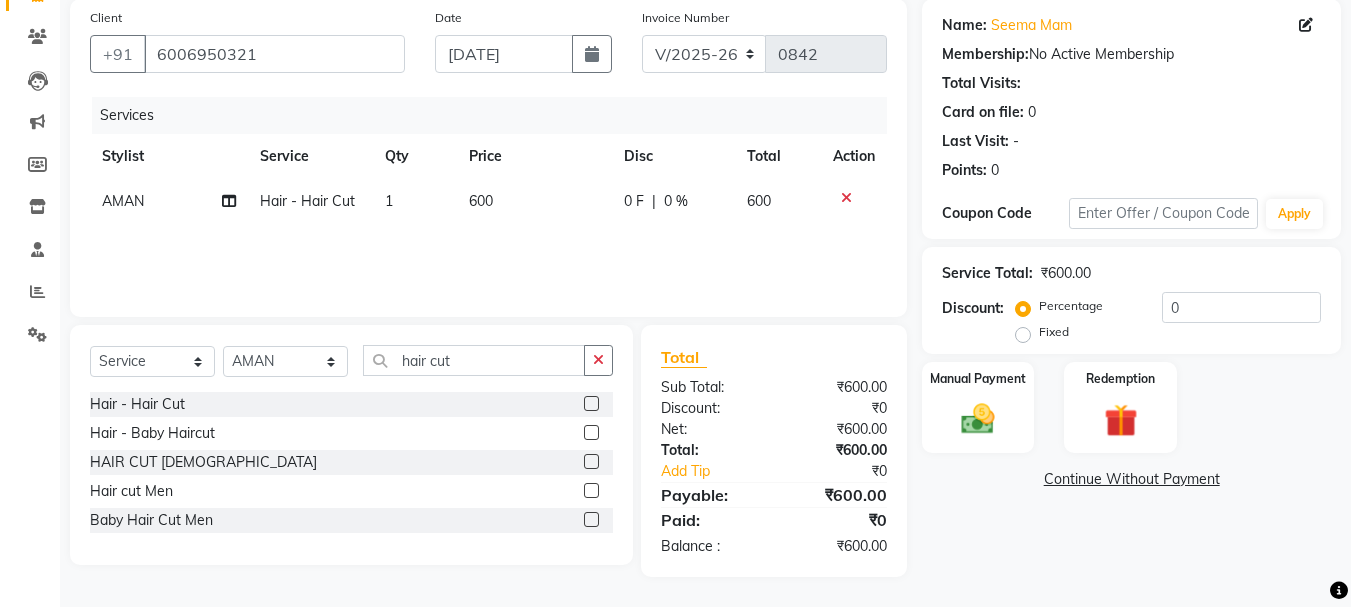 click on "Fixed" 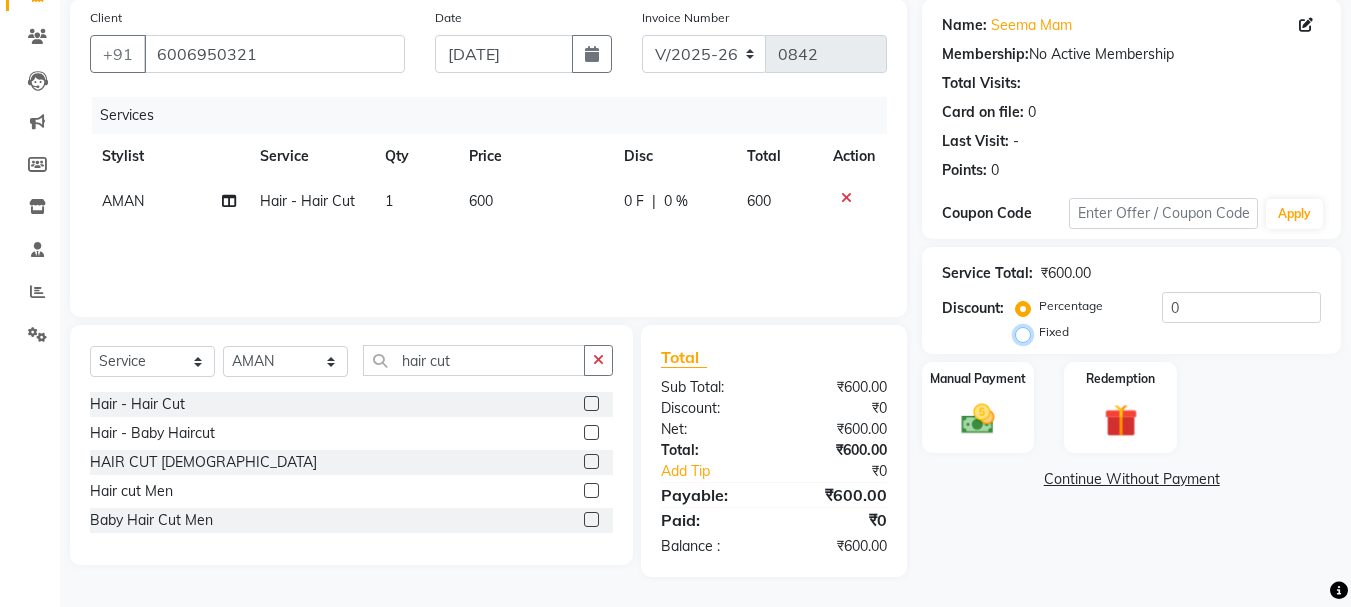 click on "Fixed" at bounding box center (1027, 332) 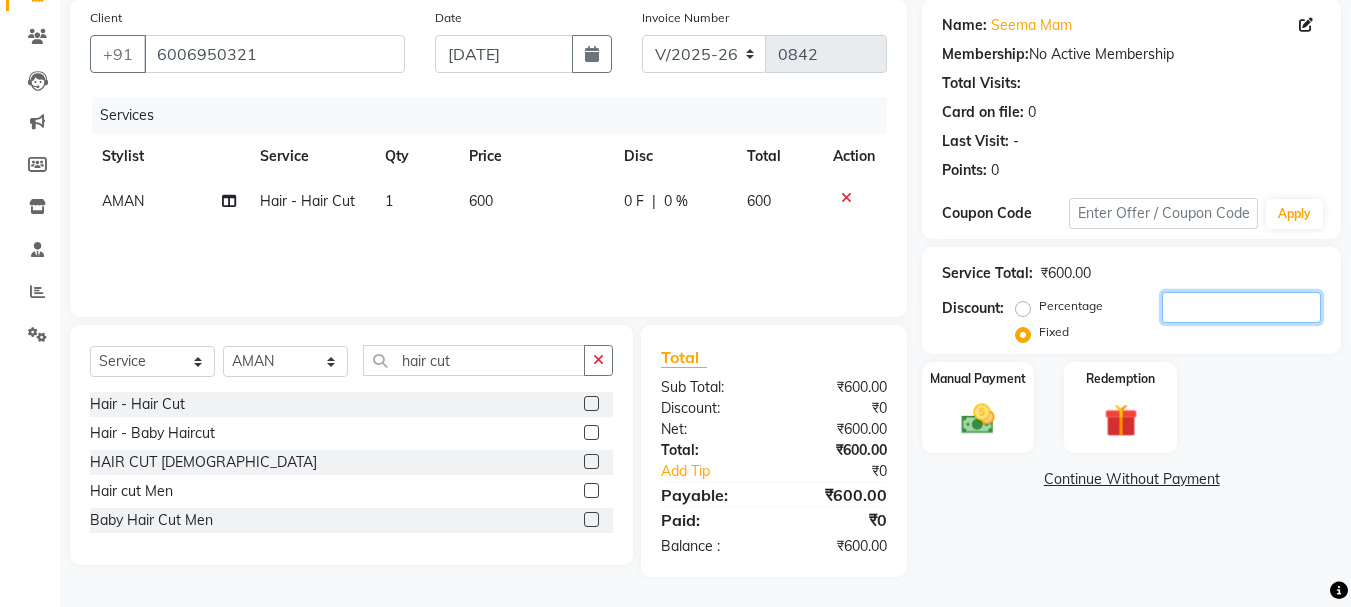 click 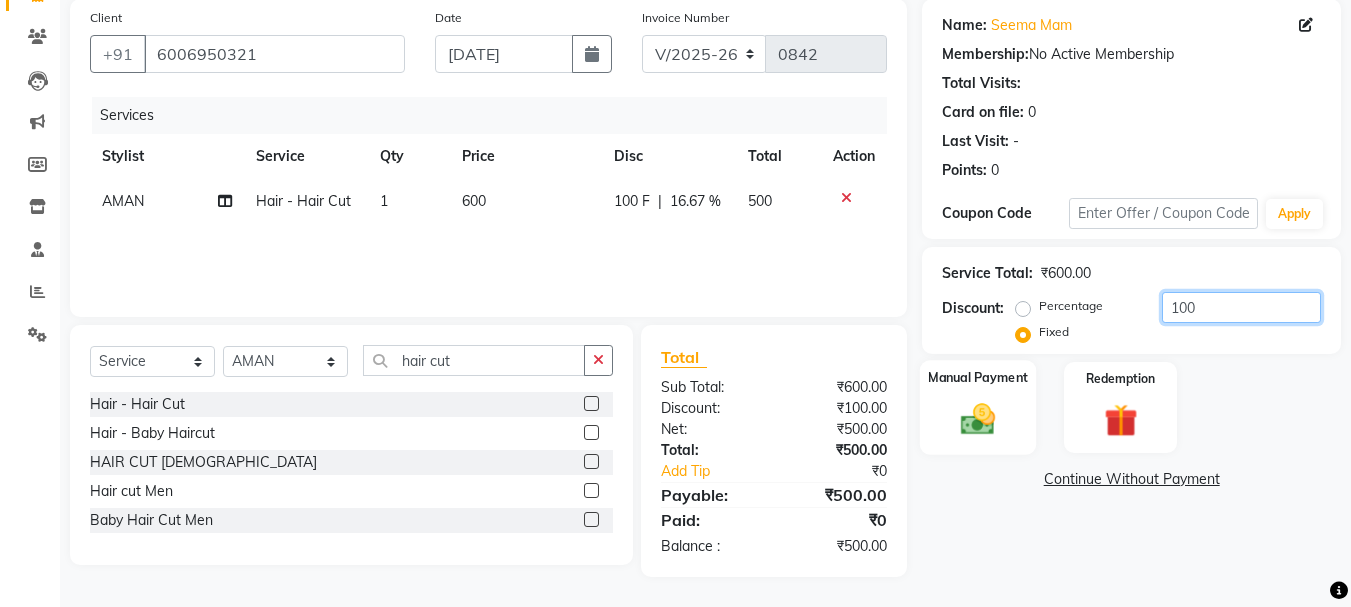 type on "100" 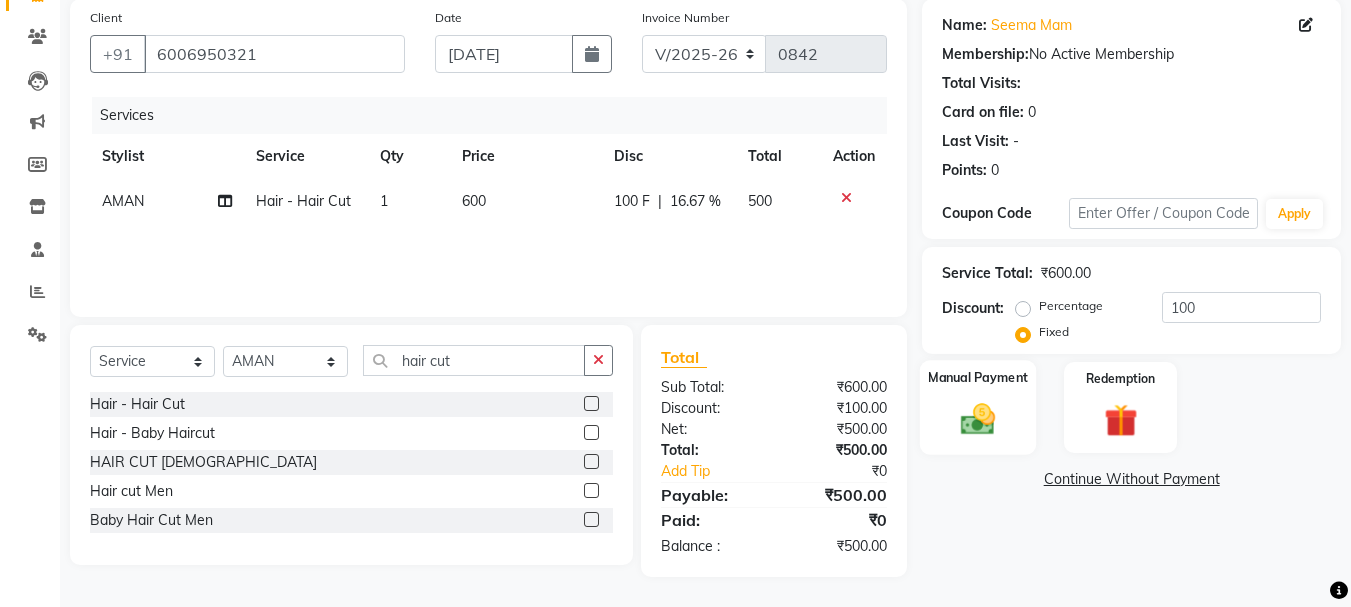 click 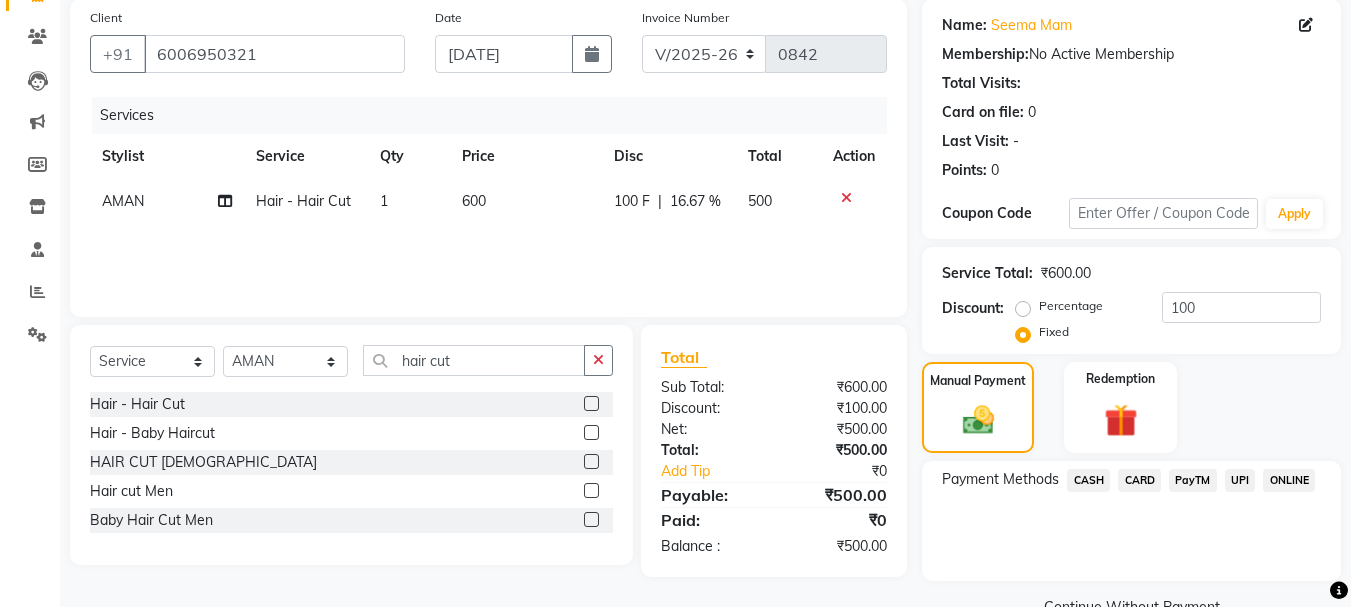 scroll, scrollTop: 196, scrollLeft: 0, axis: vertical 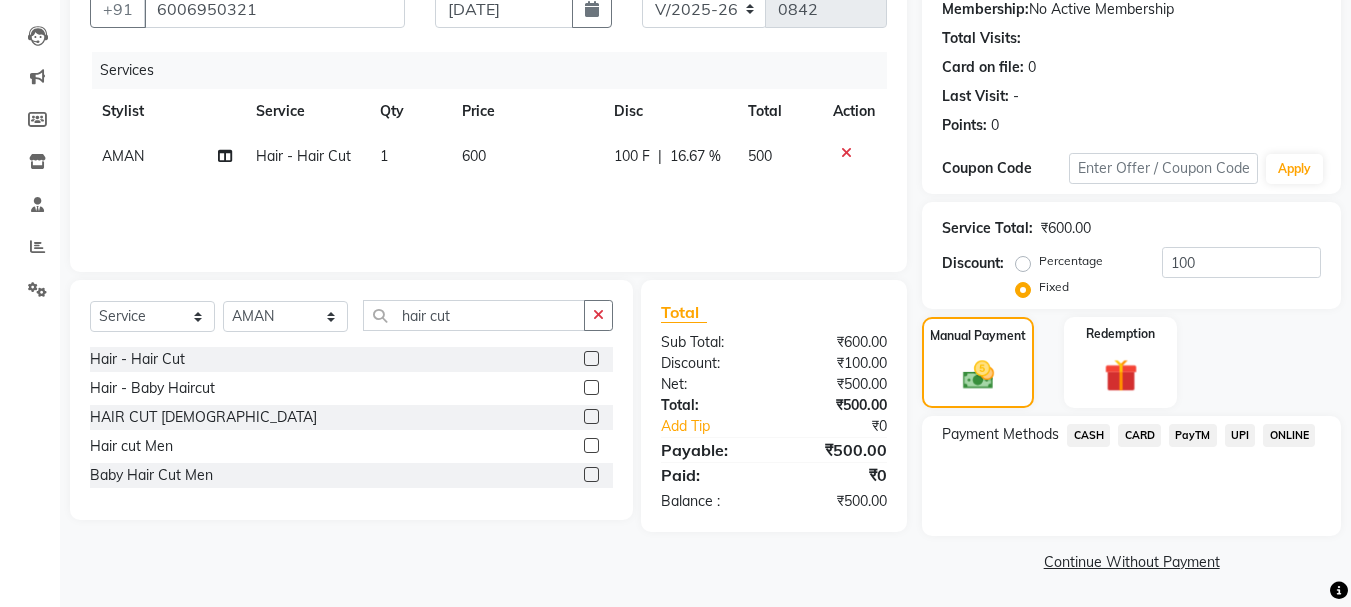 click on "PayTM" 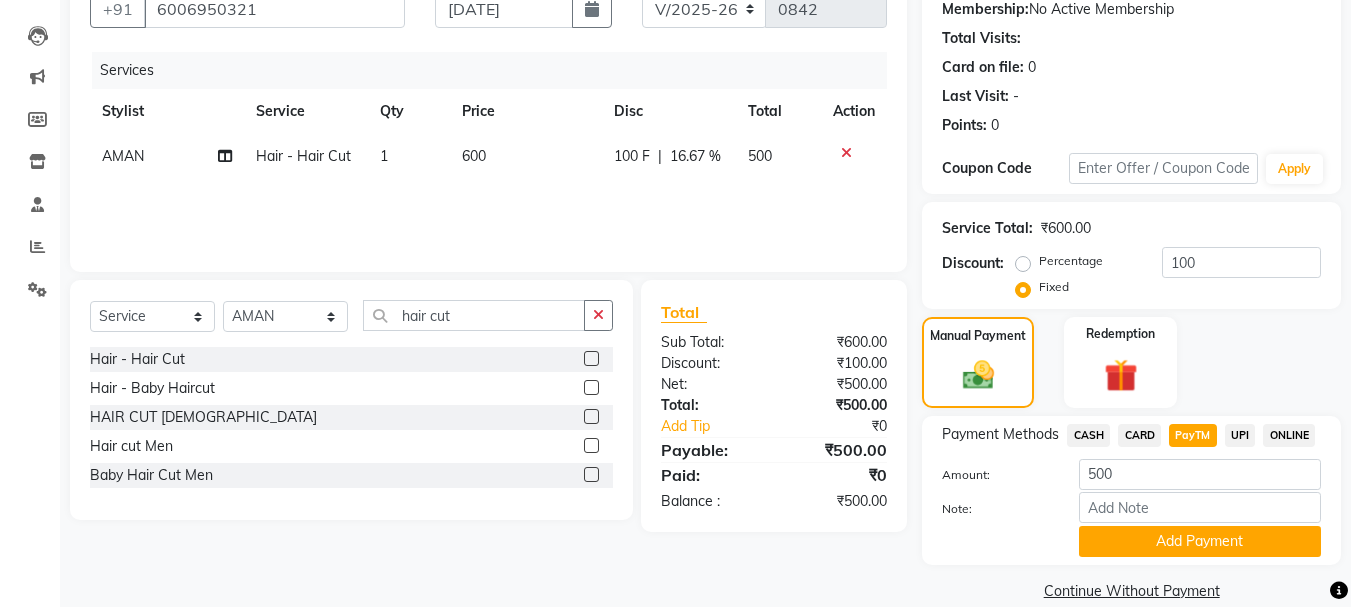 scroll, scrollTop: 225, scrollLeft: 0, axis: vertical 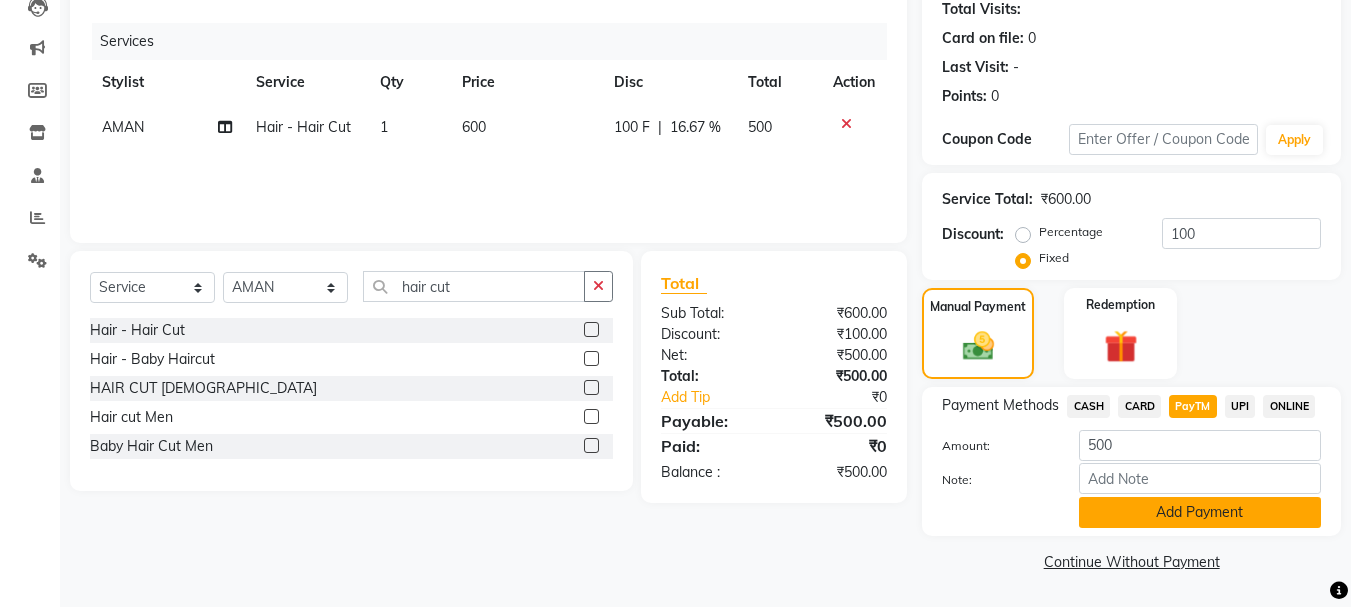 click on "Add Payment" 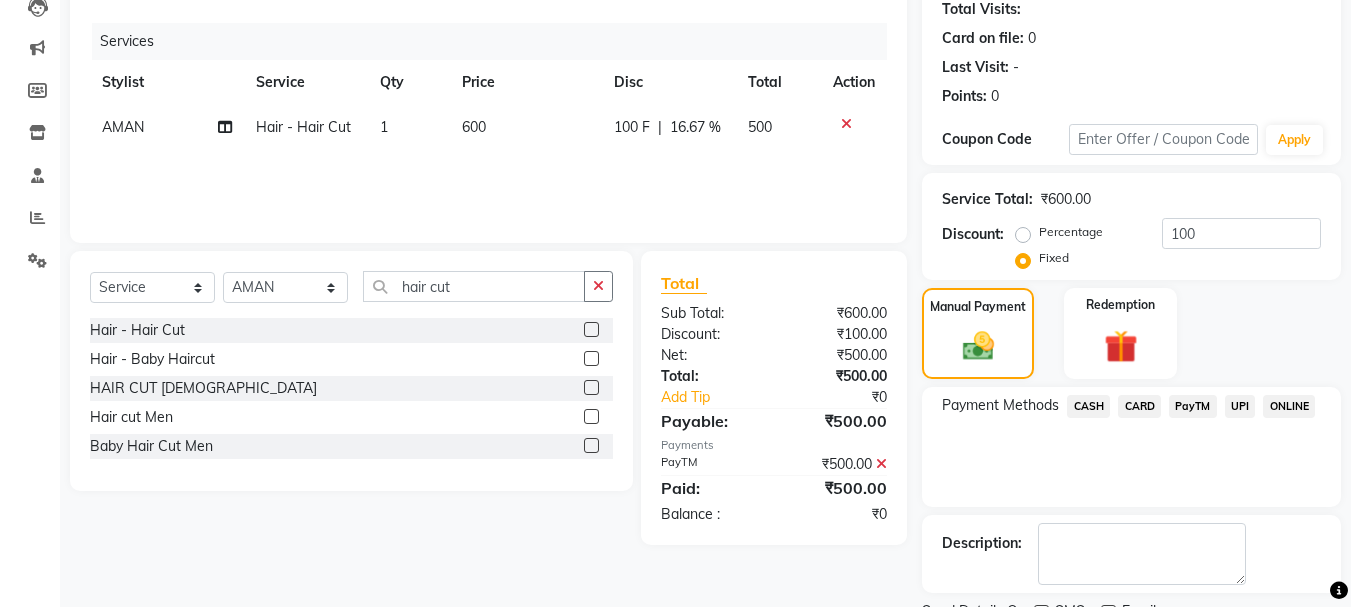 scroll, scrollTop: 309, scrollLeft: 0, axis: vertical 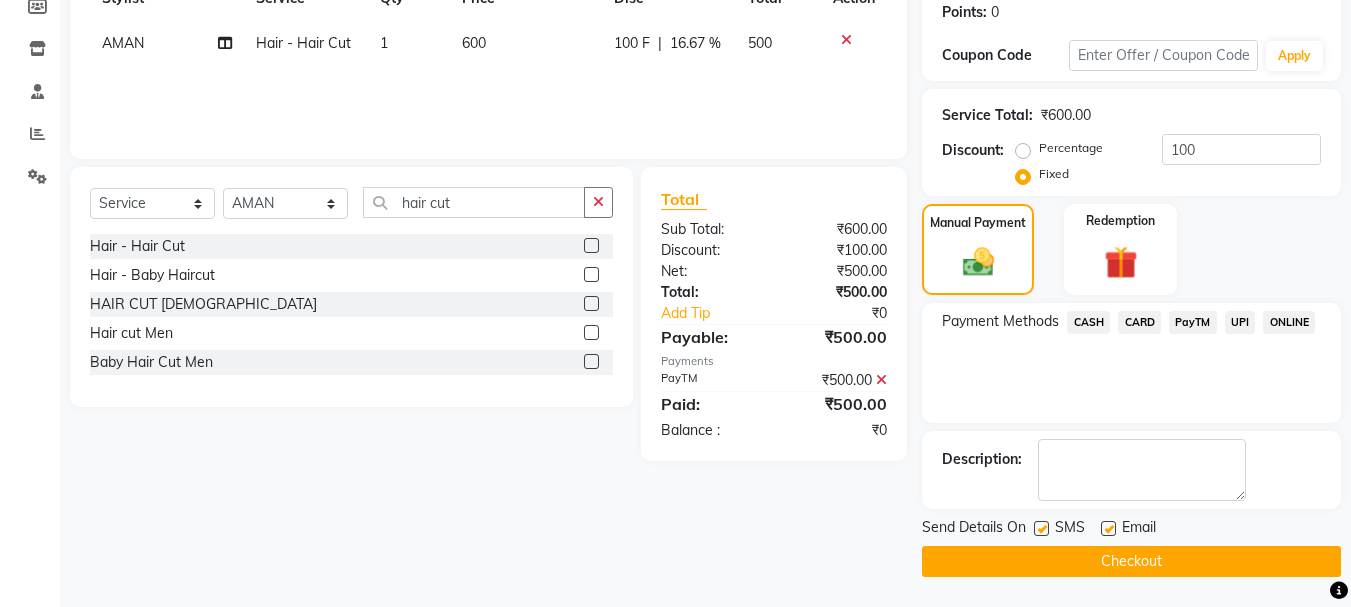 click on "Checkout" 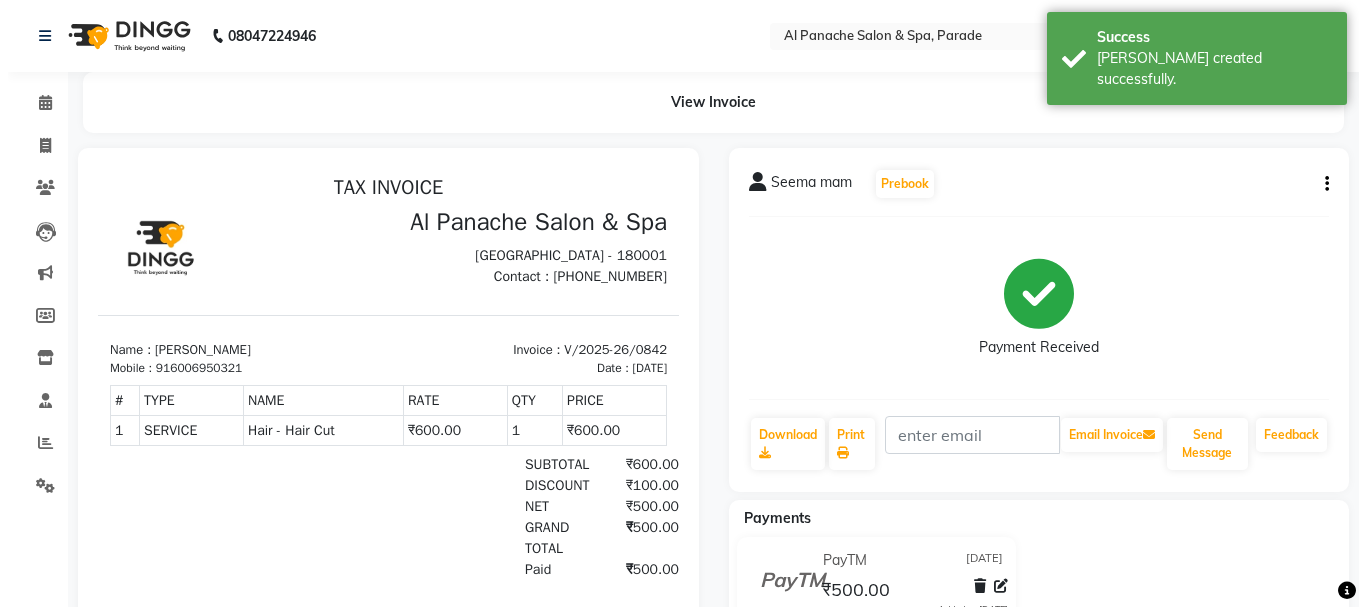 scroll, scrollTop: 0, scrollLeft: 0, axis: both 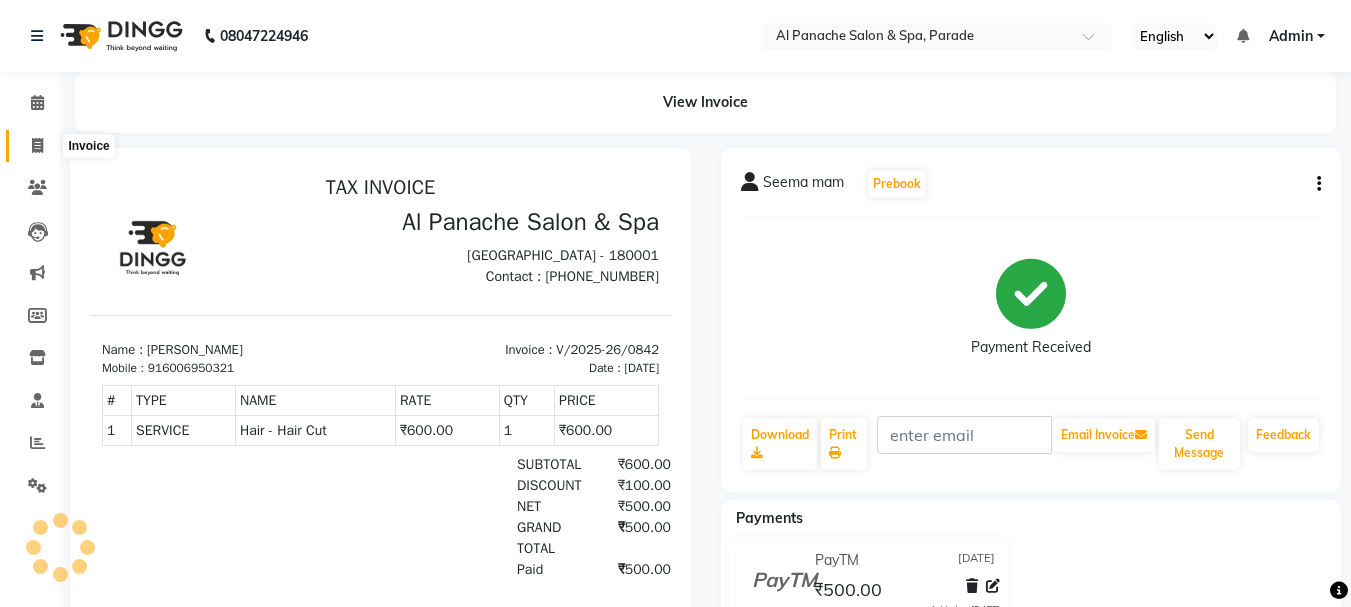 click 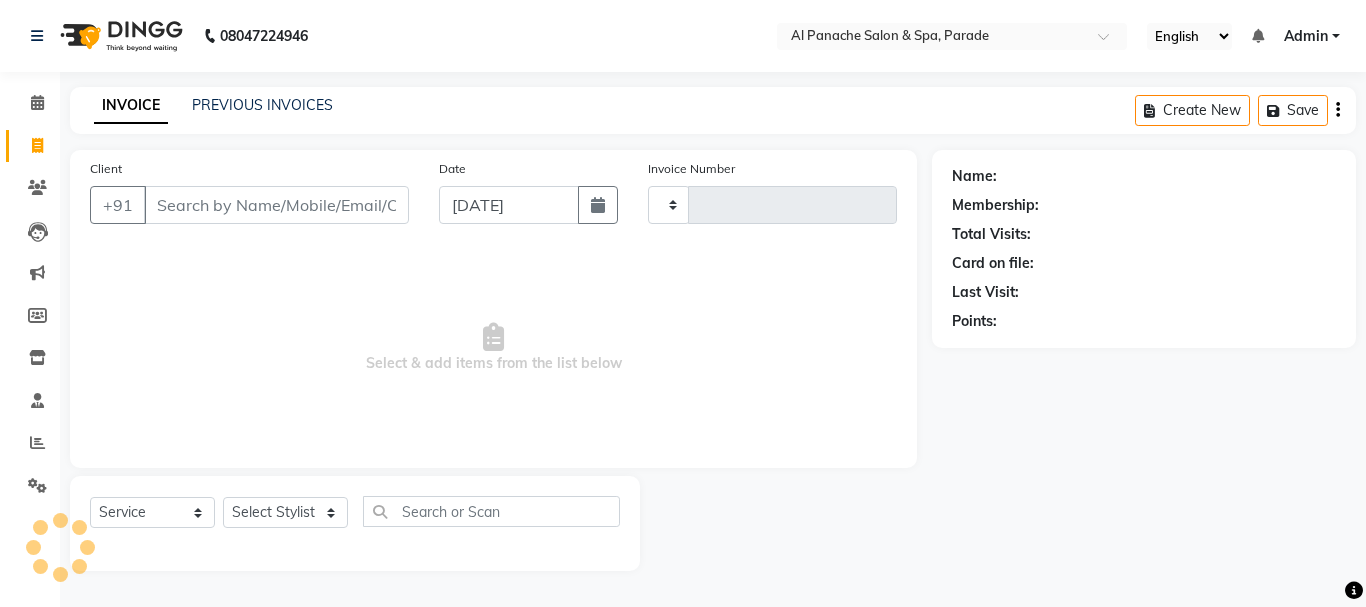 type on "0843" 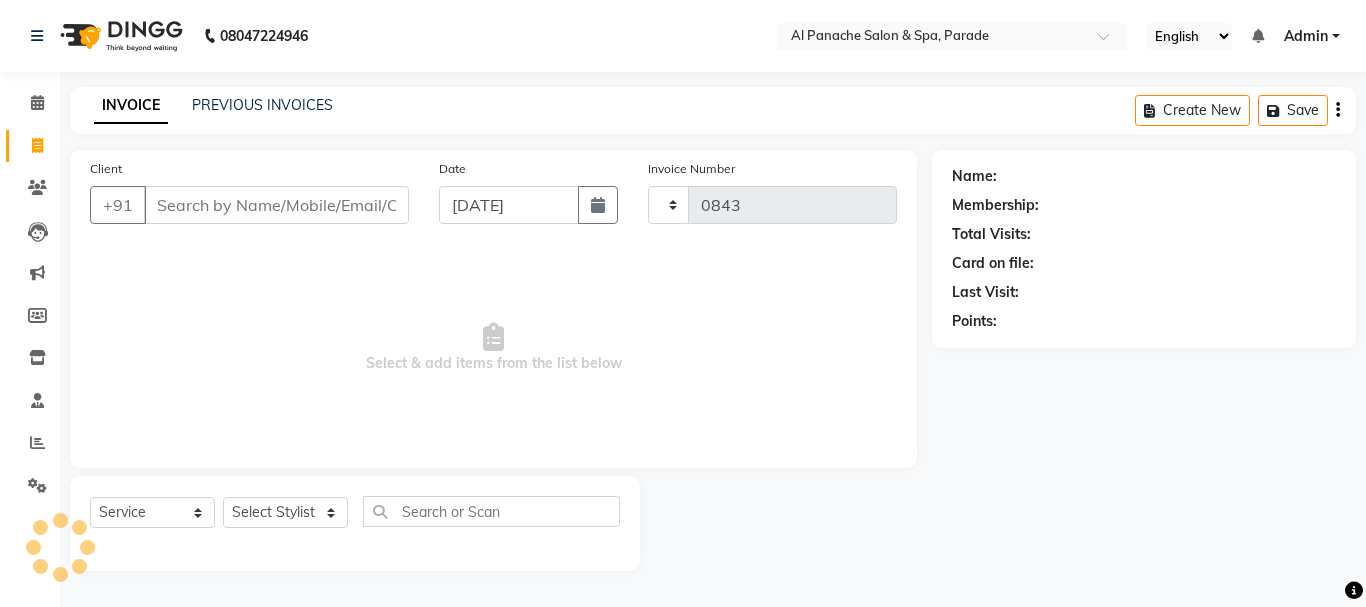 select on "463" 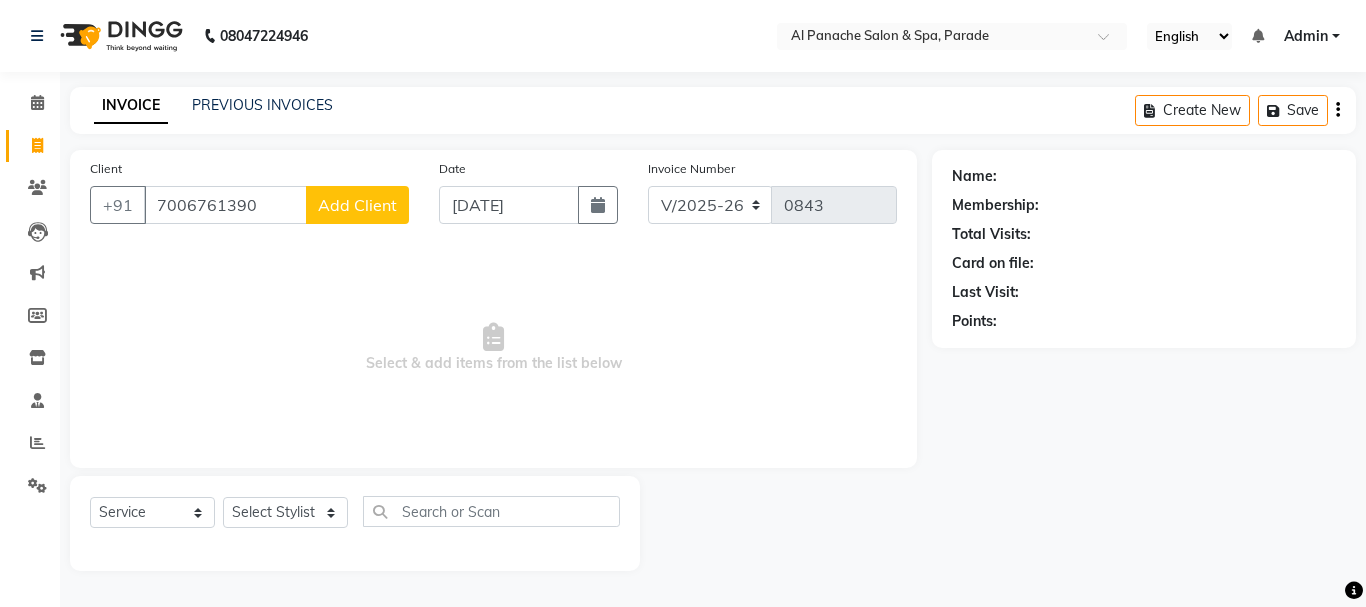 type on "7006761390" 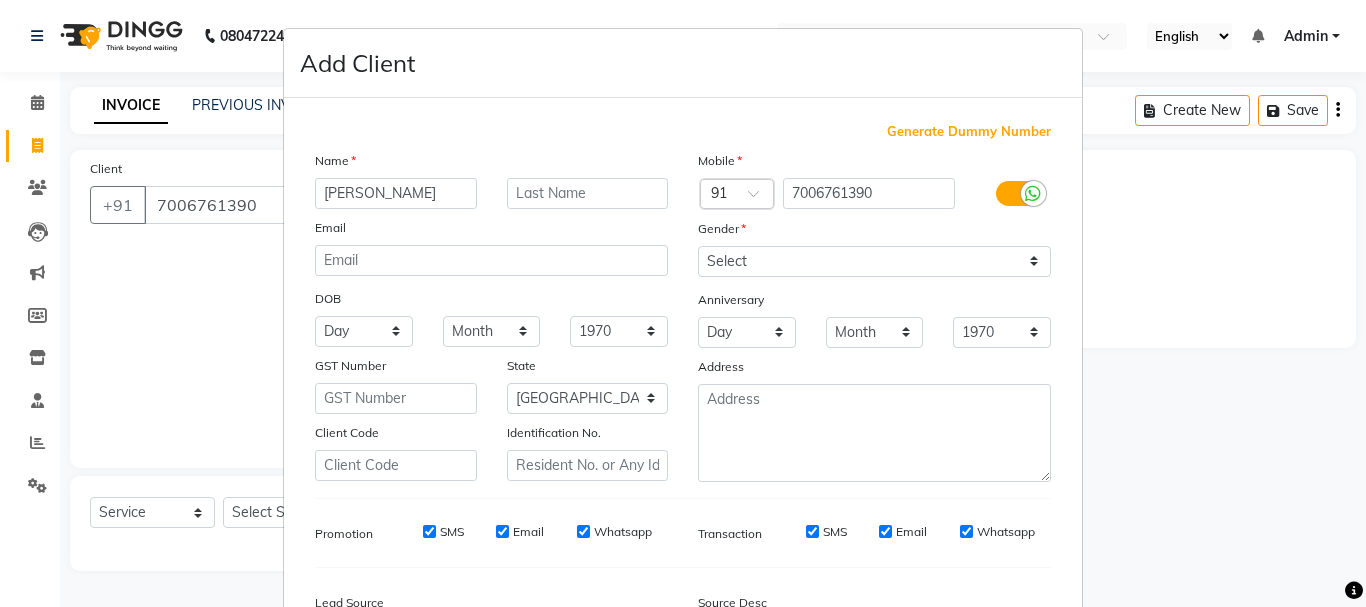 type on "[PERSON_NAME]" 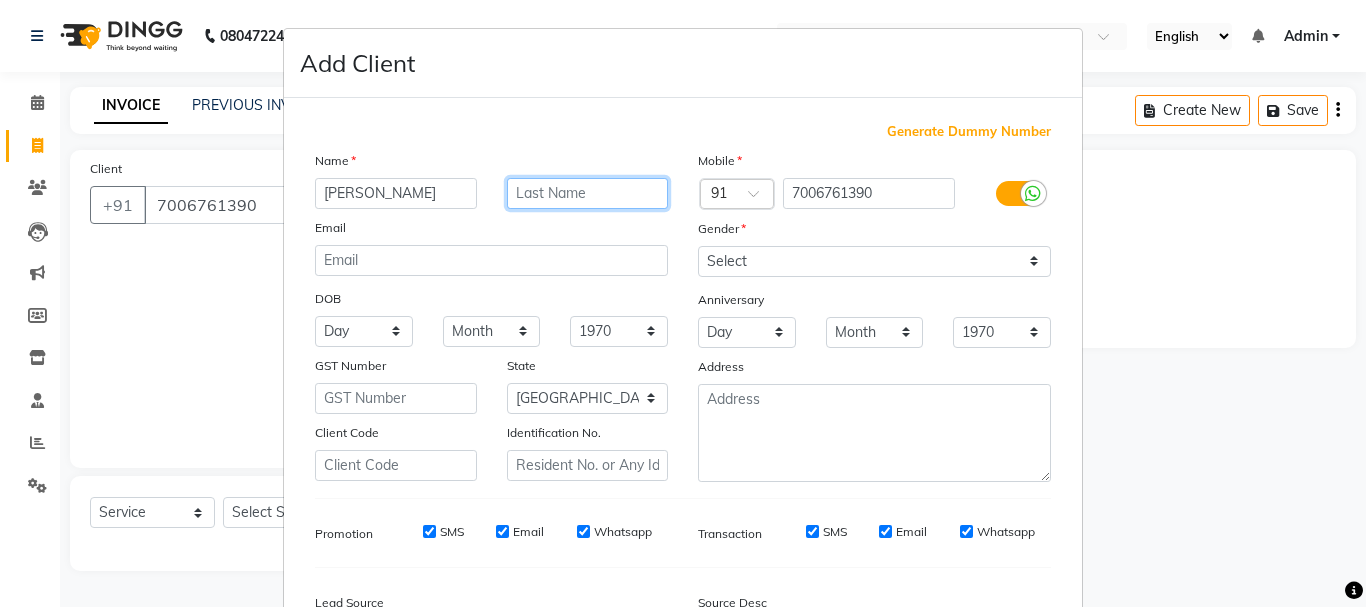 click at bounding box center (588, 193) 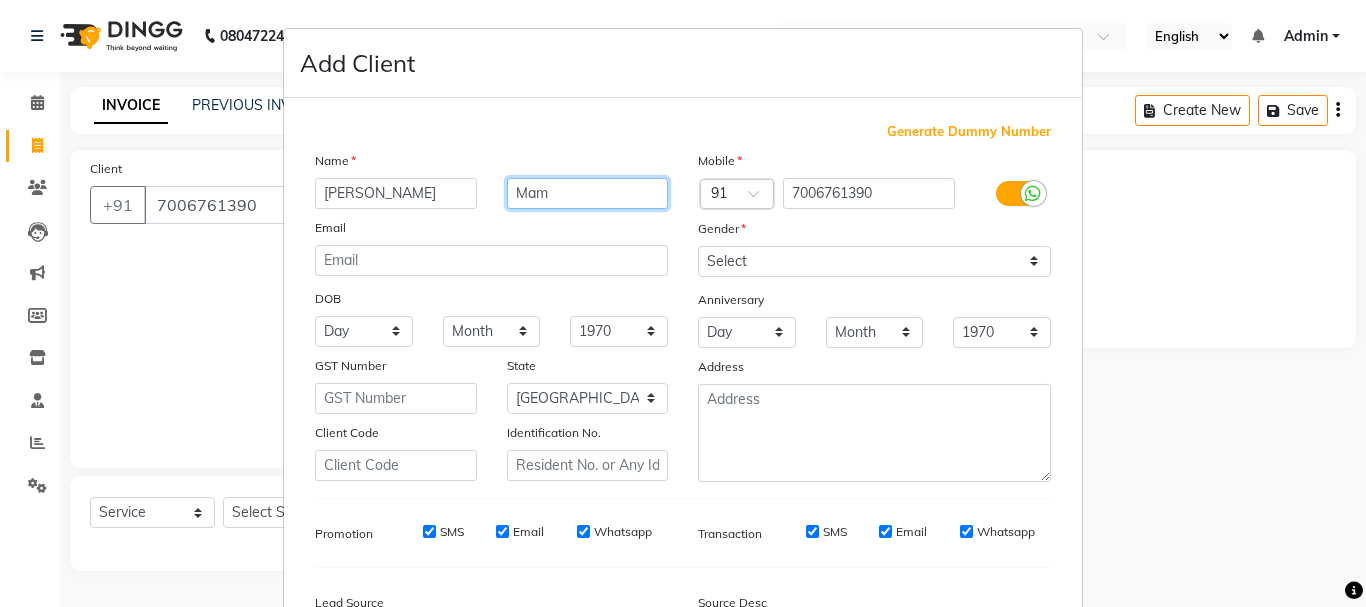 type on "Mam" 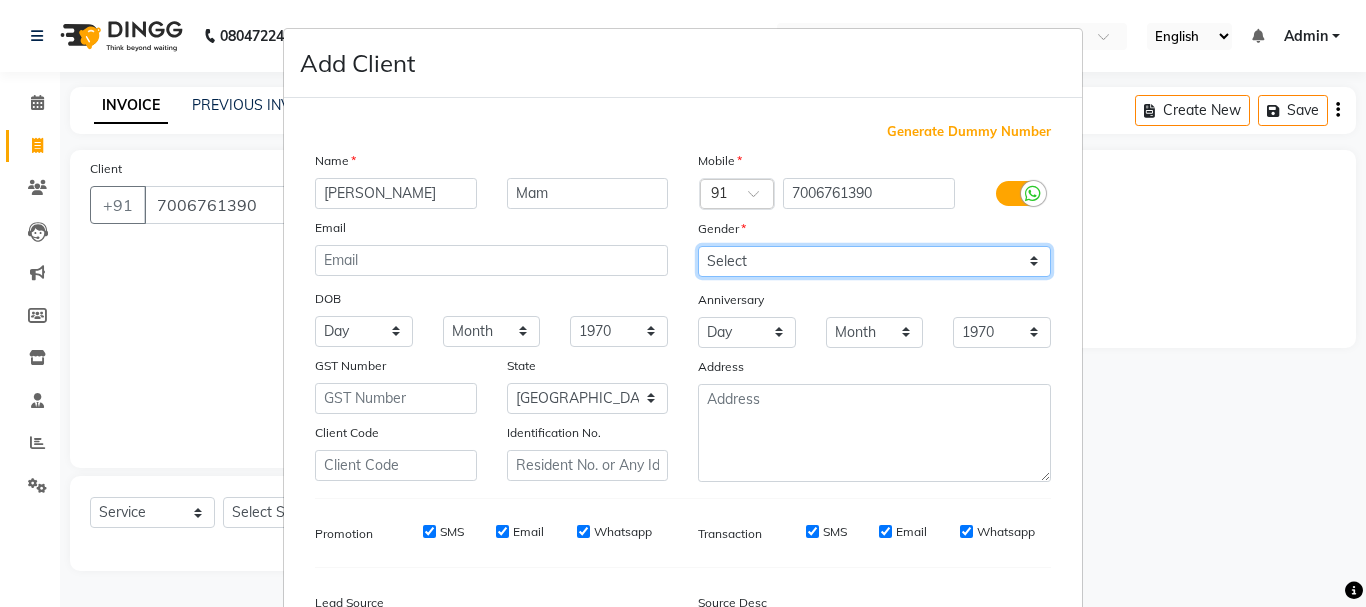 click on "Select [DEMOGRAPHIC_DATA] [DEMOGRAPHIC_DATA] Other Prefer Not To Say" at bounding box center [874, 261] 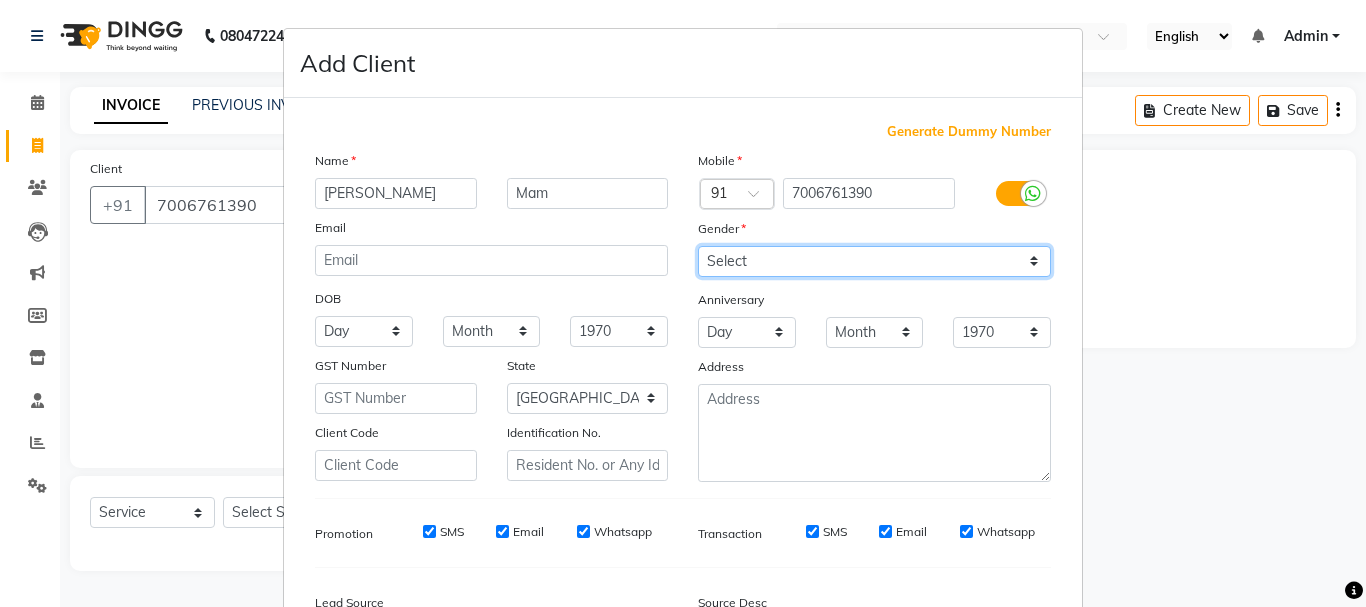 select on "[DEMOGRAPHIC_DATA]" 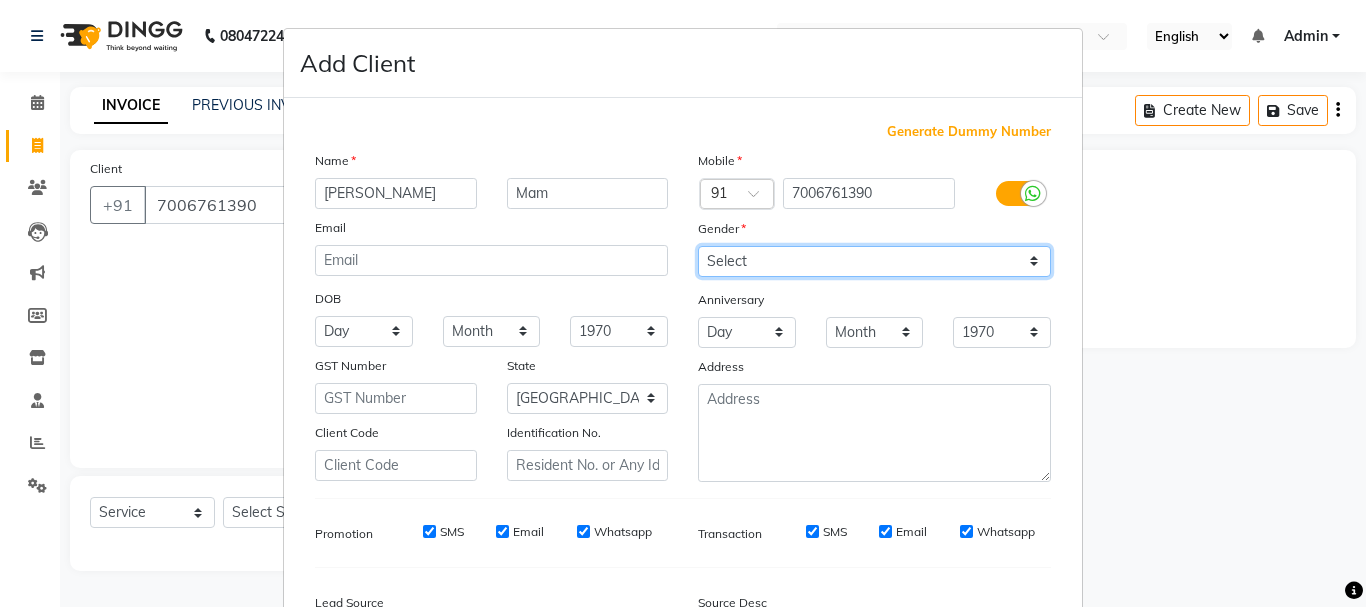 click on "Select [DEMOGRAPHIC_DATA] [DEMOGRAPHIC_DATA] Other Prefer Not To Say" at bounding box center (874, 261) 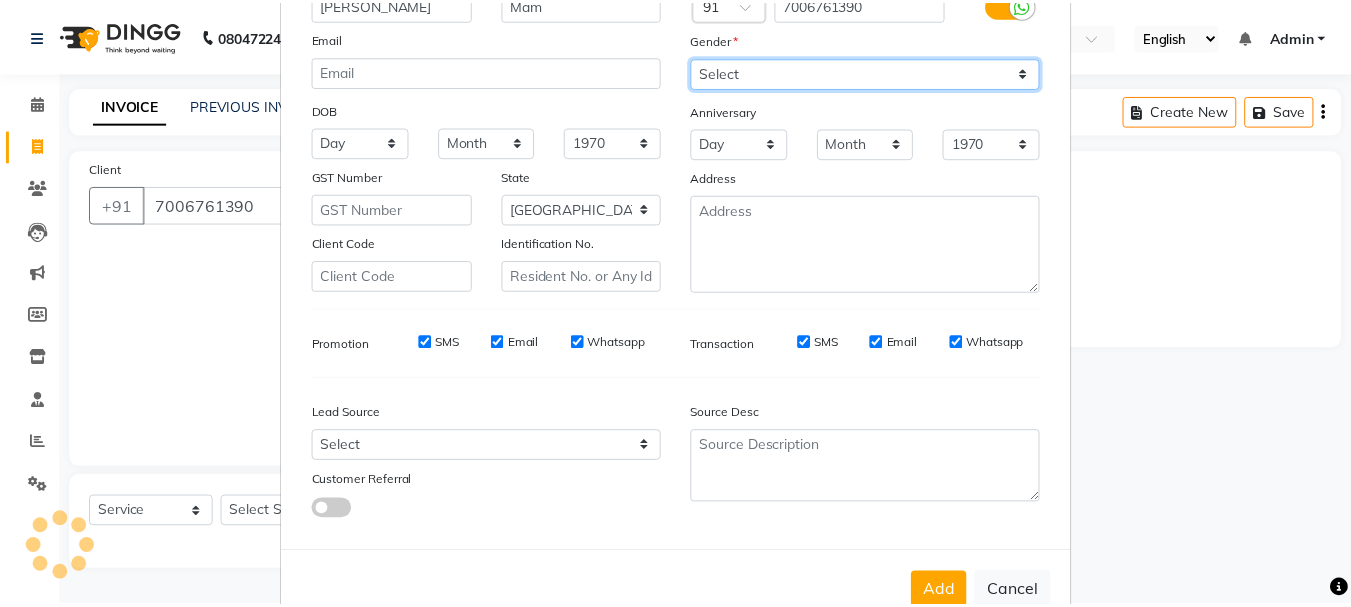 scroll, scrollTop: 193, scrollLeft: 0, axis: vertical 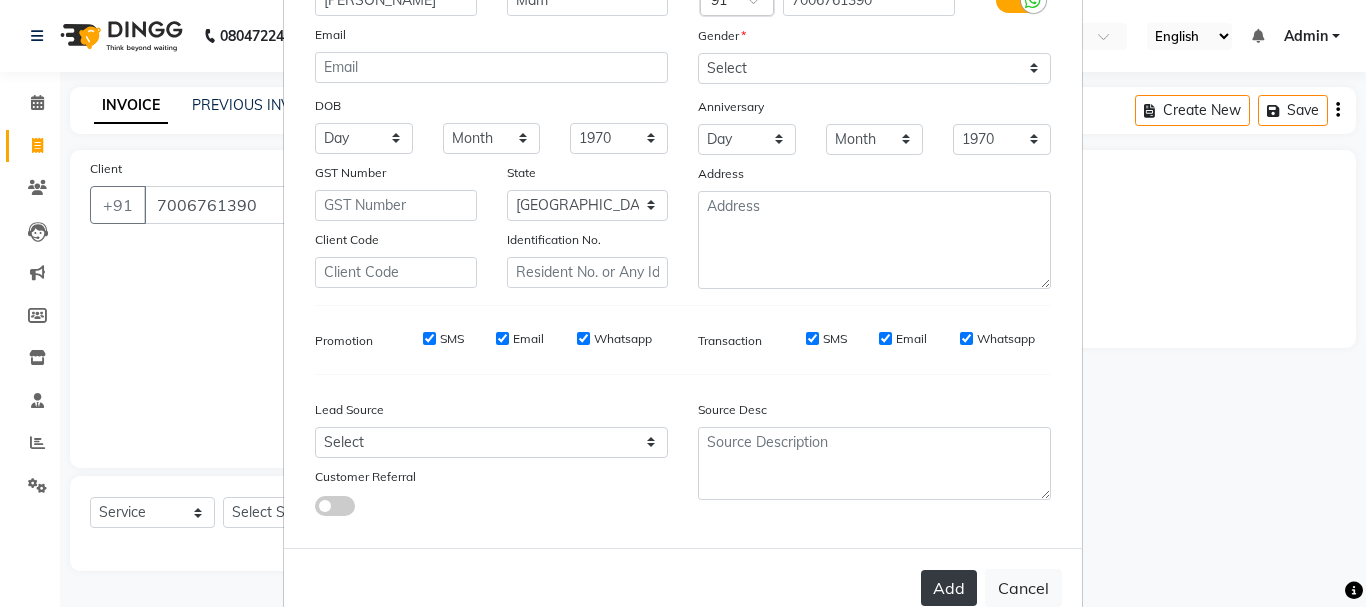 click on "Add" at bounding box center [949, 588] 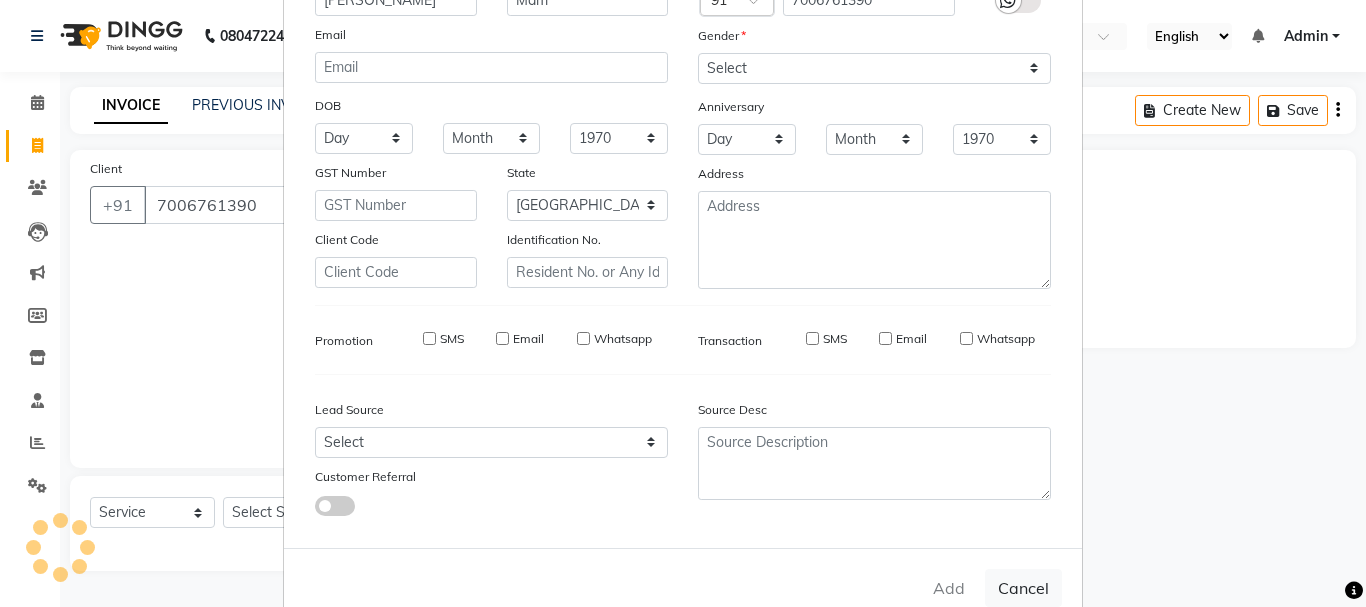 type 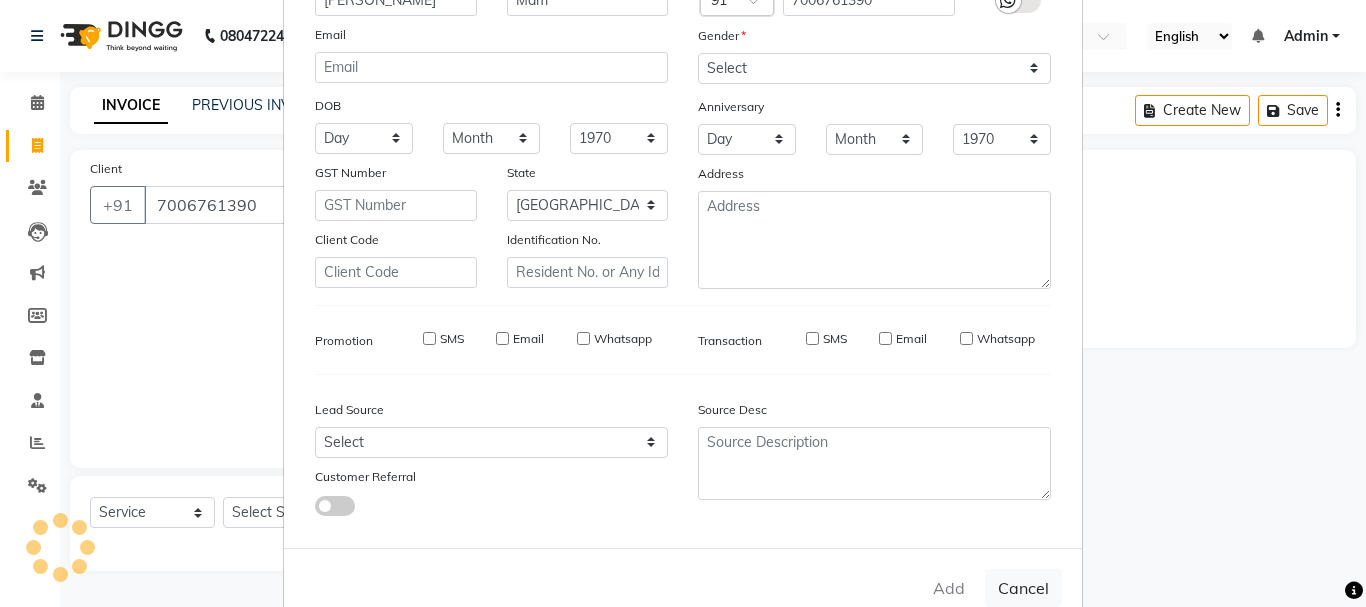 type 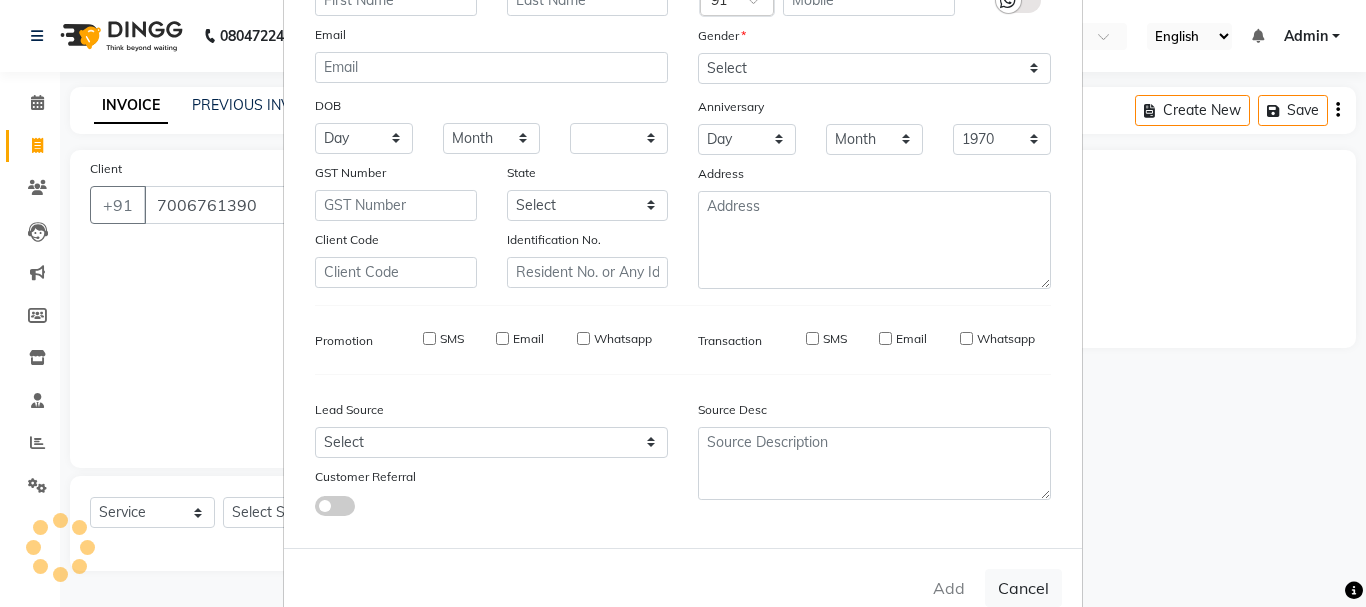 select 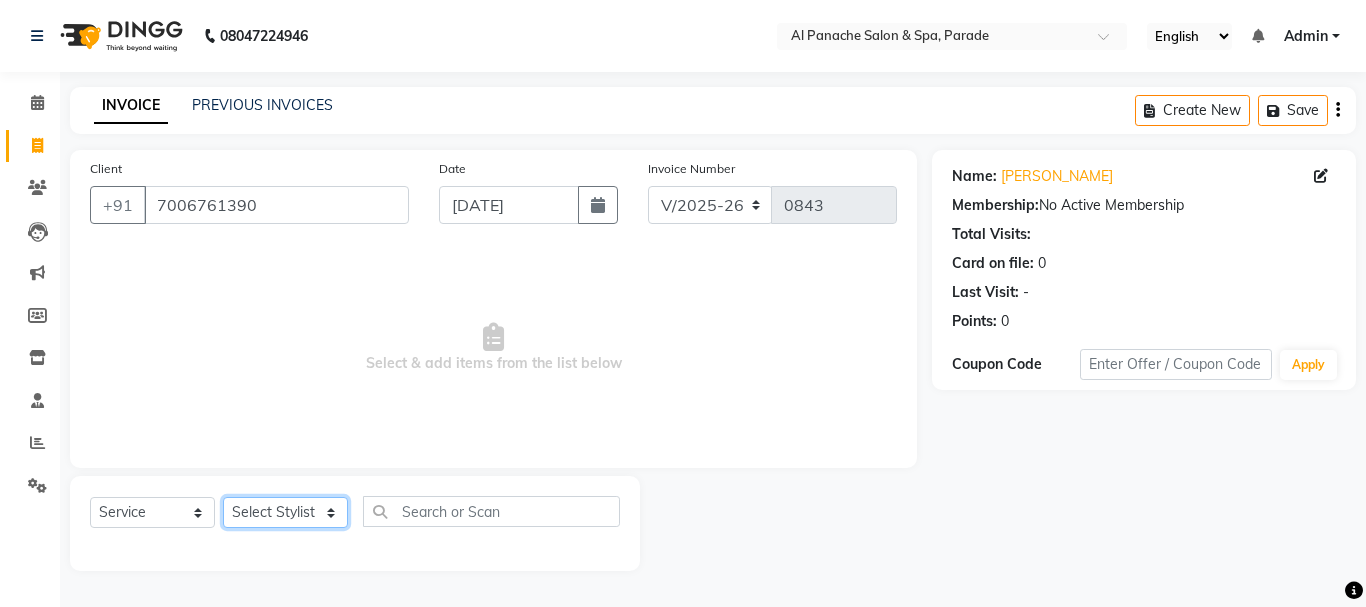 click on "Select Stylist [PERSON_NAME] [PERSON_NAME]  MANAGER [PERSON_NAME]  [PERSON_NAME] [PERSON_NAME]" 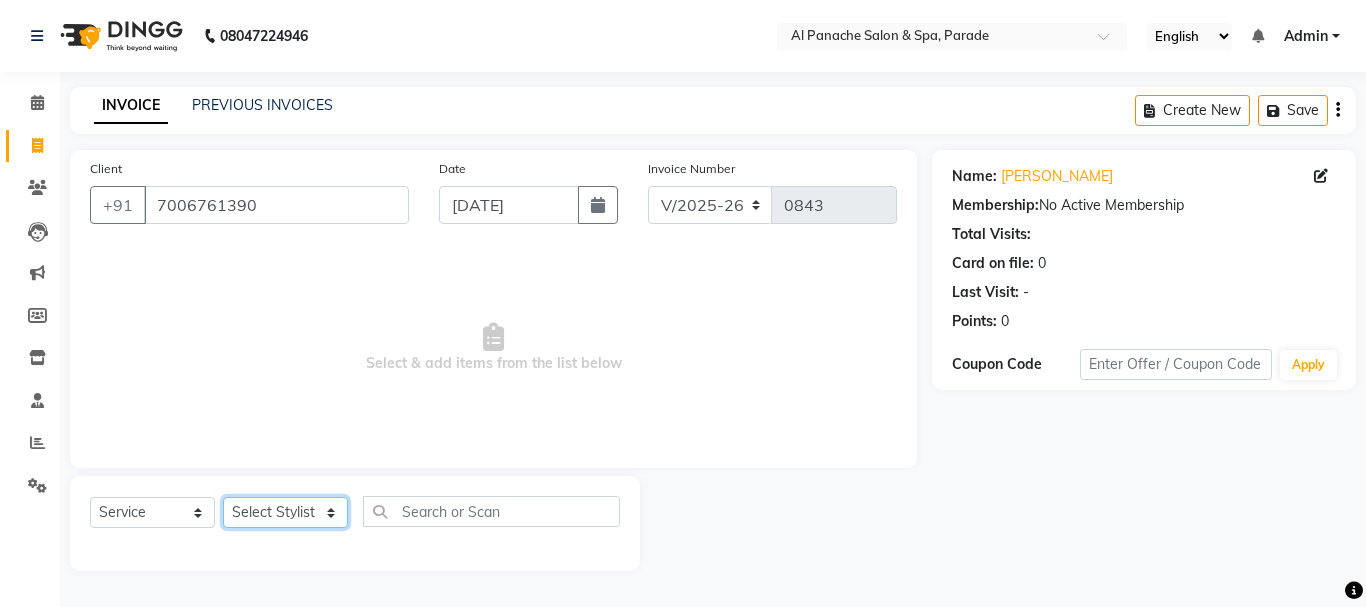 select on "48206" 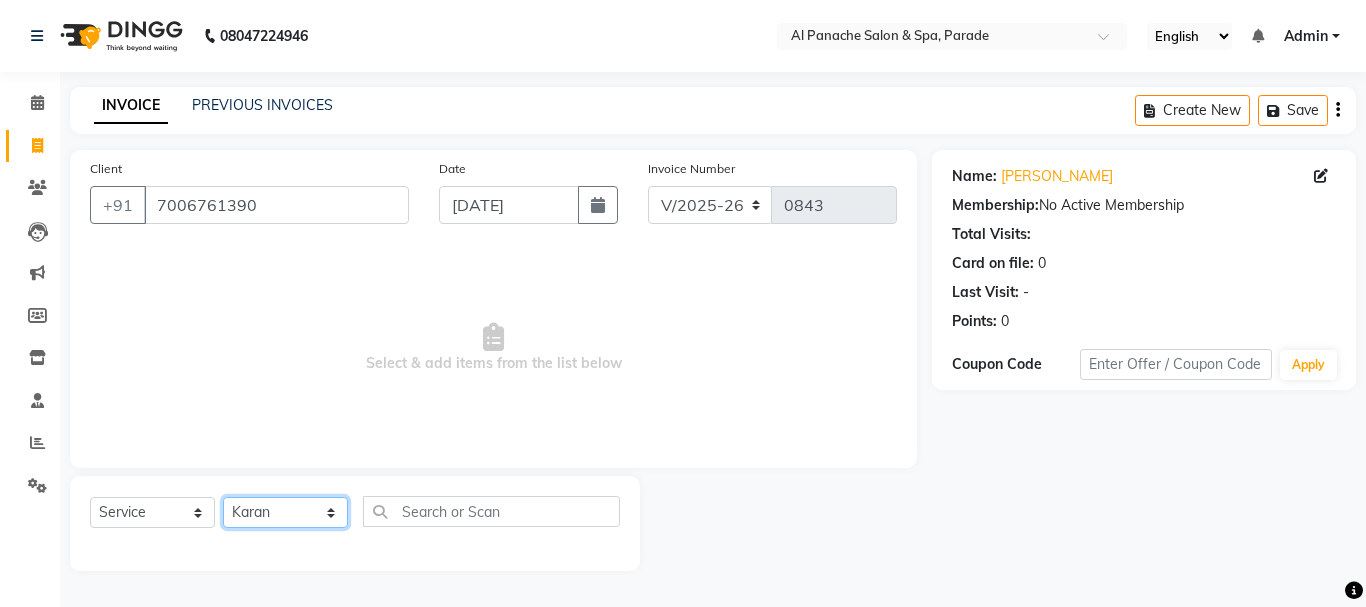 click on "Select Stylist [PERSON_NAME] [PERSON_NAME]  MANAGER [PERSON_NAME]  [PERSON_NAME] [PERSON_NAME]" 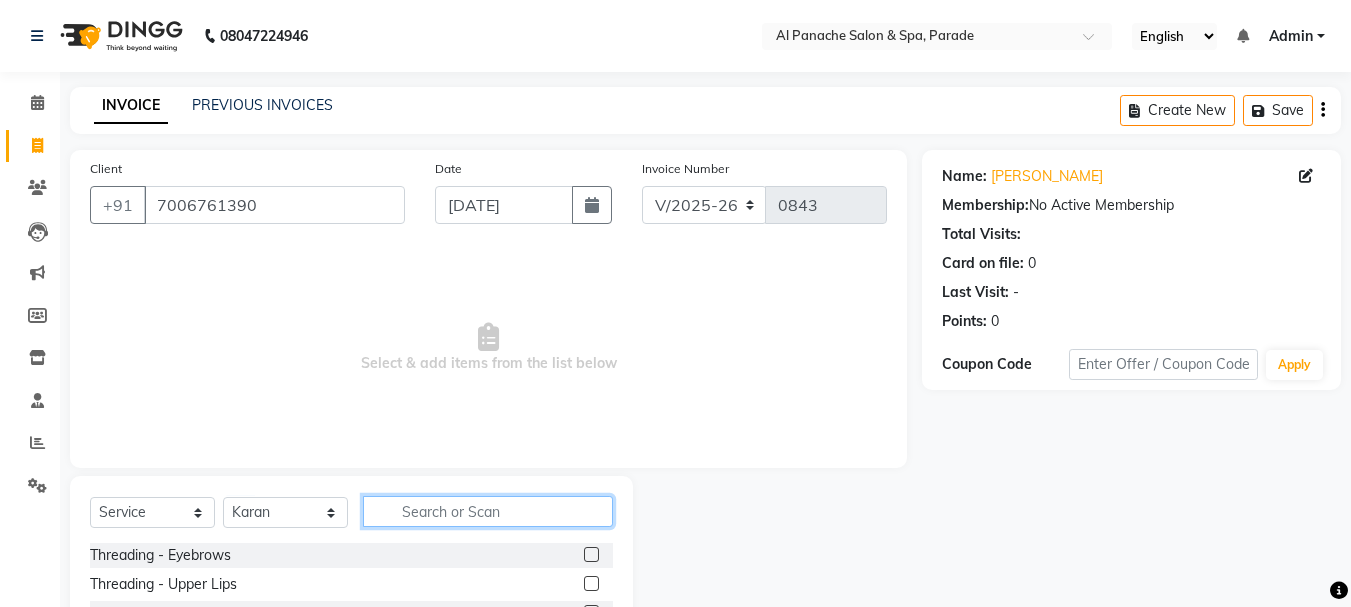 click 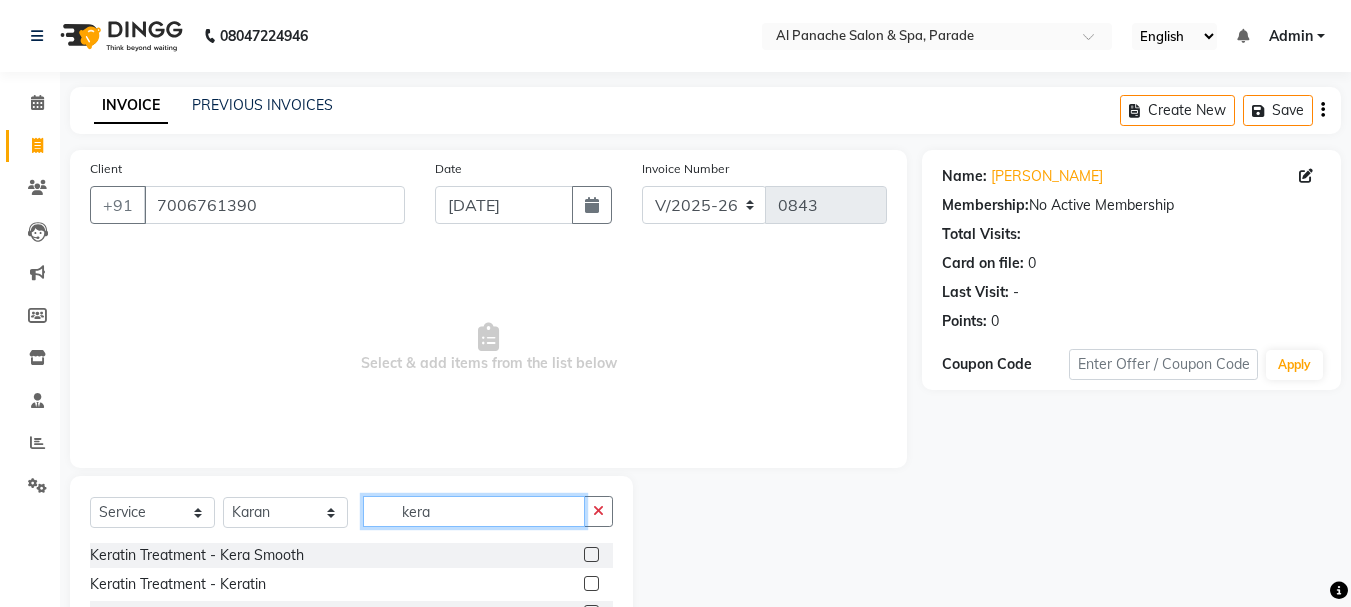 type on "kera" 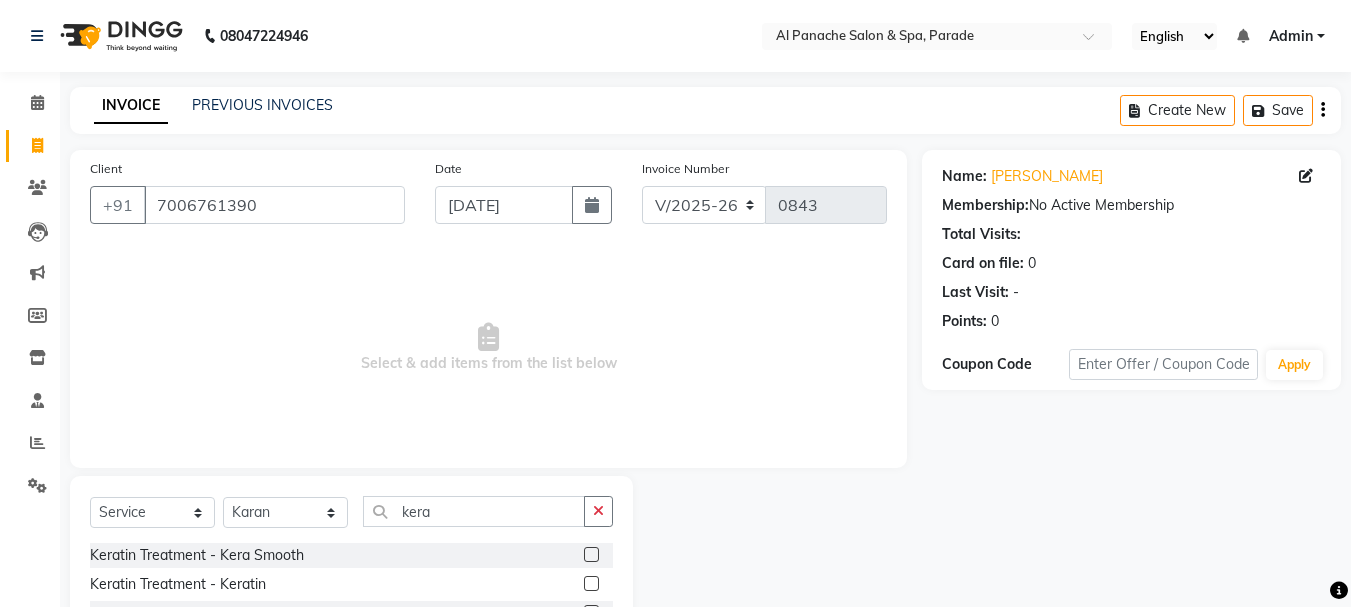 click 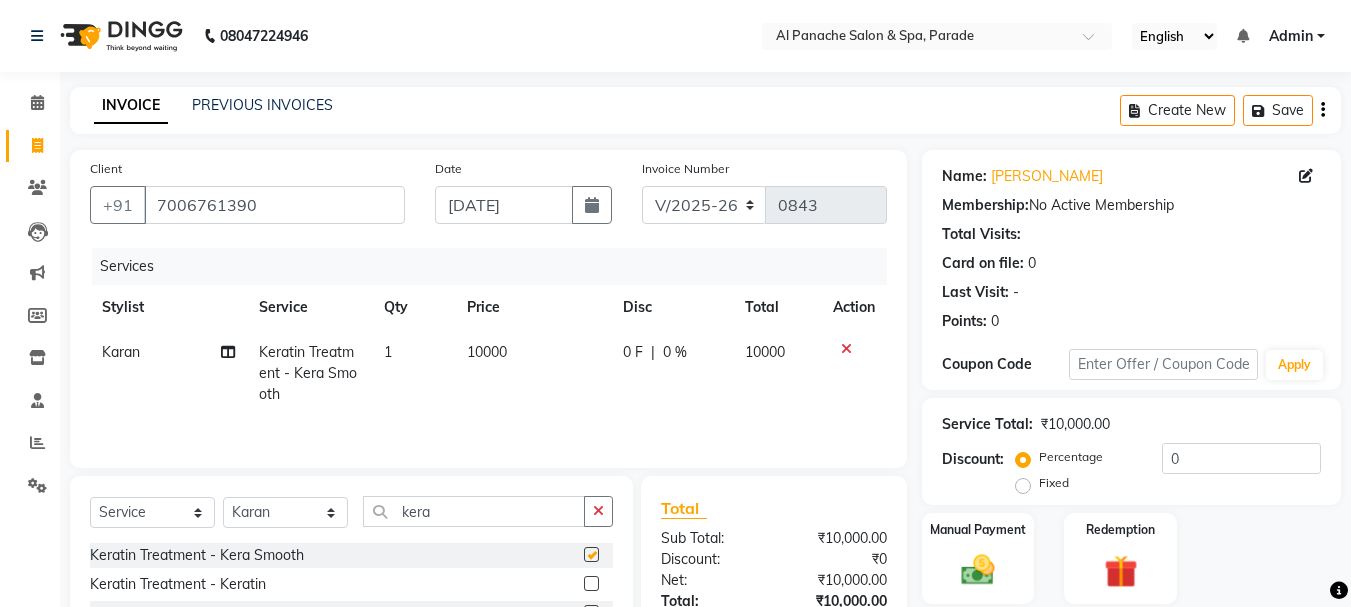 checkbox on "false" 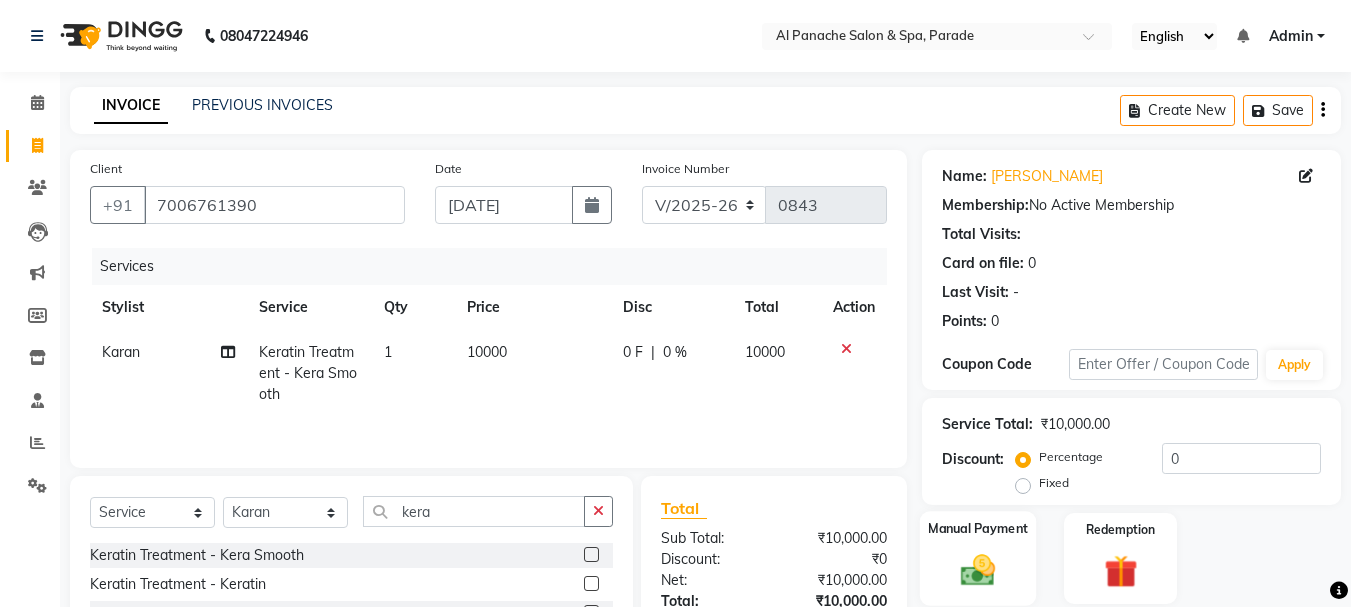 click 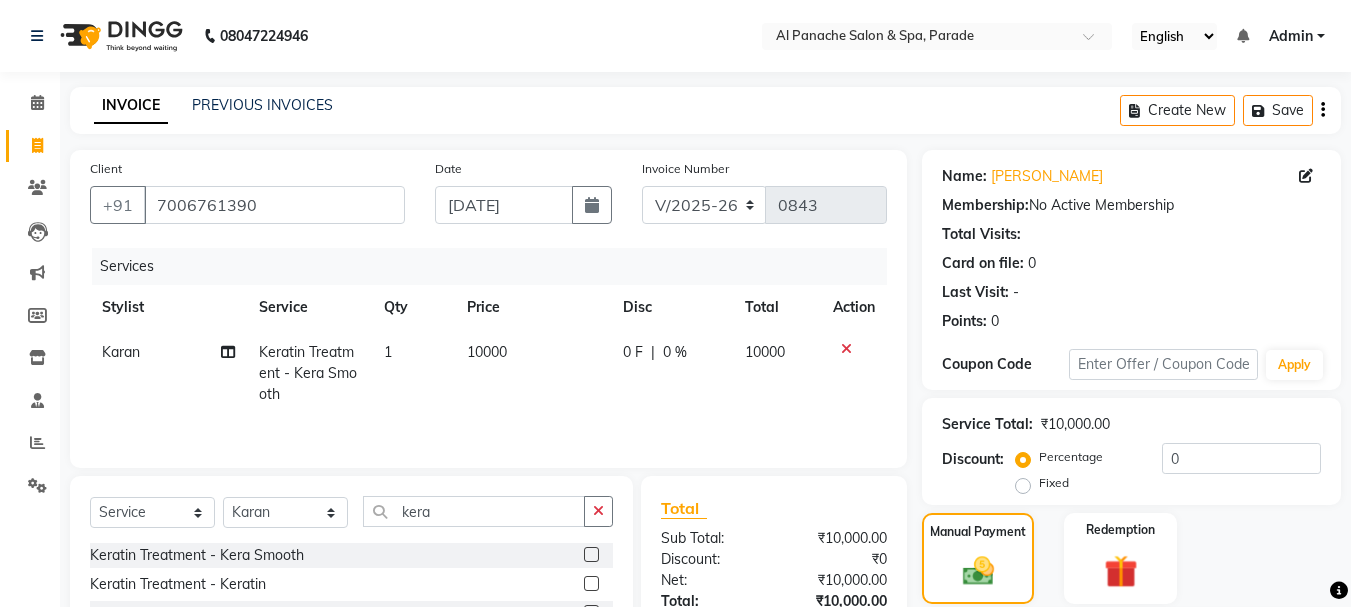 click on "Fixed" 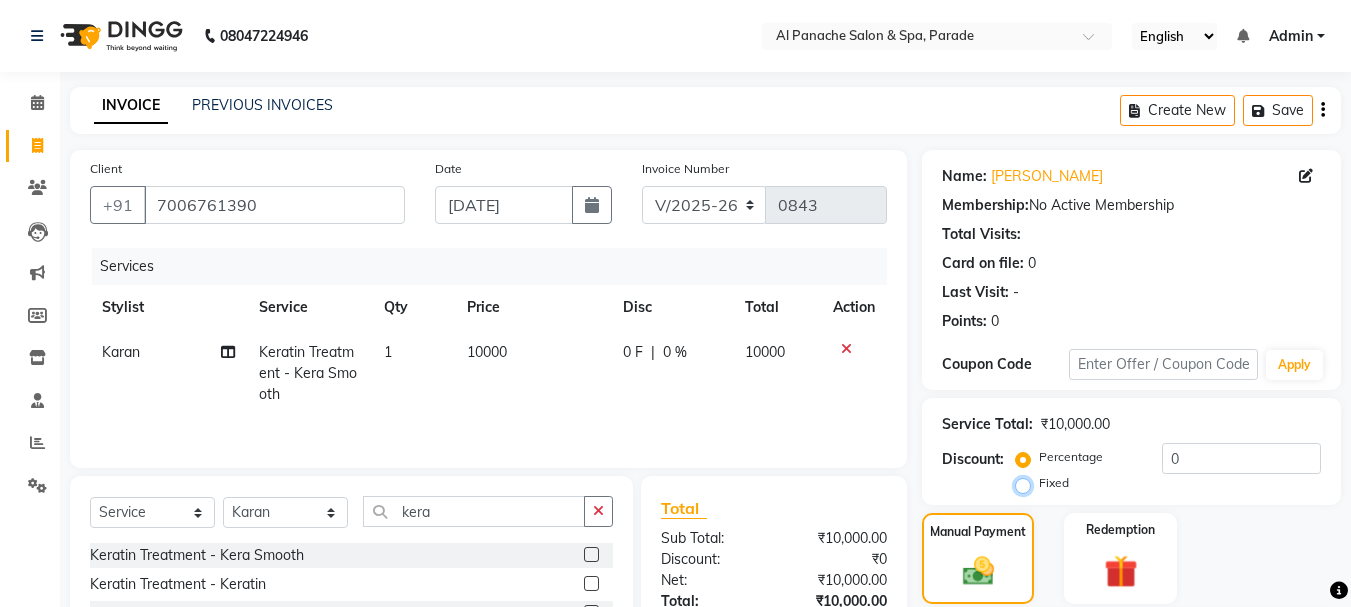 click on "Fixed" at bounding box center (1027, 483) 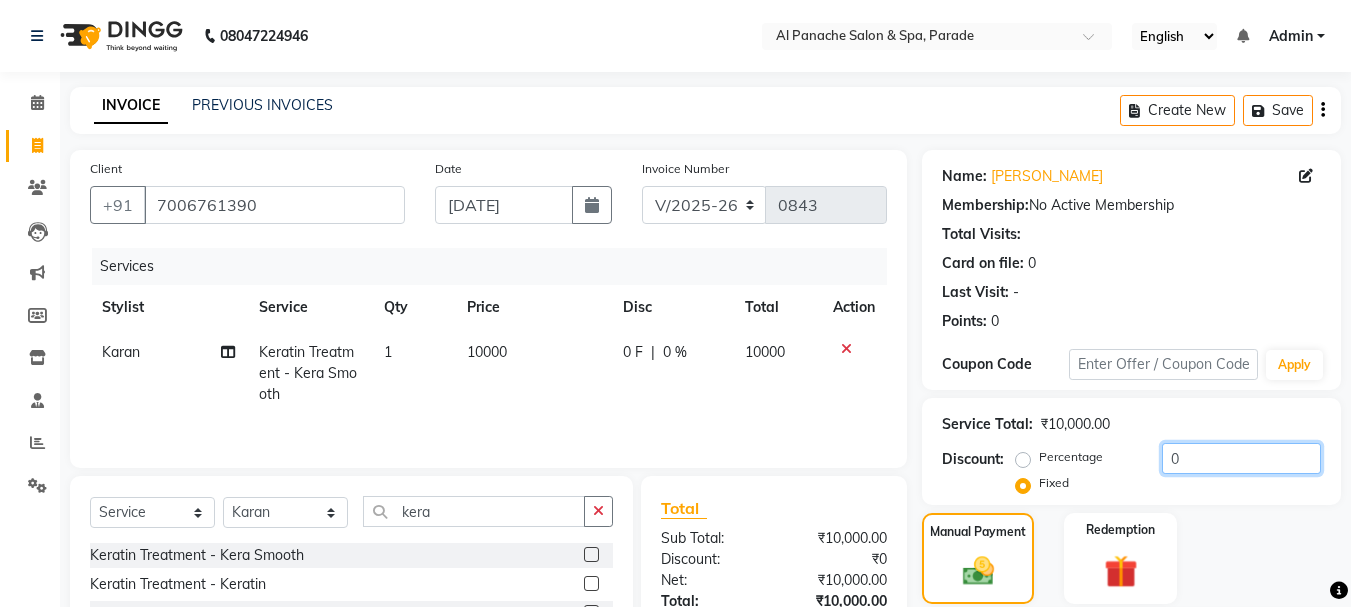 click on "0" 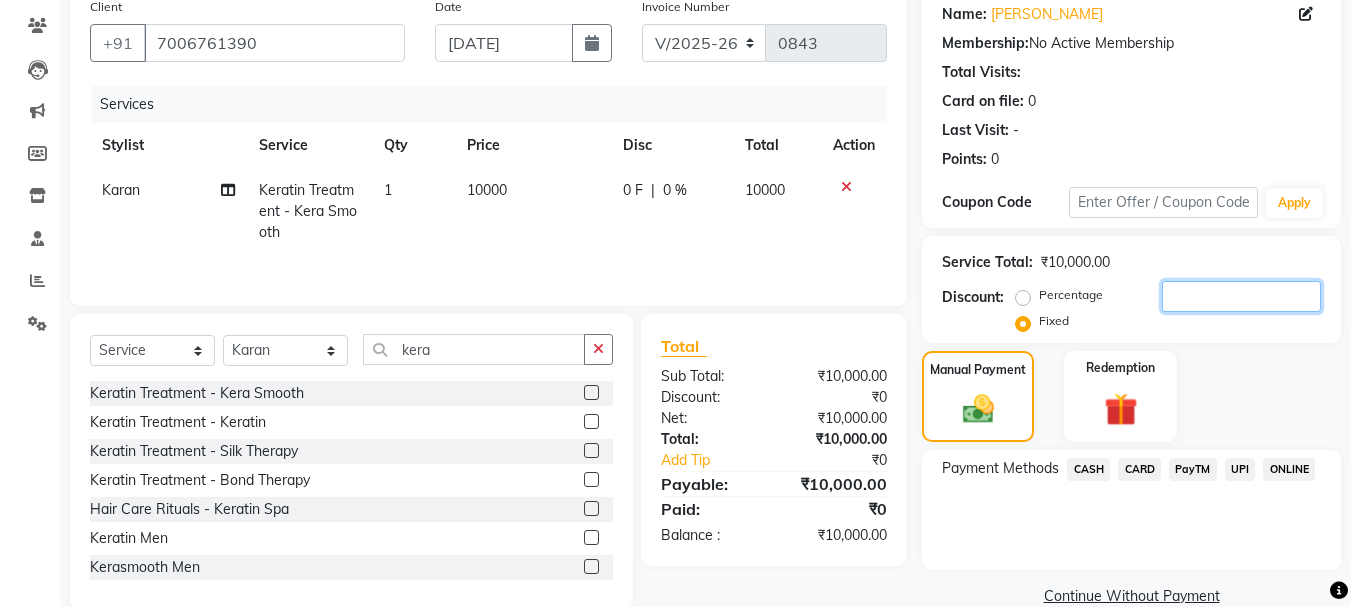 scroll, scrollTop: 163, scrollLeft: 0, axis: vertical 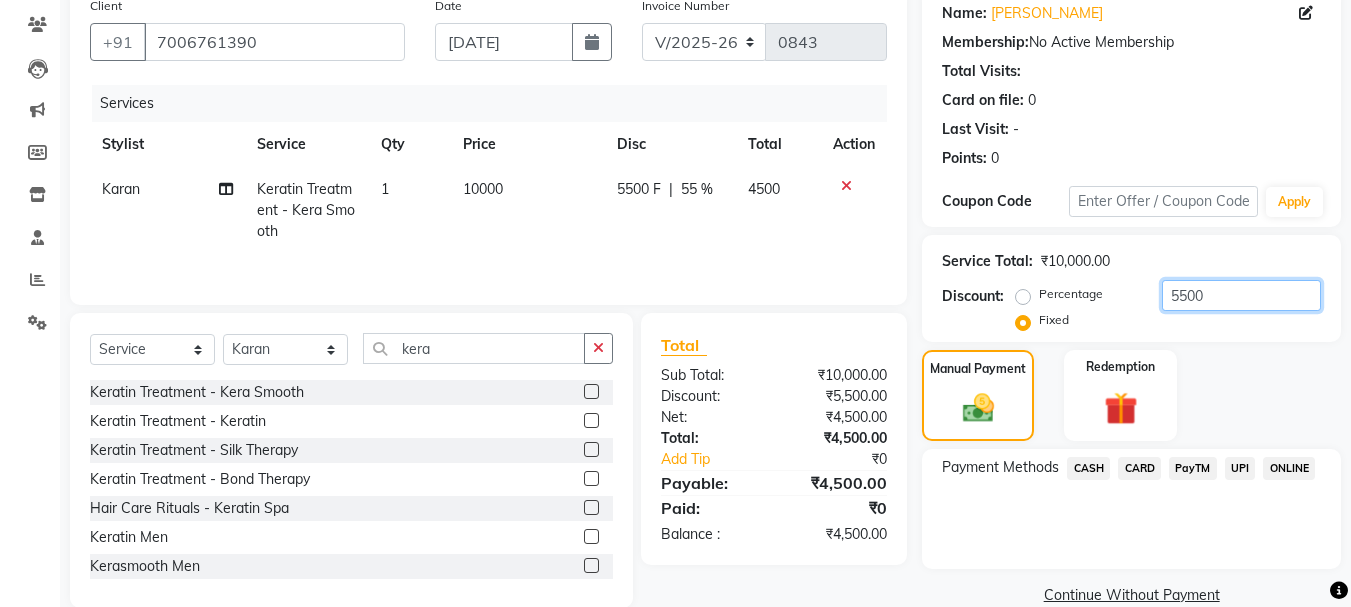 type on "5500" 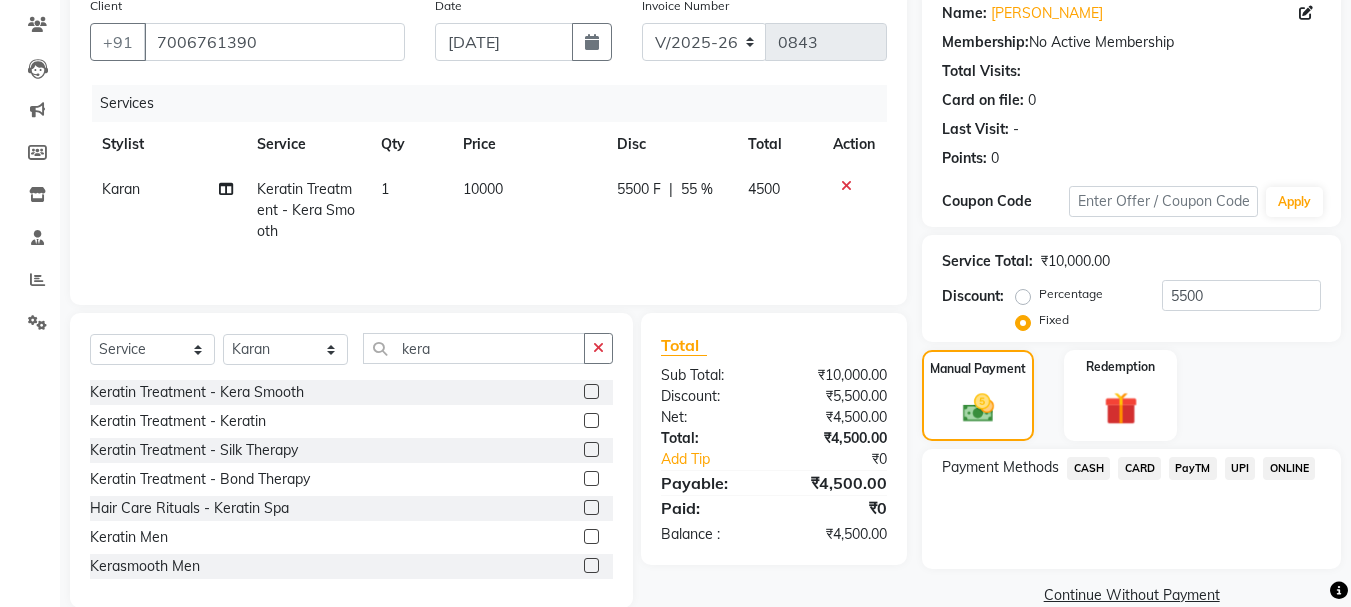 click on "CASH" 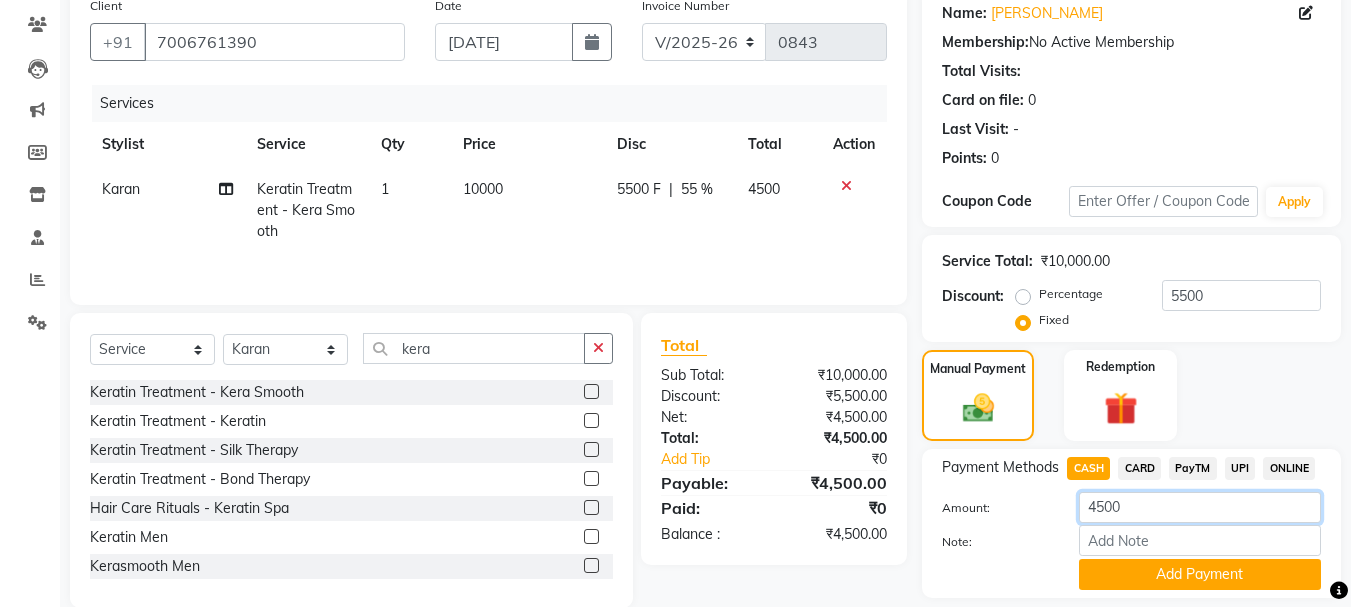 click on "4500" 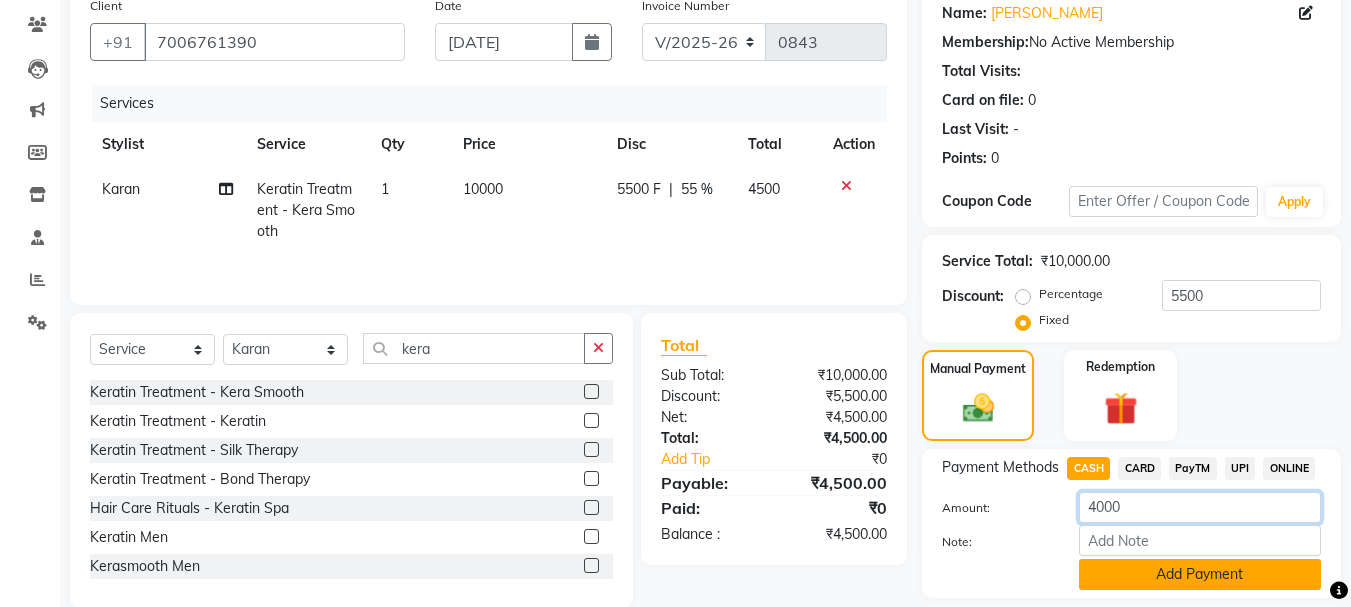 type on "4000" 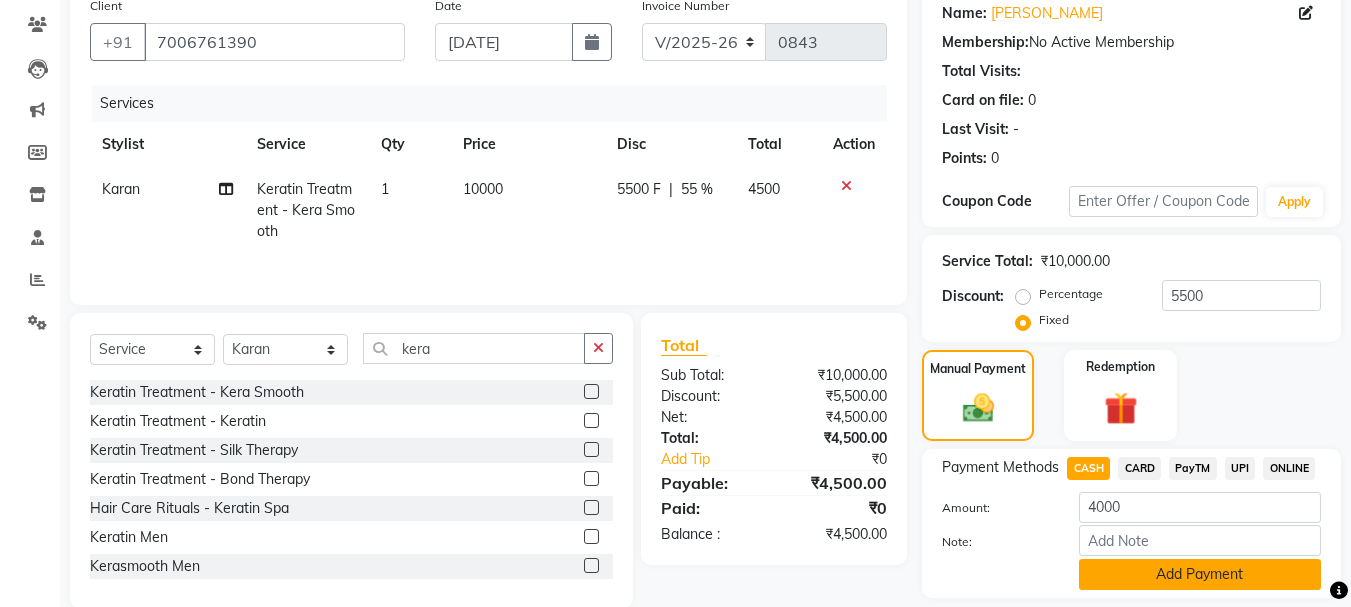 click on "Add Payment" 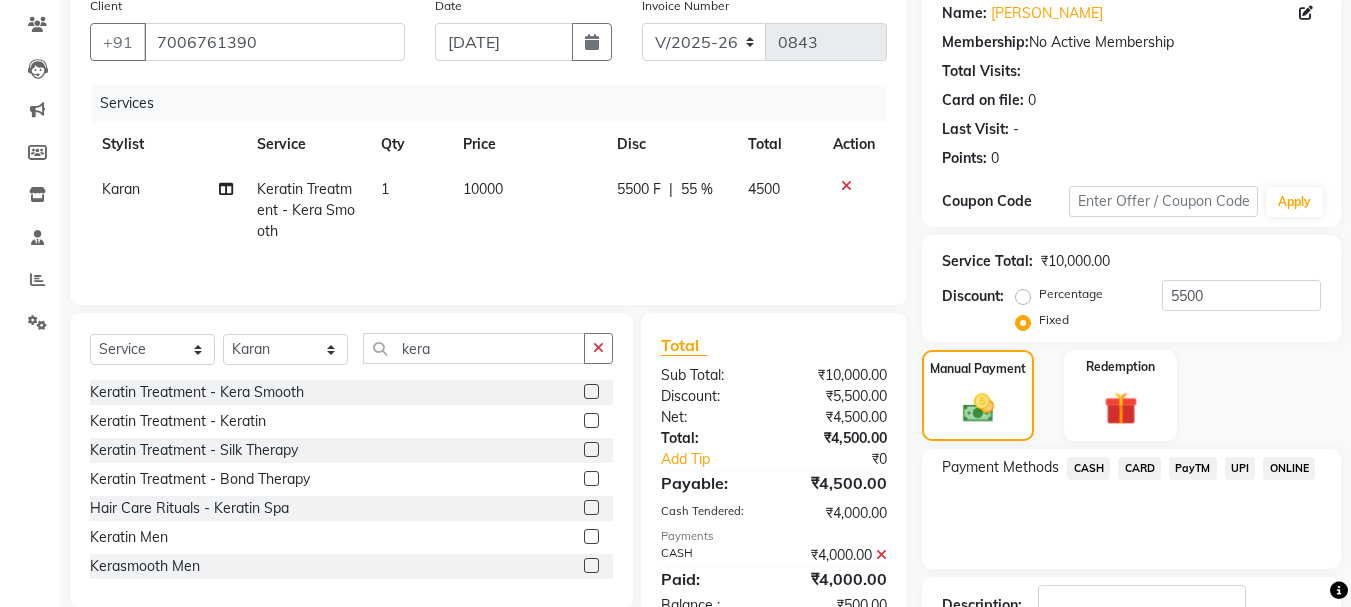 click on "PayTM" 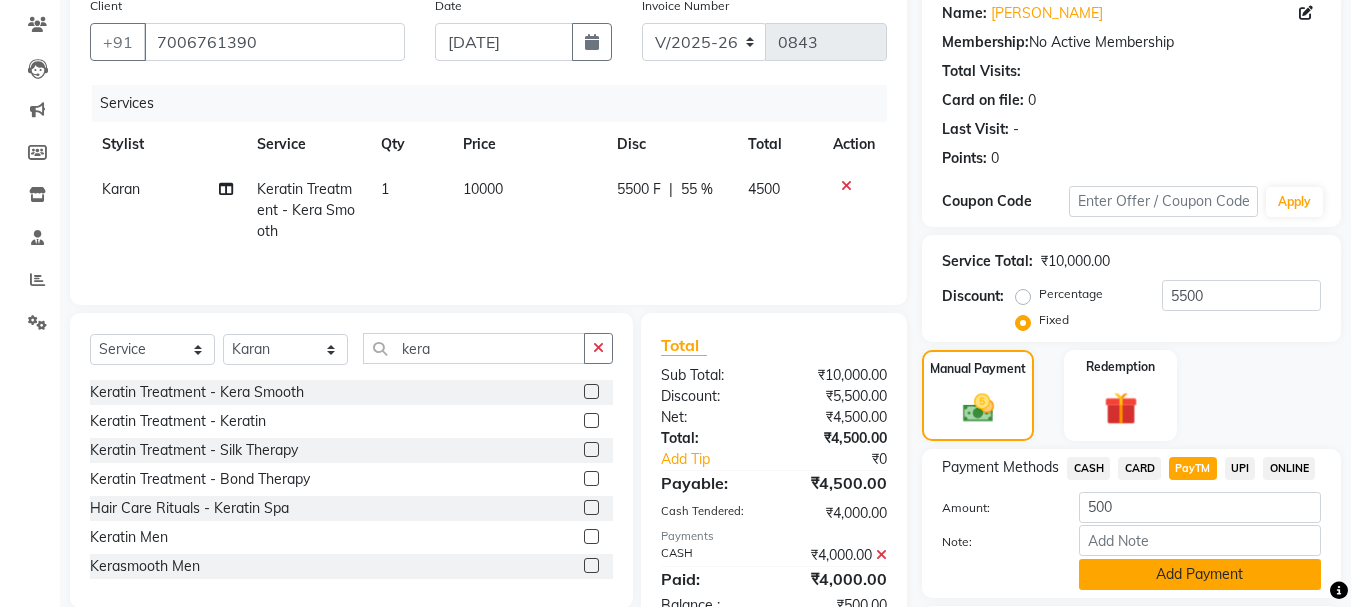 click on "Add Payment" 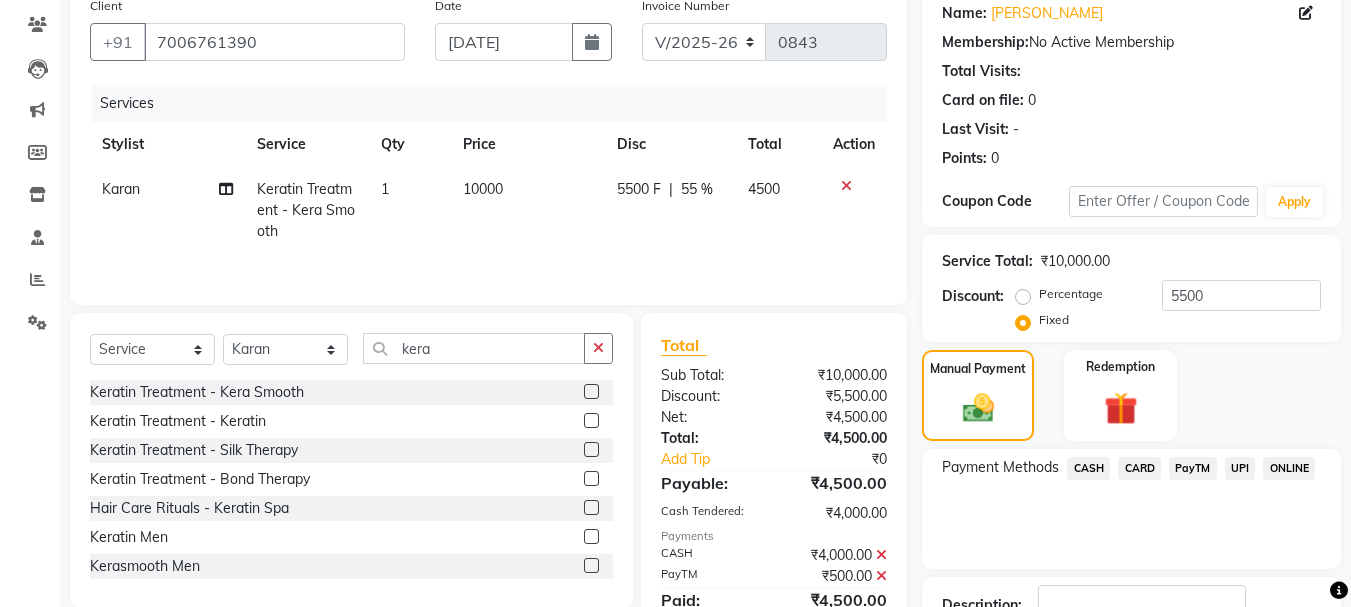scroll, scrollTop: 309, scrollLeft: 0, axis: vertical 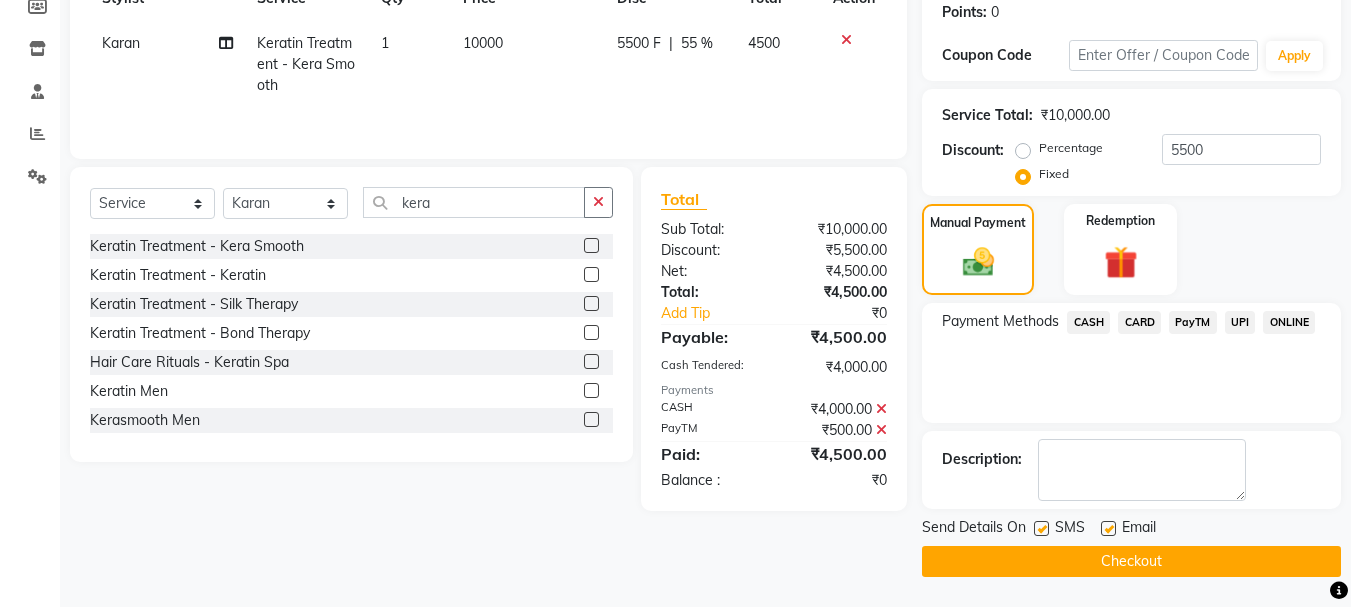 click on "Checkout" 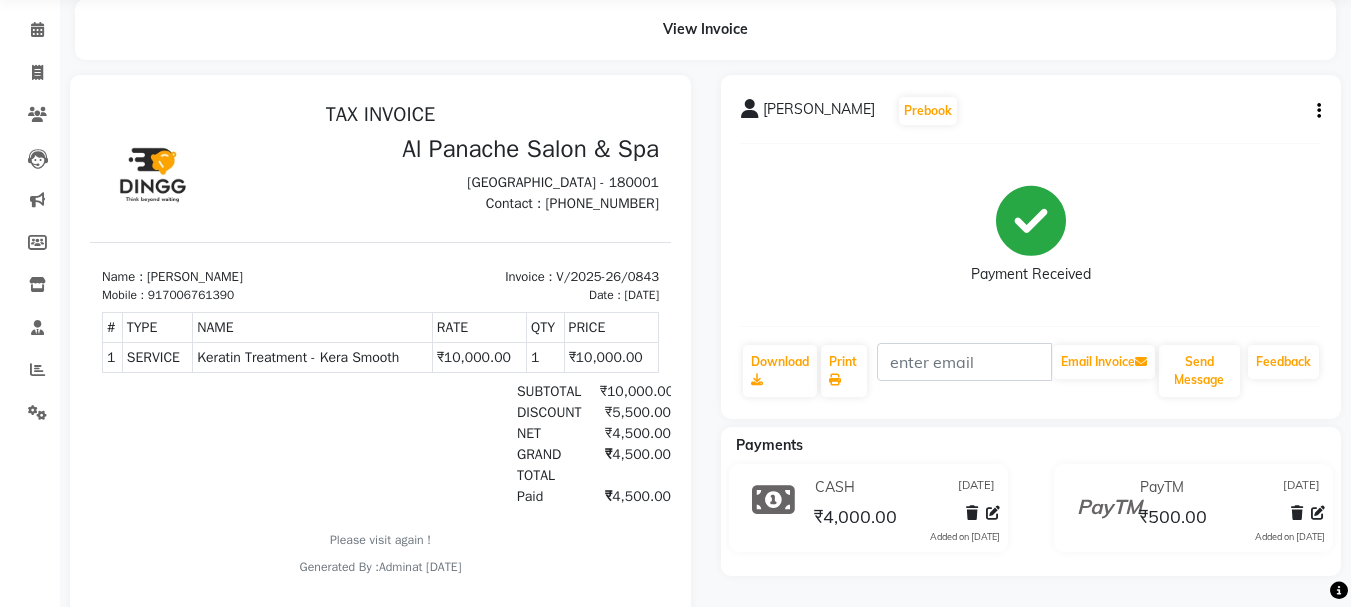 scroll, scrollTop: 95, scrollLeft: 0, axis: vertical 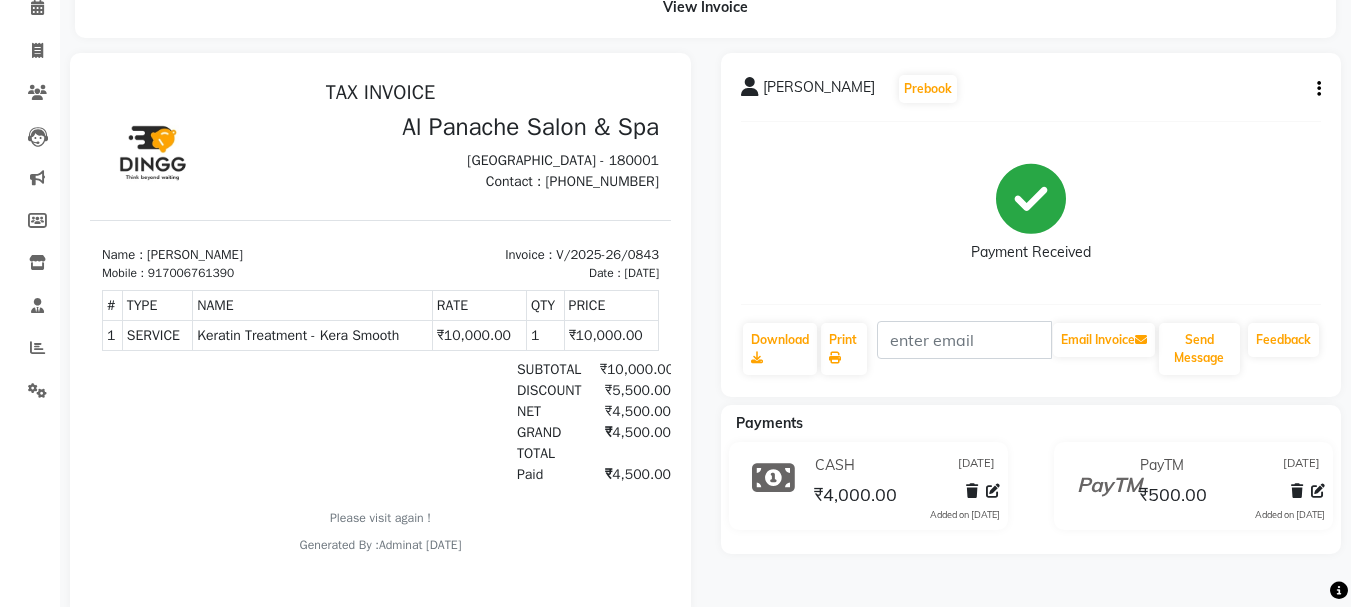 click on "[DATE]" 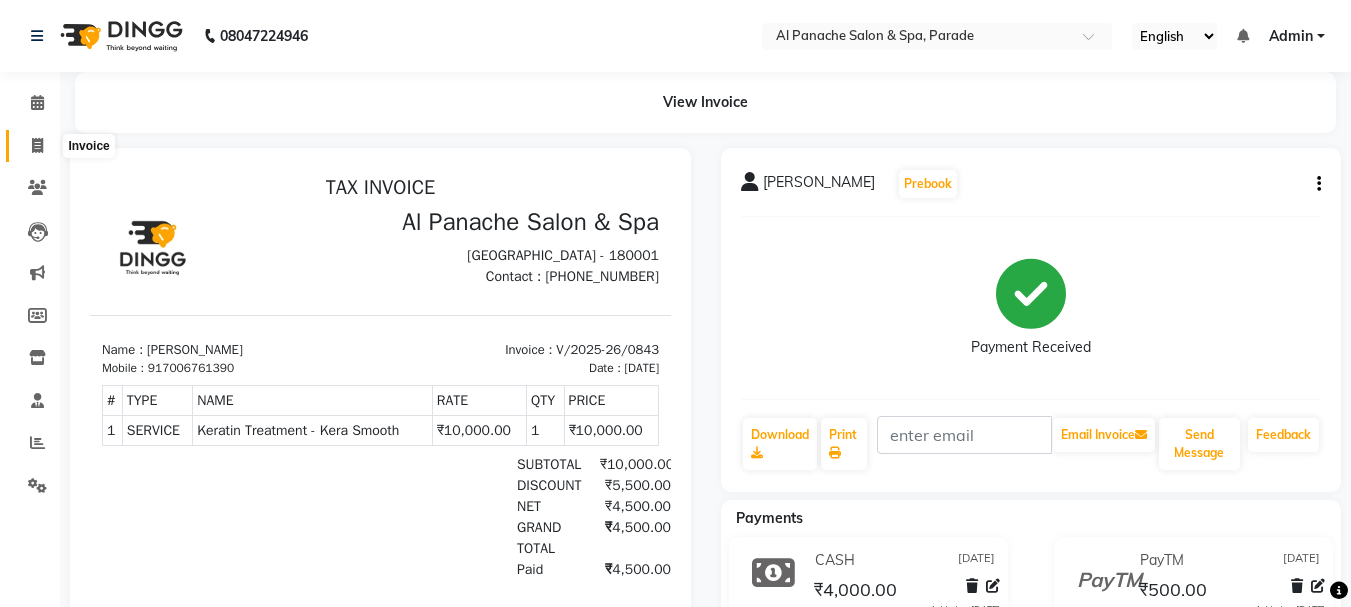 click 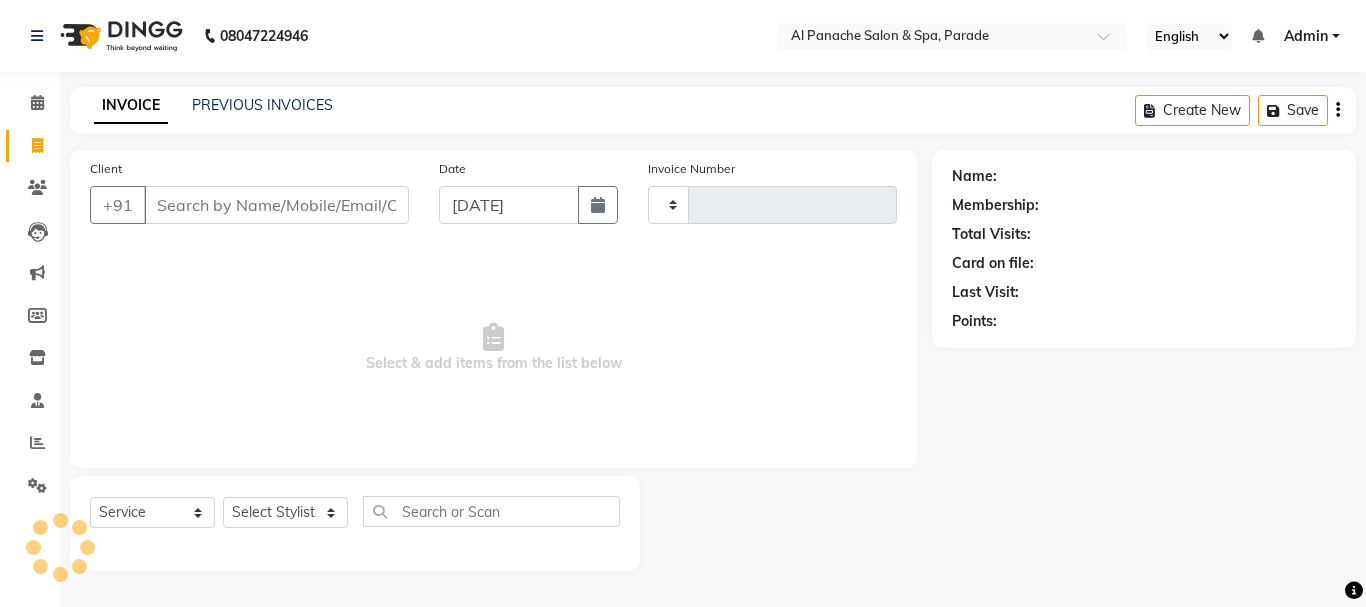 type on "0844" 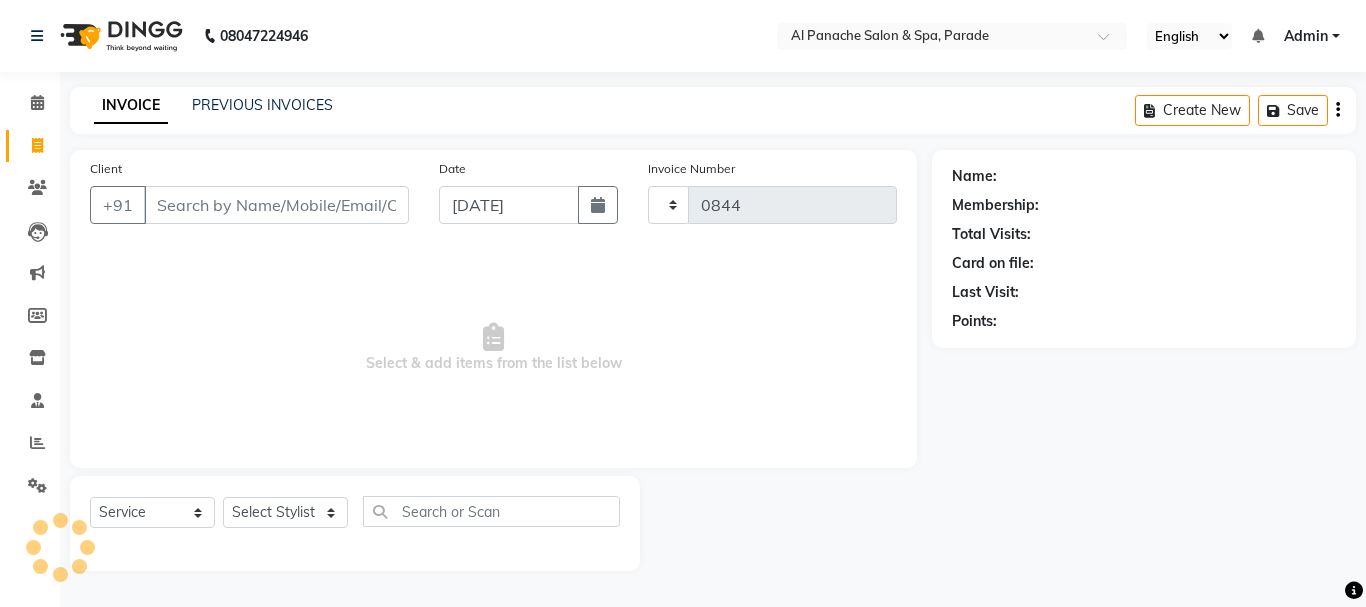 select on "463" 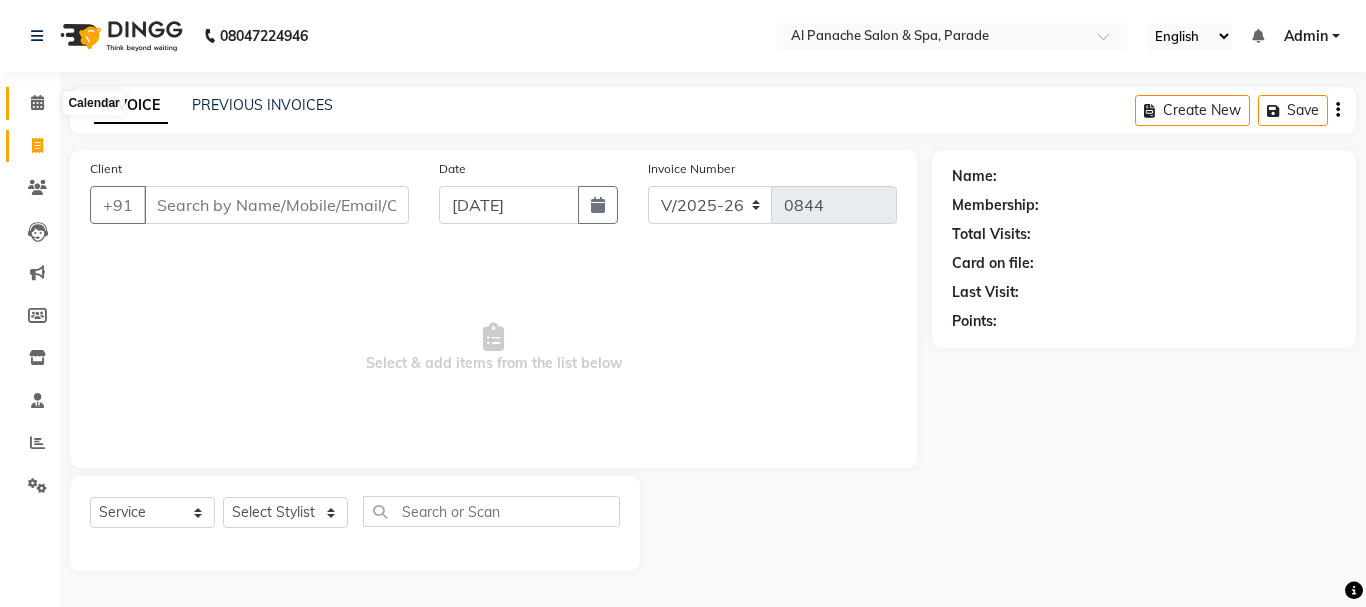 click 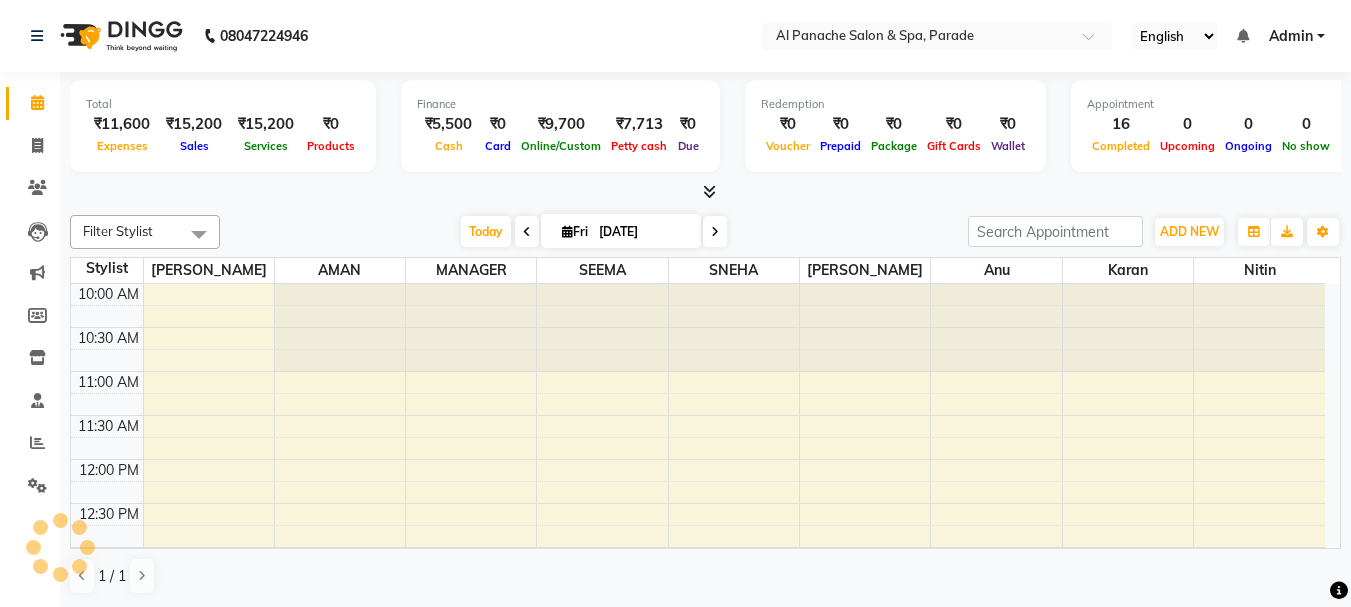 scroll, scrollTop: 0, scrollLeft: 0, axis: both 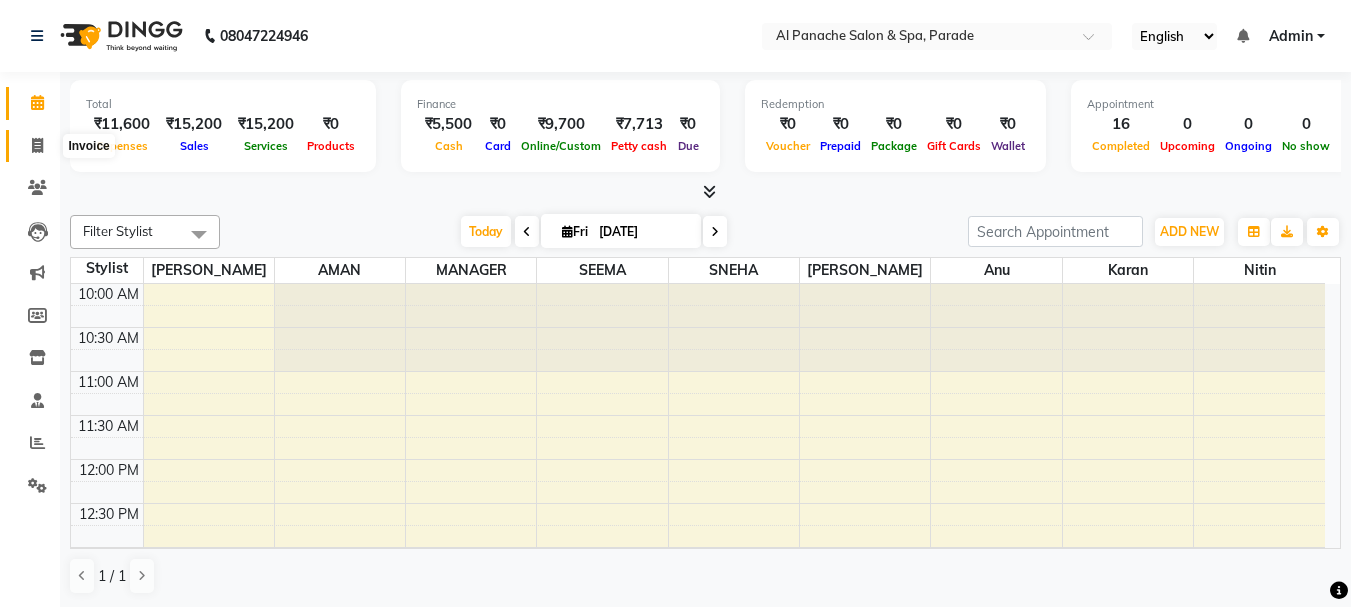 click 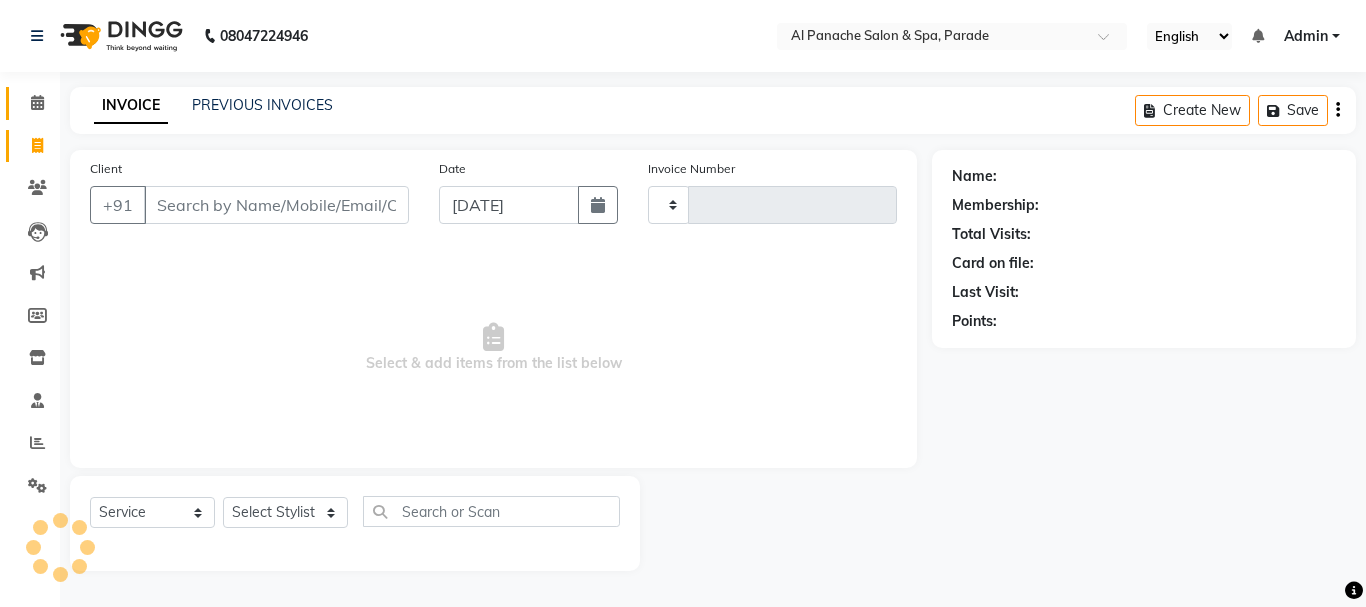 type on "0844" 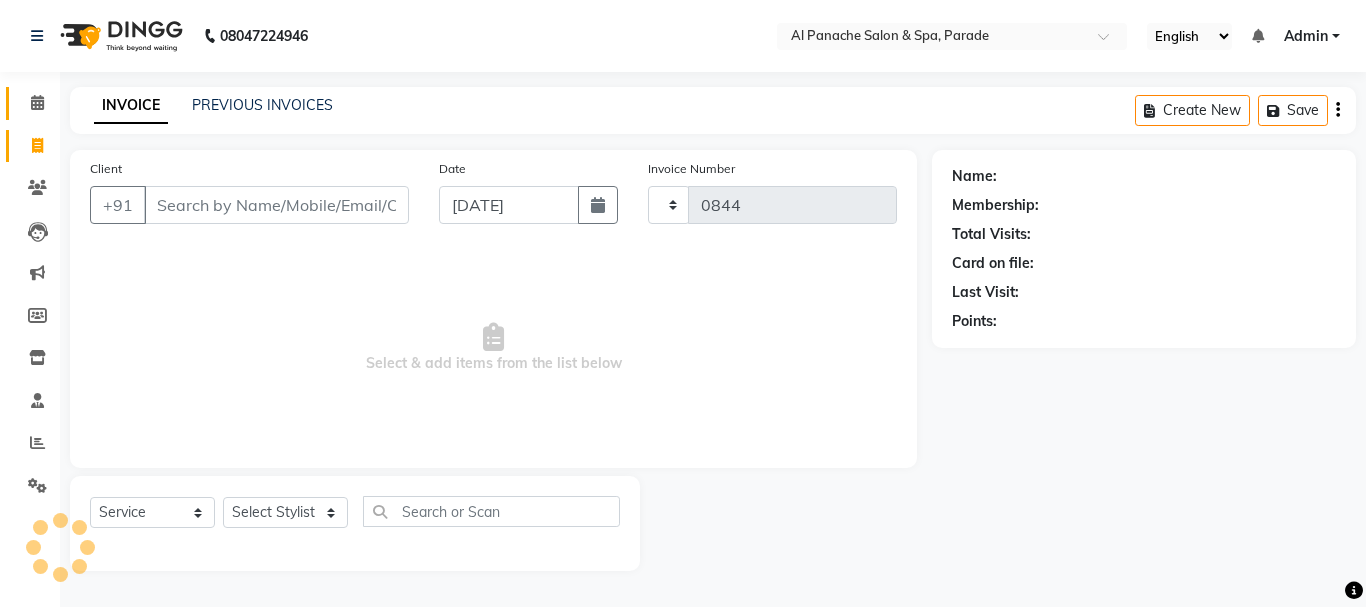 select on "463" 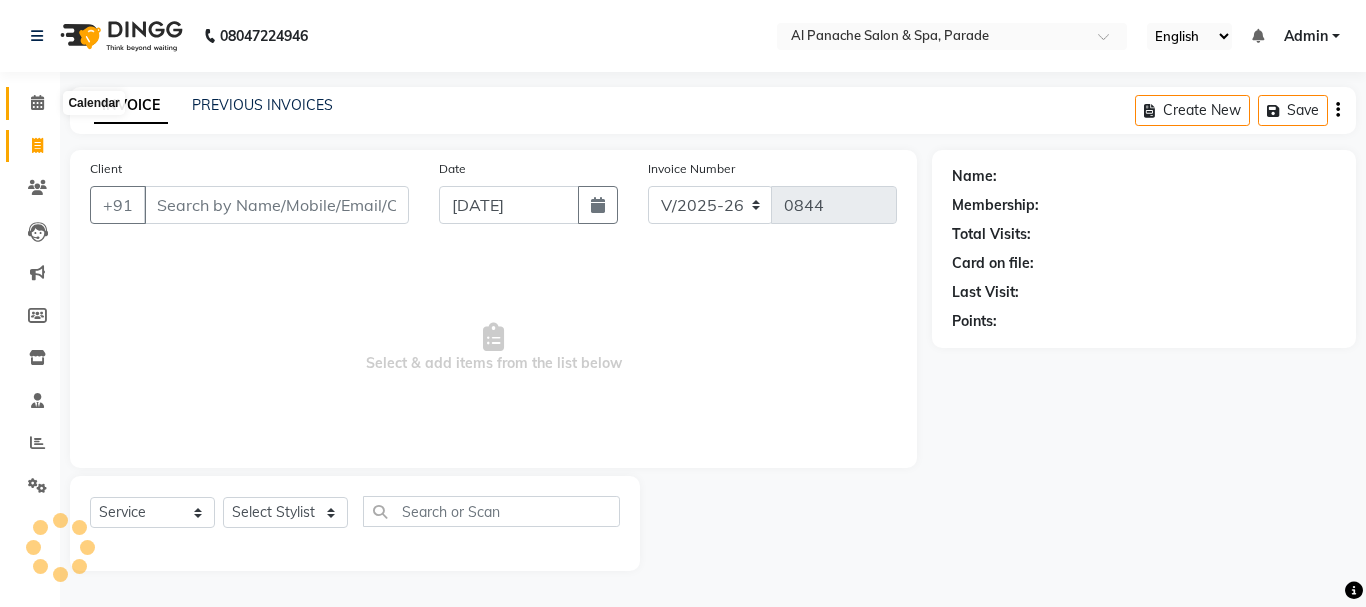 click 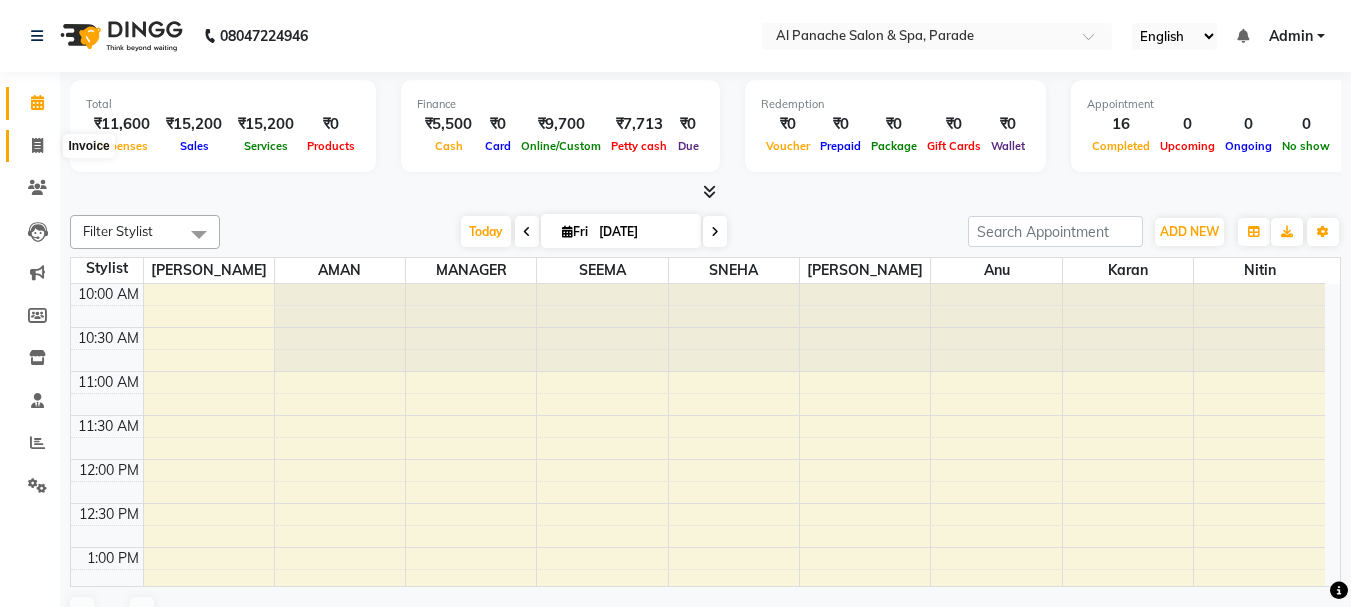 scroll, scrollTop: 0, scrollLeft: 0, axis: both 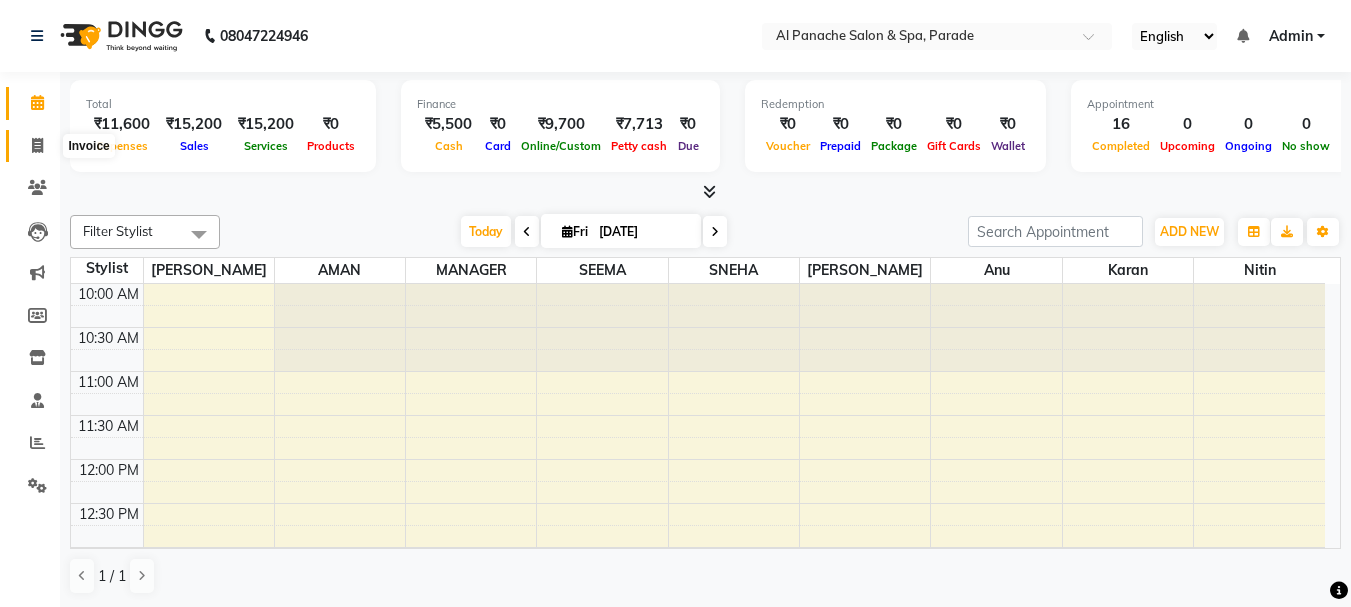 click 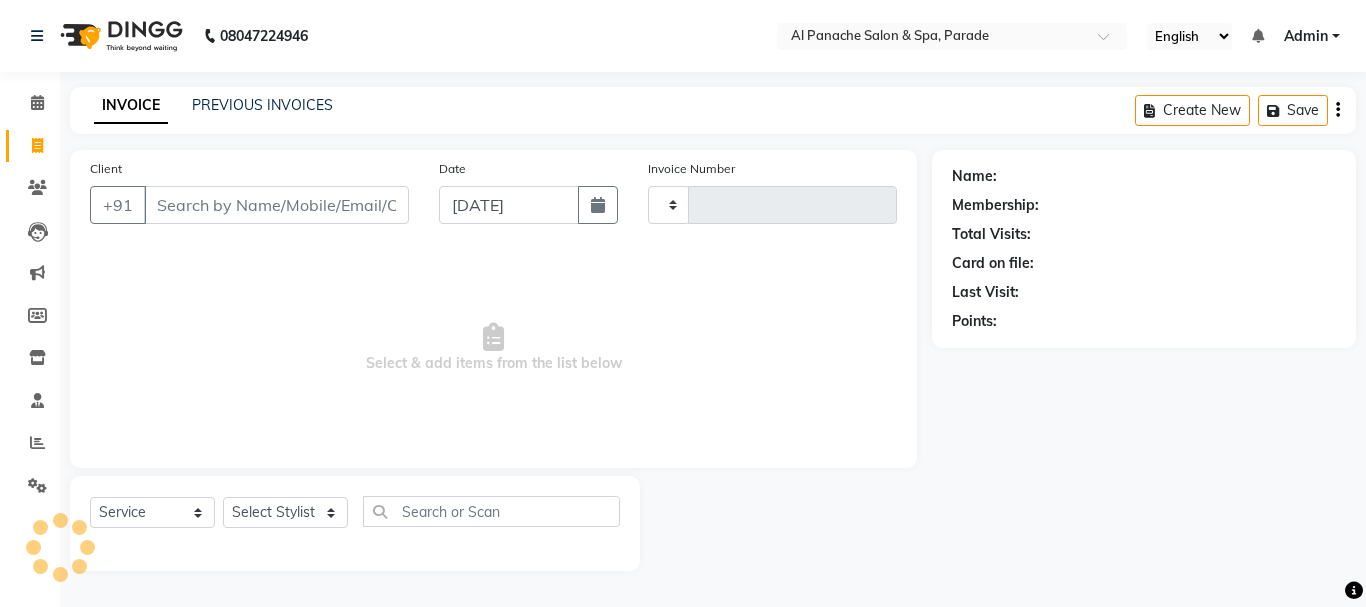 type on "0844" 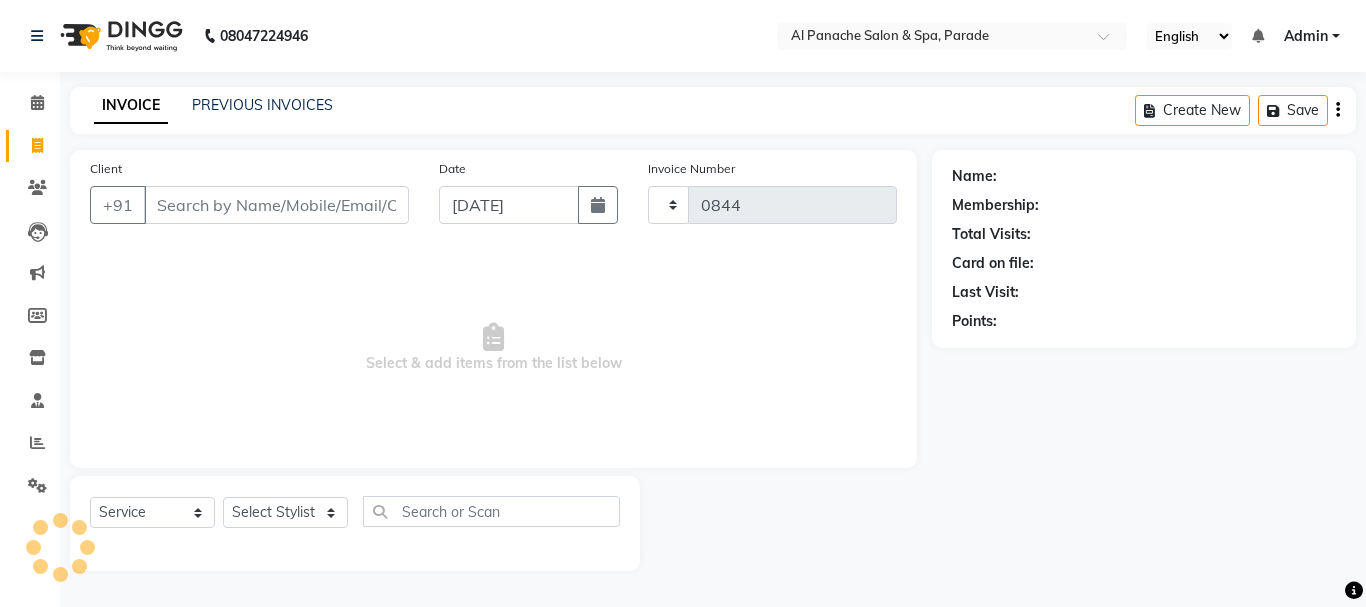 select on "463" 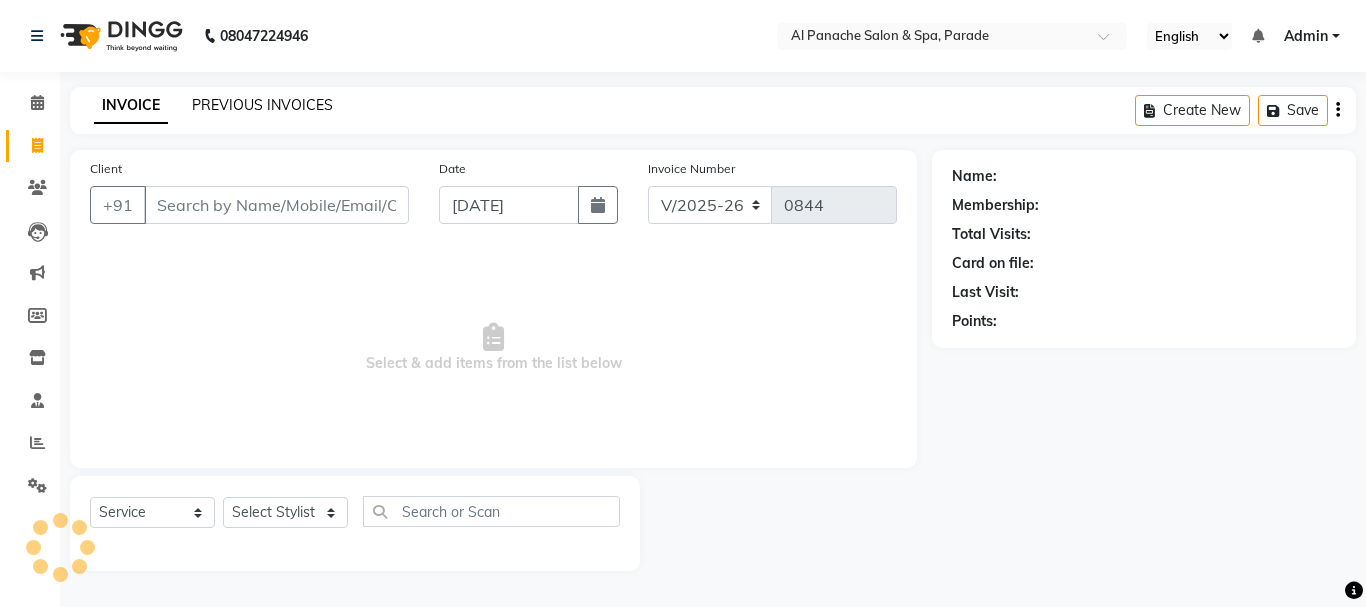 click on "PREVIOUS INVOICES" 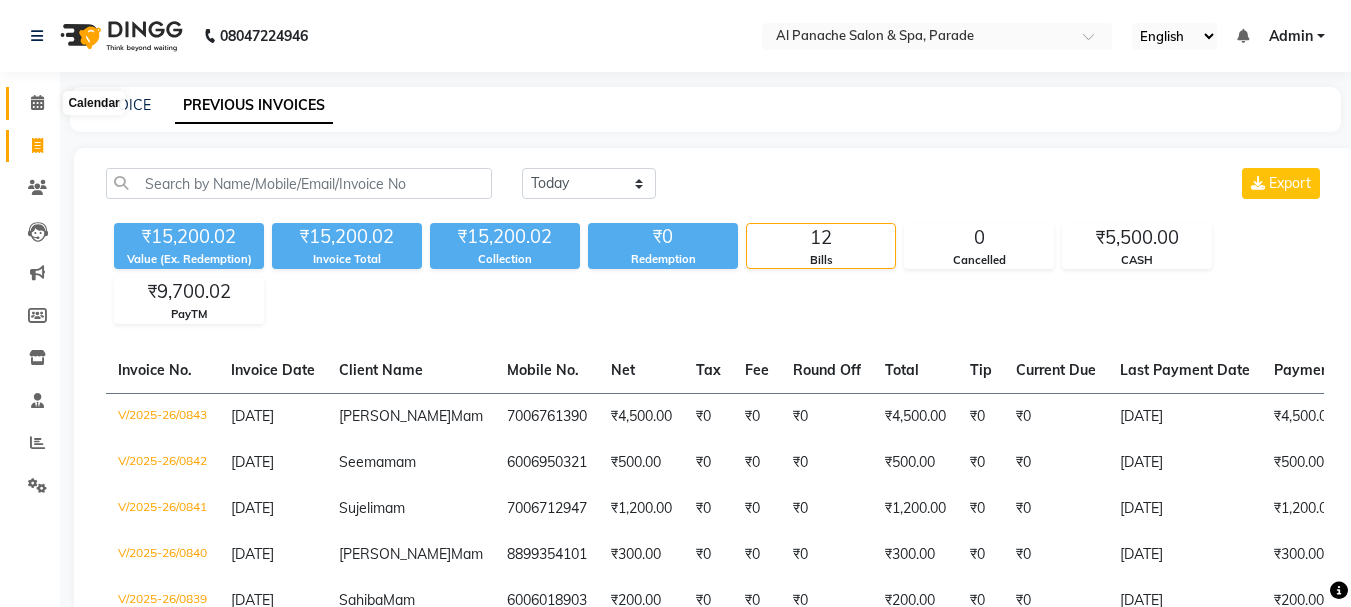 click 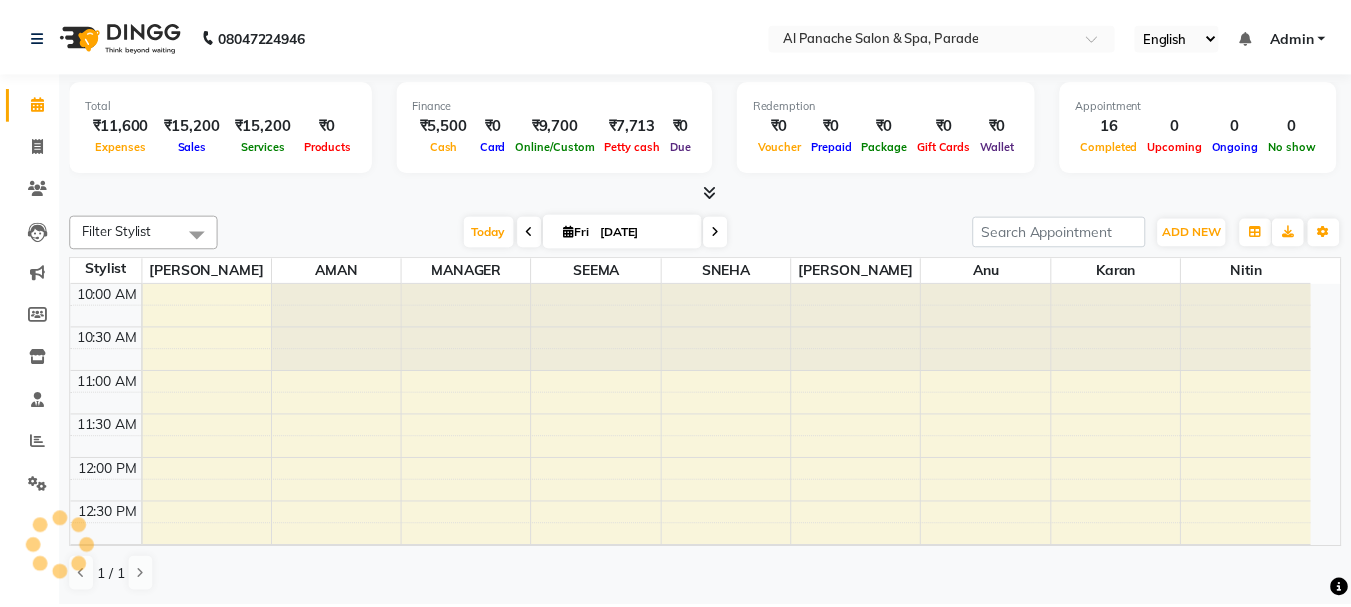 scroll, scrollTop: 665, scrollLeft: 0, axis: vertical 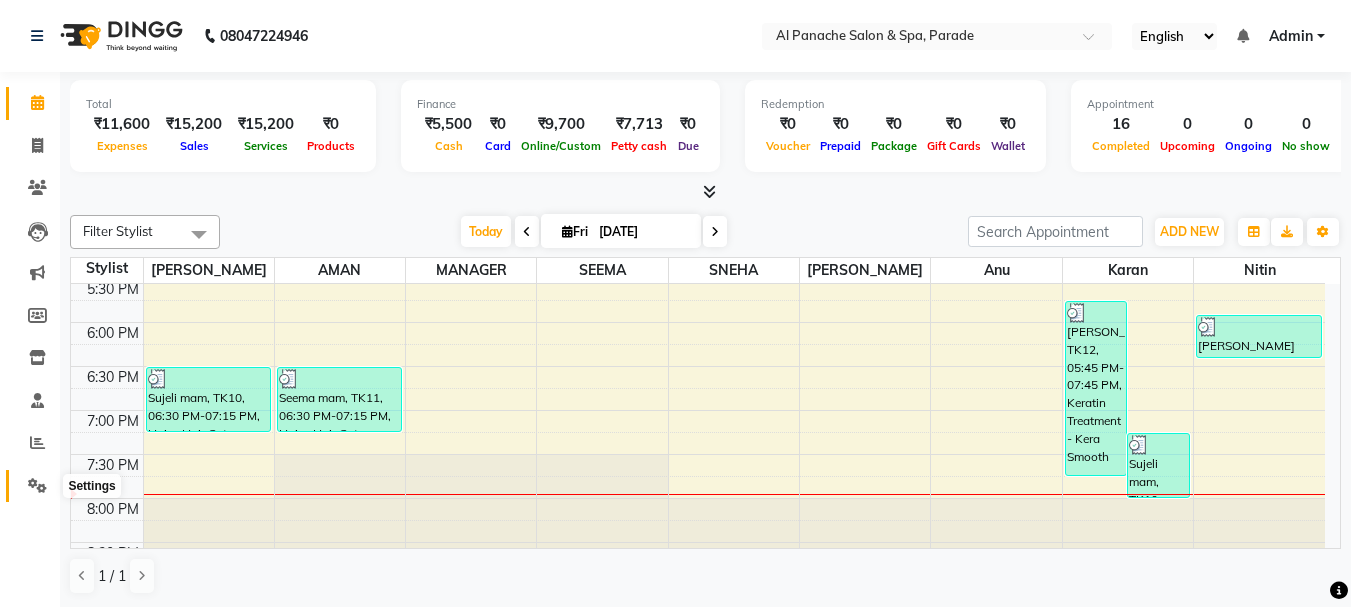 click 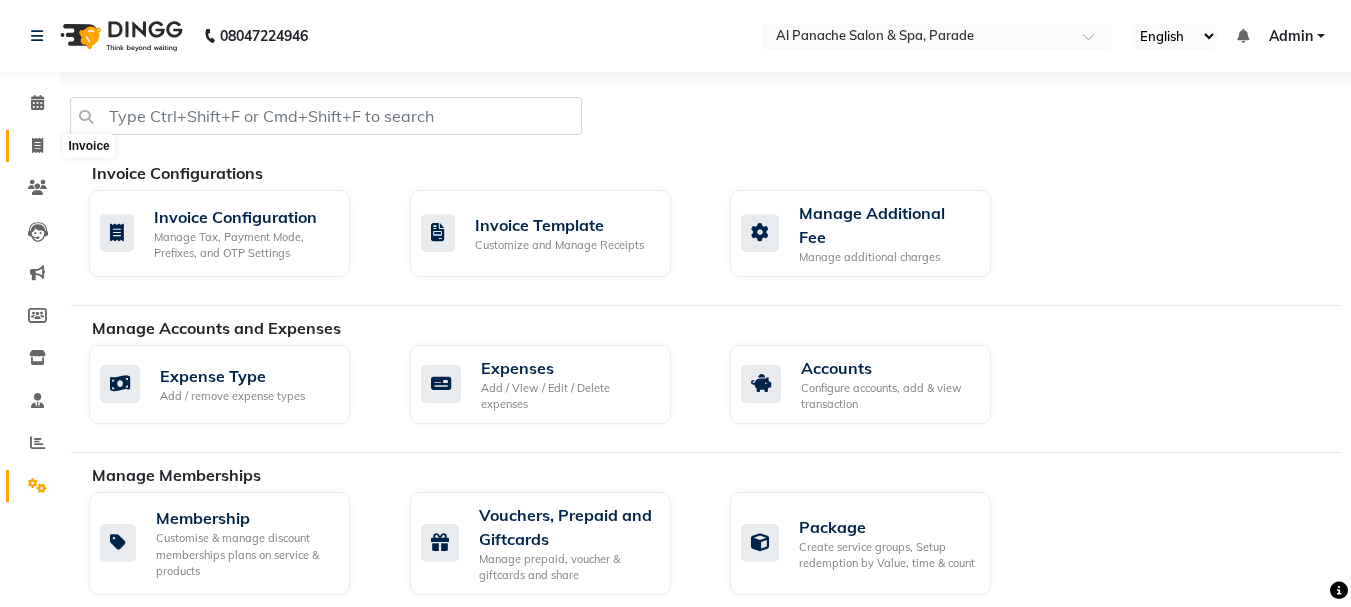 click 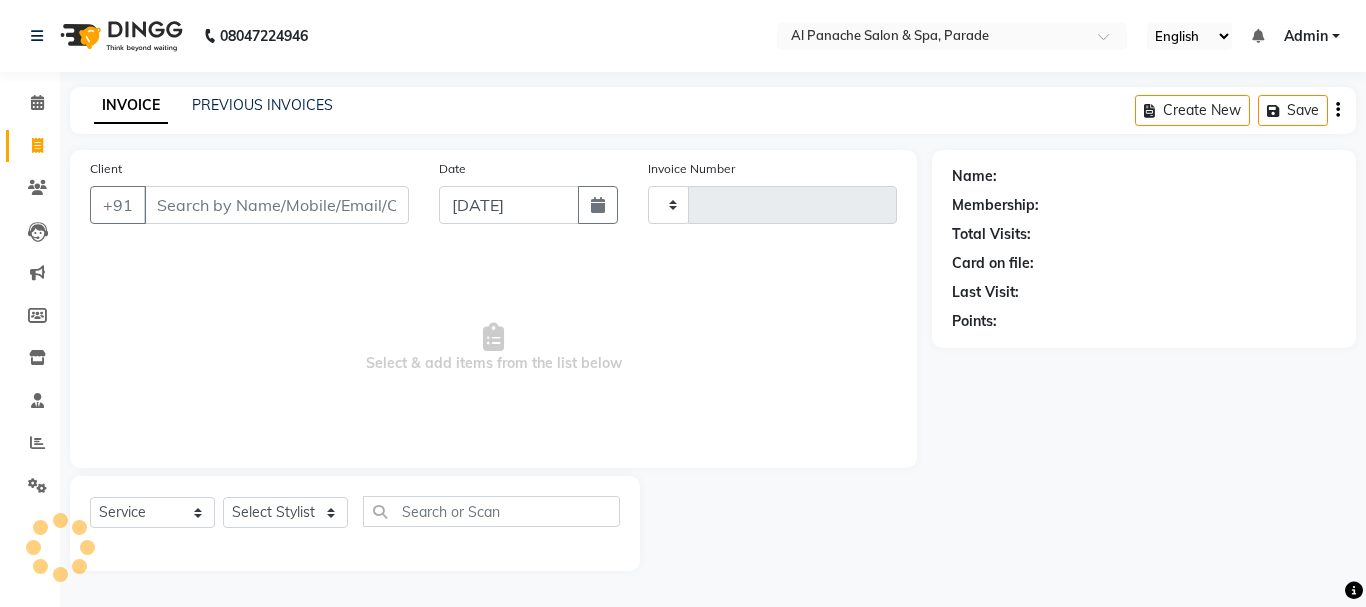 type on "0844" 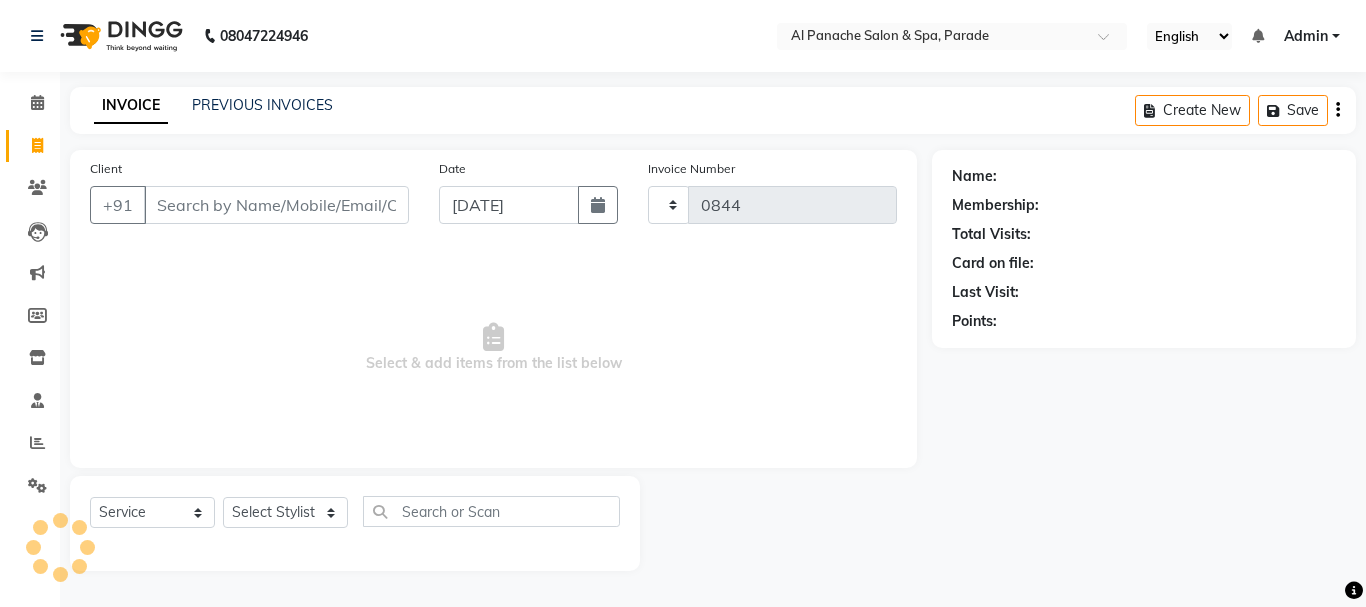 select on "463" 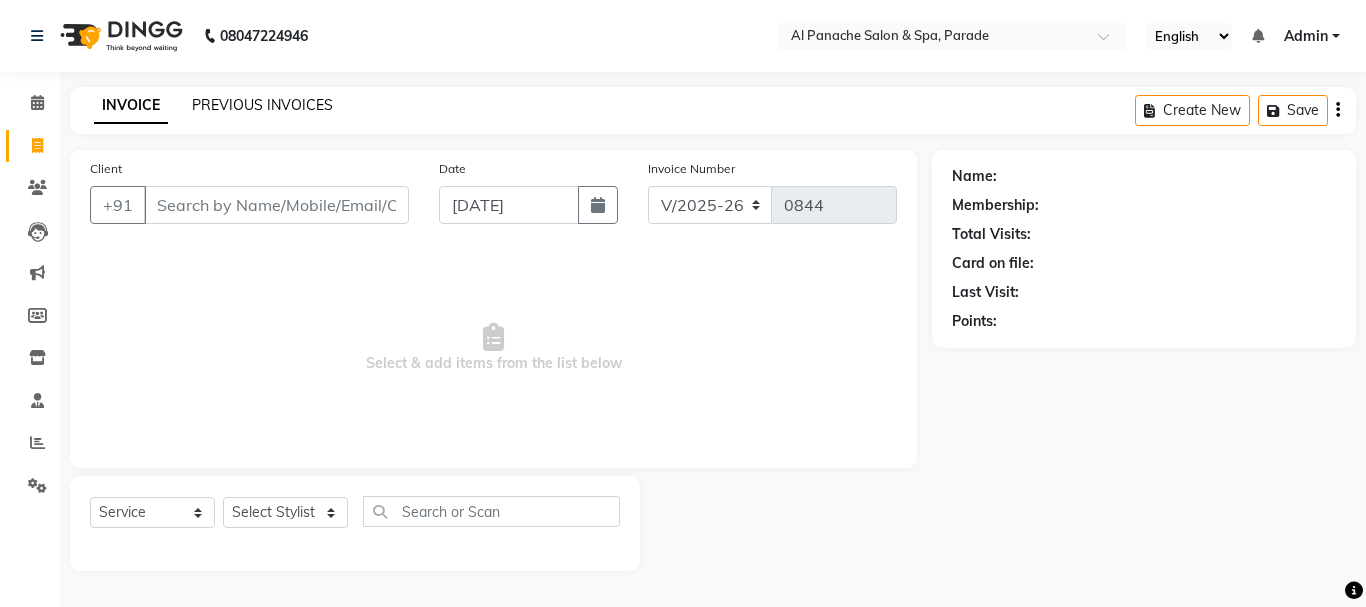 click on "PREVIOUS INVOICES" 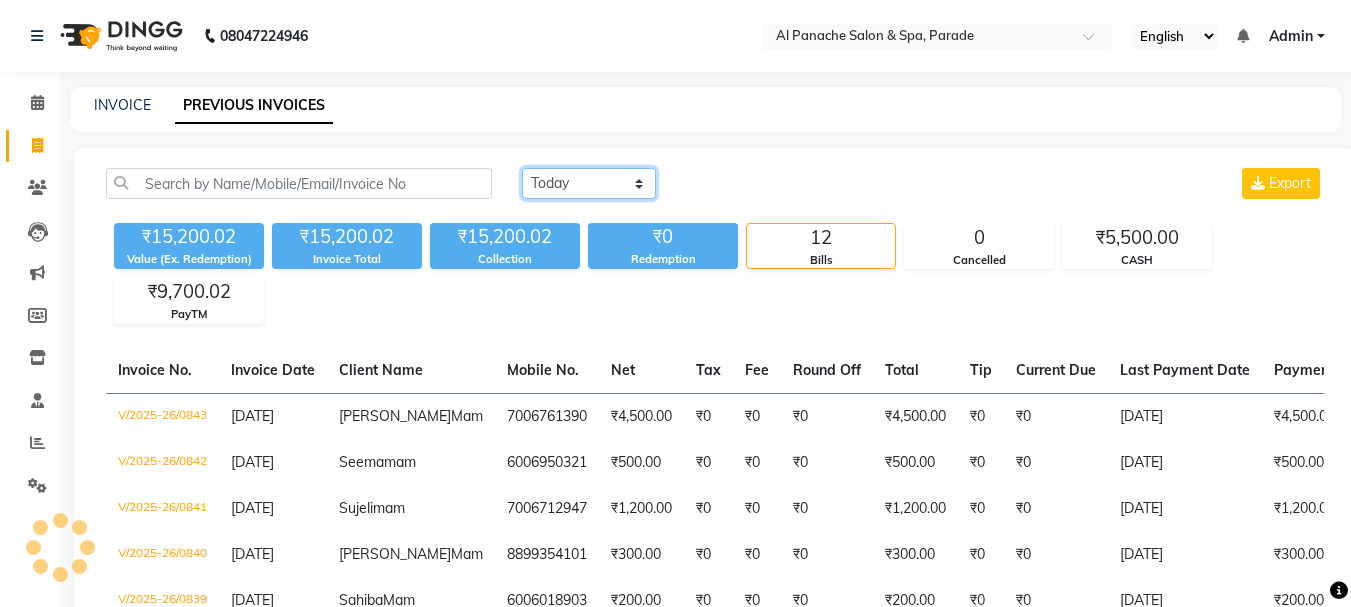 click on "[DATE] [DATE] Custom Range" 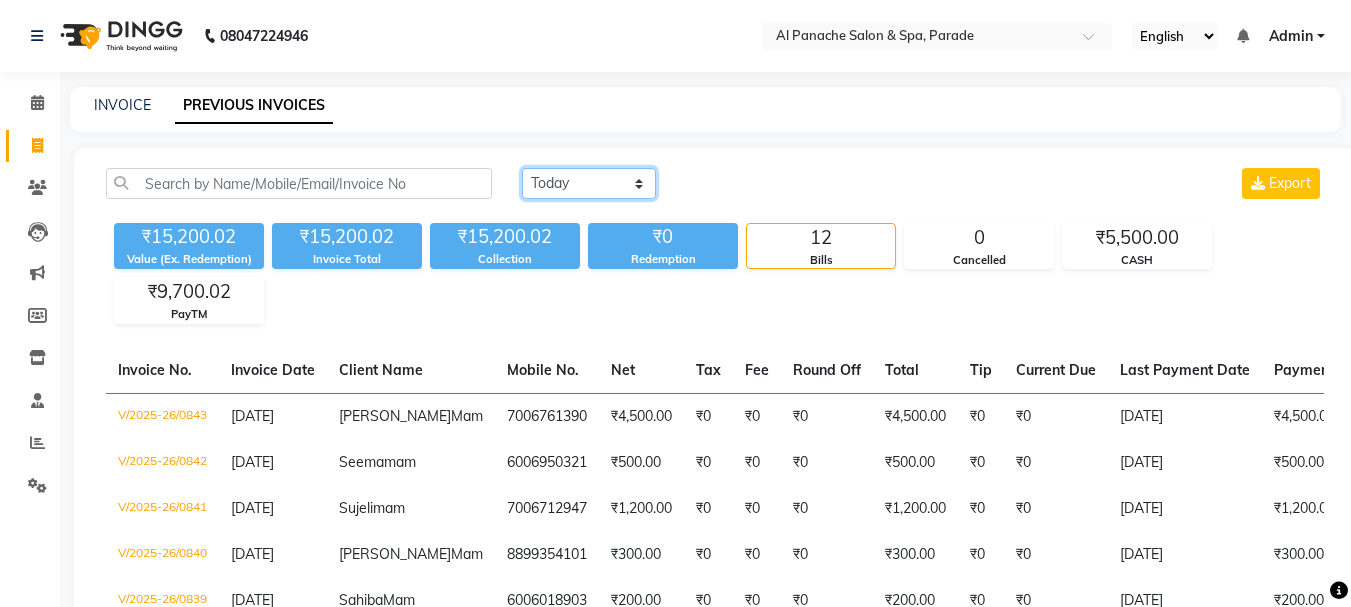 select on "range" 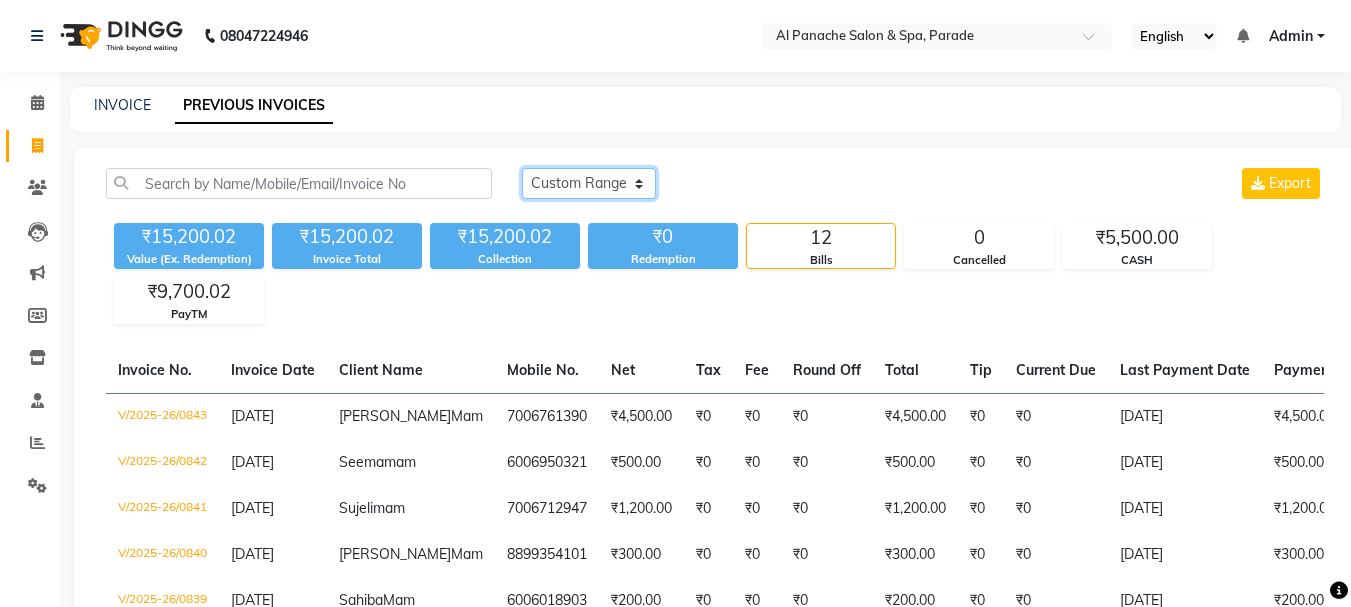 click on "[DATE] [DATE] Custom Range" 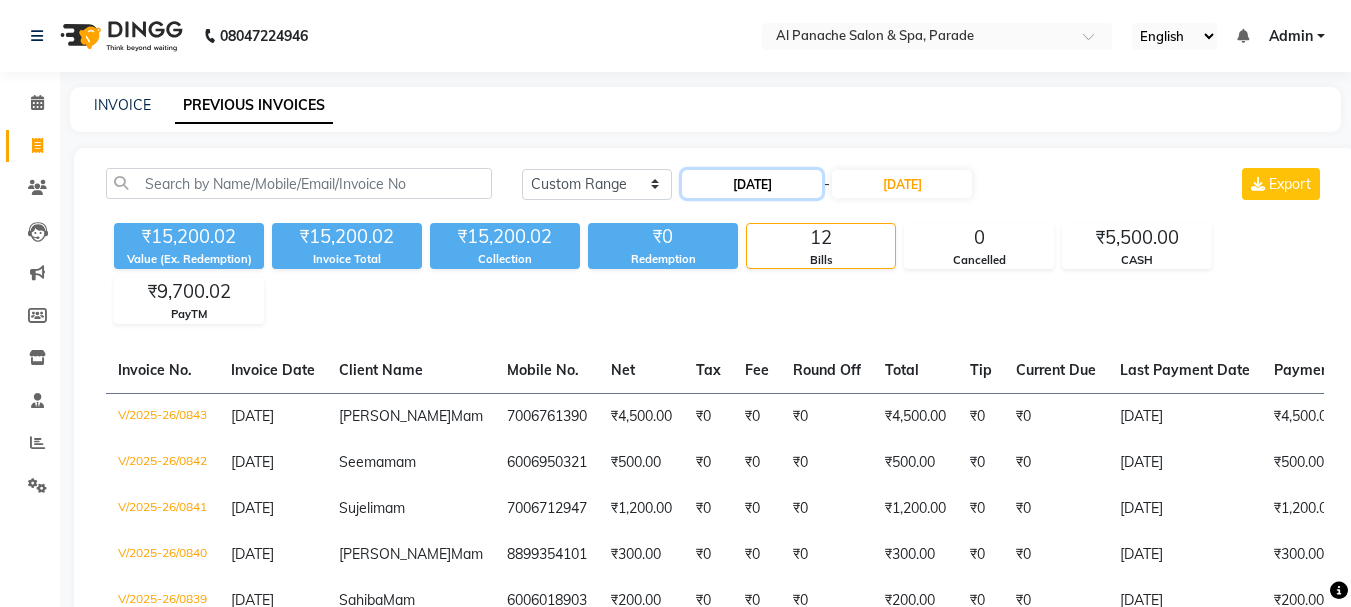 click on "[DATE]" 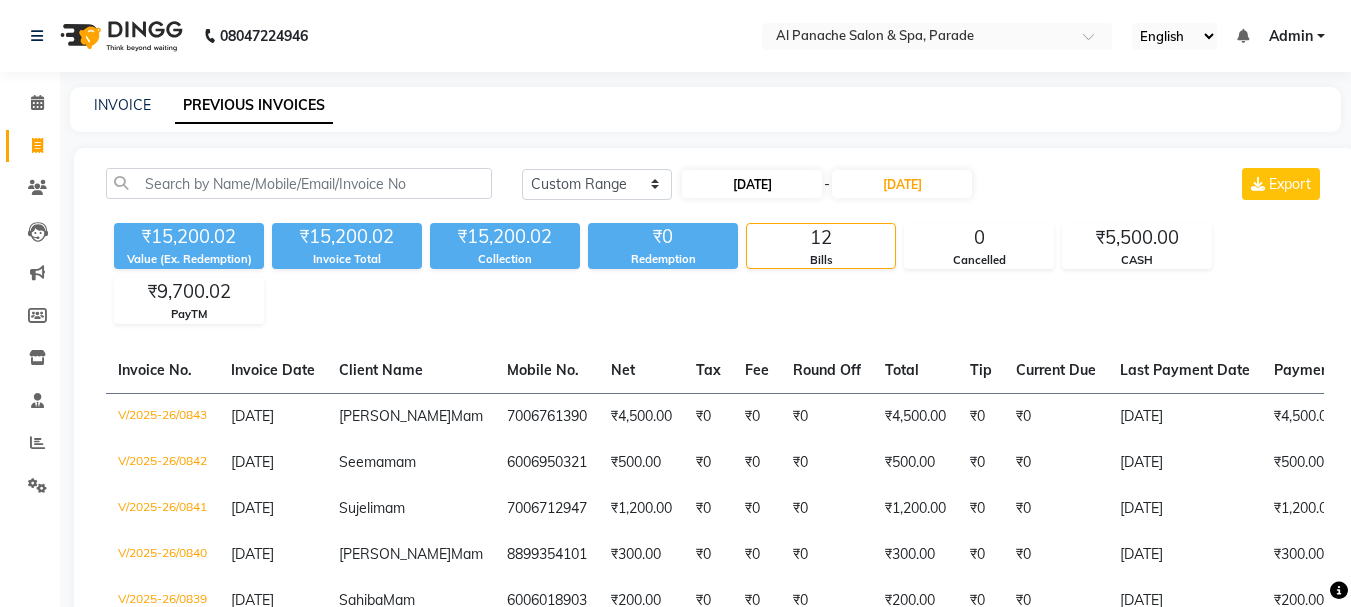 select on "7" 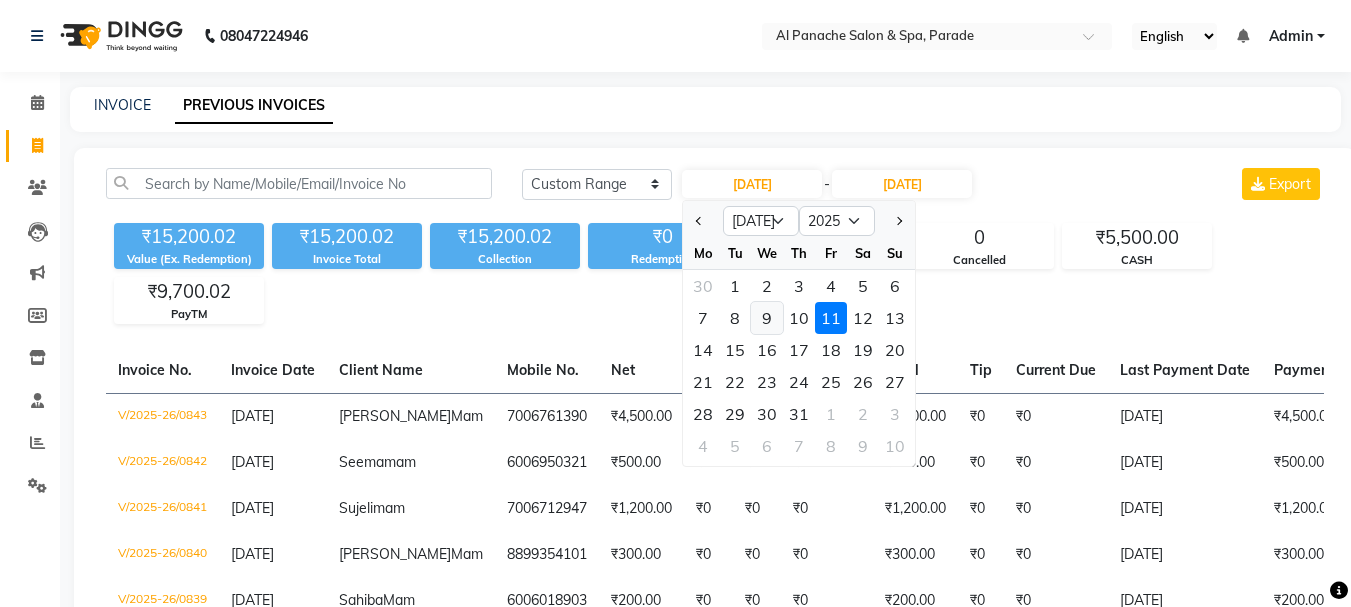 click on "9" 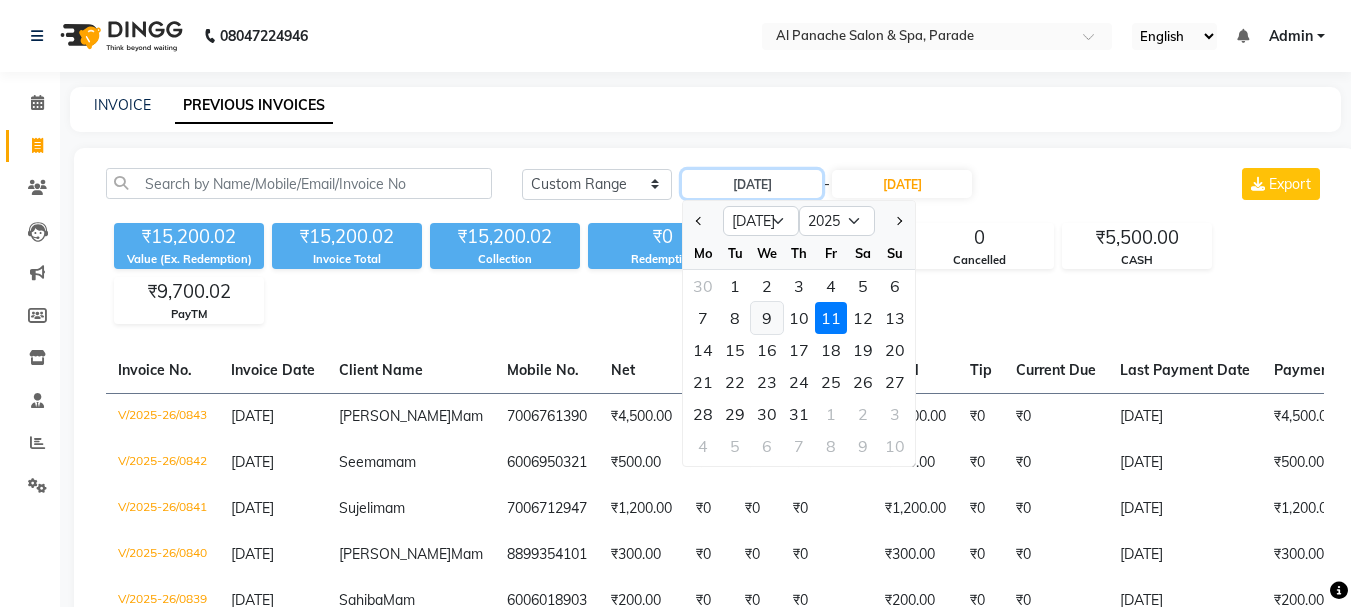 type on "[DATE]" 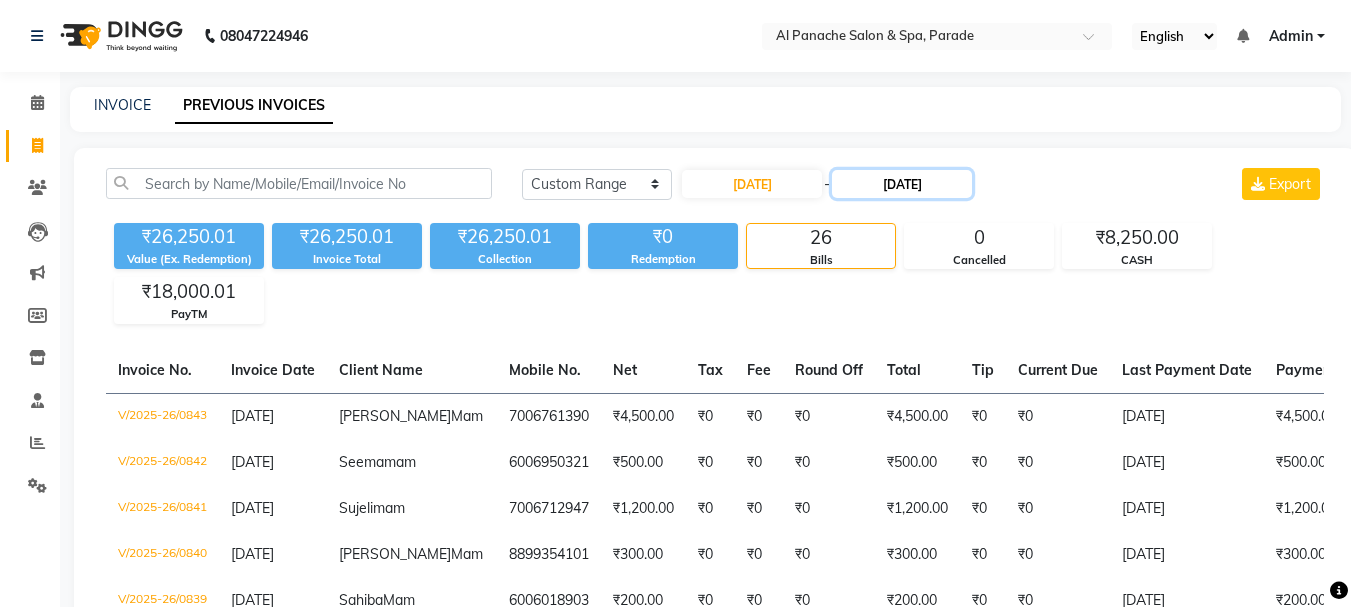click on "[DATE]" 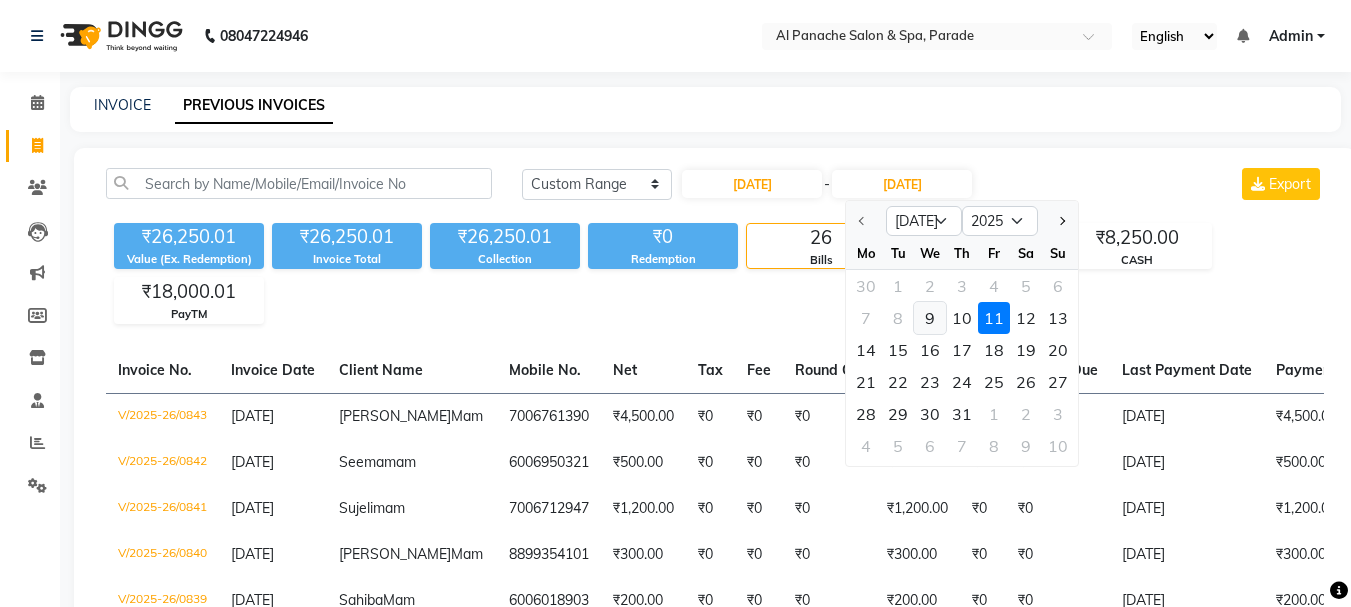 click on "9" 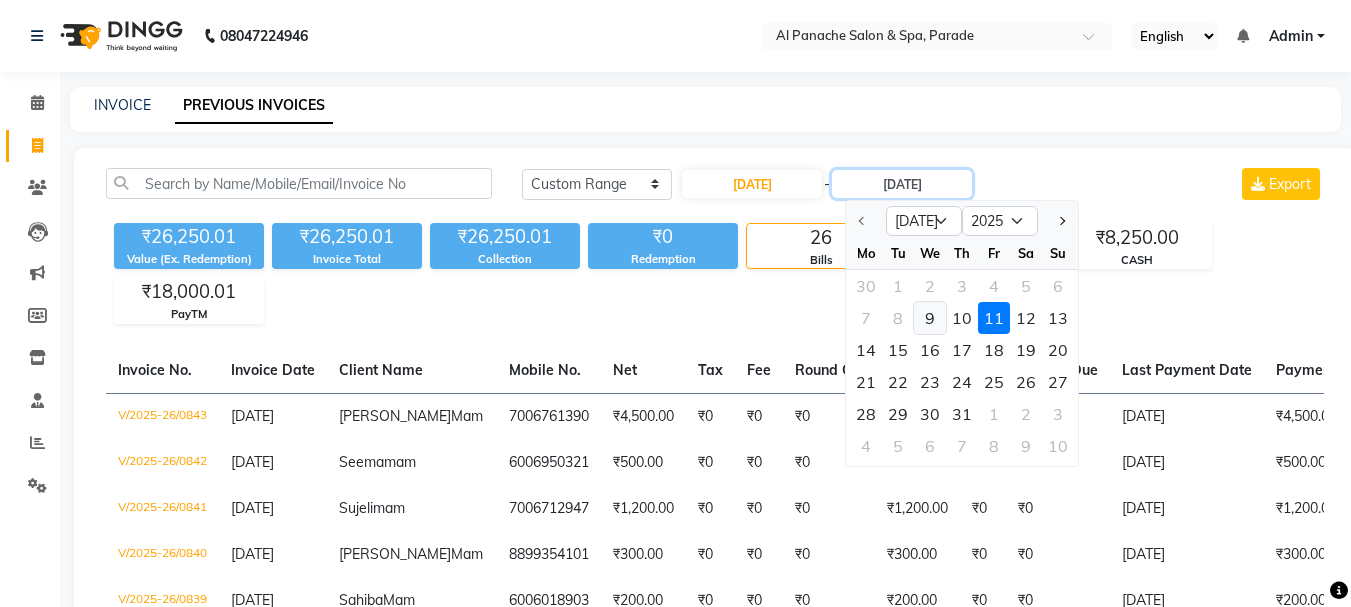 type on "[DATE]" 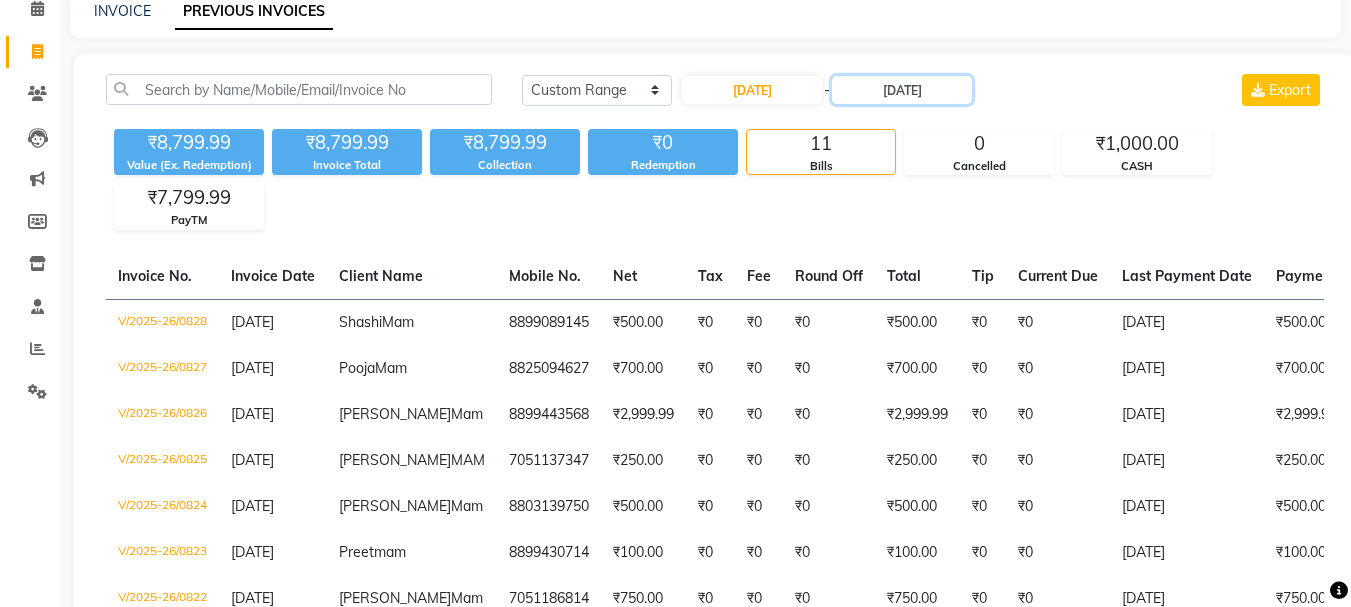 scroll, scrollTop: 96, scrollLeft: 0, axis: vertical 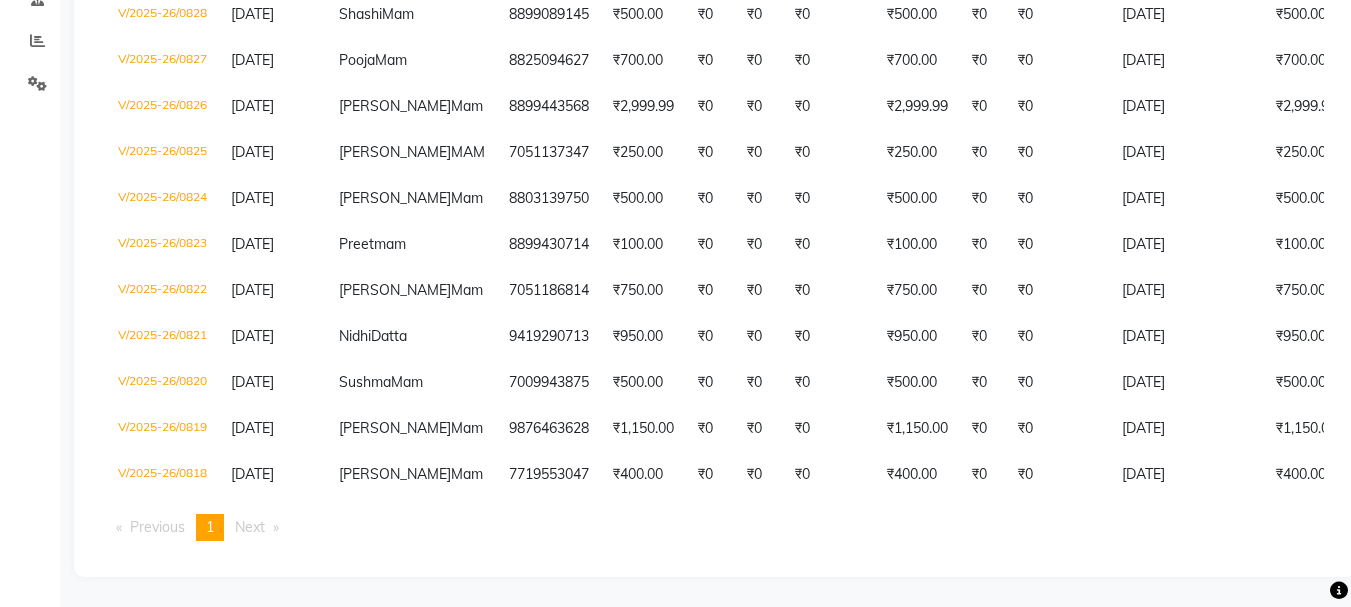 click on "Invoice No.   Invoice Date   Client Name   Mobile No.   Net   Tax   Fee   Round Off   Total   Tip   Current Due   Last Payment Date   Payment Amount   Payment Methods   Cancel Reason   Status   V/2025-26/0828  [DATE] Shashi  Mam 8899089145 ₹500.00 ₹0  ₹0  ₹0 ₹500.00 ₹0 ₹0 [DATE] ₹500.00  CASH - PAID  V/2025-26/0827  [DATE] Pooja  Mam 8825094627 ₹700.00 ₹0  ₹0  ₹0 ₹700.00 ₹0 ₹0 [DATE] ₹700.00  PayTM - PAID  V/2025-26/0826  [DATE] [PERSON_NAME]  Mam 8899443568 ₹2,999.99 ₹0  ₹0  ₹0 ₹2,999.99 ₹0 ₹0 [DATE] ₹2,999.99  PayTM - PAID  V/2025-26/0825  [DATE] [PERSON_NAME]  MAM 7051137347 ₹250.00 ₹0  ₹0  ₹0 ₹250.00 ₹0 ₹0 [DATE] ₹250.00  PayTM - PAID  V/2025-26/0824  [DATE] [PERSON_NAME]  Mam 8803139750 ₹500.00 ₹0  ₹0  ₹0 ₹500.00 ₹0 ₹0 [DATE] ₹500.00  CASH - PAID  V/2025-26/0823  [DATE] Preet  mam 8899430714 ₹100.00 ₹0  ₹0  ₹0 ₹100.00 ₹0 ₹0 [DATE] ₹100.00  PayTM - PAID  V/2025-26/0822  [DATE] -" 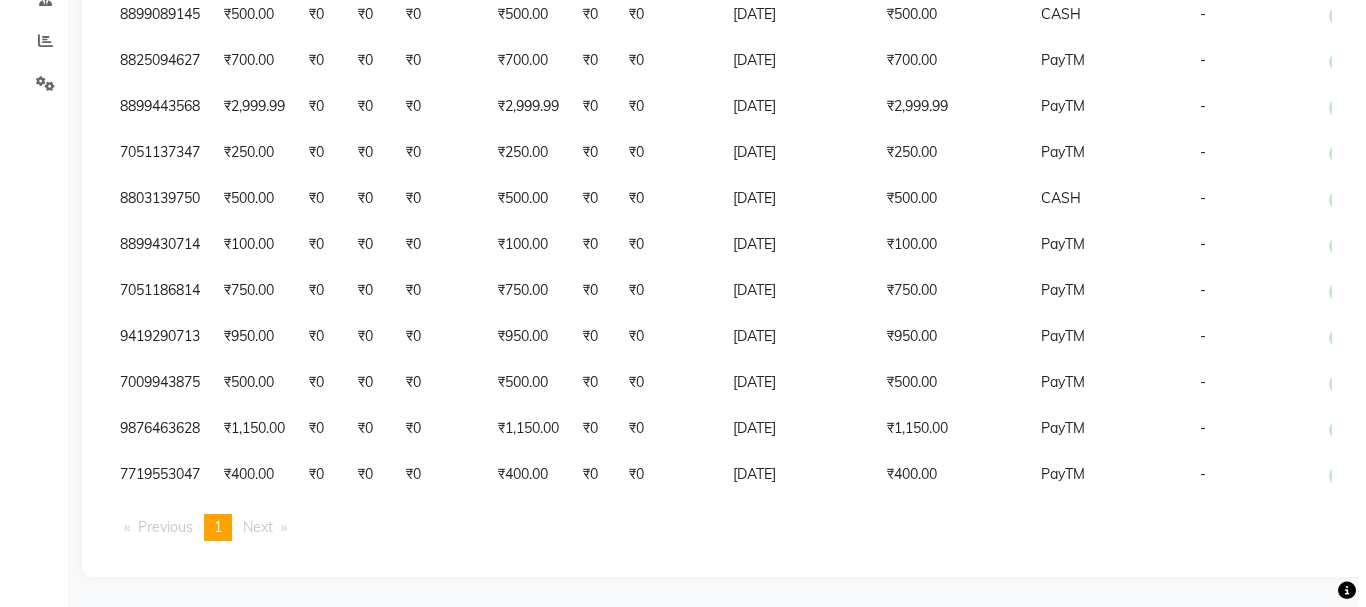 scroll, scrollTop: 0, scrollLeft: 0, axis: both 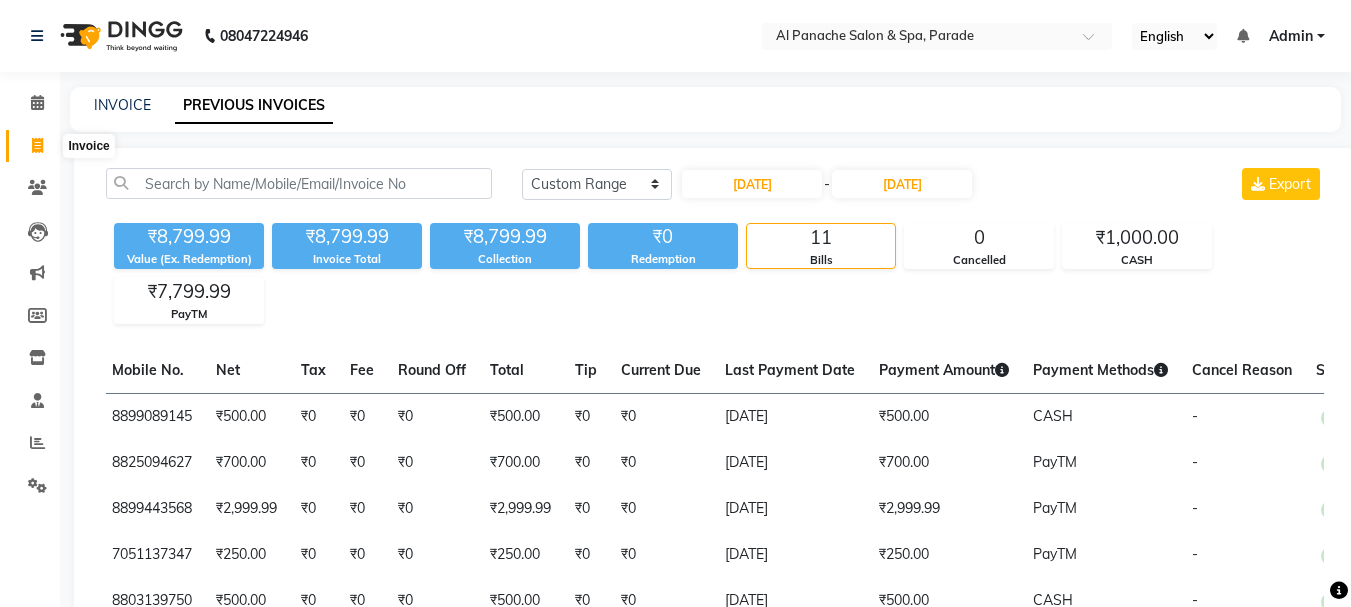 click 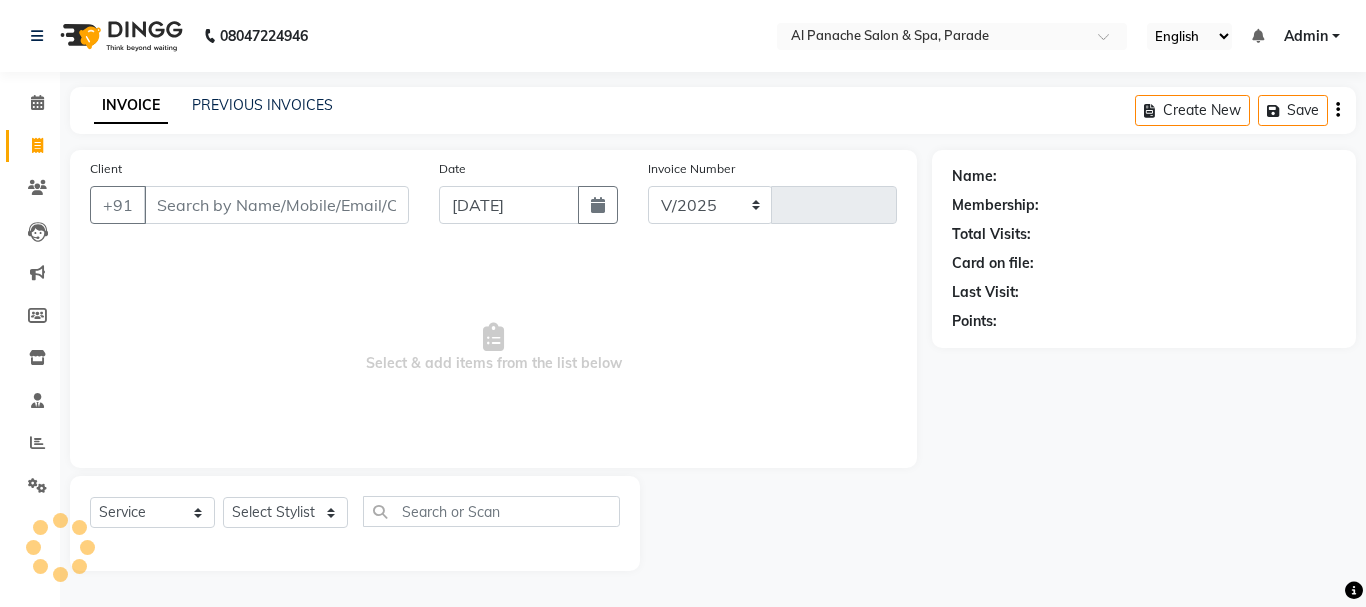select on "463" 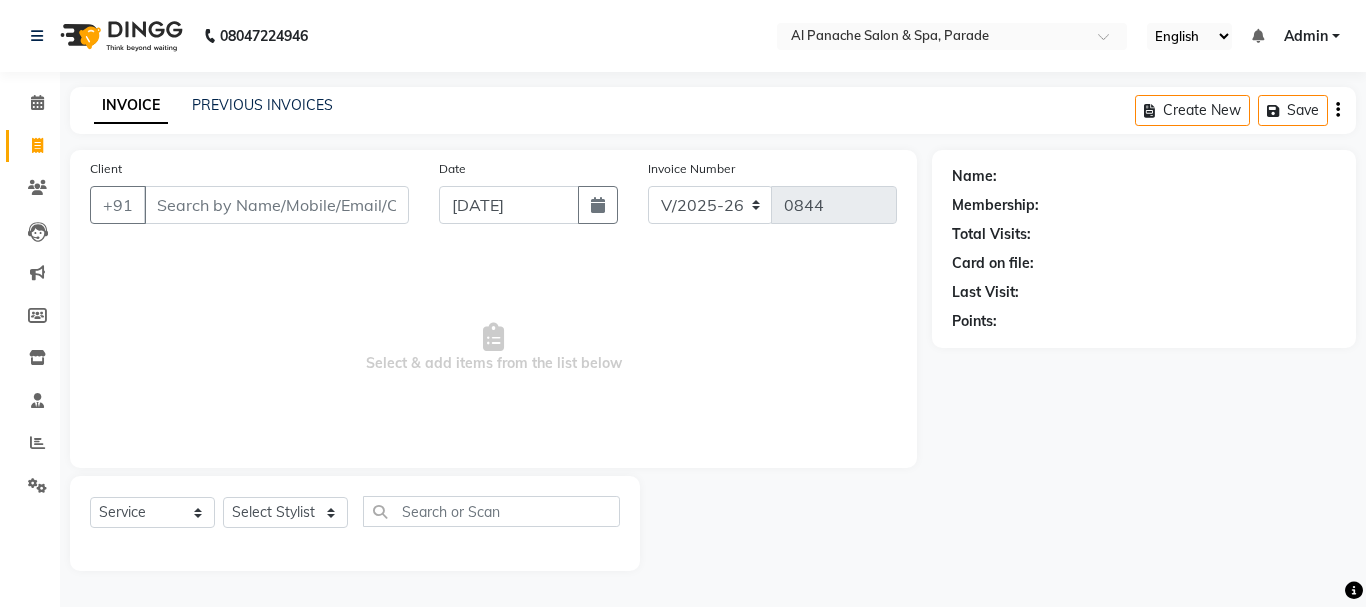 click on "Client" at bounding box center (276, 205) 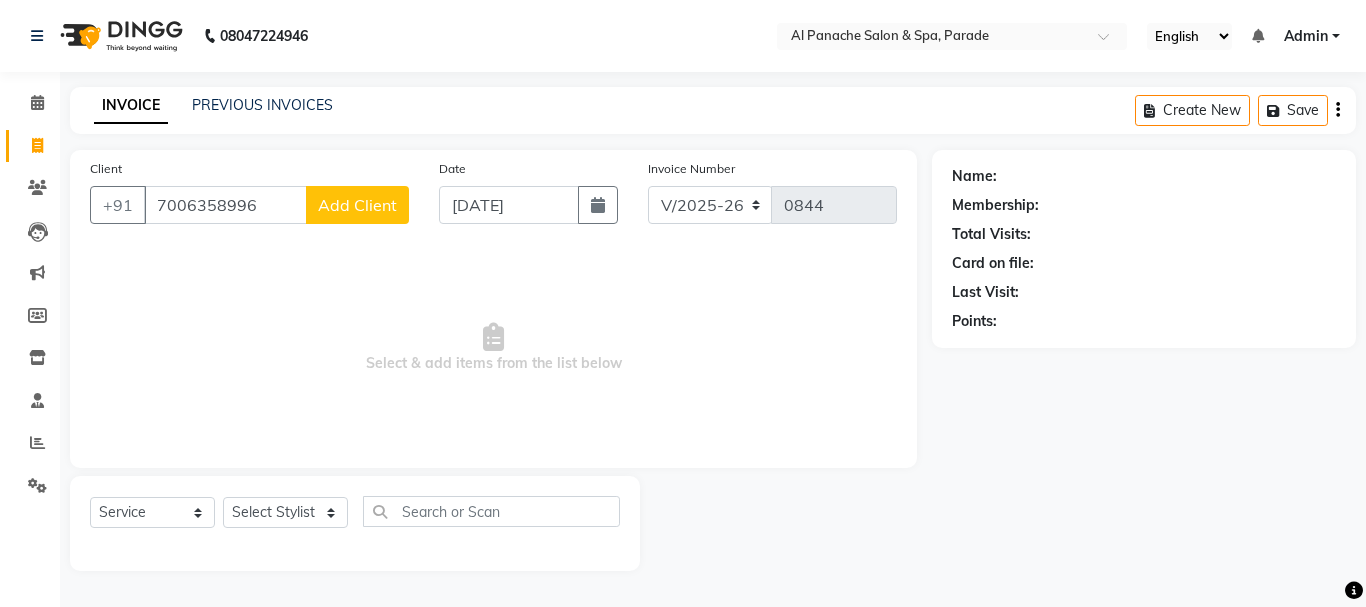 type on "7006358996" 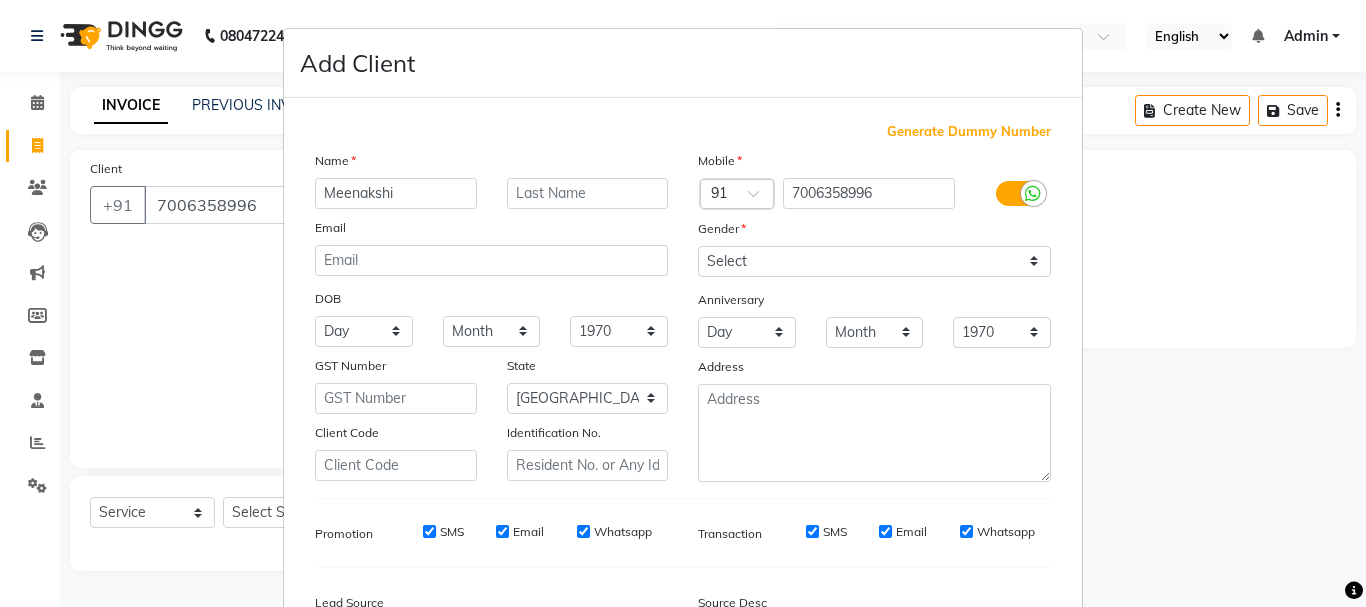 type on "Meenakshi" 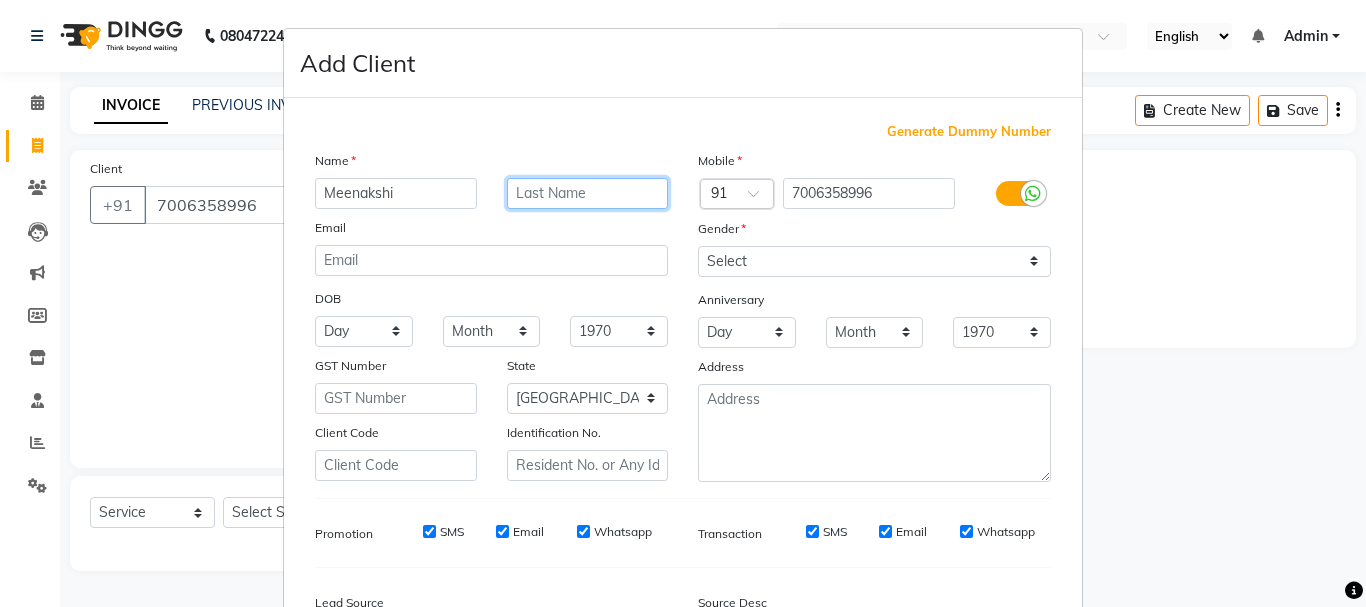 click at bounding box center (588, 193) 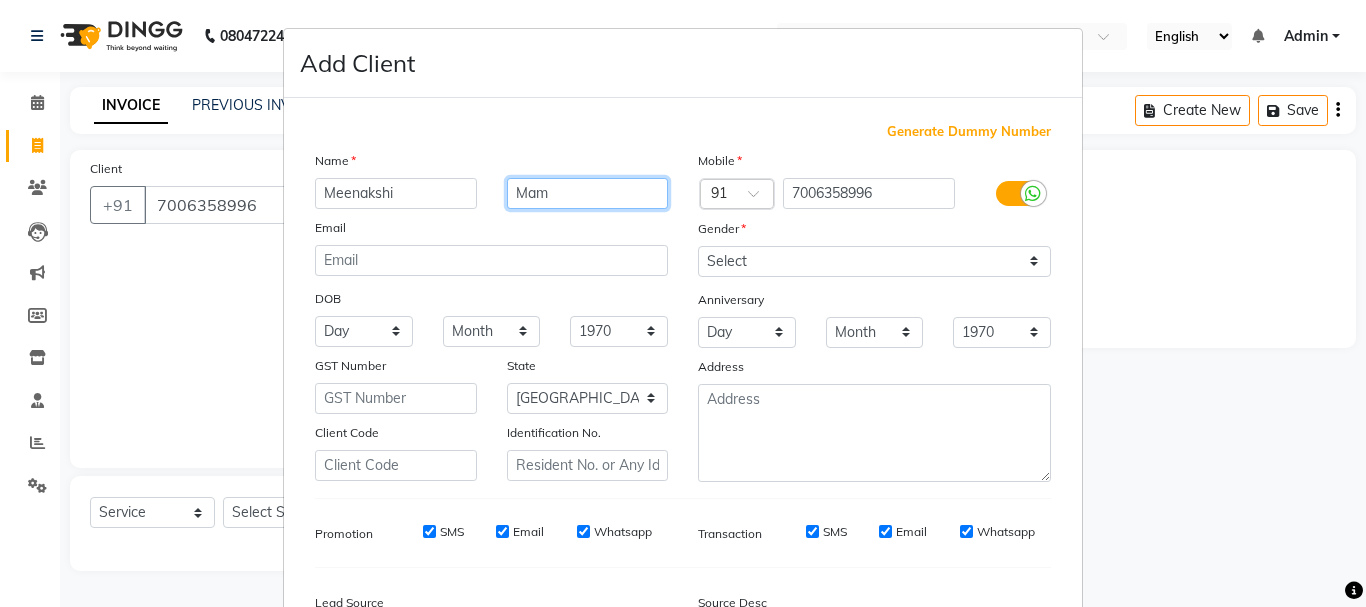 type on "Mam" 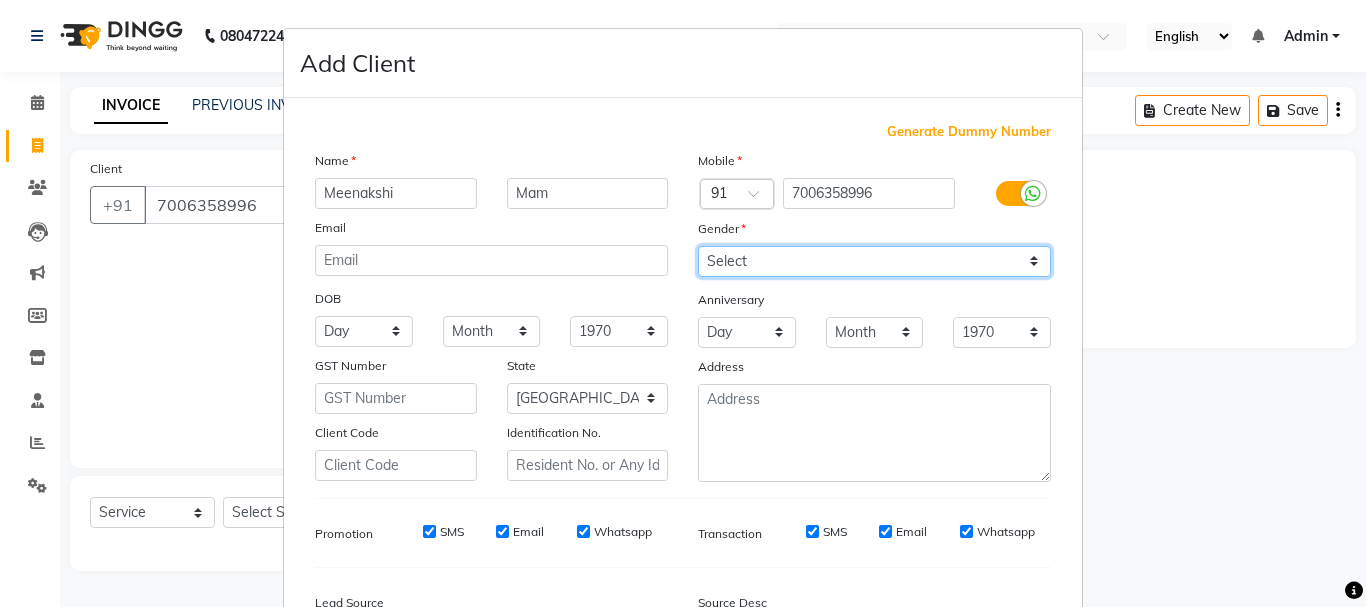 click on "Select [DEMOGRAPHIC_DATA] [DEMOGRAPHIC_DATA] Other Prefer Not To Say" at bounding box center (874, 261) 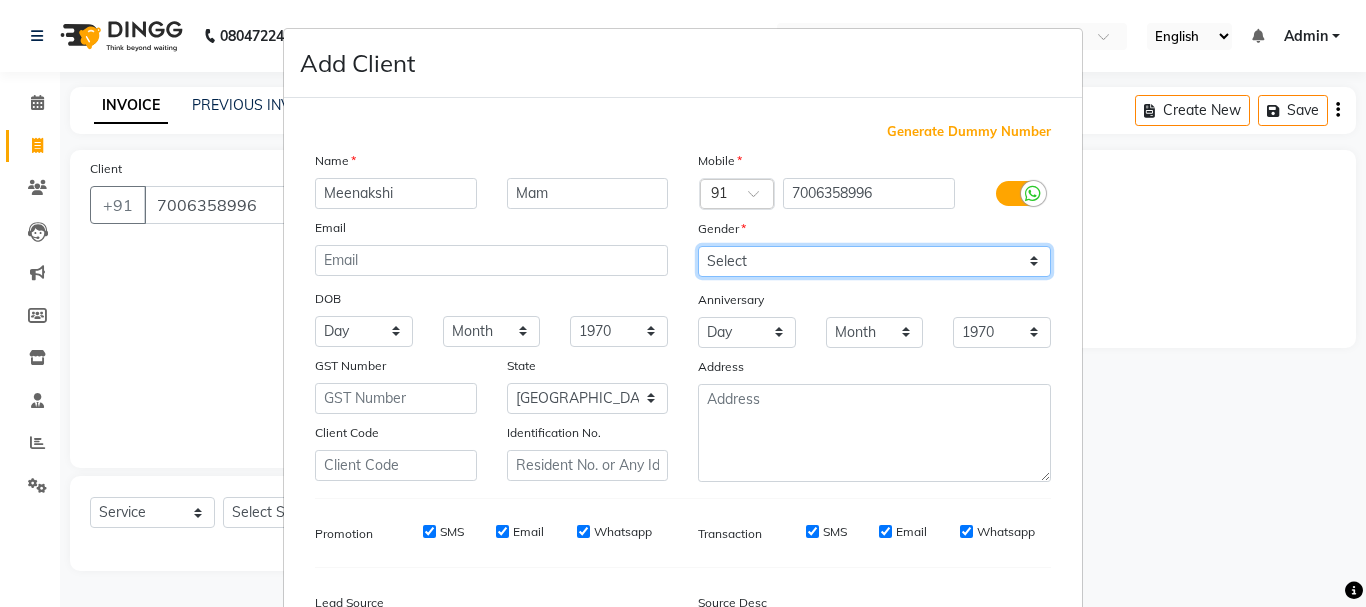 select on "[DEMOGRAPHIC_DATA]" 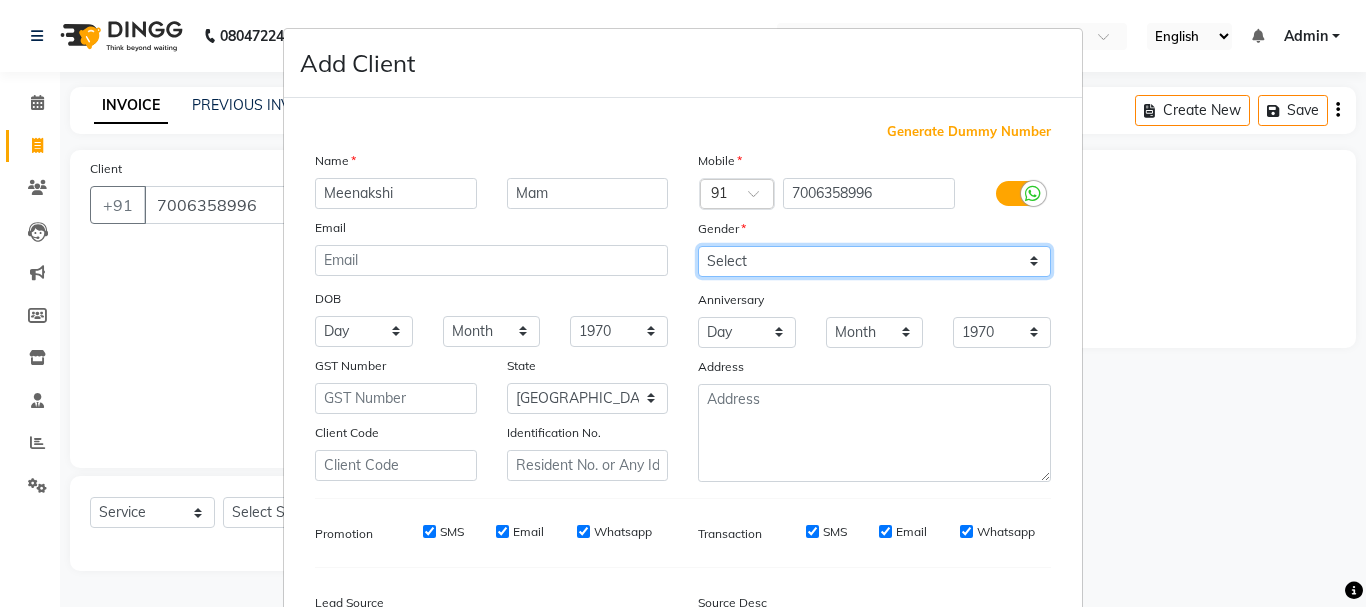 click on "Select [DEMOGRAPHIC_DATA] [DEMOGRAPHIC_DATA] Other Prefer Not To Say" at bounding box center [874, 261] 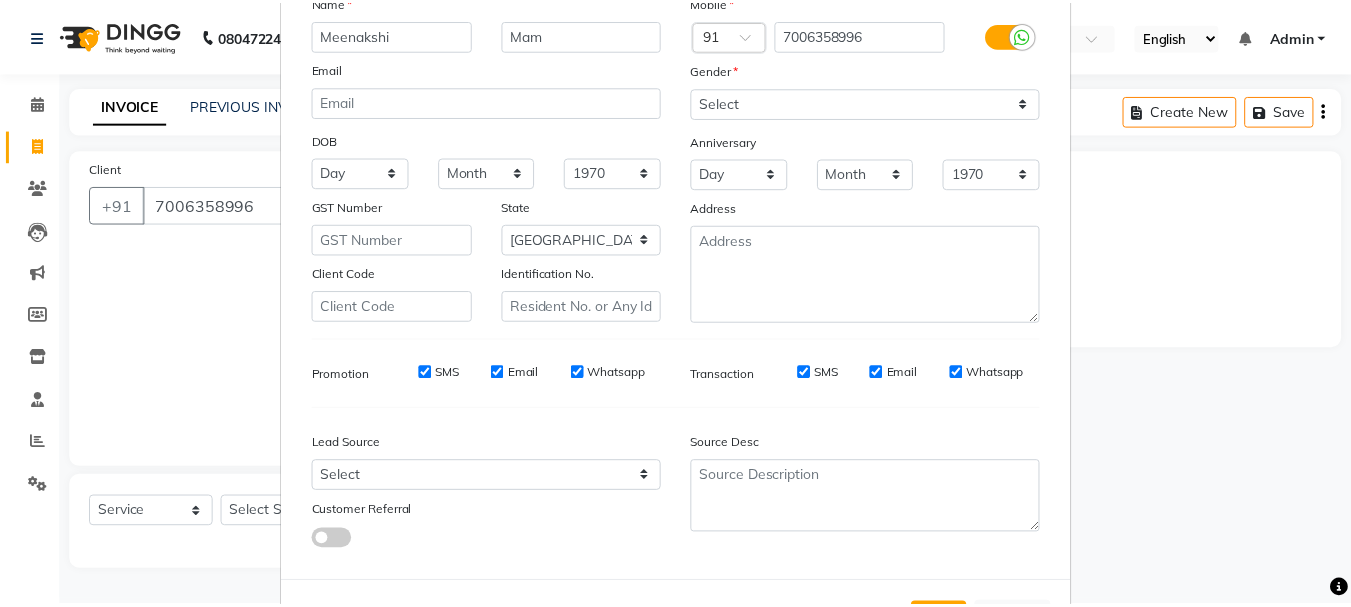 scroll, scrollTop: 242, scrollLeft: 0, axis: vertical 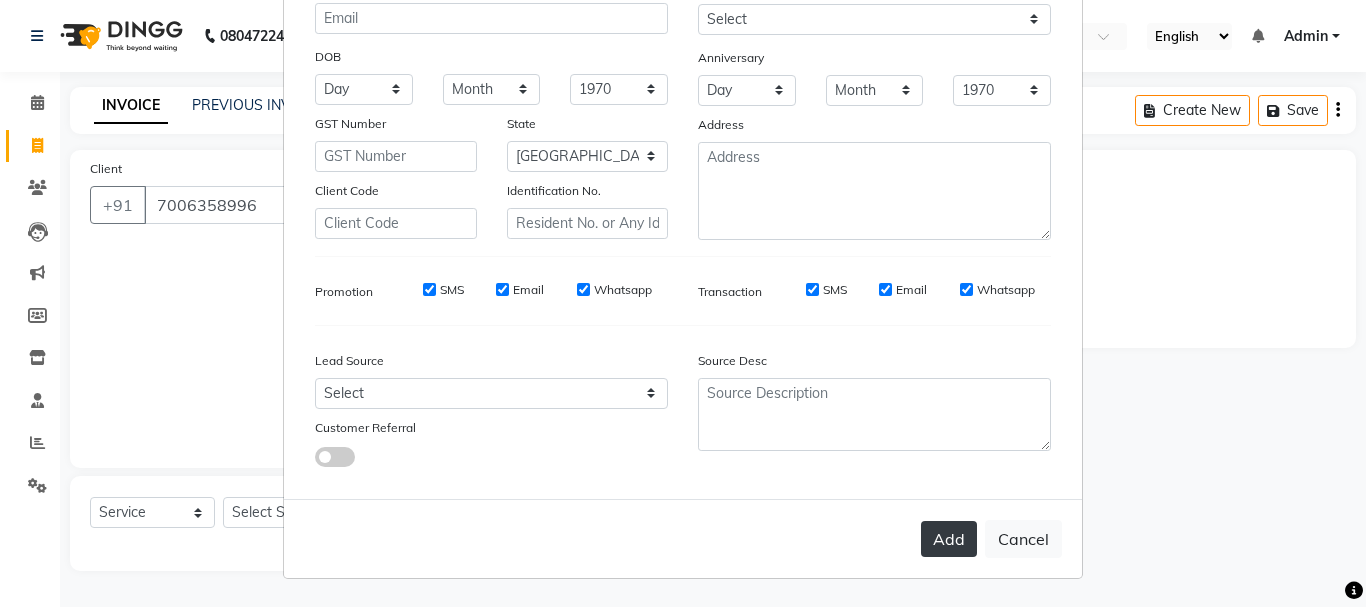 click on "Add" at bounding box center [949, 539] 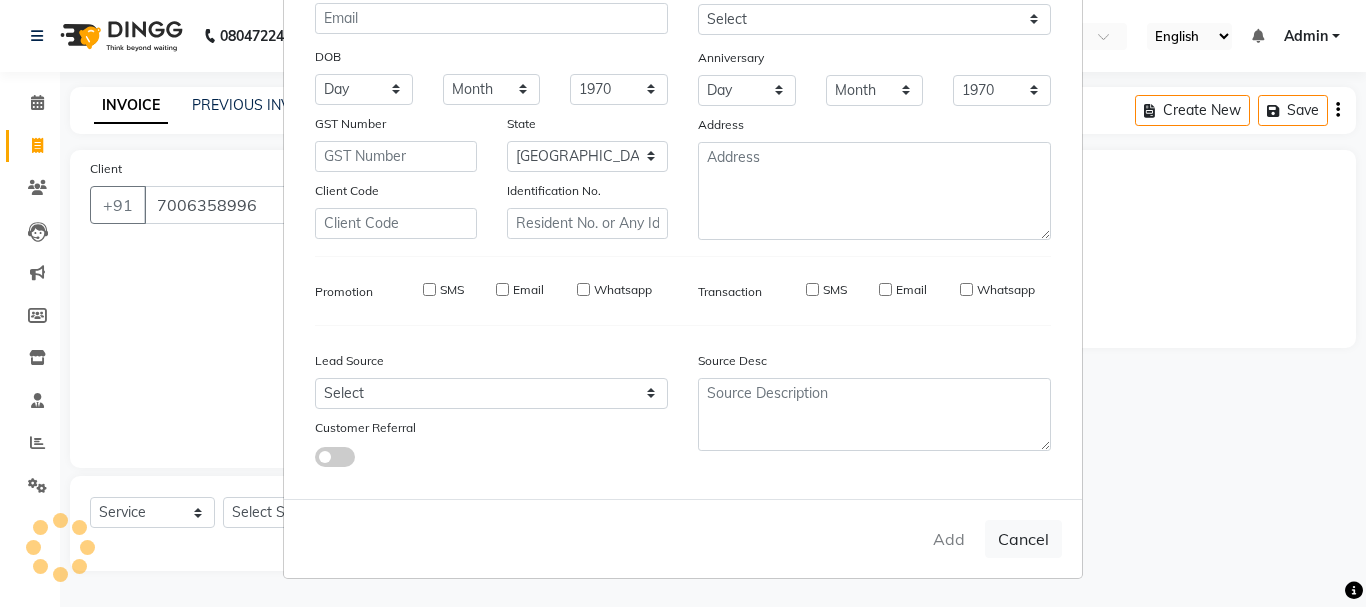 type 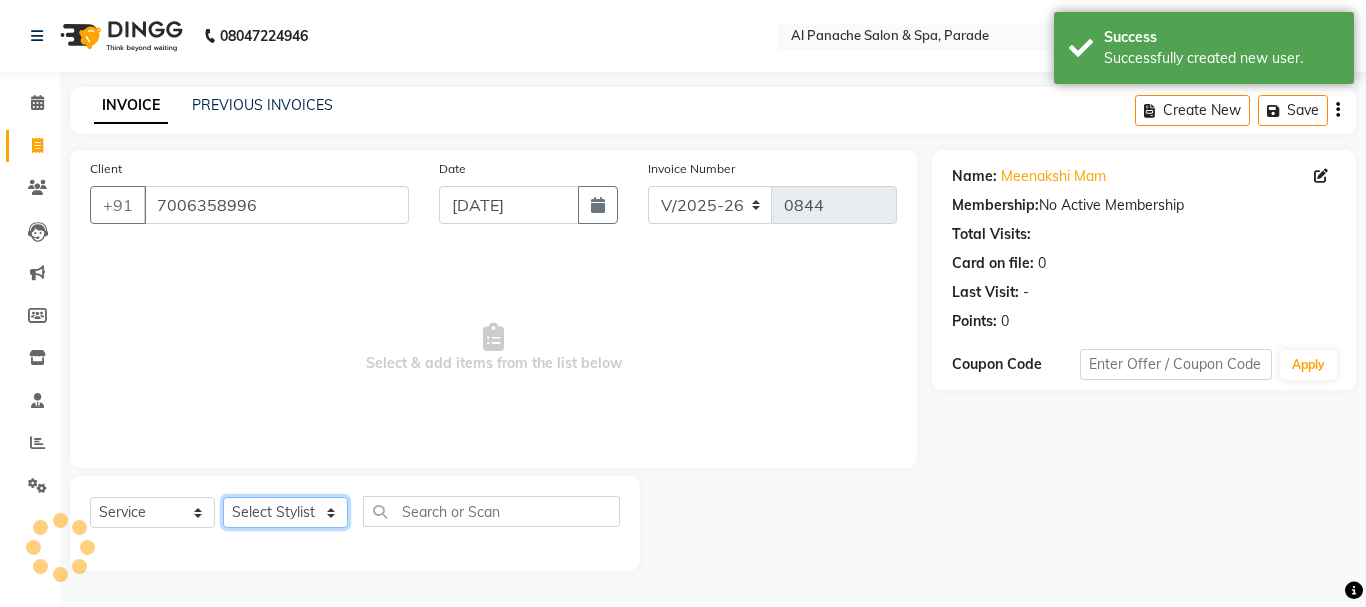 click on "Select Stylist [PERSON_NAME] [PERSON_NAME]  MANAGER [PERSON_NAME]  [PERSON_NAME] [PERSON_NAME]" 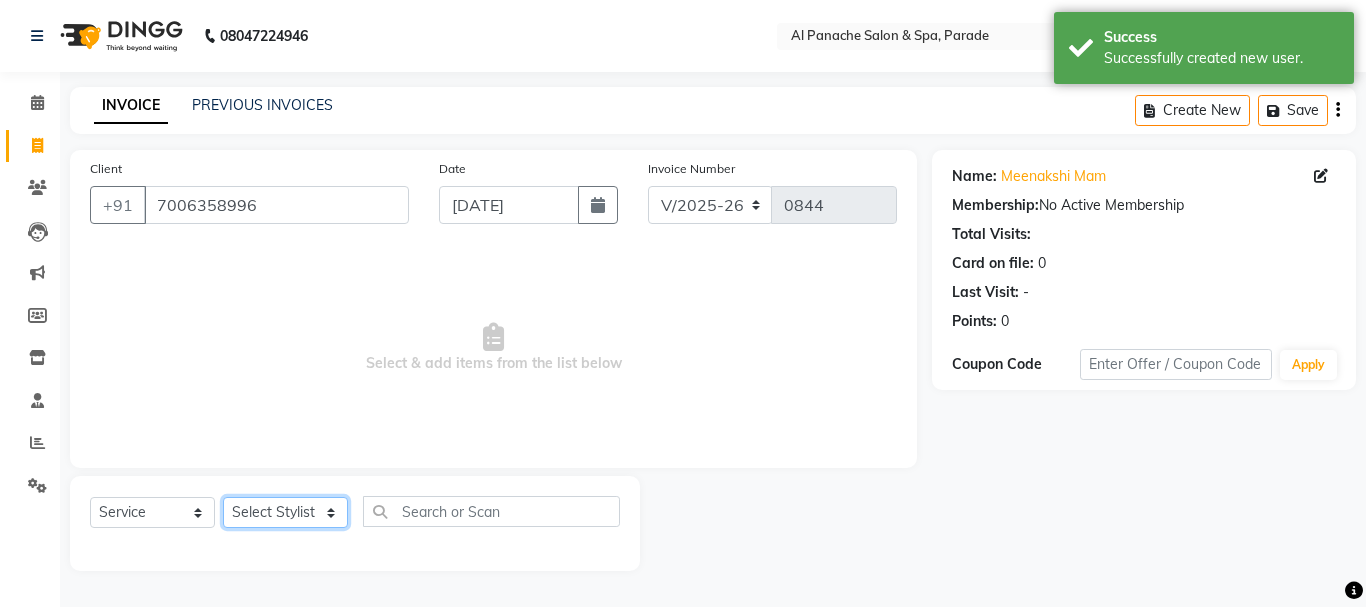 select on "6416" 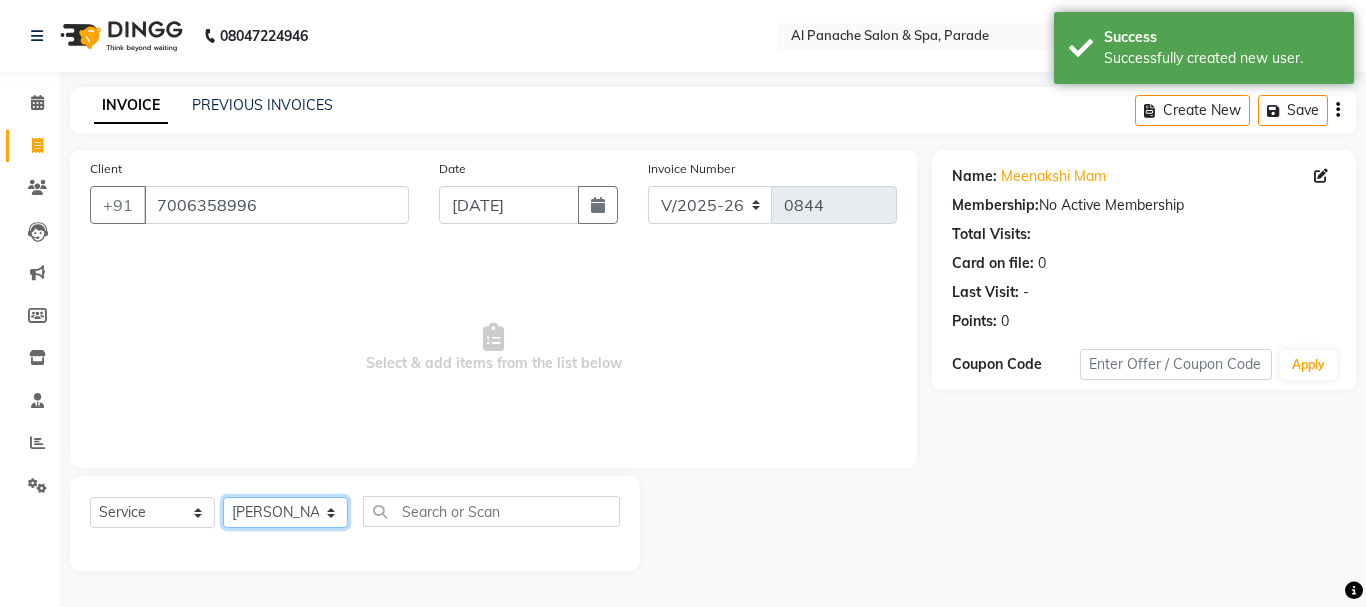 click on "Select Stylist [PERSON_NAME] [PERSON_NAME]  MANAGER [PERSON_NAME]  [PERSON_NAME] [PERSON_NAME]" 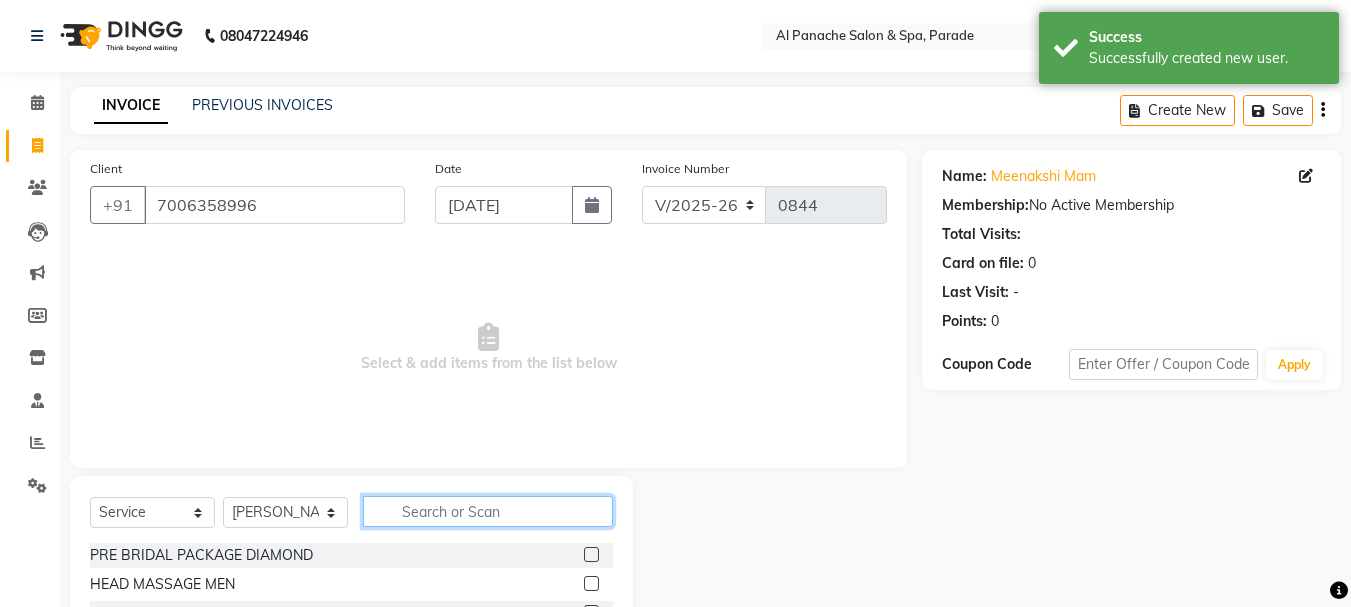click 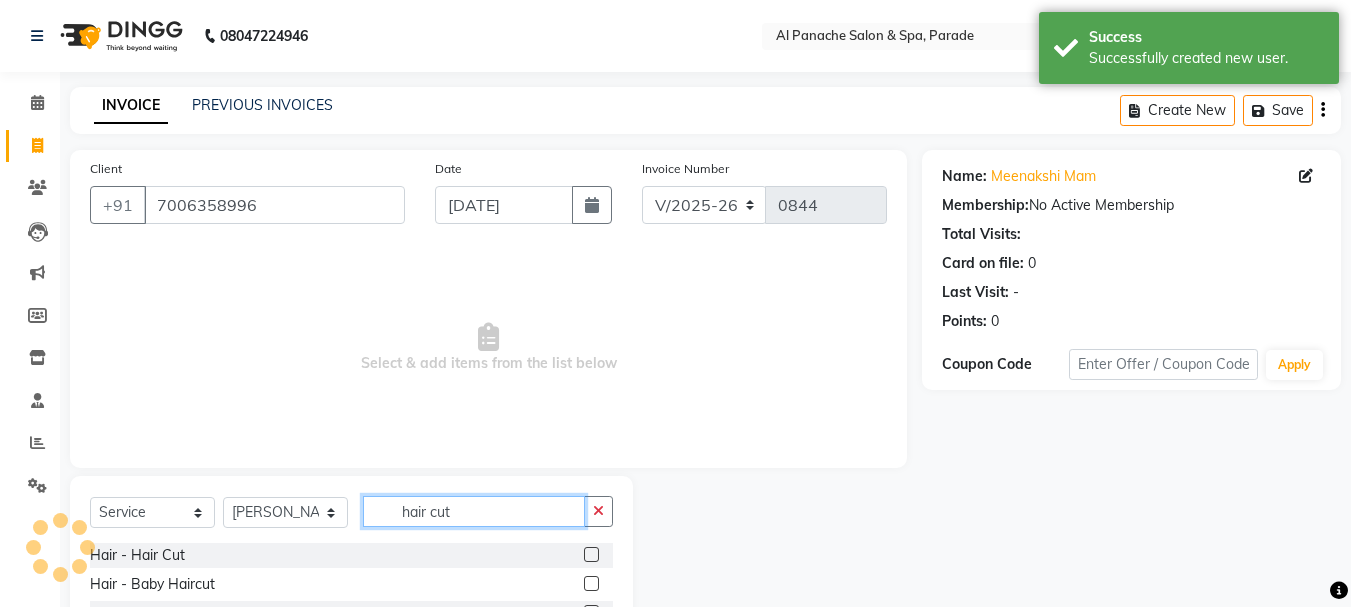 type on "hair cut" 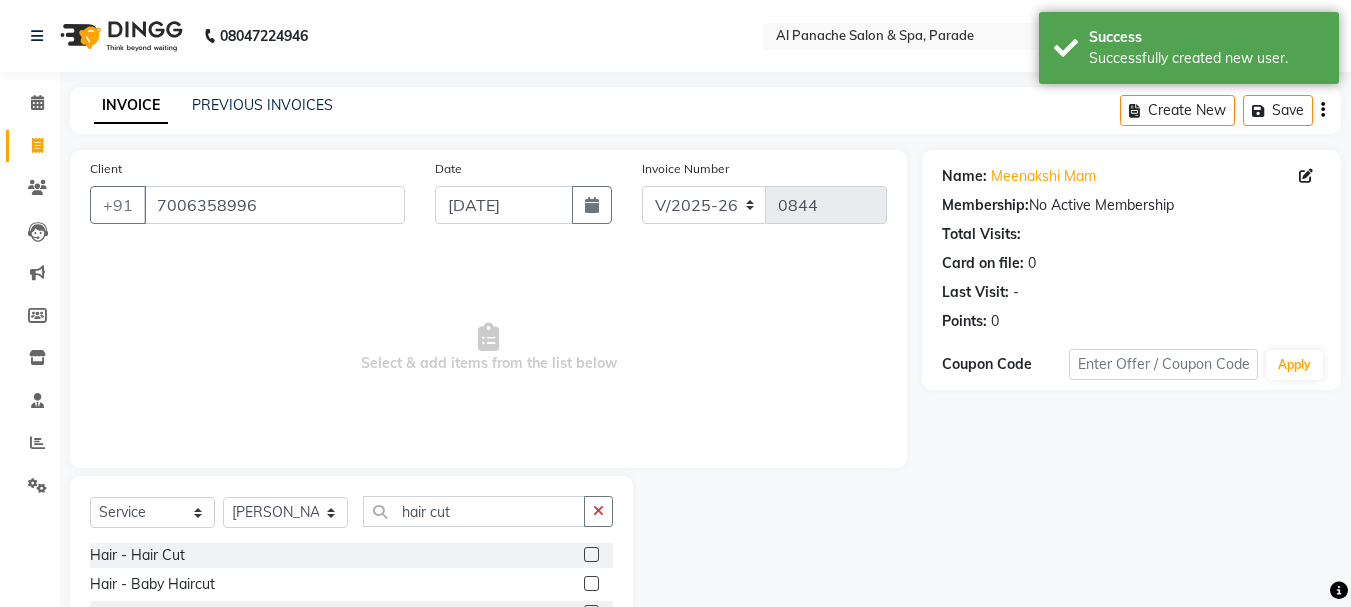 click 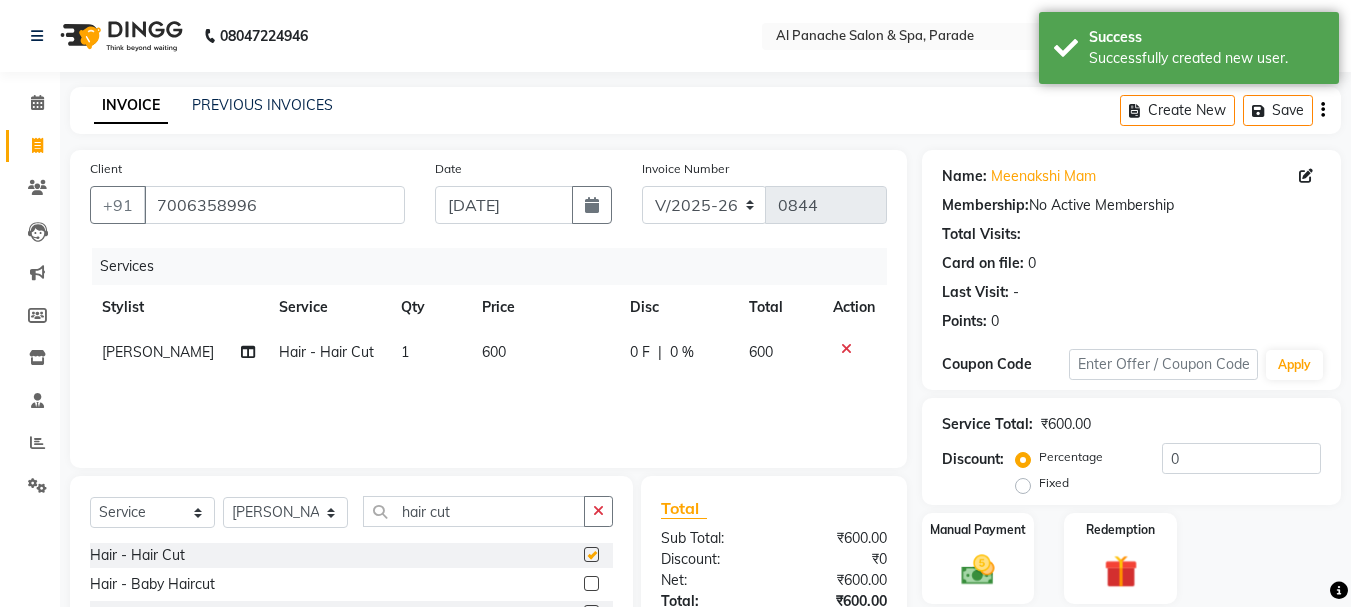 checkbox on "false" 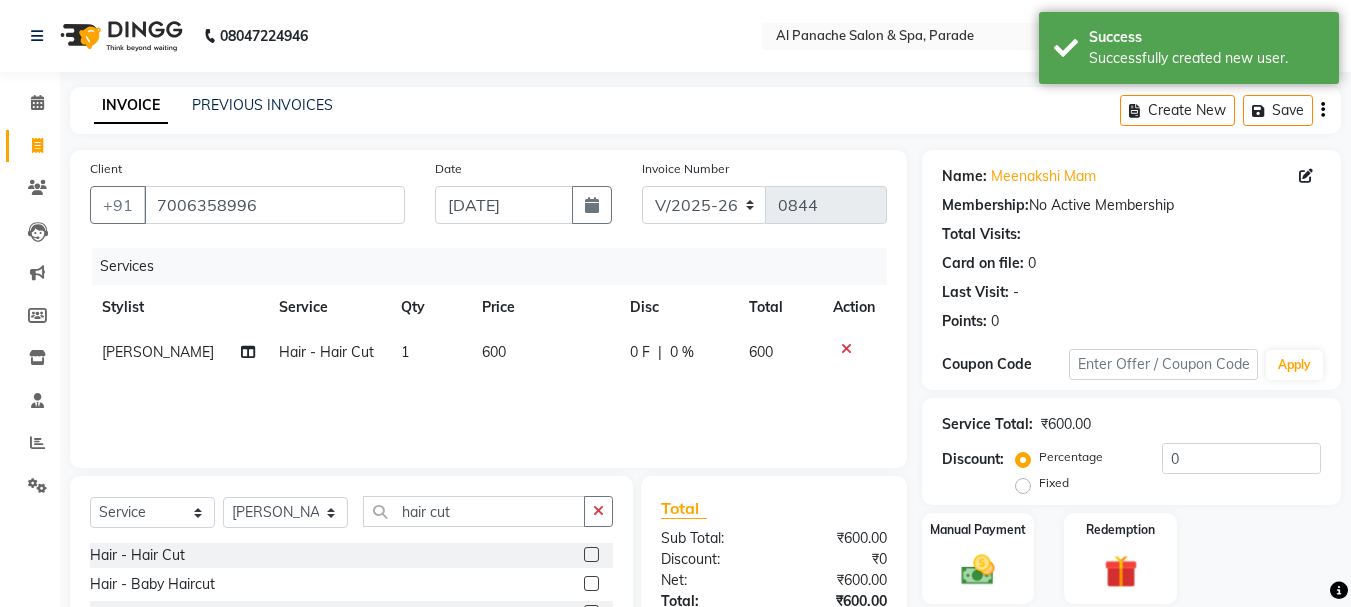 click on "Fixed" 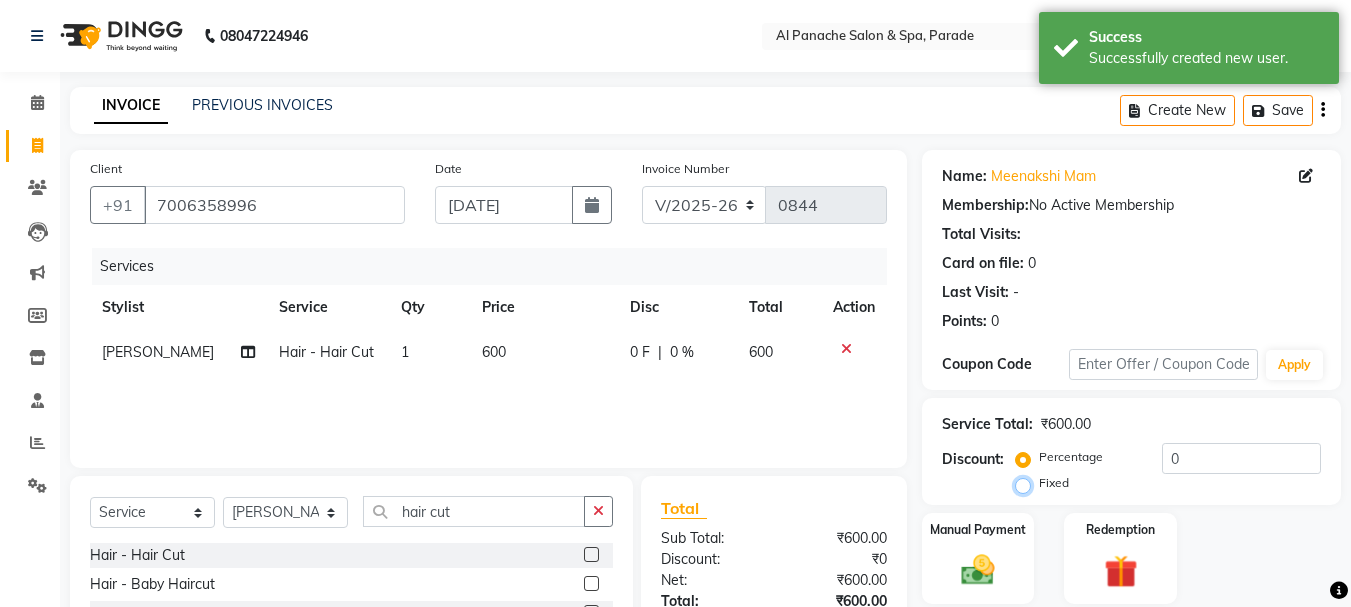 click on "Fixed" at bounding box center (1027, 483) 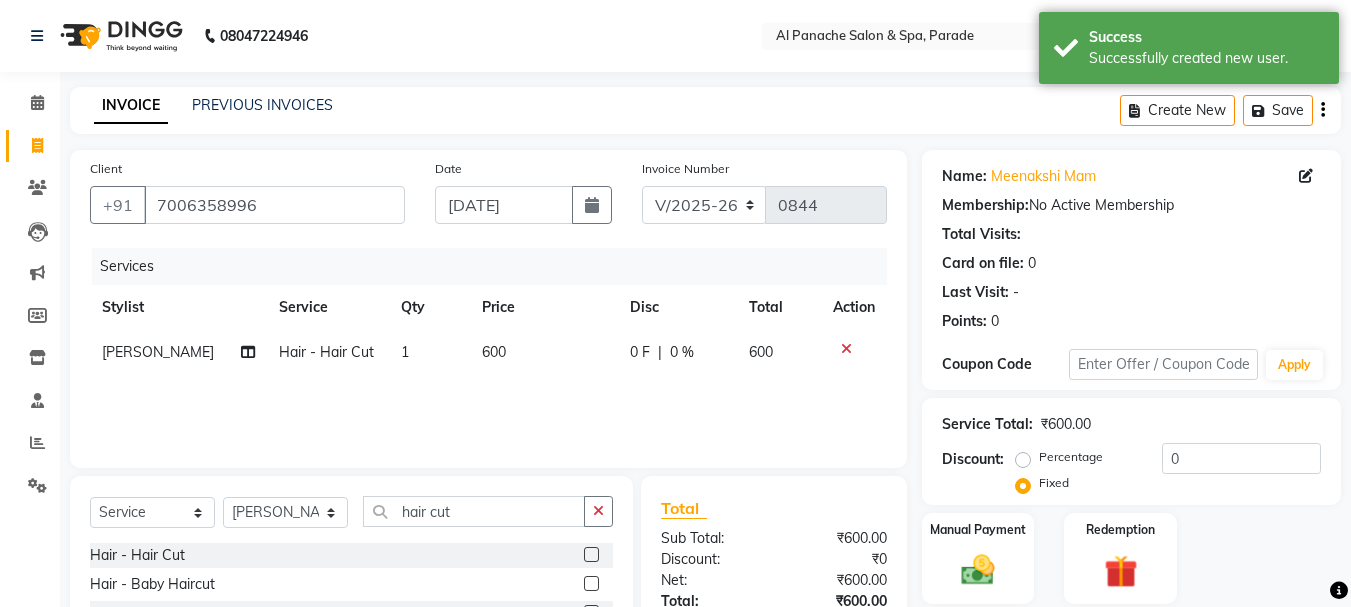 click on "Fixed" 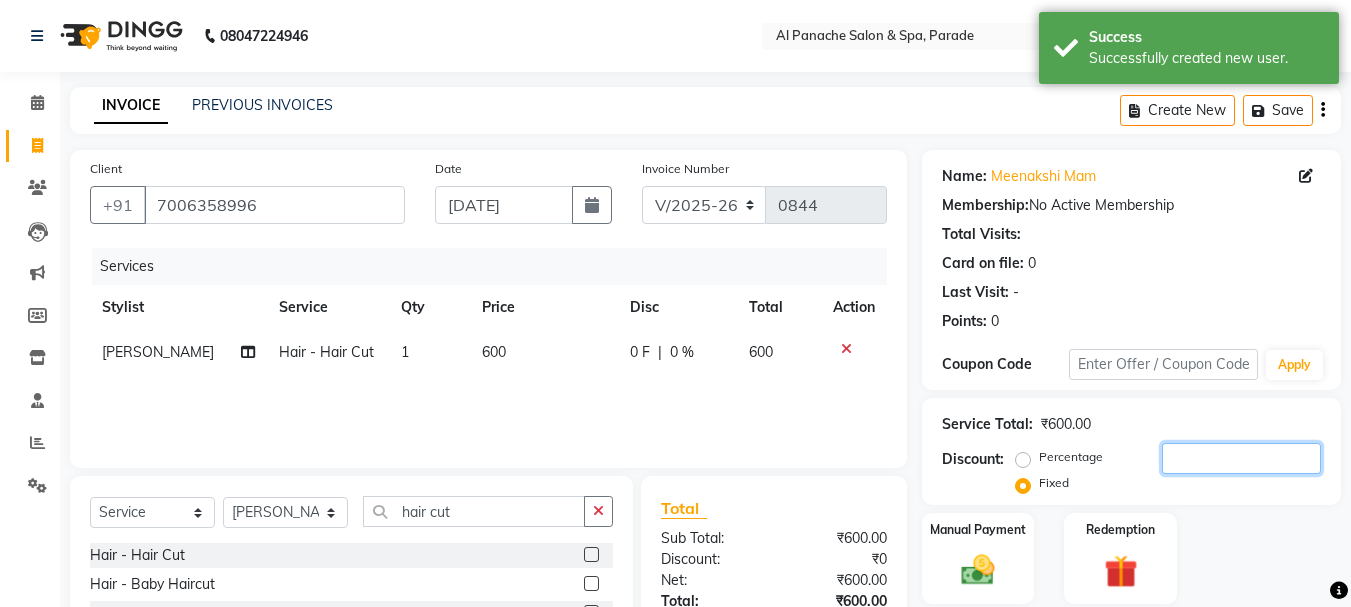 click 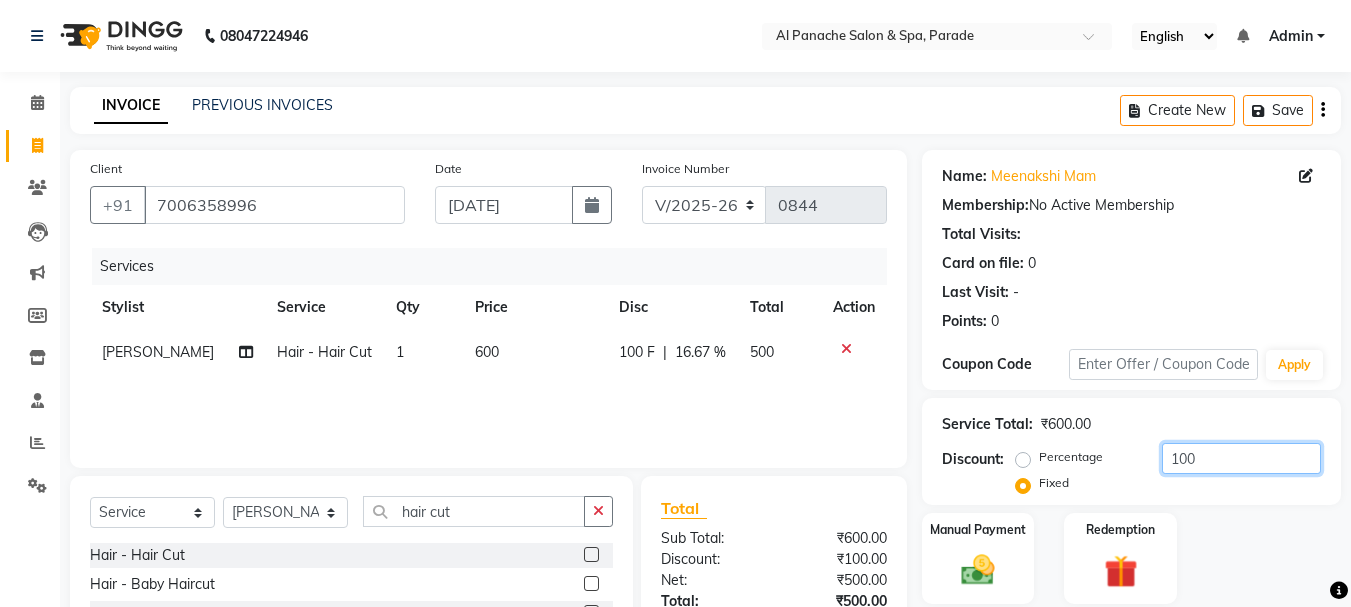 scroll, scrollTop: 151, scrollLeft: 0, axis: vertical 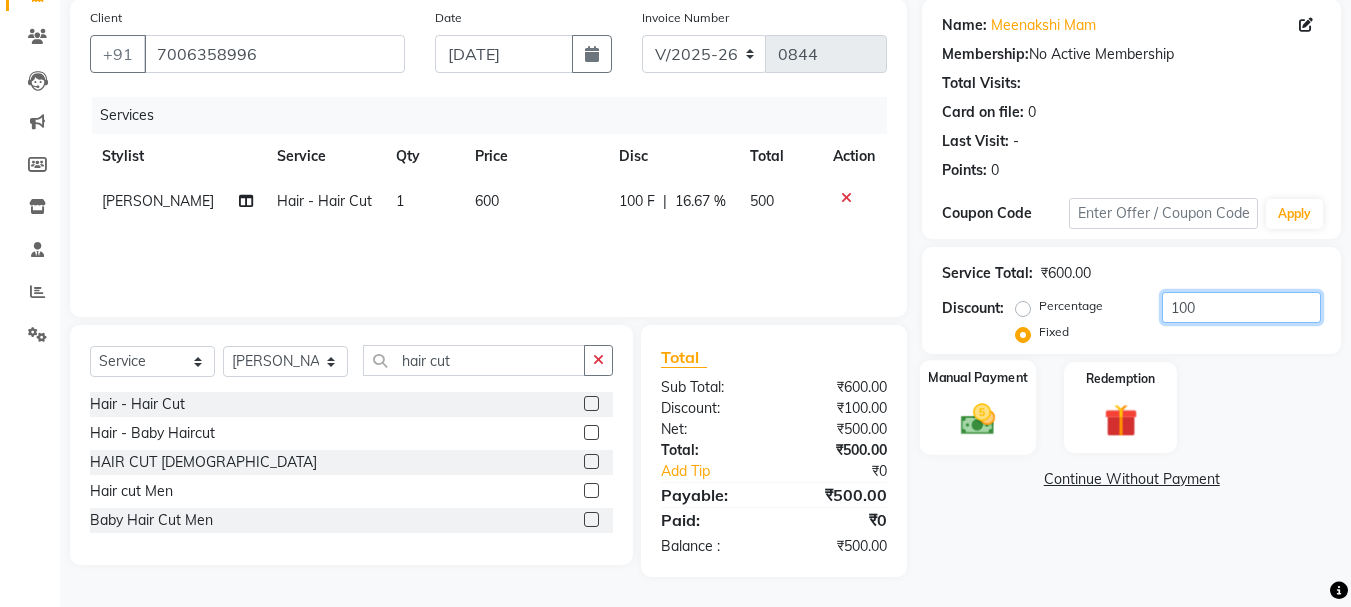 type on "100" 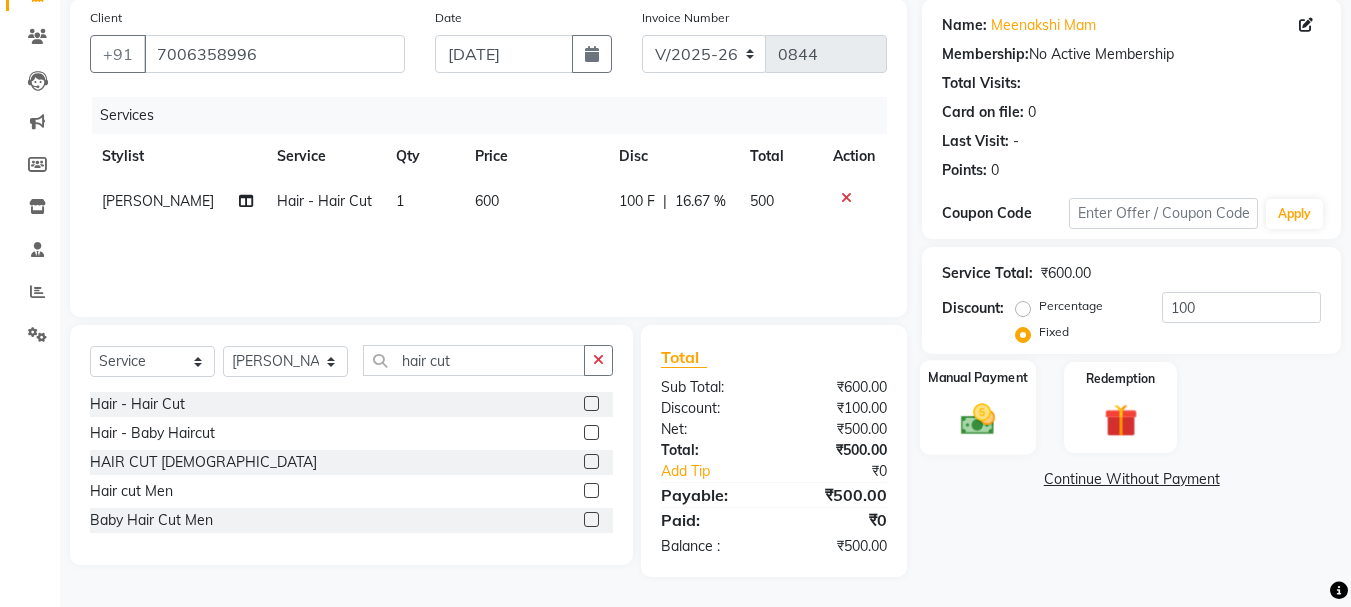 click 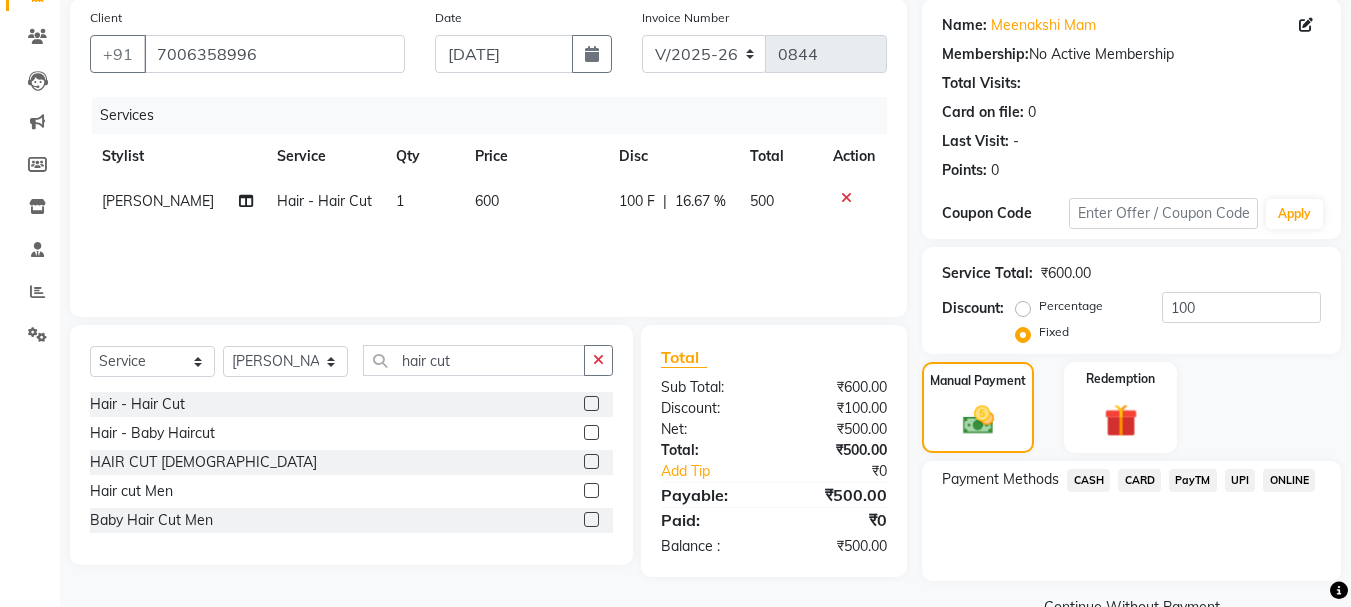 click on "CASH" 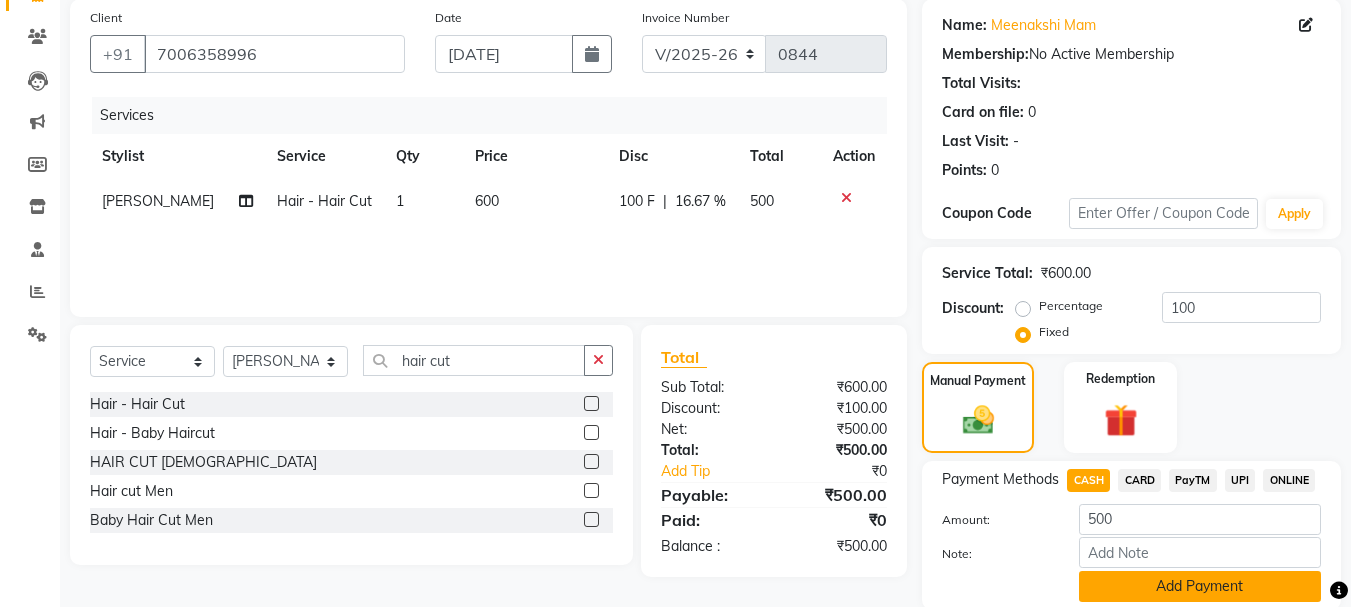 click on "Add Payment" 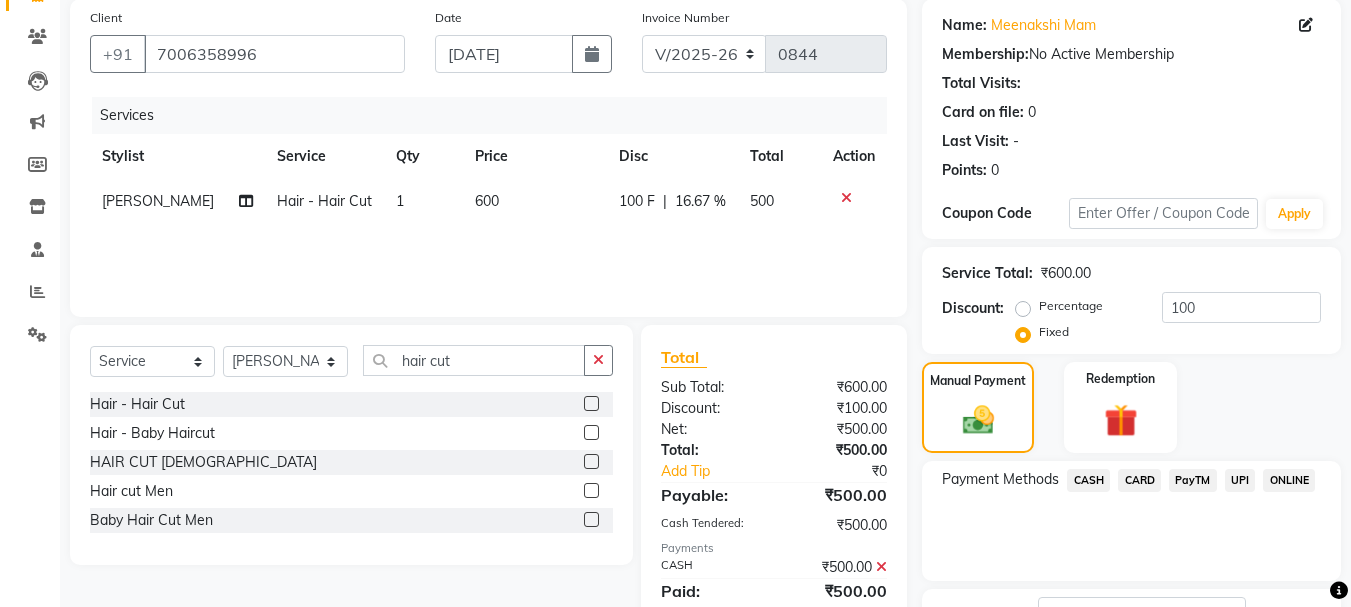 scroll, scrollTop: 309, scrollLeft: 0, axis: vertical 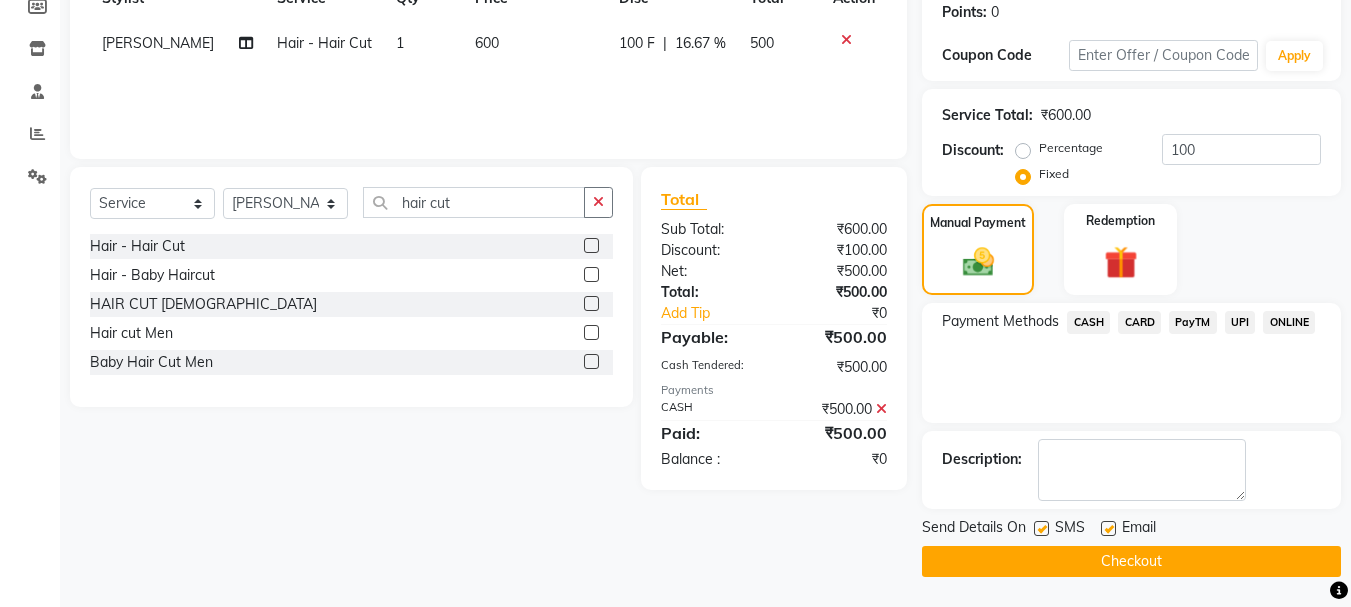 click on "Checkout" 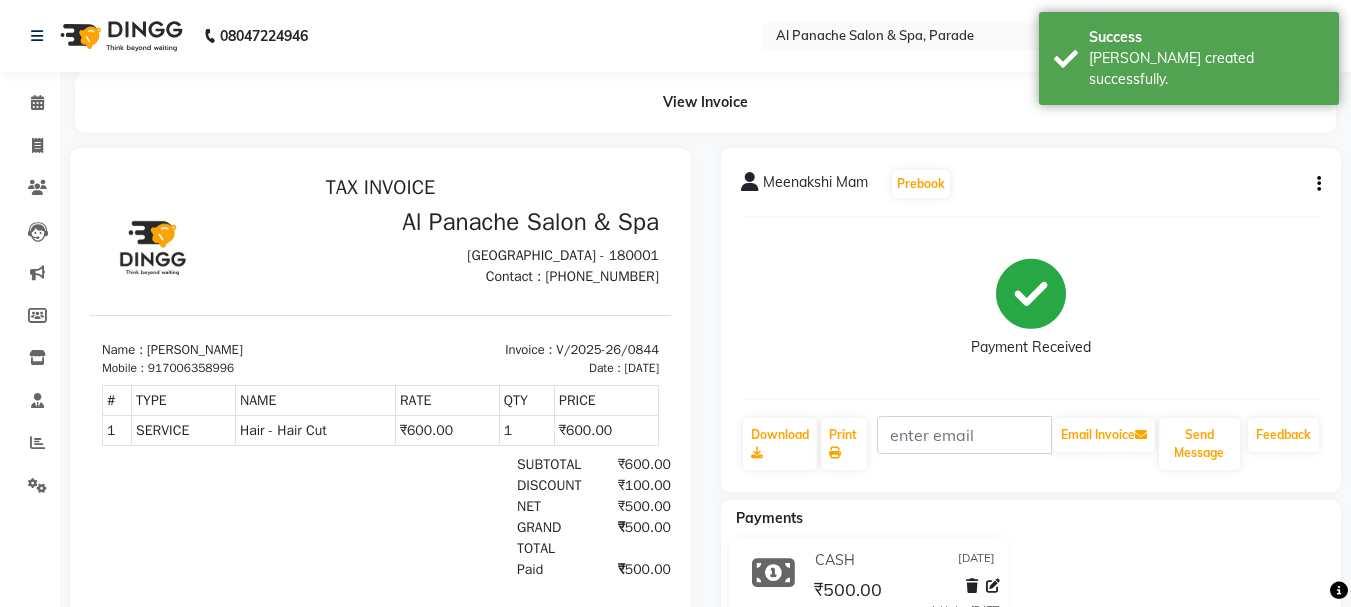 scroll, scrollTop: 0, scrollLeft: 0, axis: both 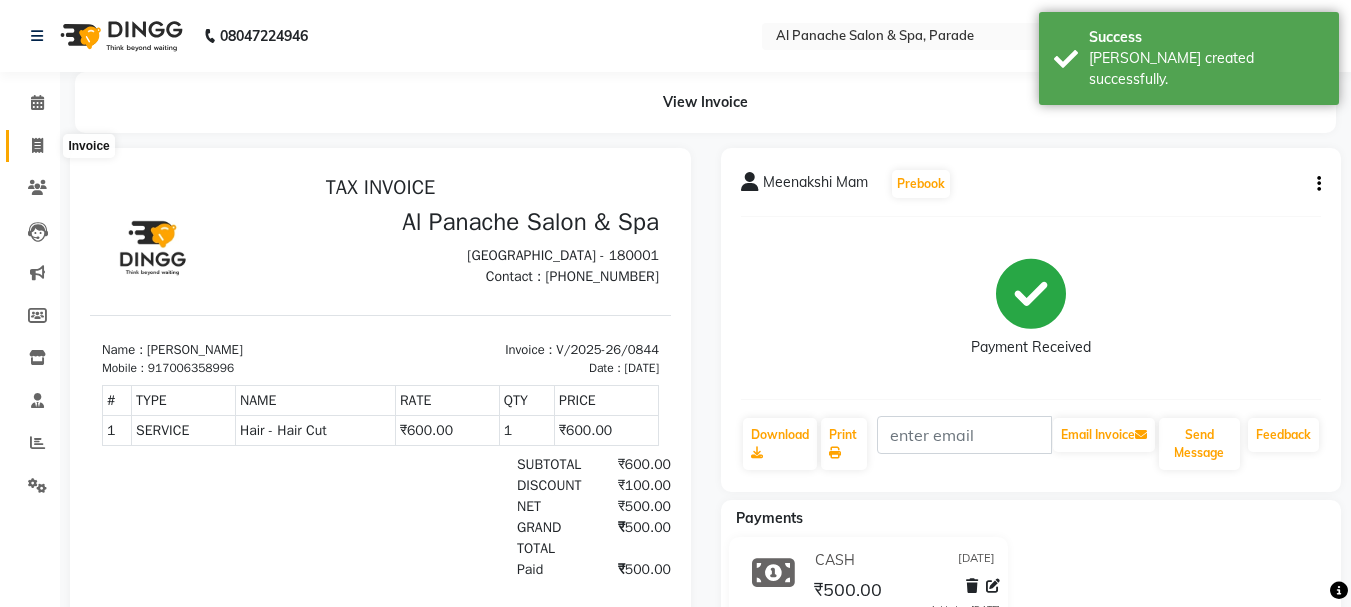 click 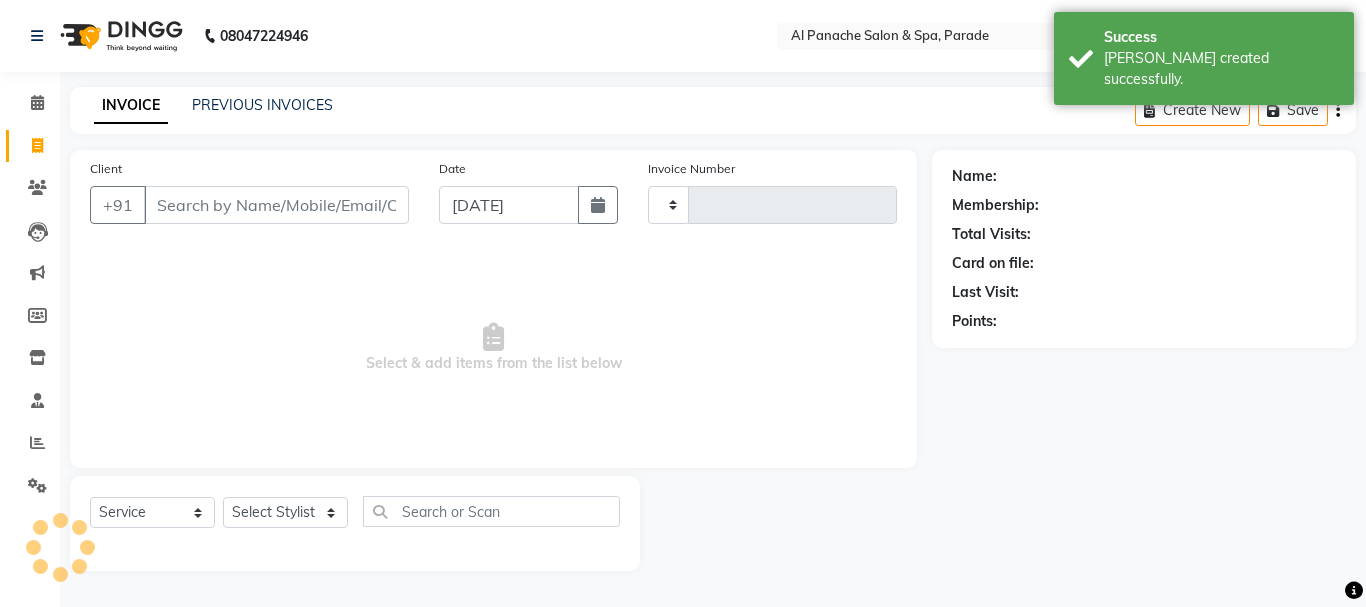 type on "0845" 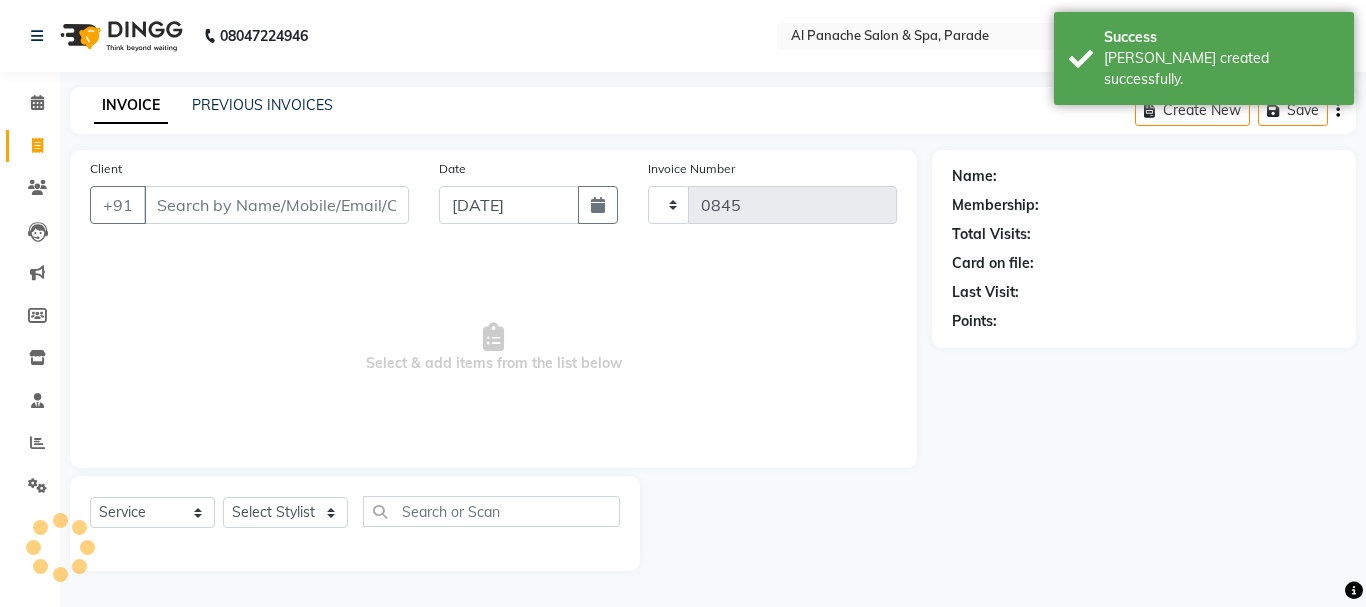 select on "463" 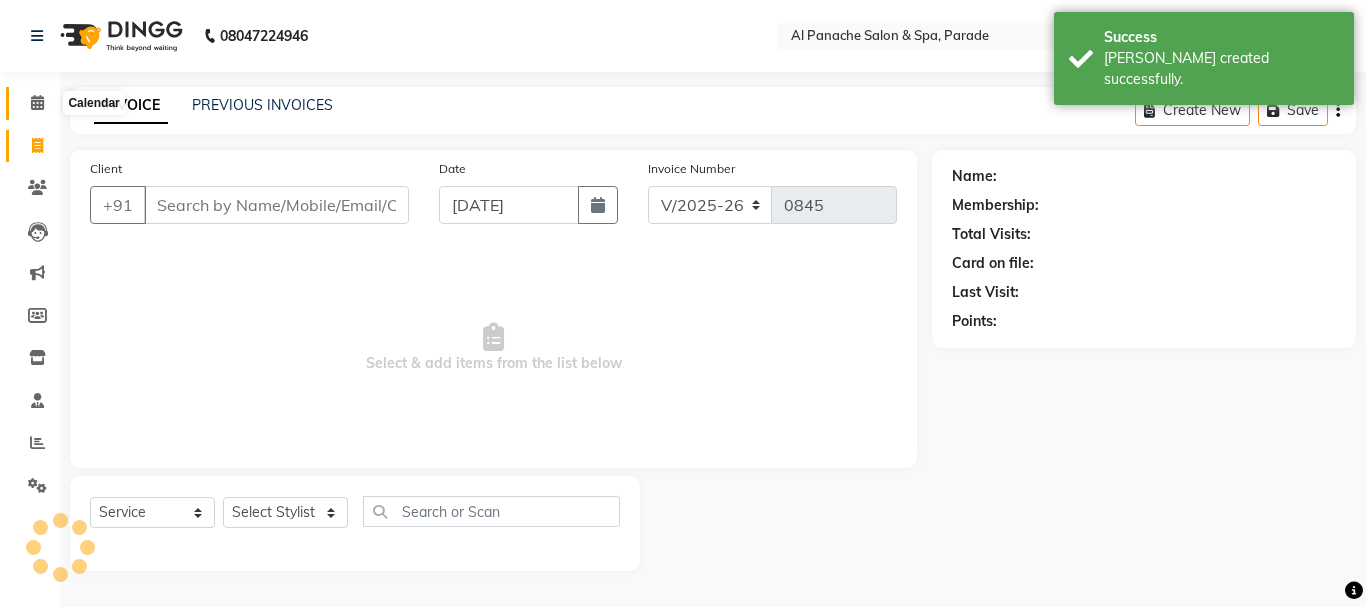click 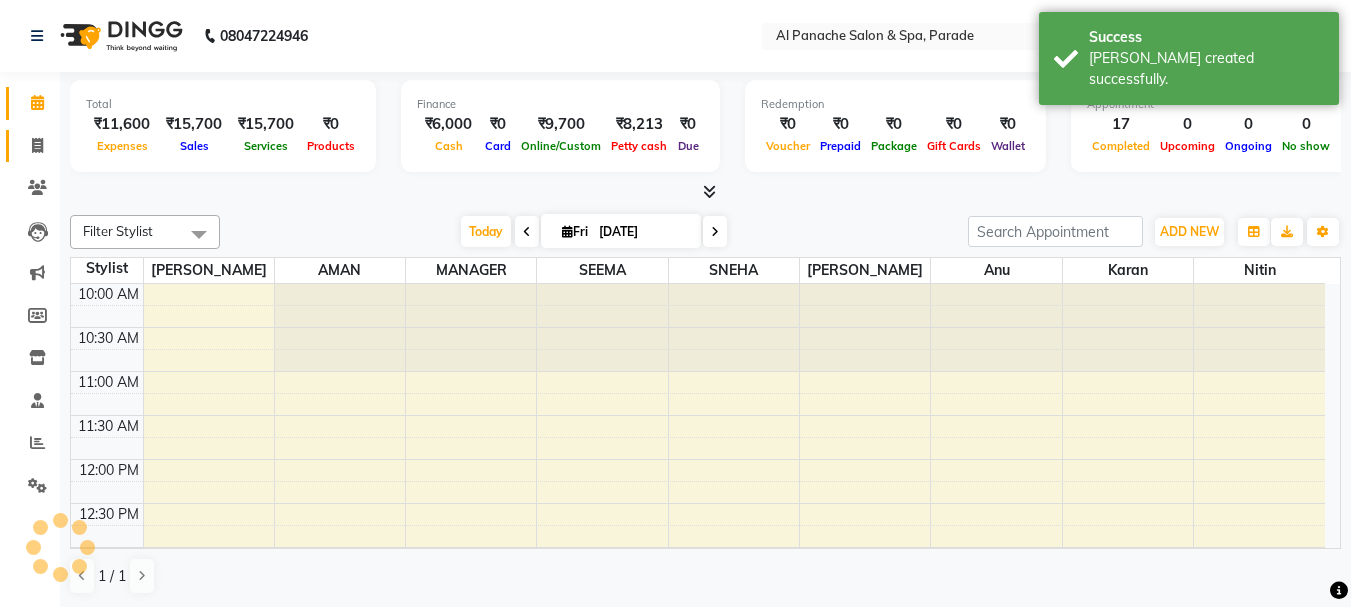 scroll, scrollTop: 0, scrollLeft: 0, axis: both 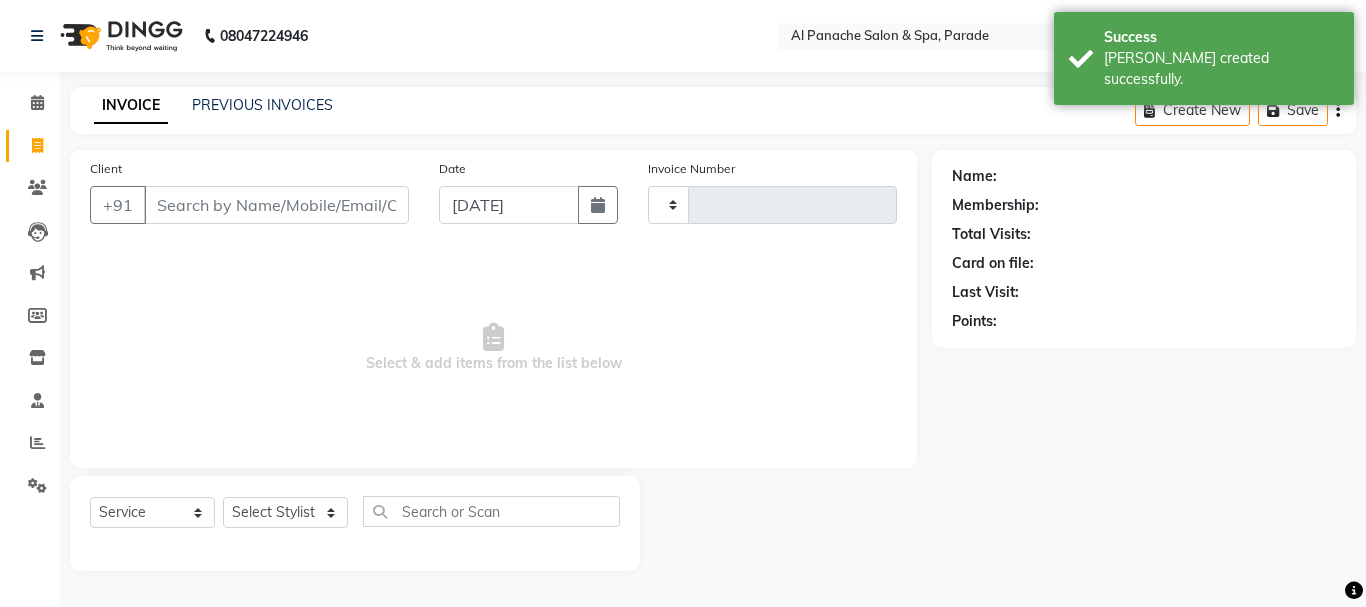 type on "0845" 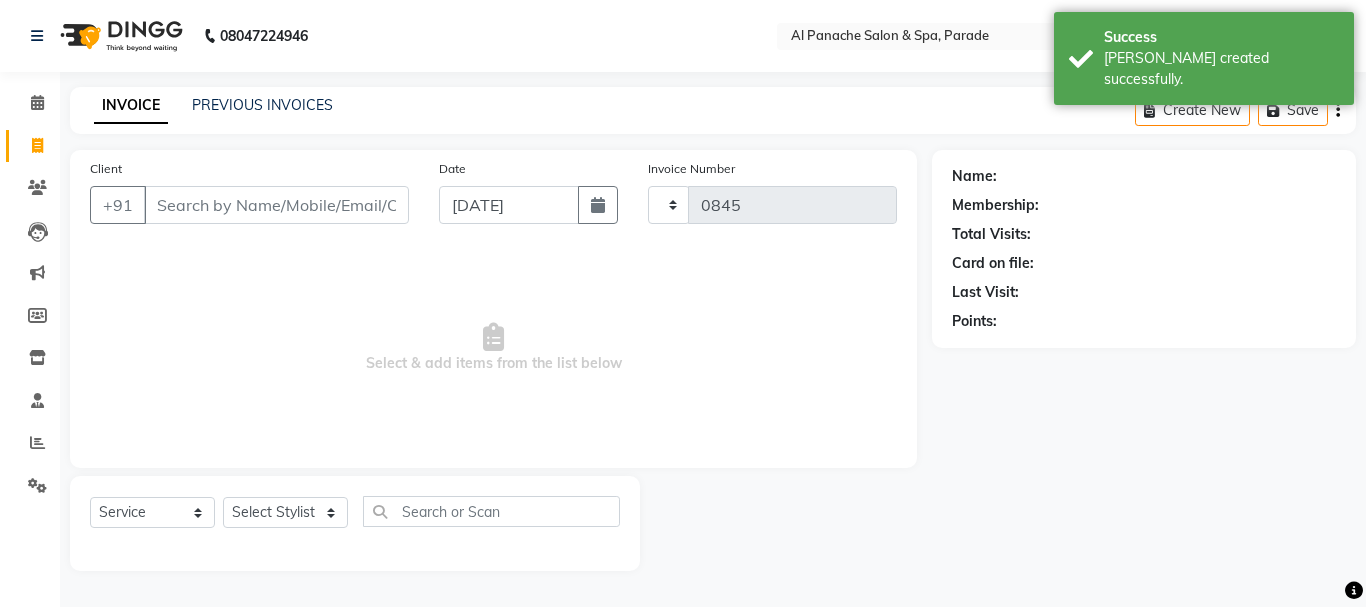 select on "463" 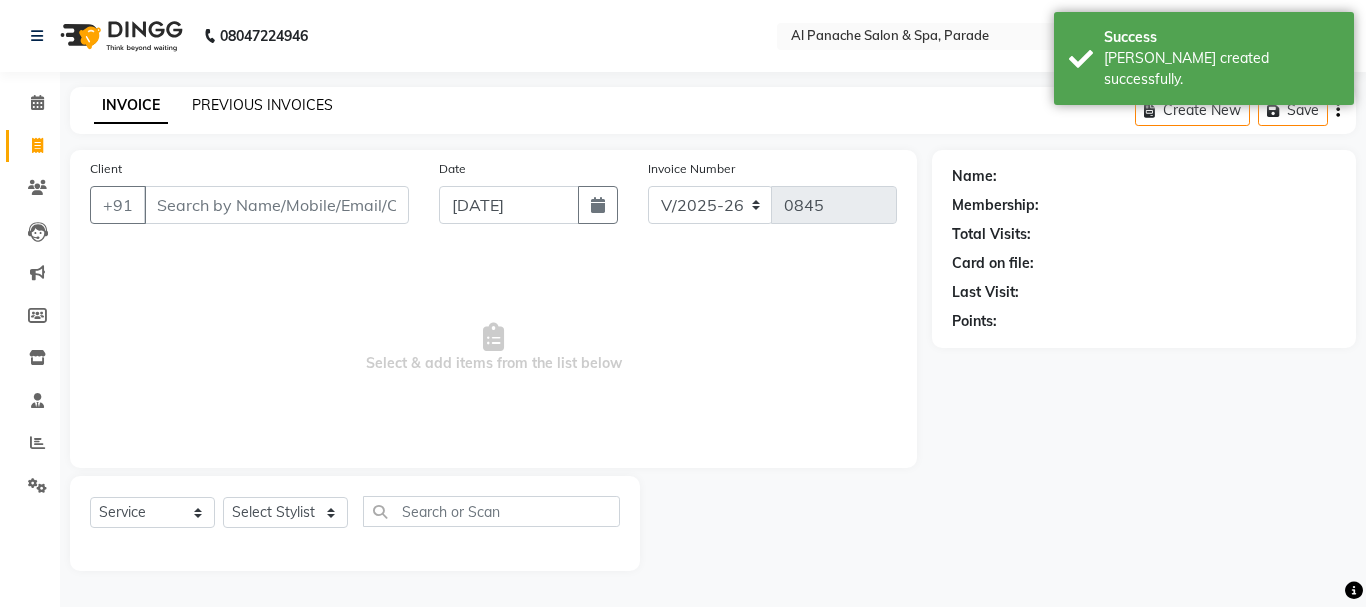 click on "PREVIOUS INVOICES" 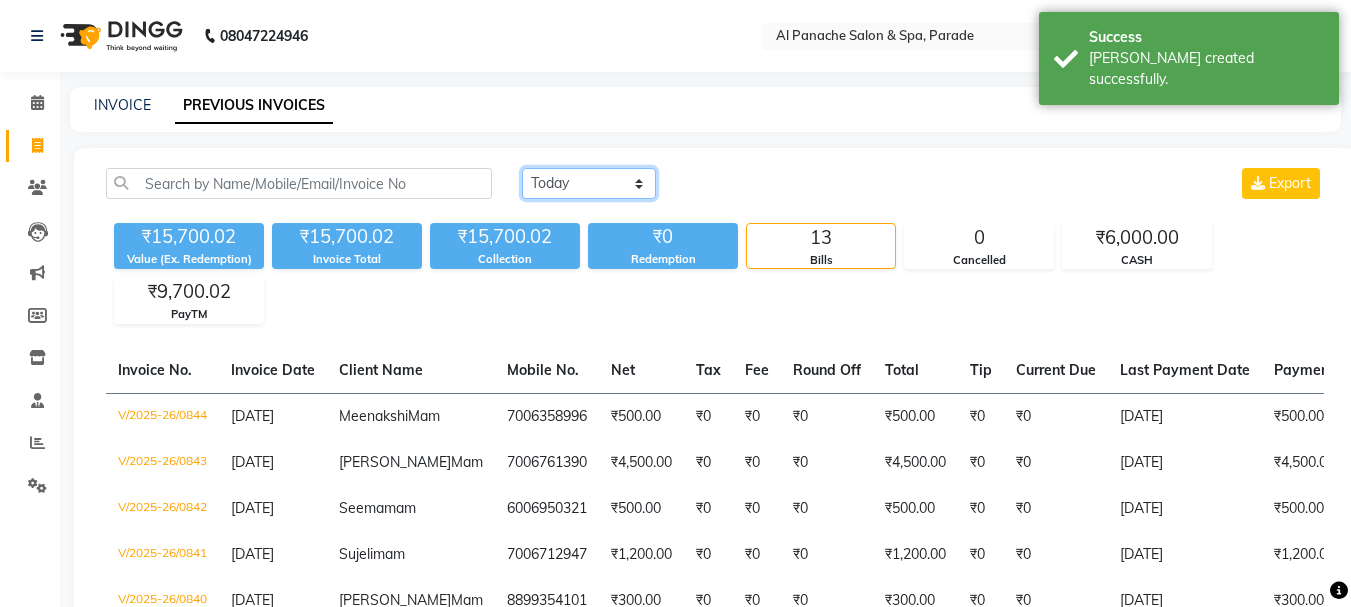 click on "[DATE] [DATE] Custom Range" 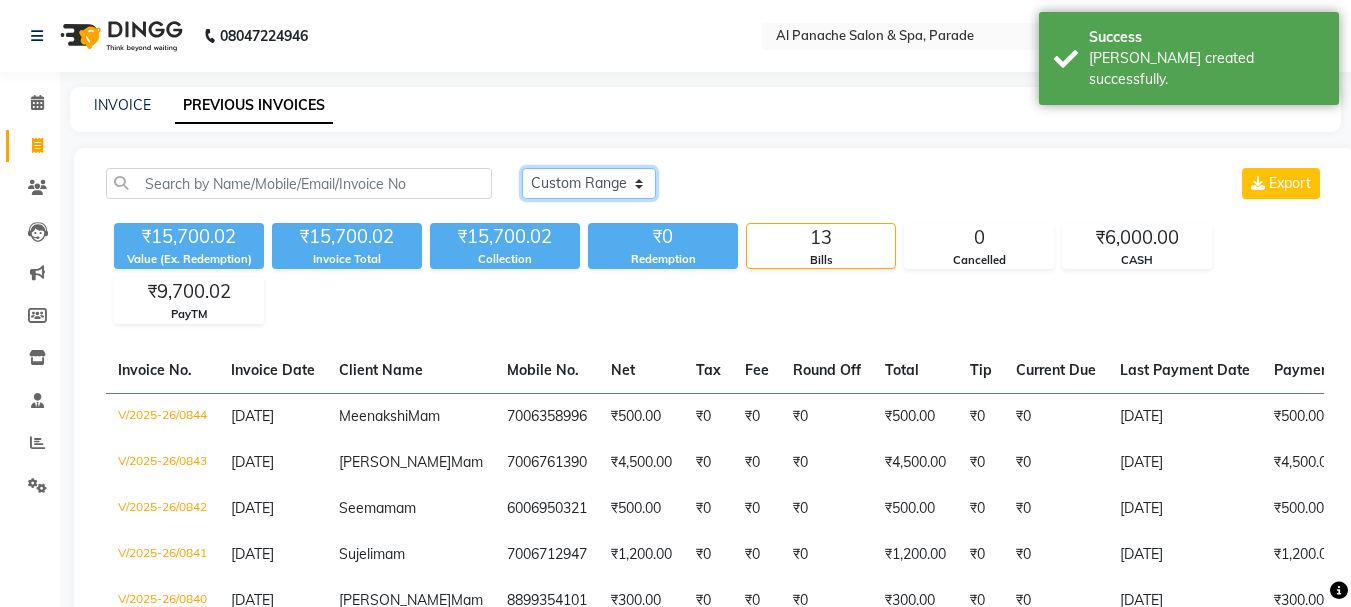 click on "[DATE] [DATE] Custom Range" 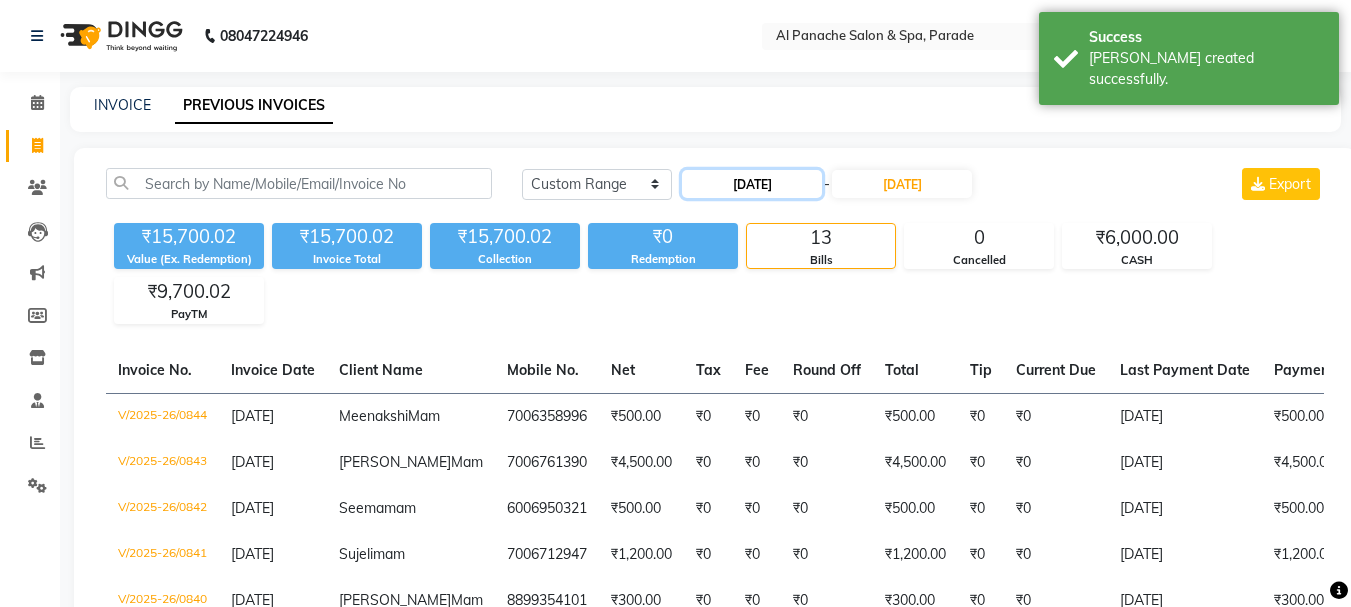 click on "[DATE]" 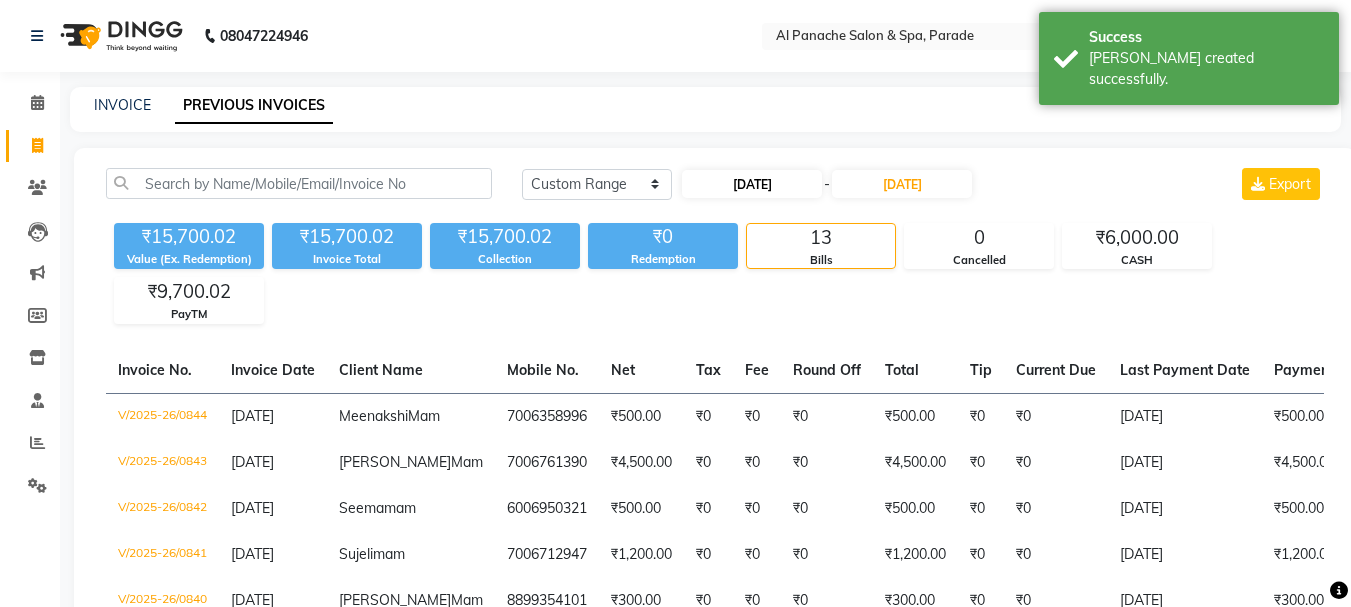 select on "7" 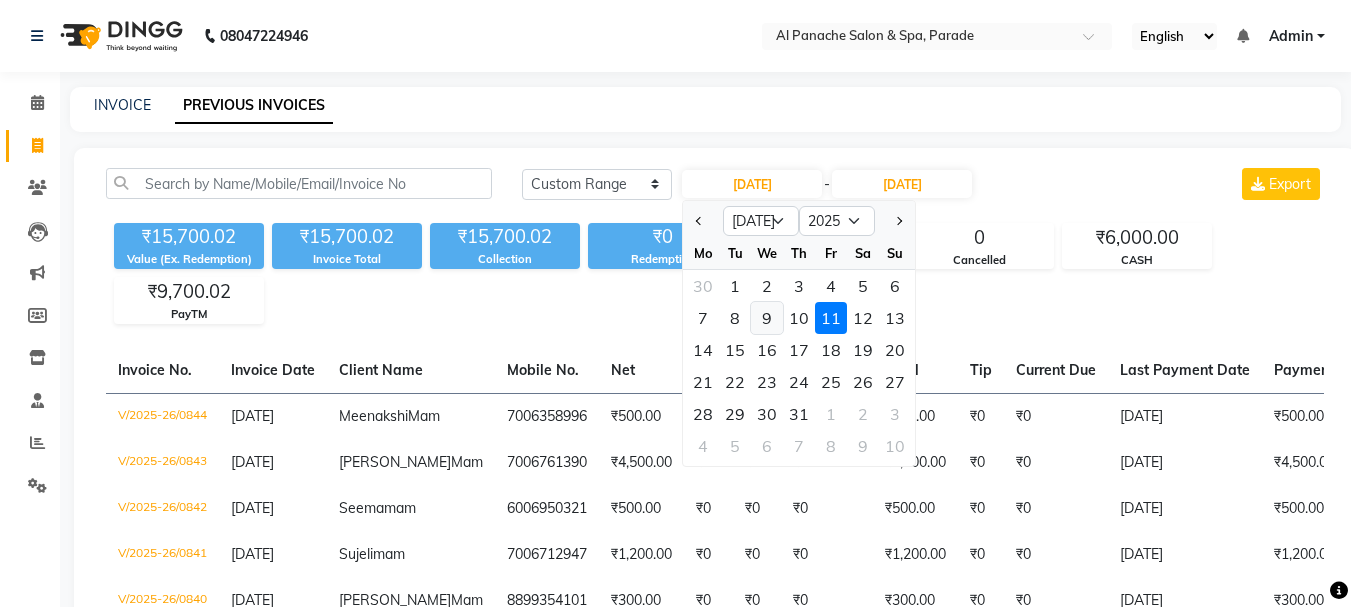 click on "9" 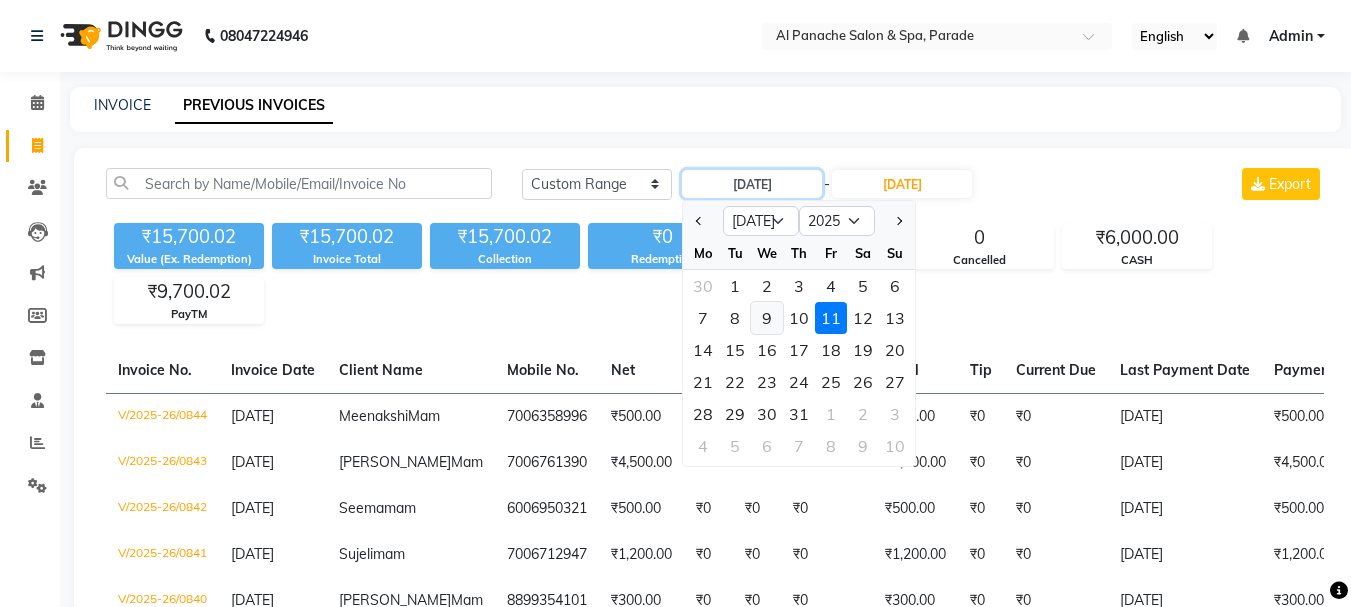 type on "[DATE]" 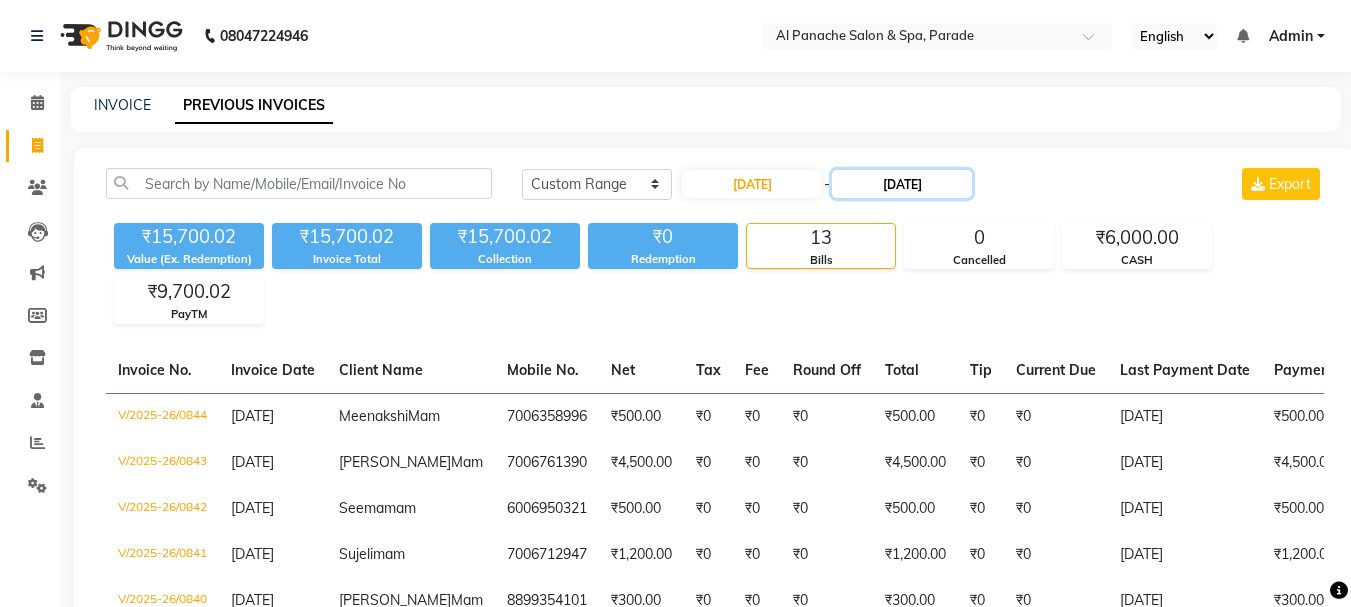 click on "[DATE]" 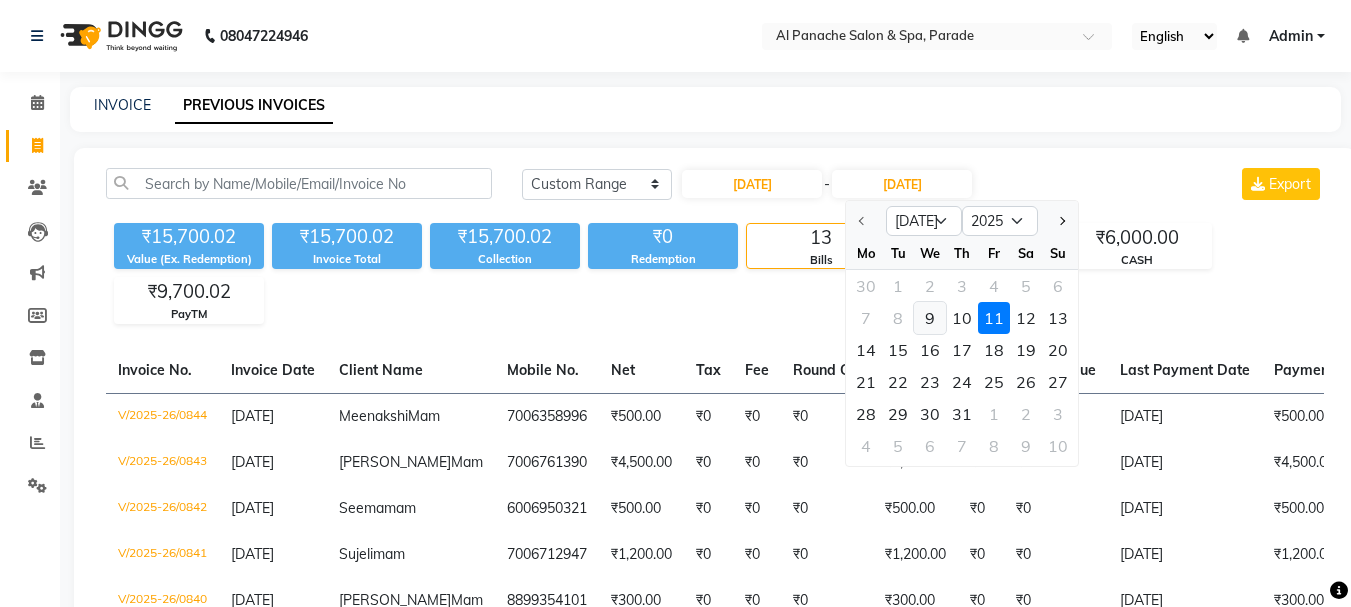 click on "9" 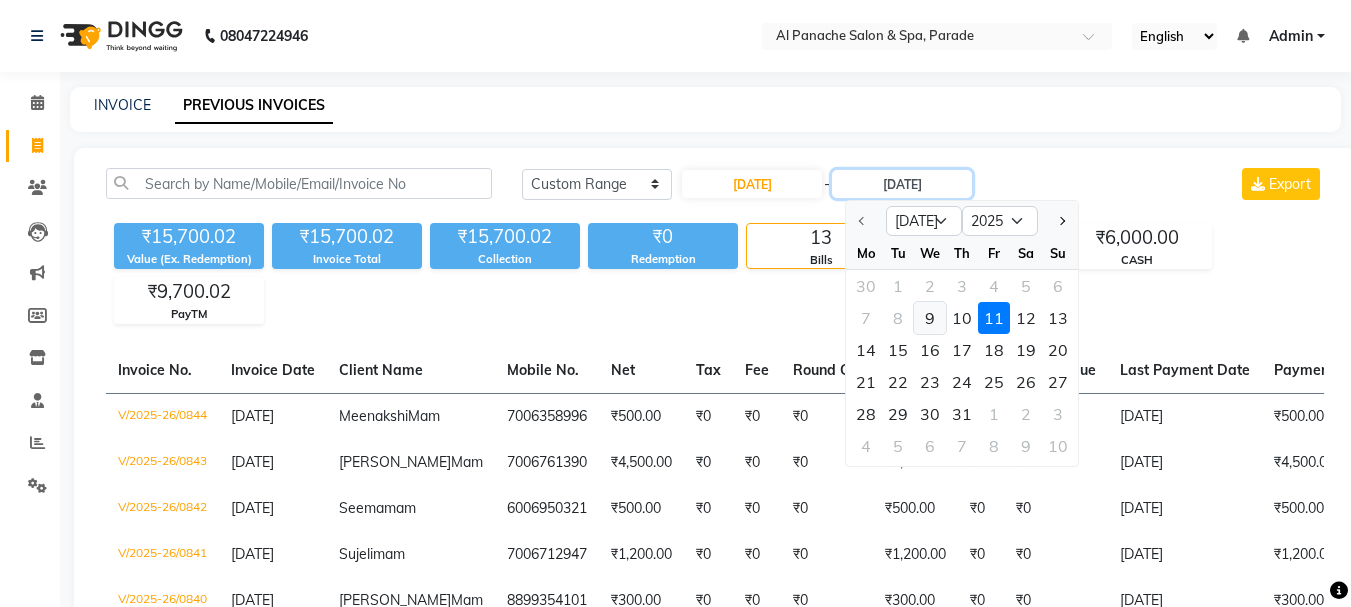 type on "[DATE]" 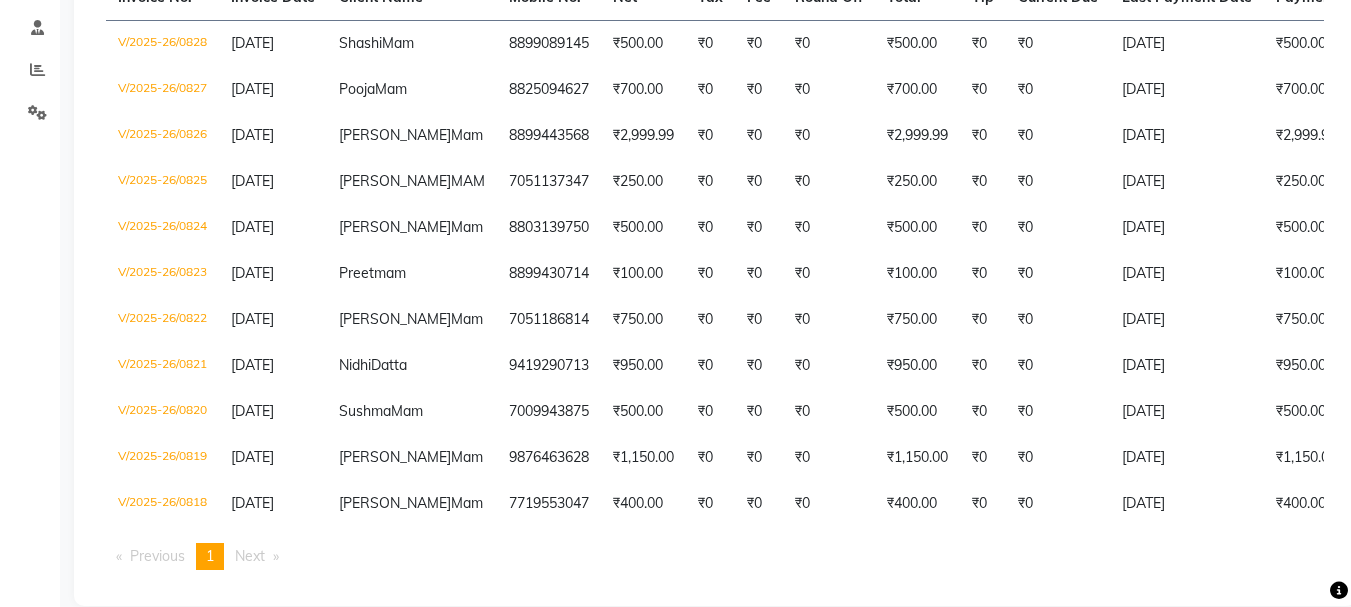 scroll, scrollTop: 517, scrollLeft: 0, axis: vertical 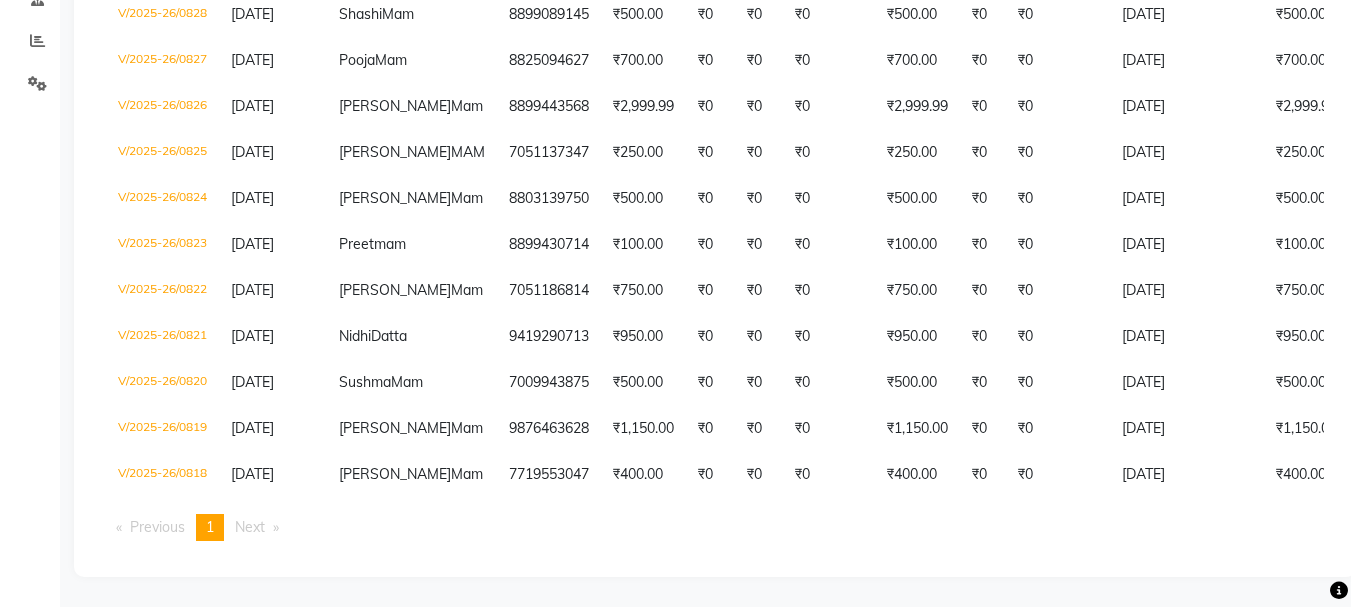 click on "Invoice No.   Invoice Date   Client Name   Mobile No.   Net   Tax   Fee   Round Off   Total   Tip   Current Due   Last Payment Date   Payment Amount   Payment Methods   Cancel Reason   Status   V/2025-26/0828  [DATE] Shashi  Mam 8899089145 ₹500.00 ₹0  ₹0  ₹0 ₹500.00 ₹0 ₹0 [DATE] ₹500.00  CASH - PAID  V/2025-26/0827  [DATE] Pooja  Mam 8825094627 ₹700.00 ₹0  ₹0  ₹0 ₹700.00 ₹0 ₹0 [DATE] ₹700.00  PayTM - PAID  V/2025-26/0826  [DATE] [PERSON_NAME]  Mam 8899443568 ₹2,999.99 ₹0  ₹0  ₹0 ₹2,999.99 ₹0 ₹0 [DATE] ₹2,999.99  PayTM - PAID  V/2025-26/0825  [DATE] [PERSON_NAME]  MAM 7051137347 ₹250.00 ₹0  ₹0  ₹0 ₹250.00 ₹0 ₹0 [DATE] ₹250.00  PayTM - PAID  V/2025-26/0824  [DATE] [PERSON_NAME]  Mam 8803139750 ₹500.00 ₹0  ₹0  ₹0 ₹500.00 ₹0 ₹0 [DATE] ₹500.00  CASH - PAID  V/2025-26/0823  [DATE] Preet  mam 8899430714 ₹100.00 ₹0  ₹0  ₹0 ₹100.00 ₹0 ₹0 [DATE] ₹100.00  PayTM - PAID  V/2025-26/0822  [DATE] -" 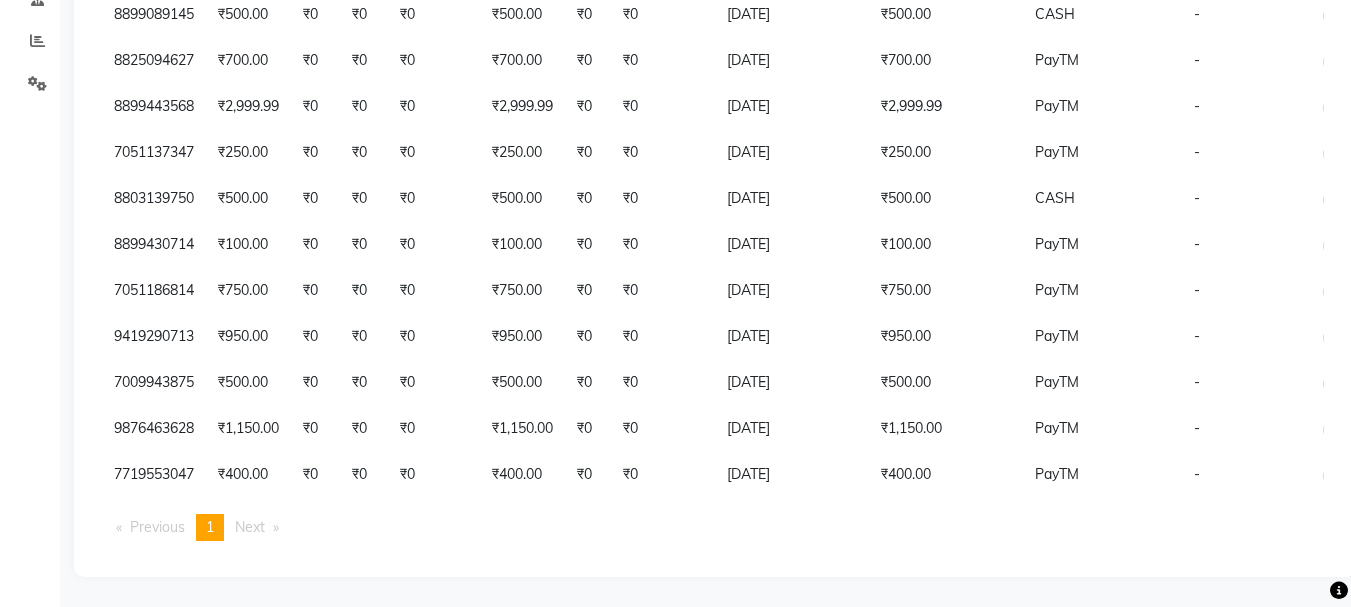 scroll, scrollTop: 0, scrollLeft: 397, axis: horizontal 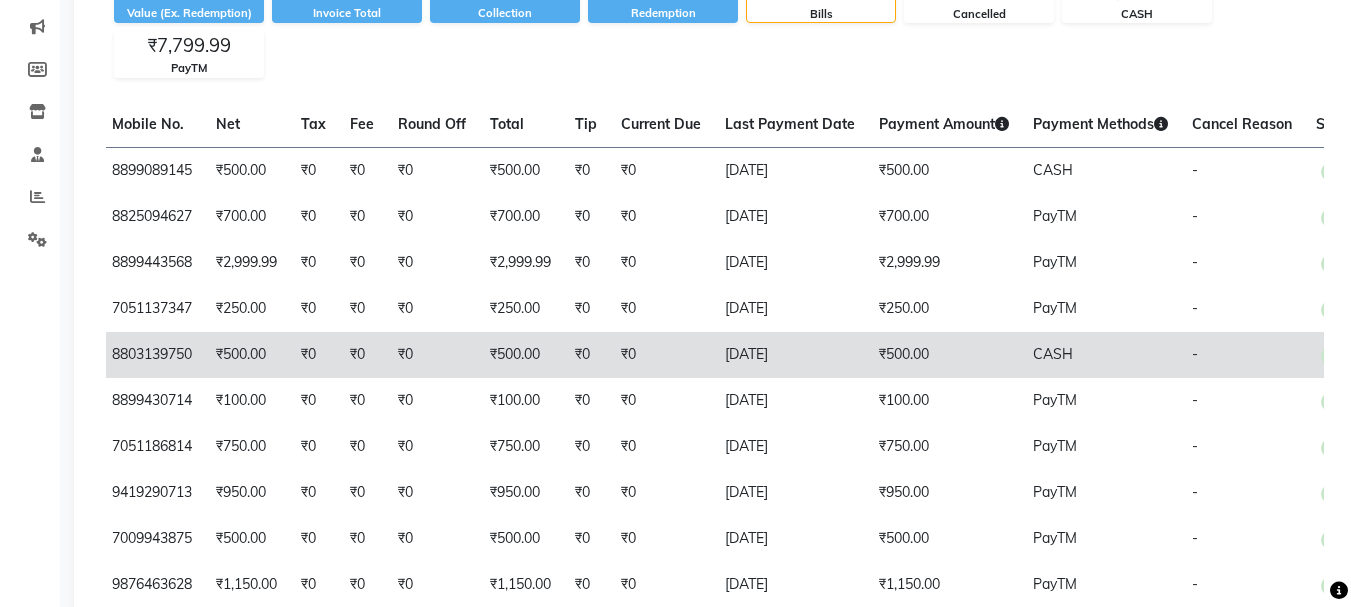 click on "CASH" 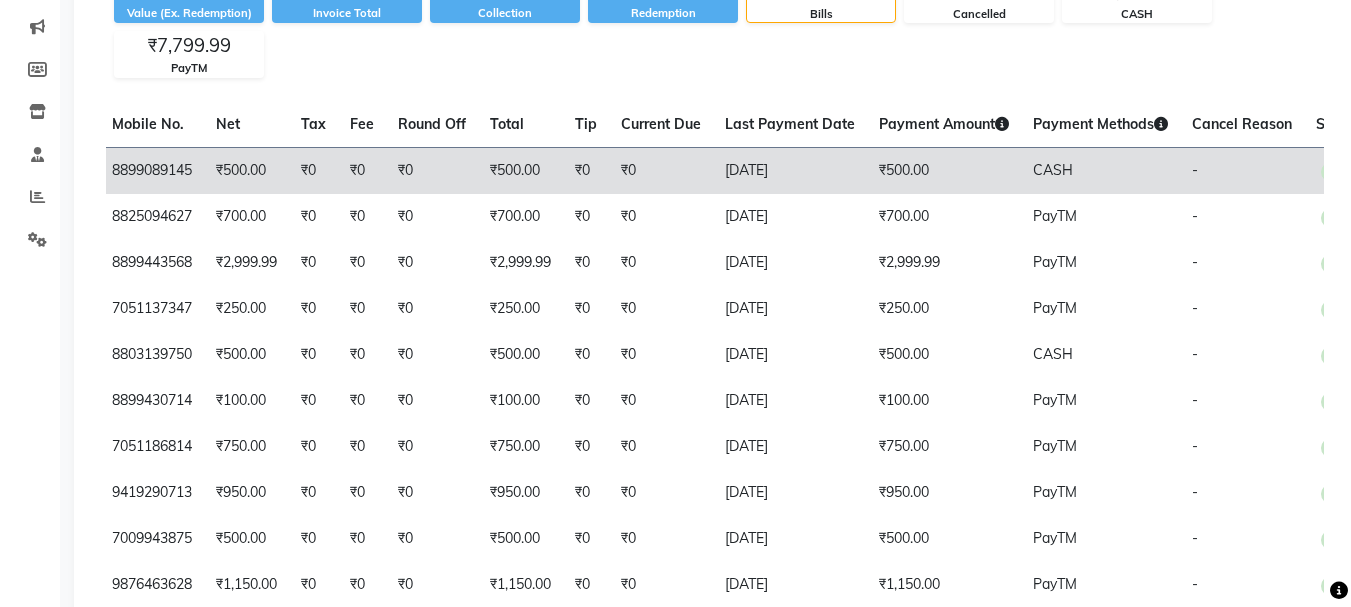 click on "CASH" 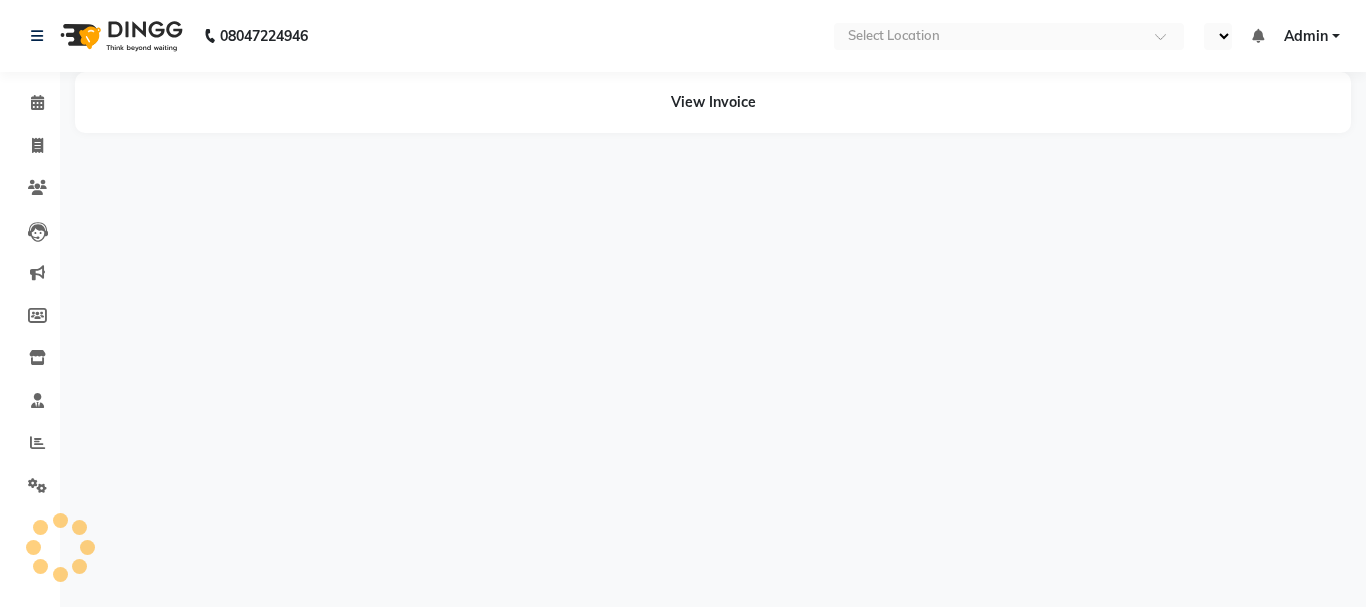 scroll, scrollTop: 0, scrollLeft: 0, axis: both 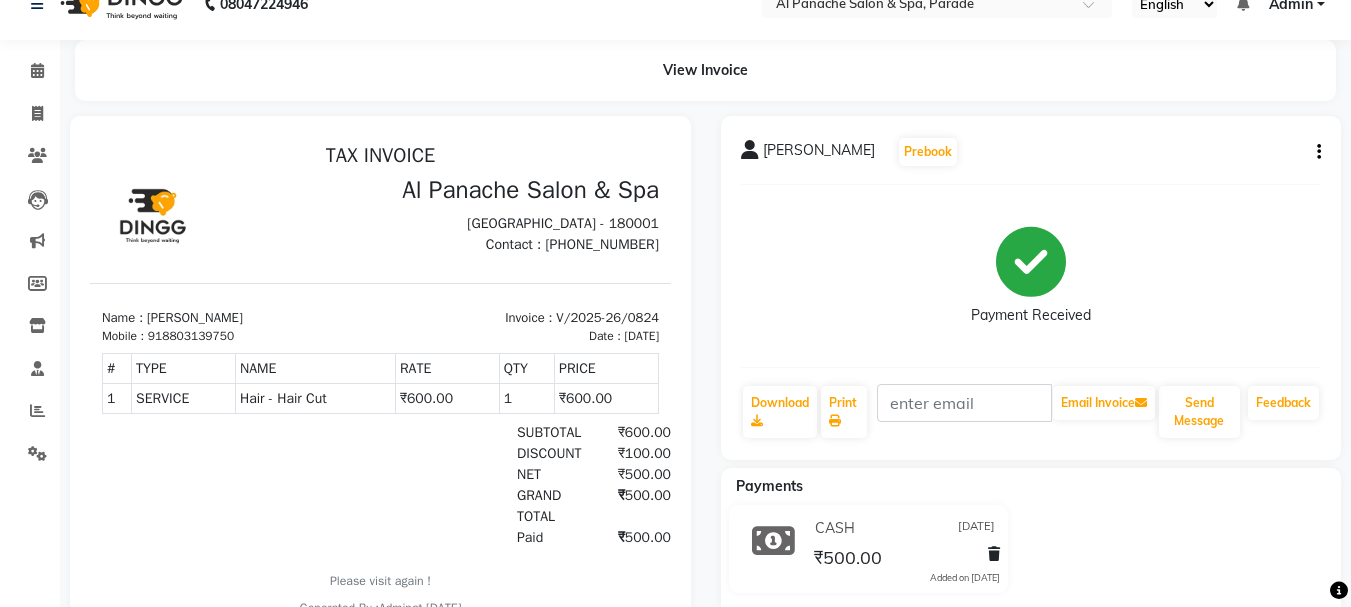 click 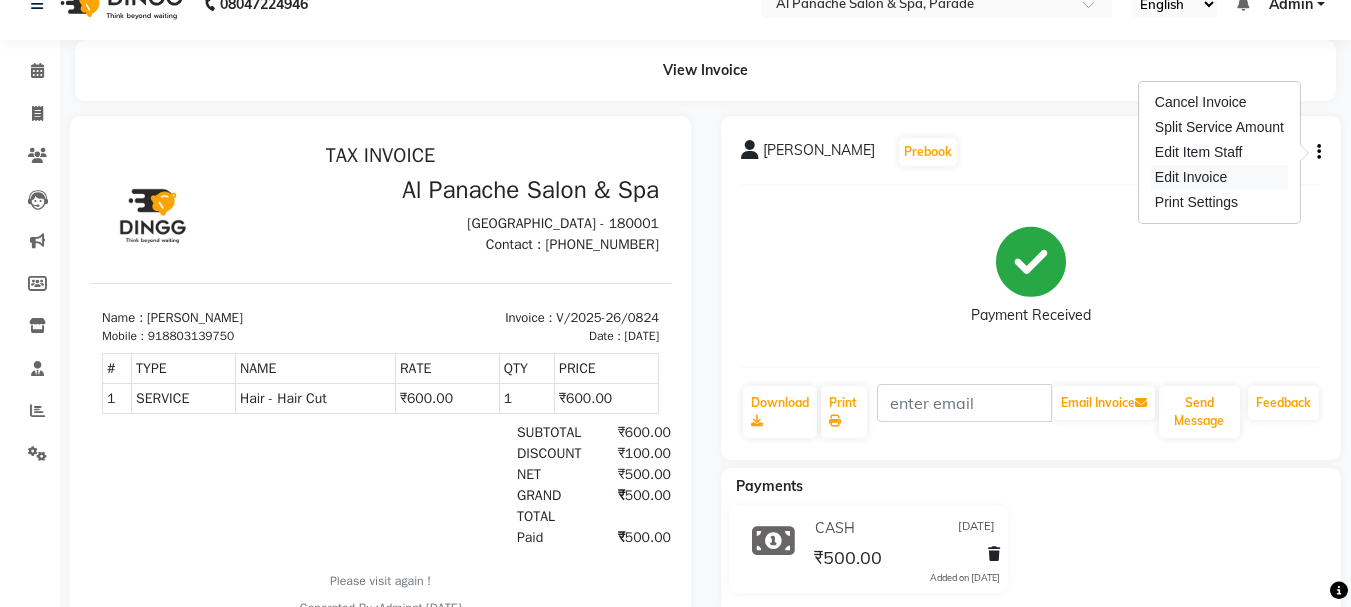 click on "Edit Invoice" at bounding box center (1219, 177) 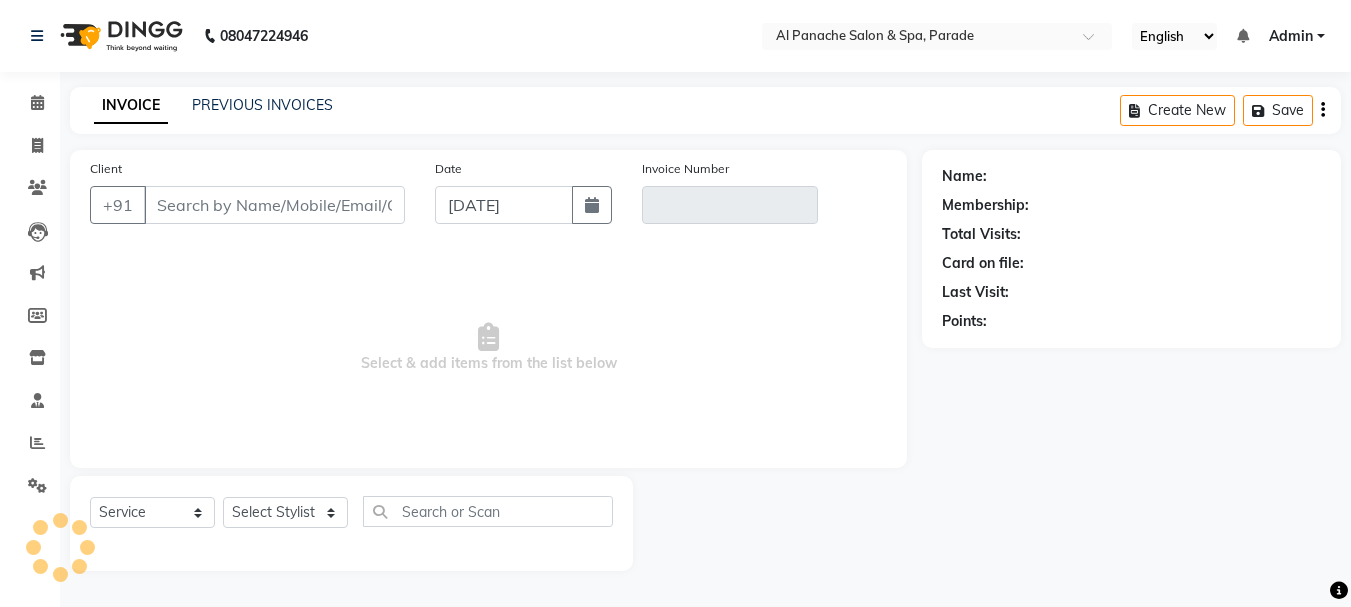 scroll, scrollTop: 0, scrollLeft: 0, axis: both 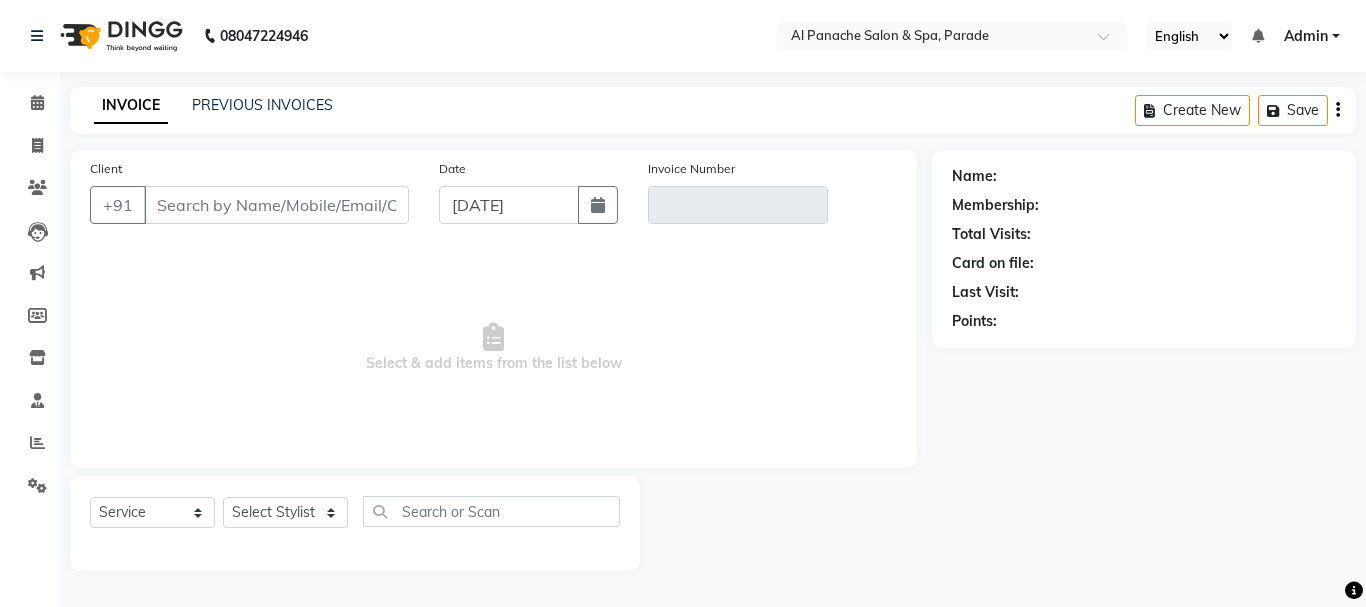 type on "8803139750" 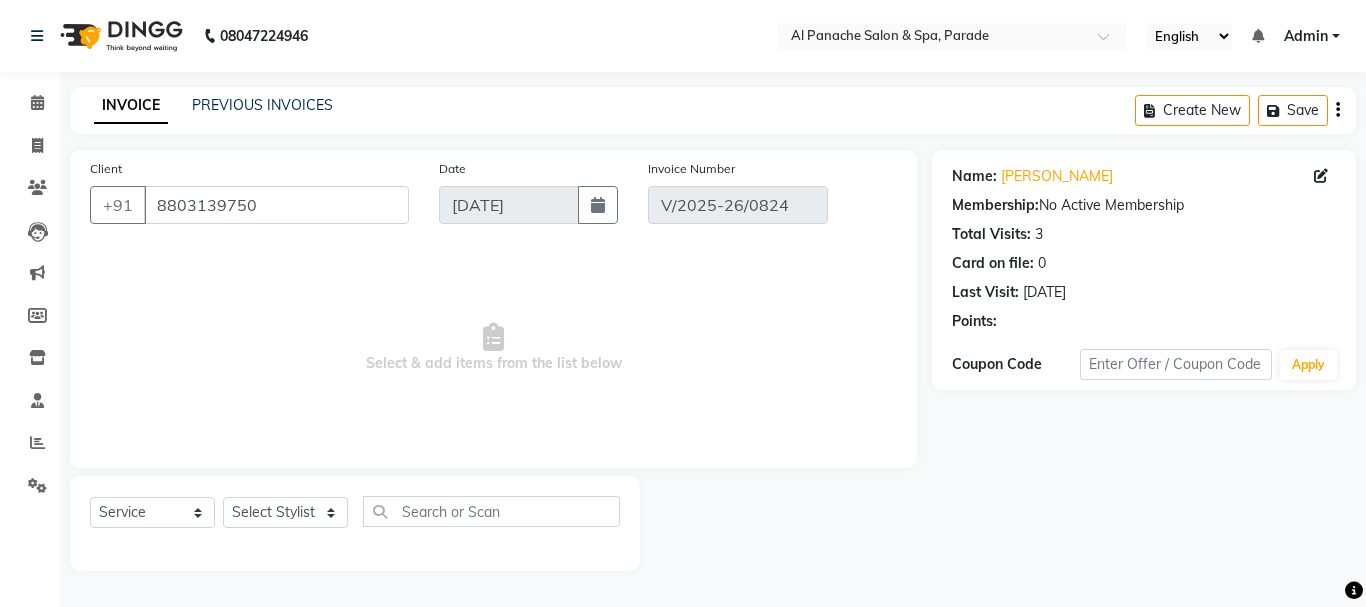 type on "[DATE]" 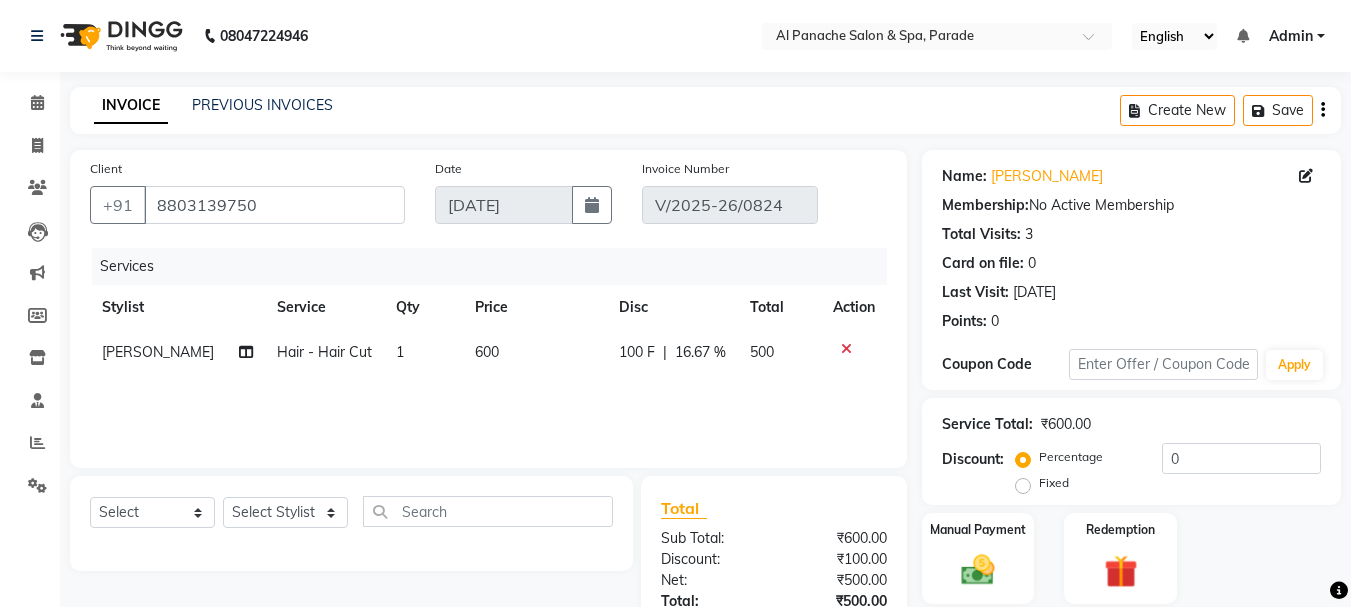 scroll, scrollTop: 222, scrollLeft: 0, axis: vertical 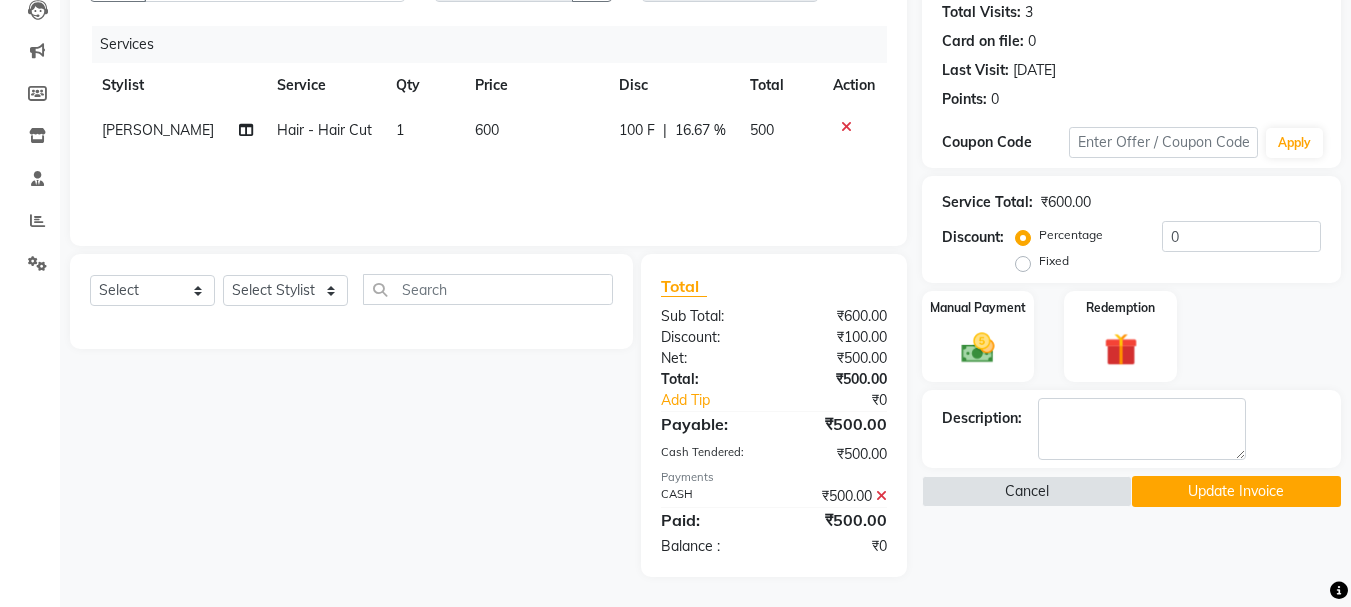 click 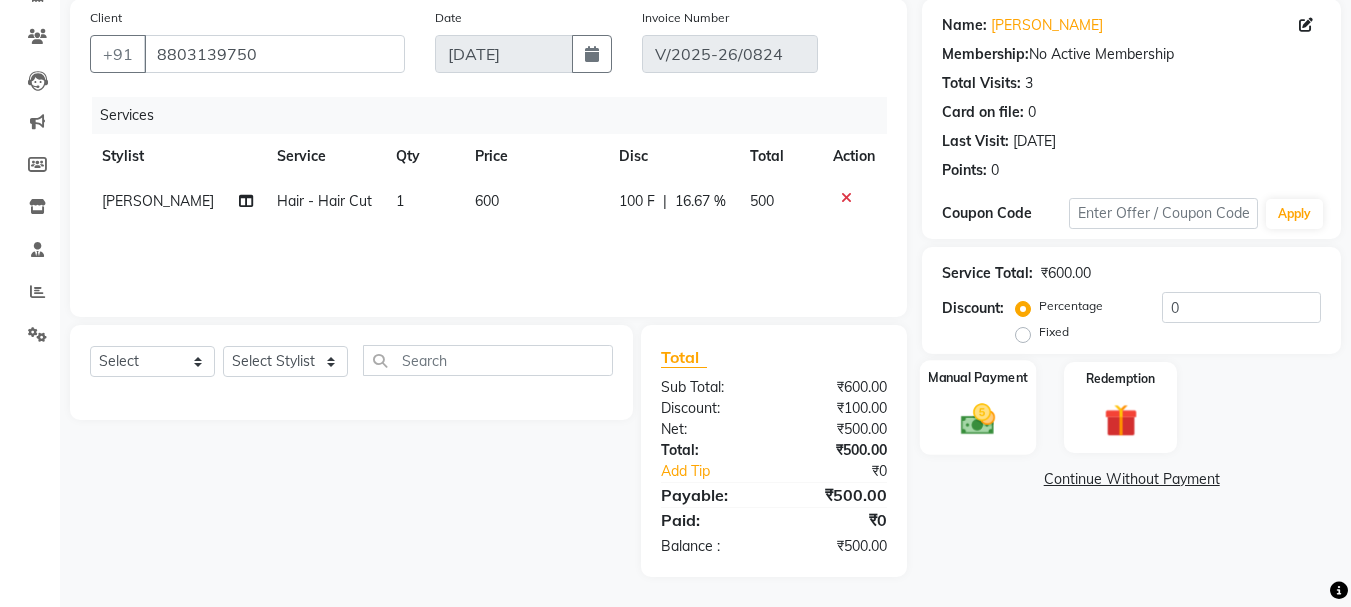click on "Manual Payment" 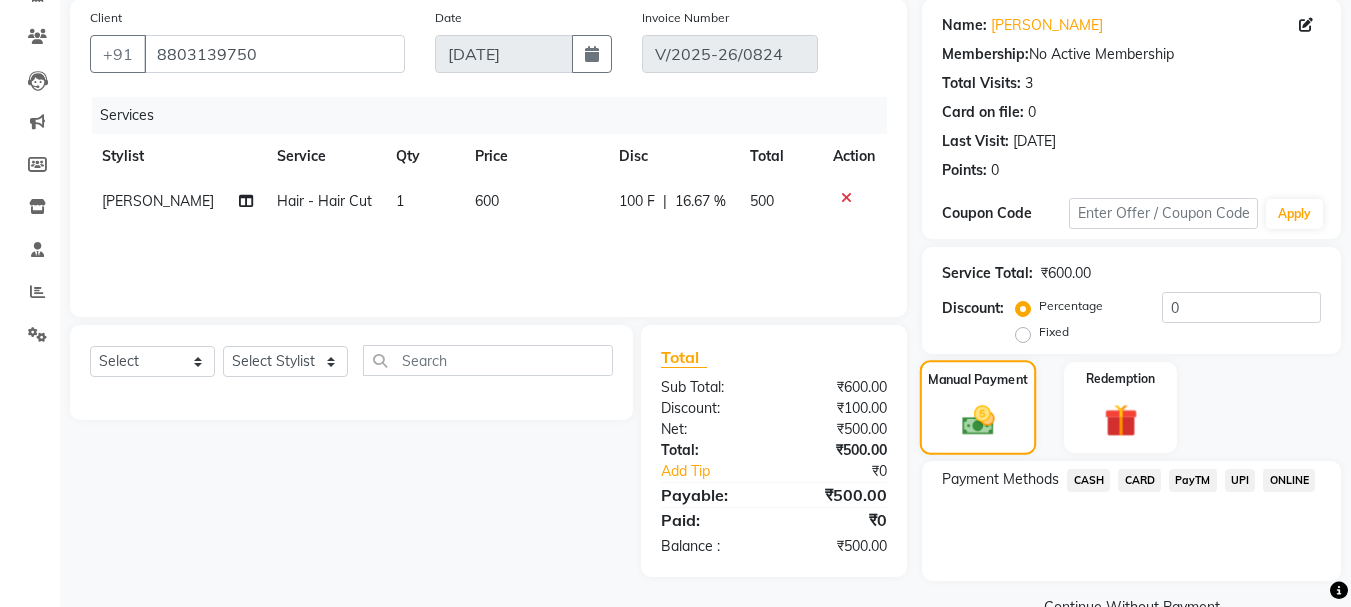 scroll, scrollTop: 196, scrollLeft: 0, axis: vertical 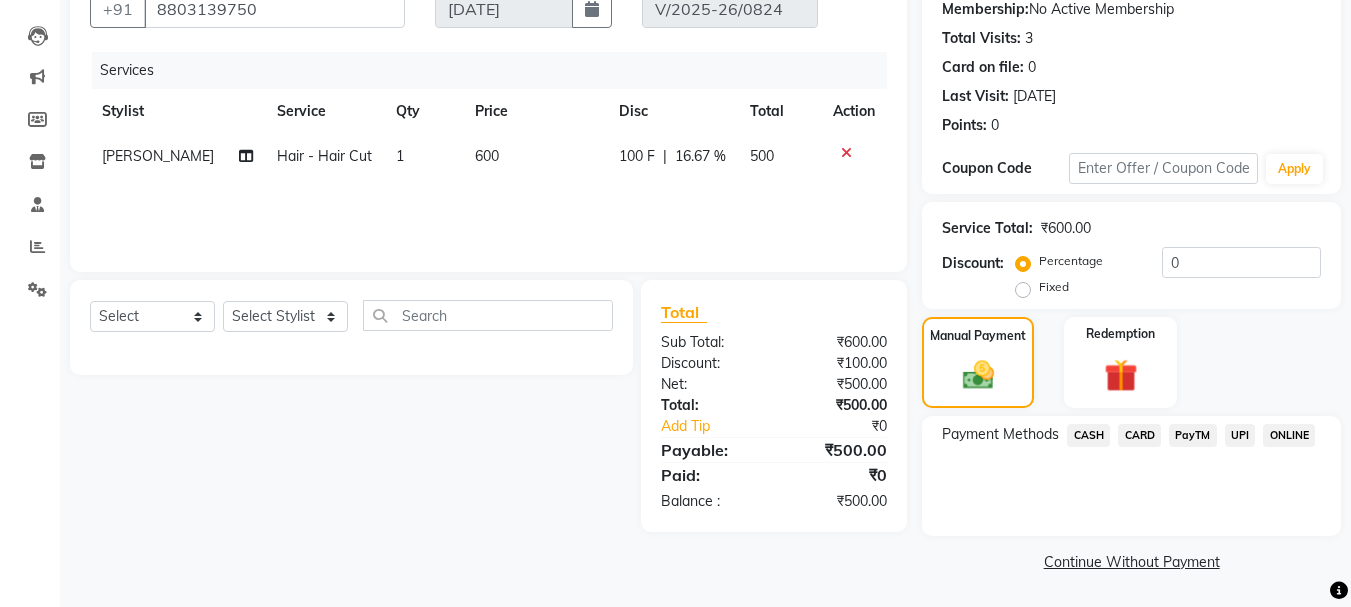 click on "PayTM" 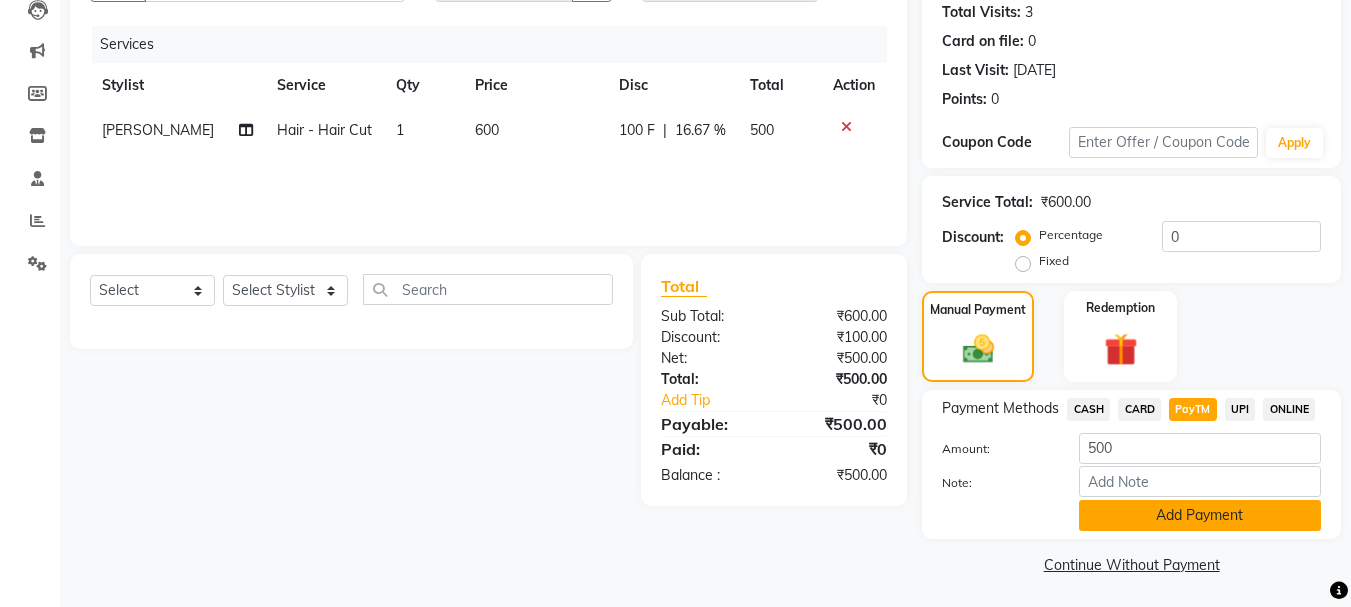 click on "Add Payment" 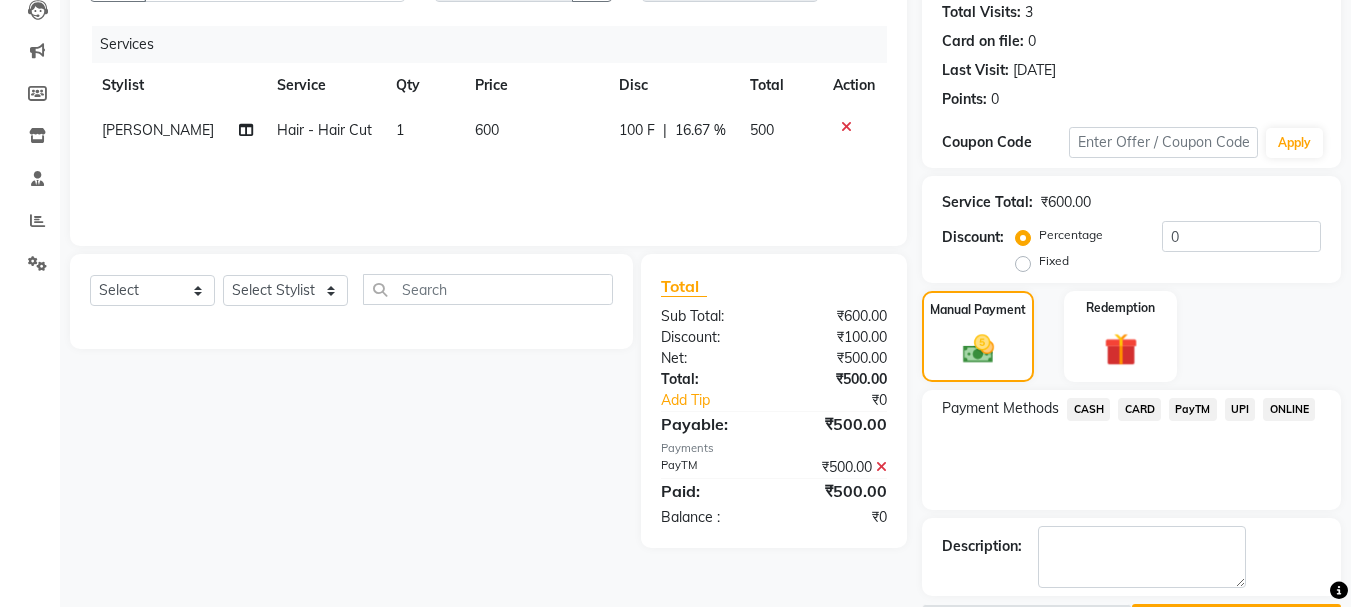 scroll, scrollTop: 280, scrollLeft: 0, axis: vertical 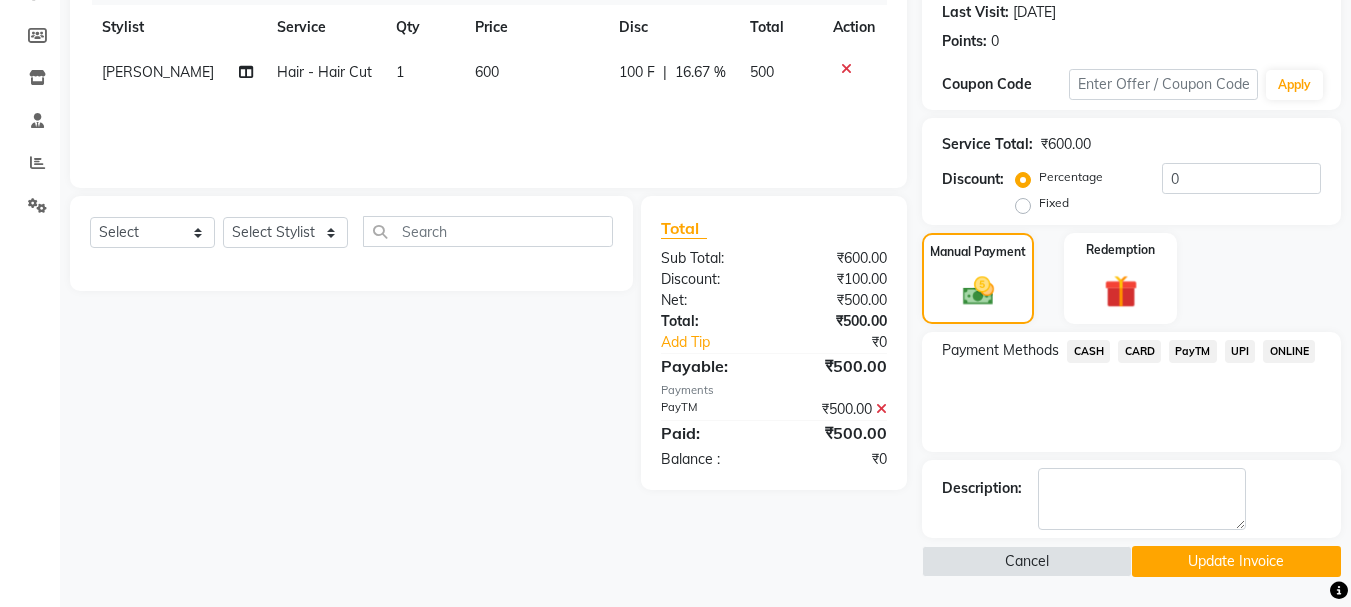click on "Update Invoice" 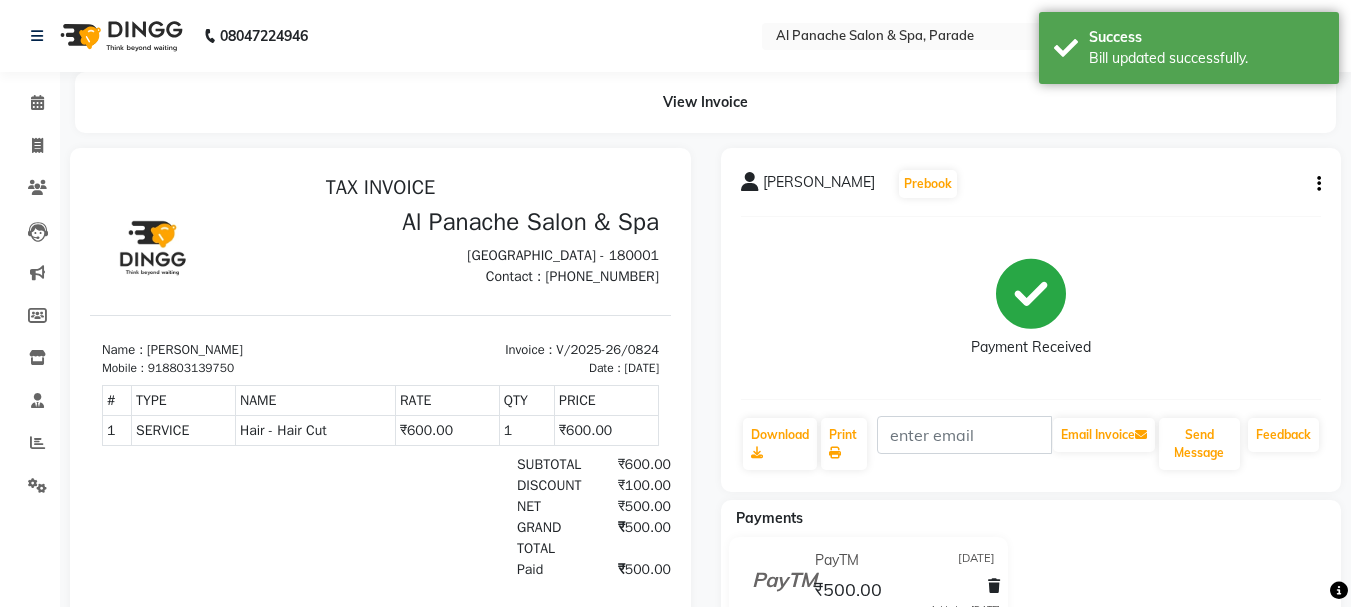 scroll, scrollTop: 0, scrollLeft: 0, axis: both 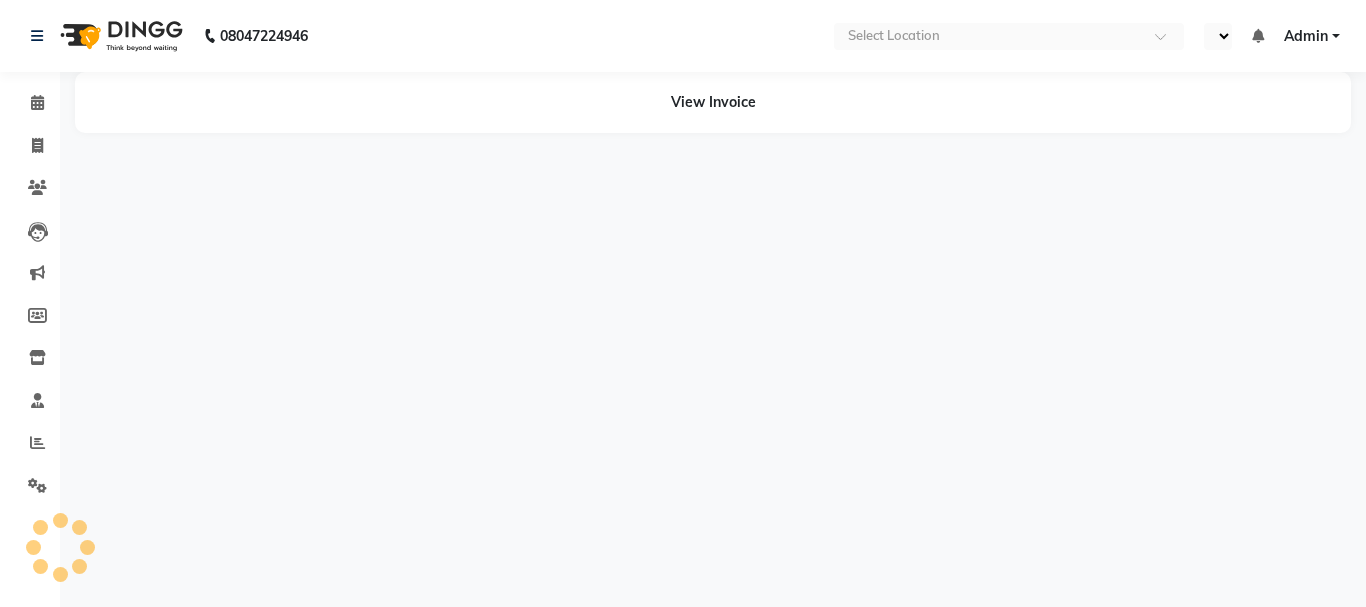 select on "en" 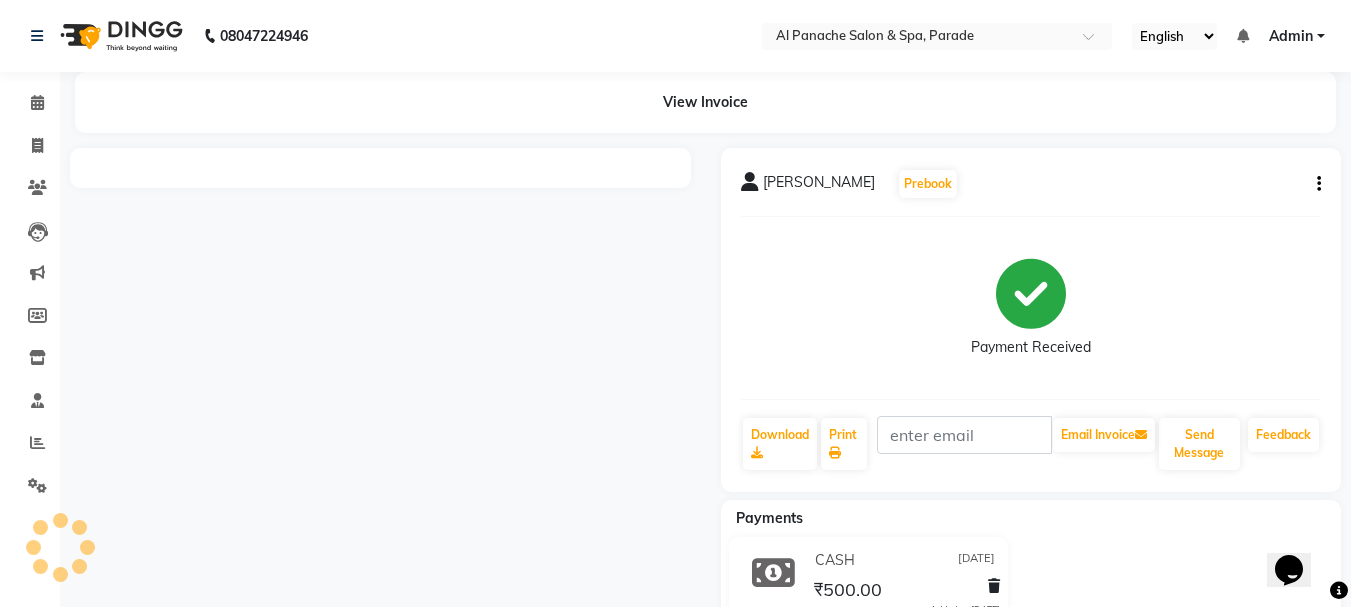 scroll, scrollTop: 0, scrollLeft: 0, axis: both 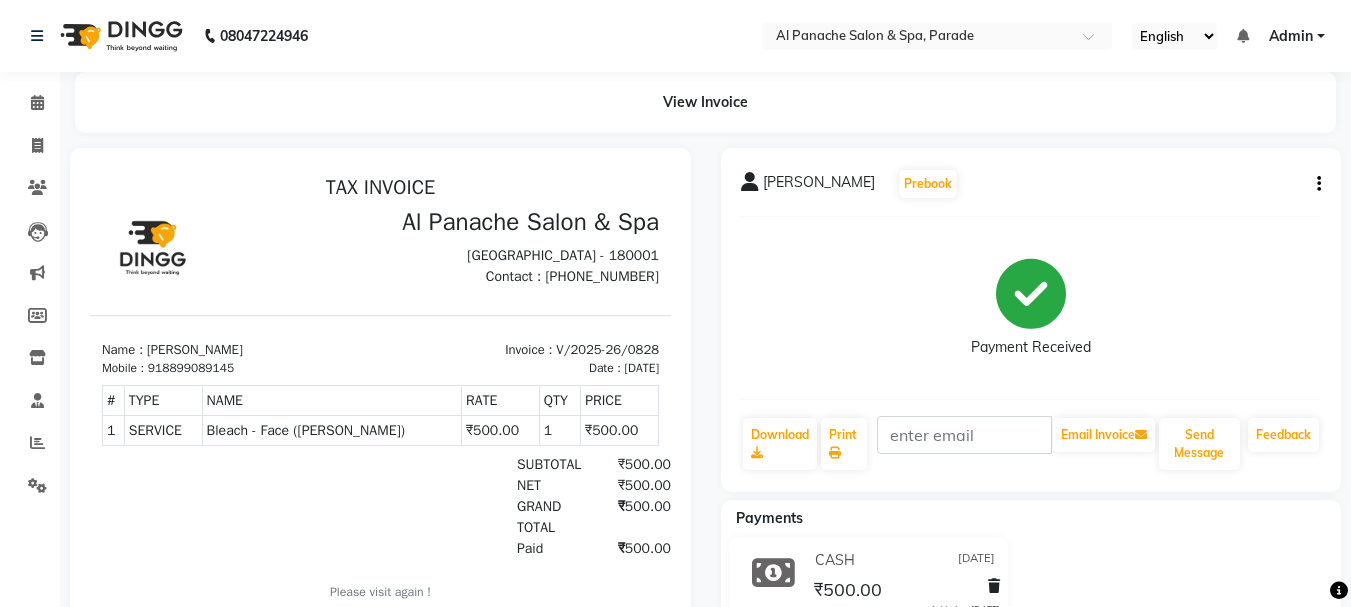 click 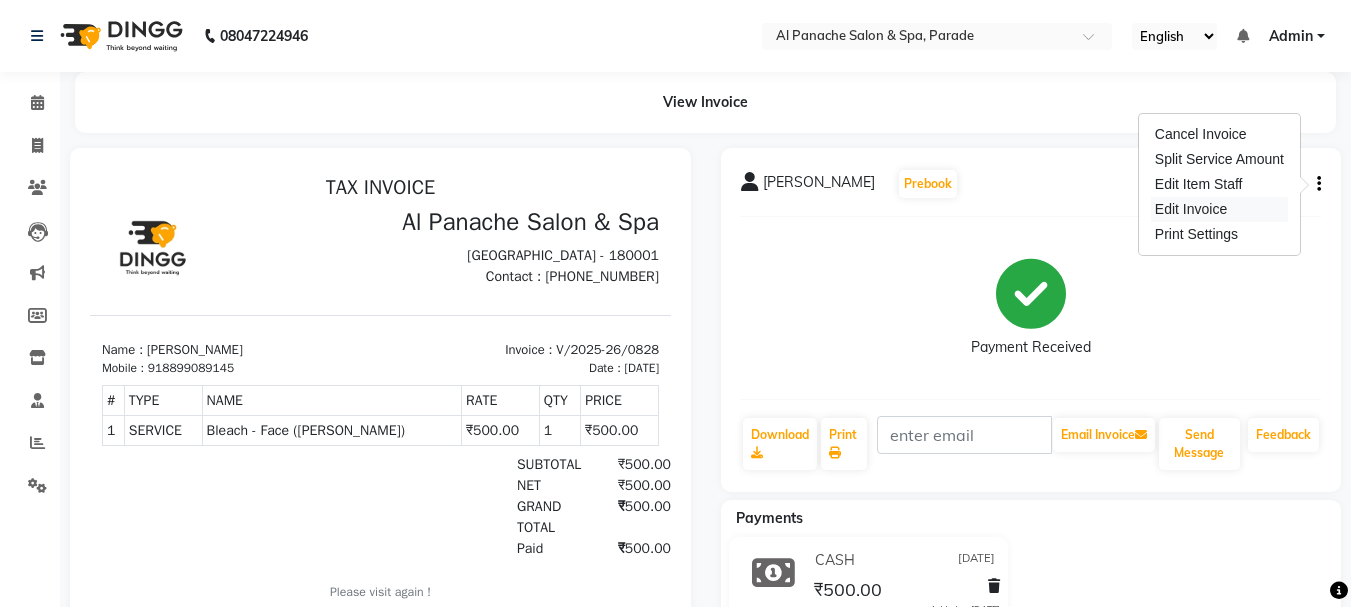 click on "Edit Invoice" at bounding box center (1219, 209) 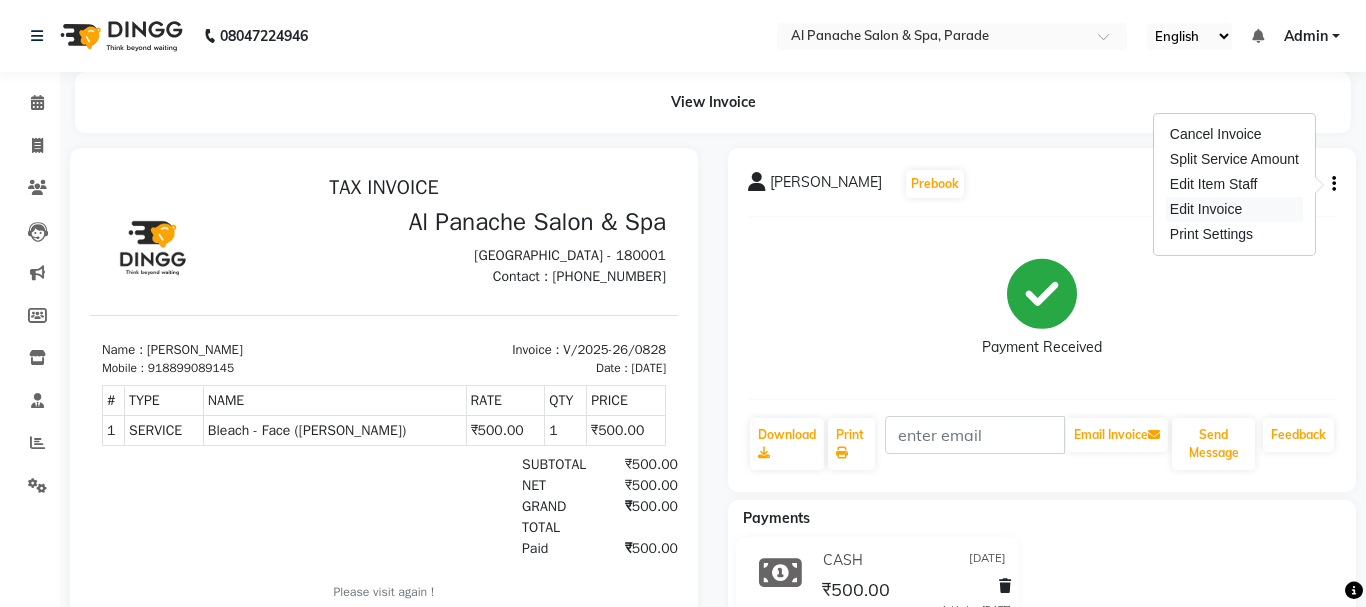 select on "service" 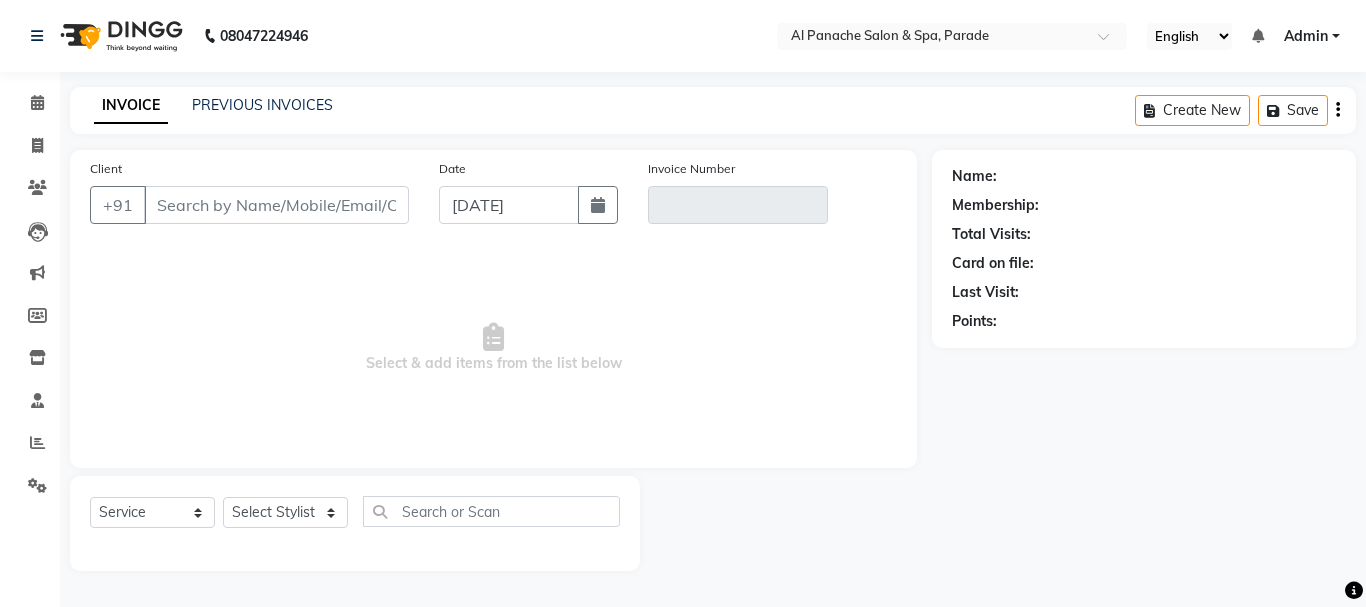 type on "8899089145" 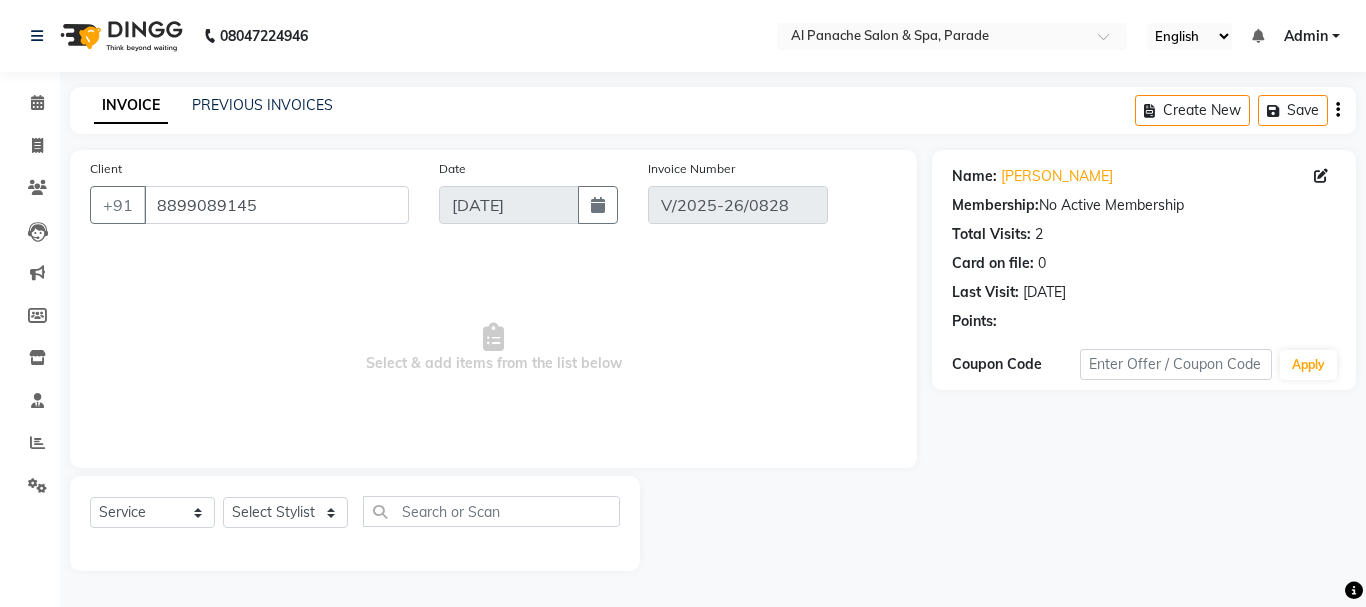 type on "[DATE]" 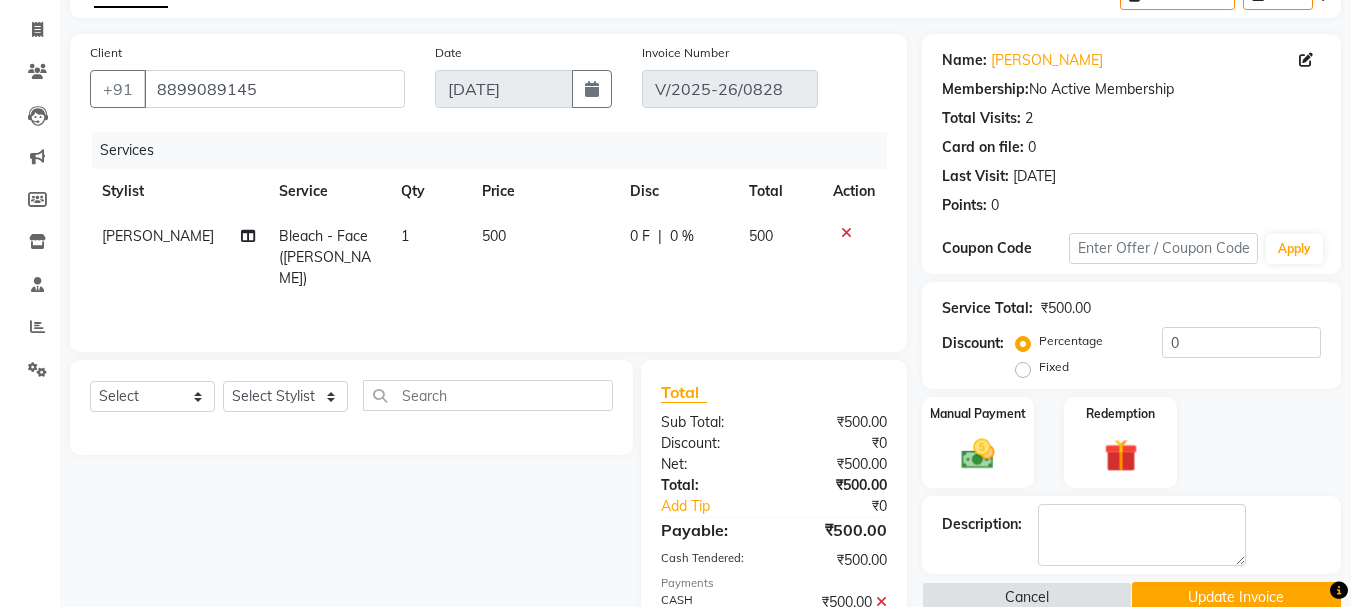 scroll, scrollTop: 222, scrollLeft: 0, axis: vertical 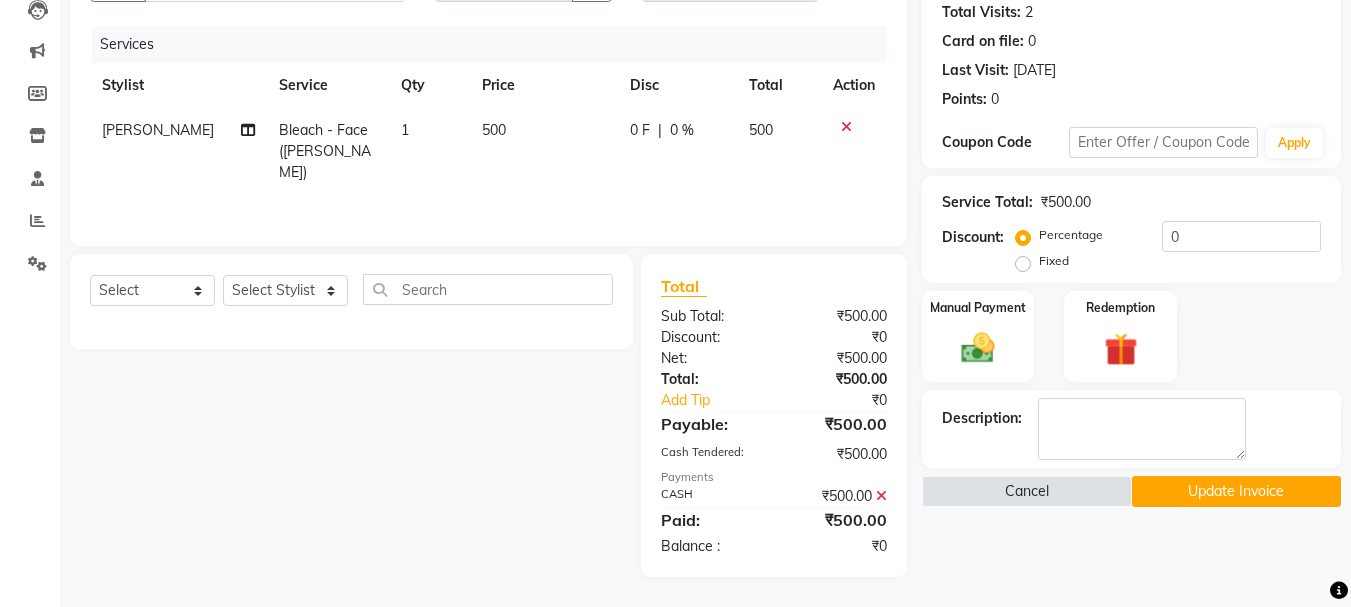click 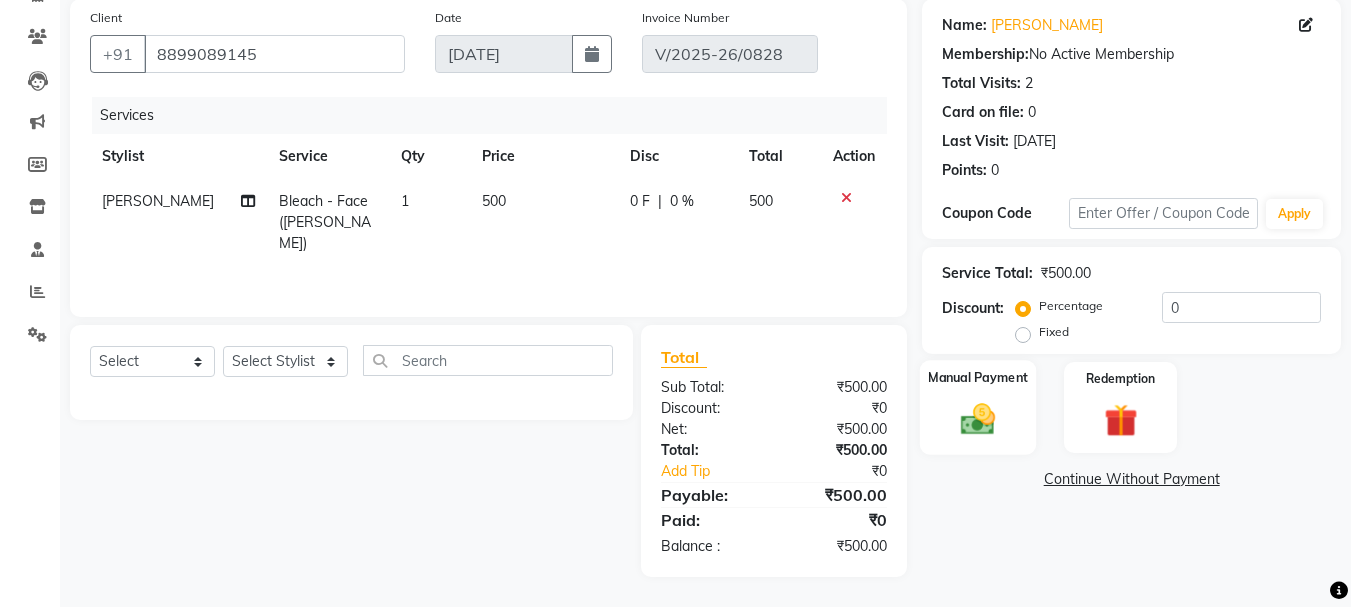 click 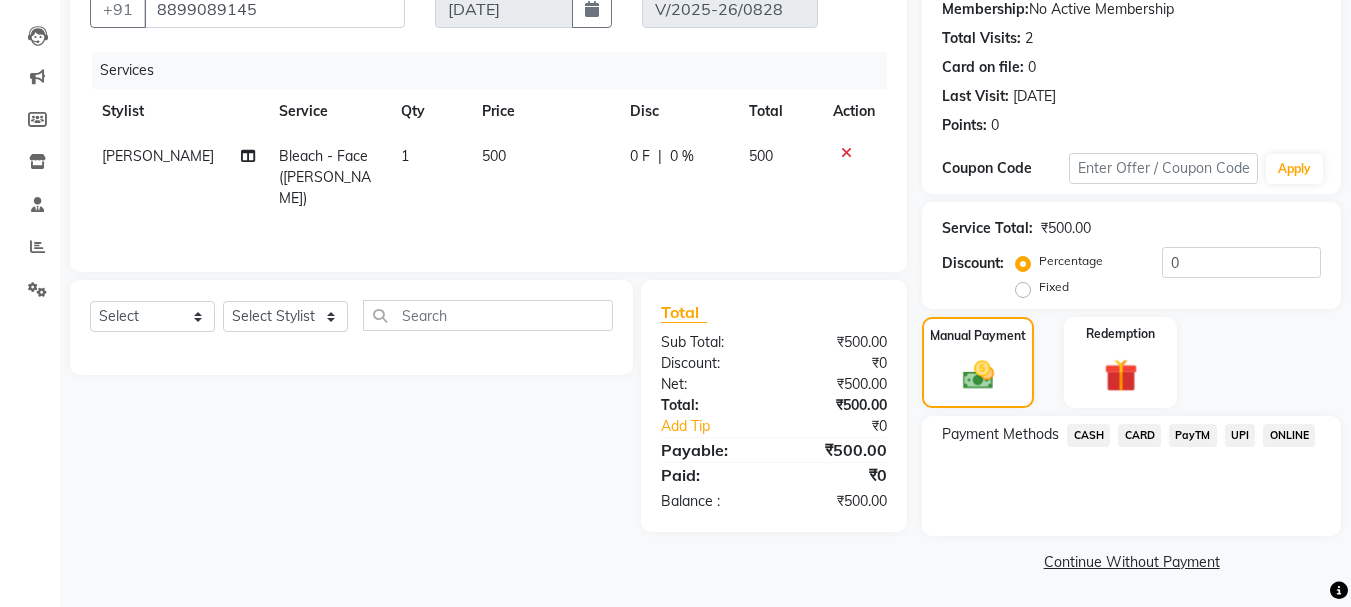 click on "CASH" 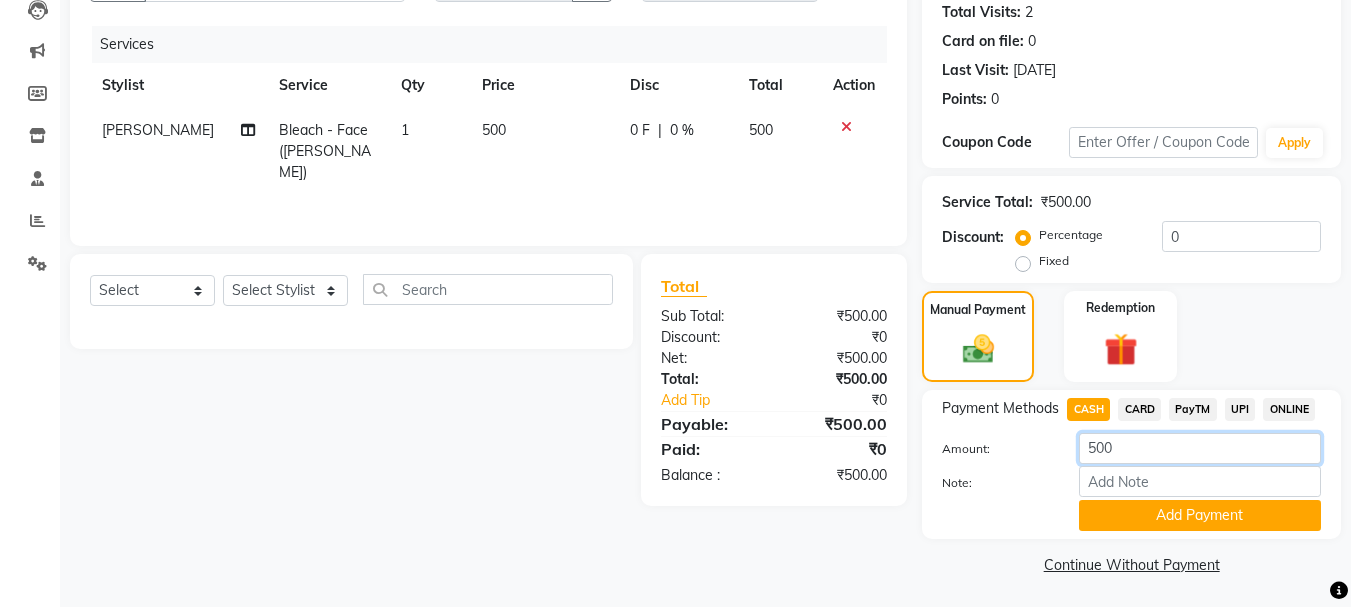 click on "500" 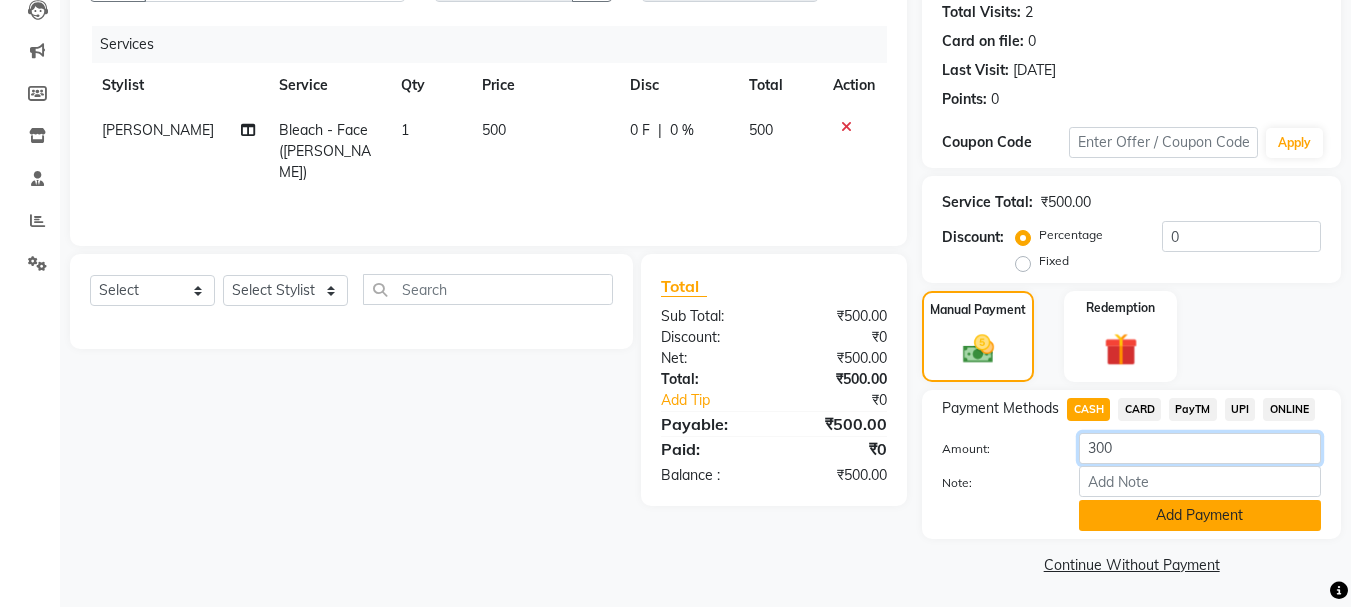 type on "300" 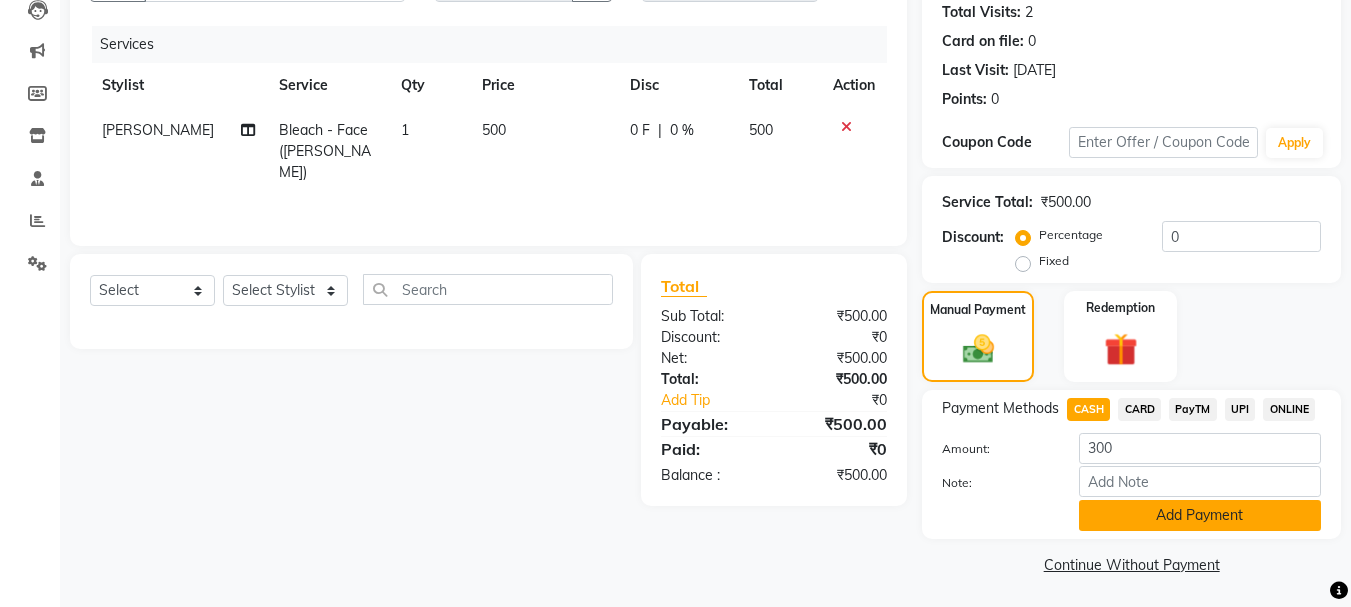click on "Add Payment" 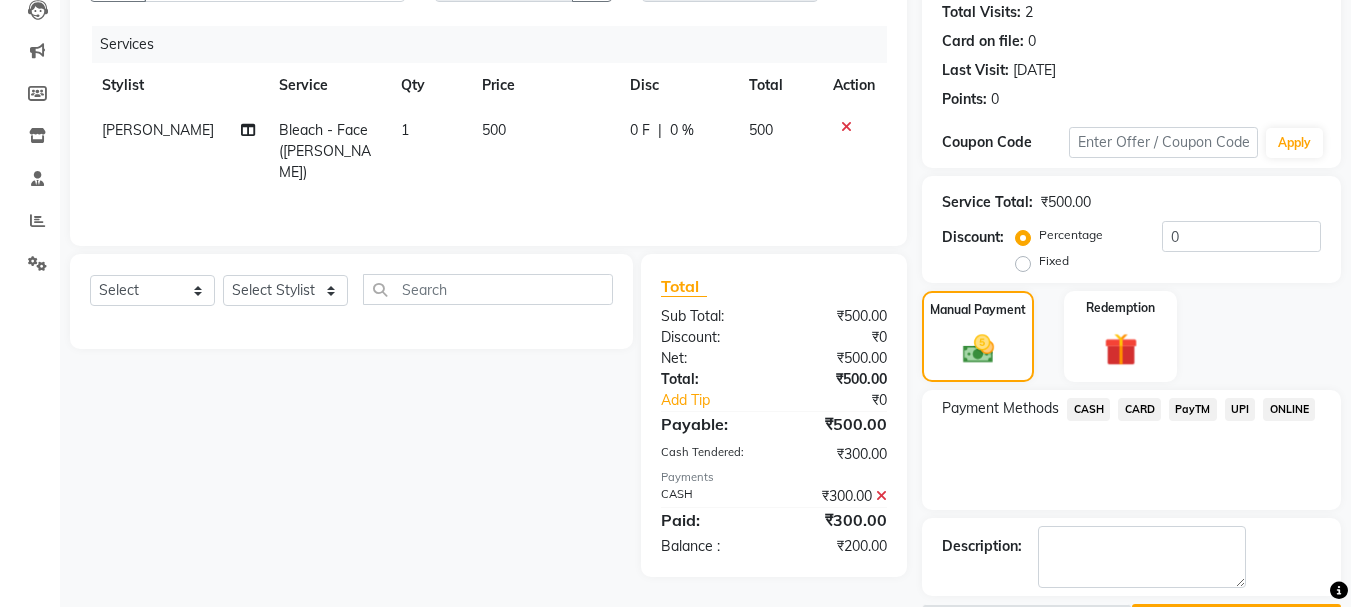 click on "PayTM" 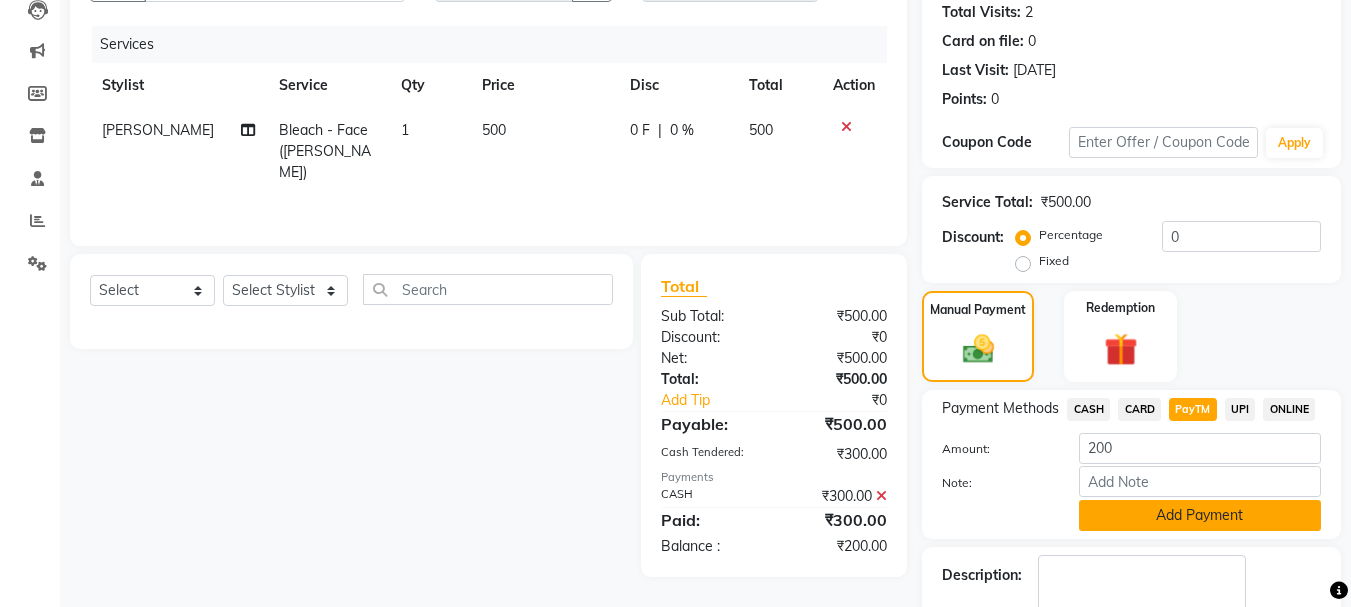 click on "Add Payment" 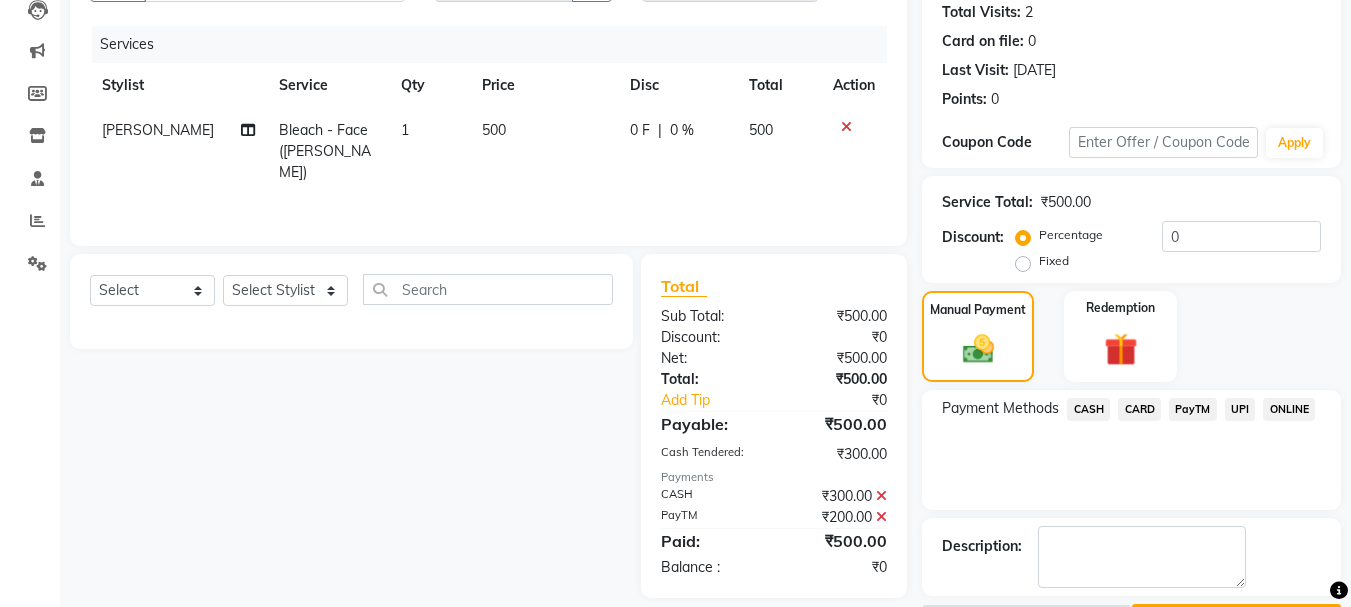 scroll, scrollTop: 280, scrollLeft: 0, axis: vertical 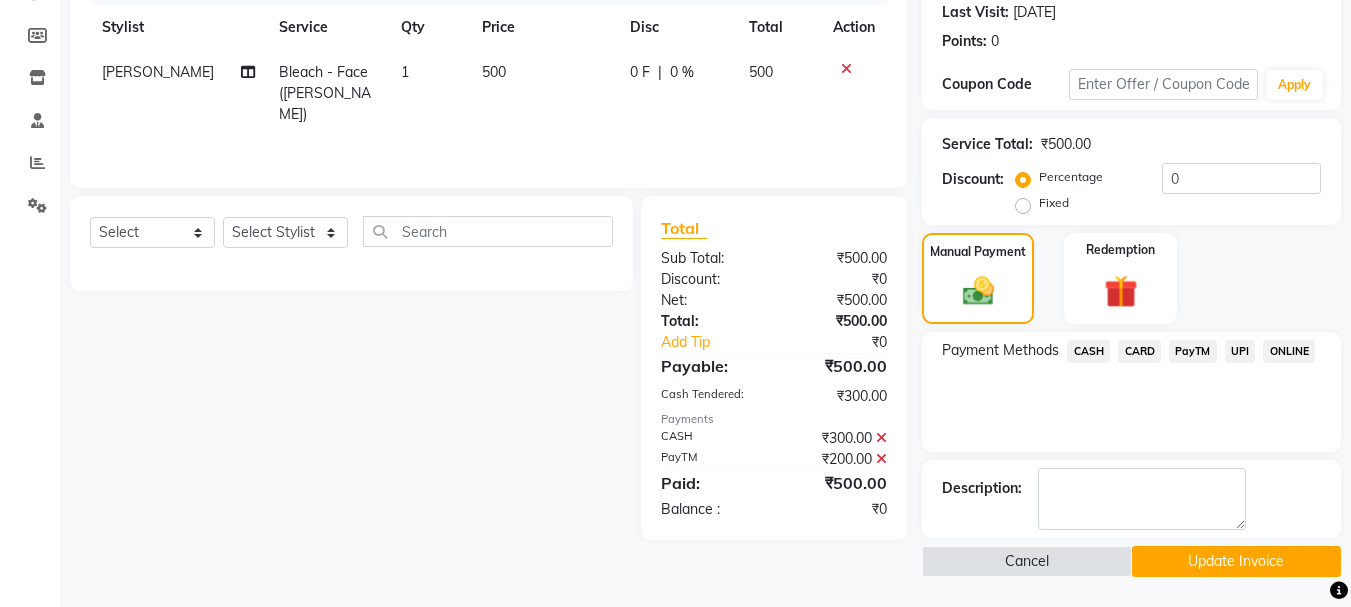 click on "INVOICE PREVIOUS INVOICES Create New   Save  Client +91 8899089145 Date 09-07-2025 Invoice Number V/2025-26/0828 Services Stylist Service Qty Price Disc Total Action Komal  Bleach - Face (Cheryls) 1 500 0 F | 0 % 500 Select  Service  Product  Membership  Package Voucher Prepaid Gift Card  Select Stylist AMAN Anu Karan Komal  MANAGER Nitin RAJVEER  SEEMA SNEHA Total Sub Total: ₹500.00 Discount: ₹0 Net: ₹500.00 Total: ₹500.00 Add Tip ₹0 Payable: ₹500.00 Cash Tendered: ₹300.00 Payments CASH ₹300.00  PayTM ₹200.00  Paid: ₹500.00 Balance   : ₹0 Name: Shashi Mam Membership:  No Active Membership  Total Visits:  2 Card on file:  0 Last Visit:   09-07-2025 Points:   0  Coupon Code Apply Service Total:  ₹500.00  Discount:  Percentage   Fixed  0 Manual Payment Redemption Payment Methods  CASH   CARD   PayTM   UPI   ONLINE  Description:                   Cancel   Update Invoice" 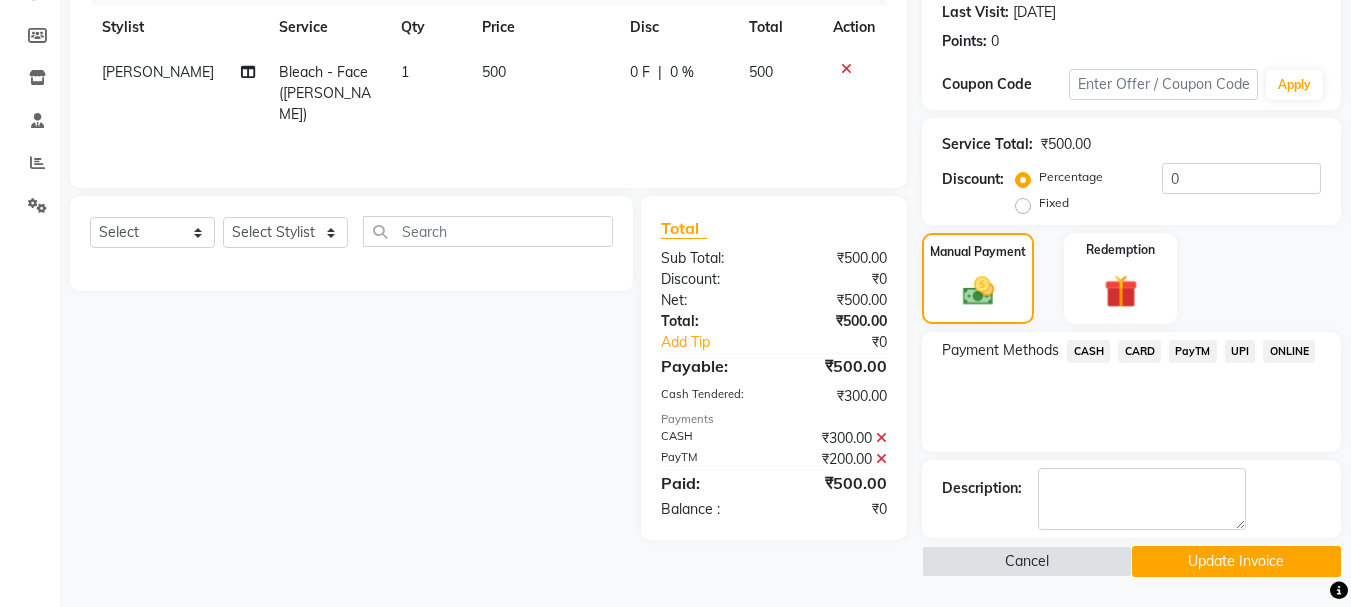 click on "Update Invoice" 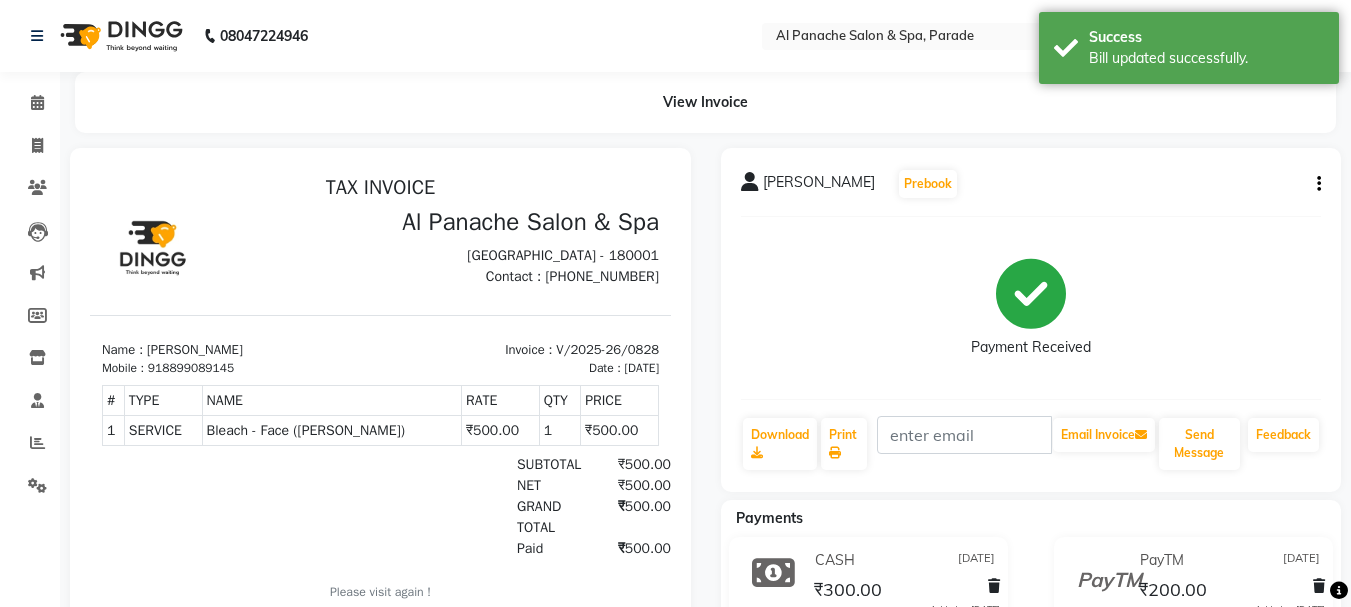 scroll, scrollTop: 0, scrollLeft: 0, axis: both 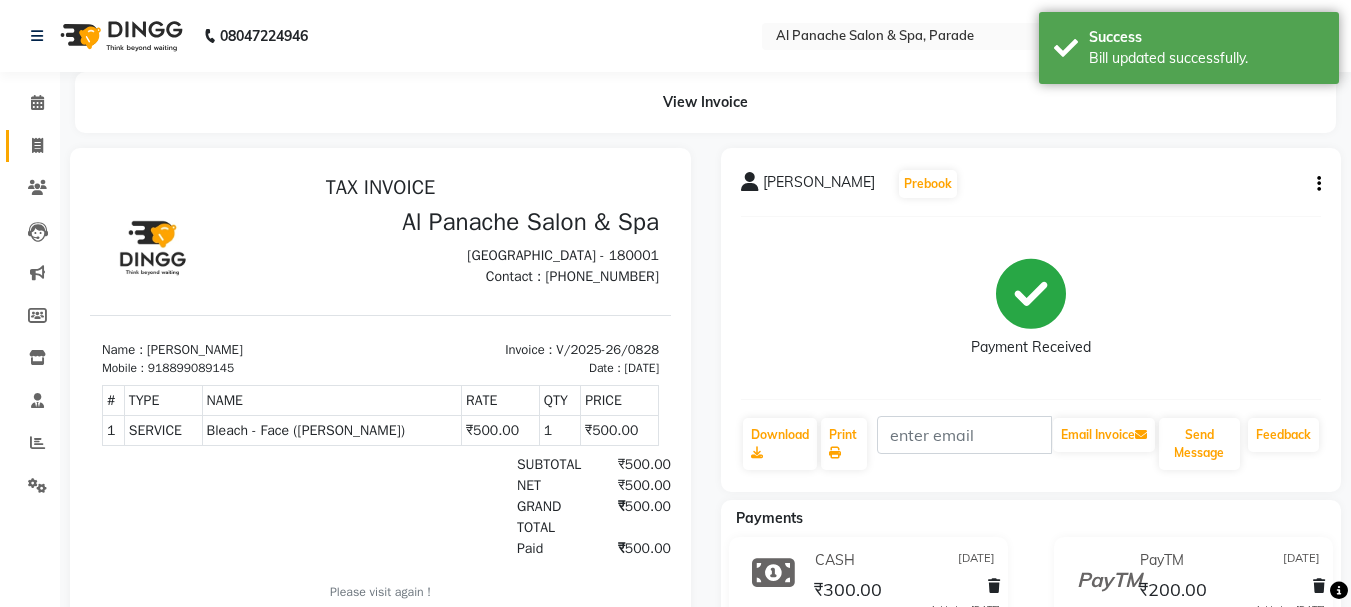 drag, startPoint x: 31, startPoint y: 171, endPoint x: 34, endPoint y: 159, distance: 12.369317 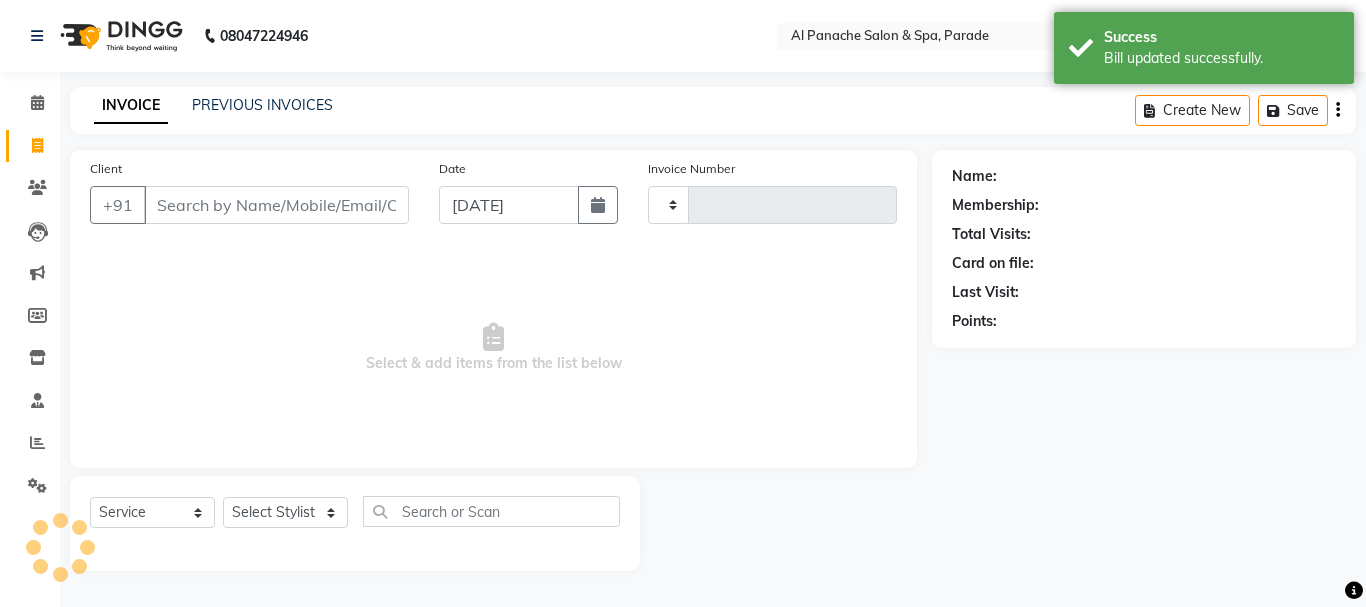 type on "0845" 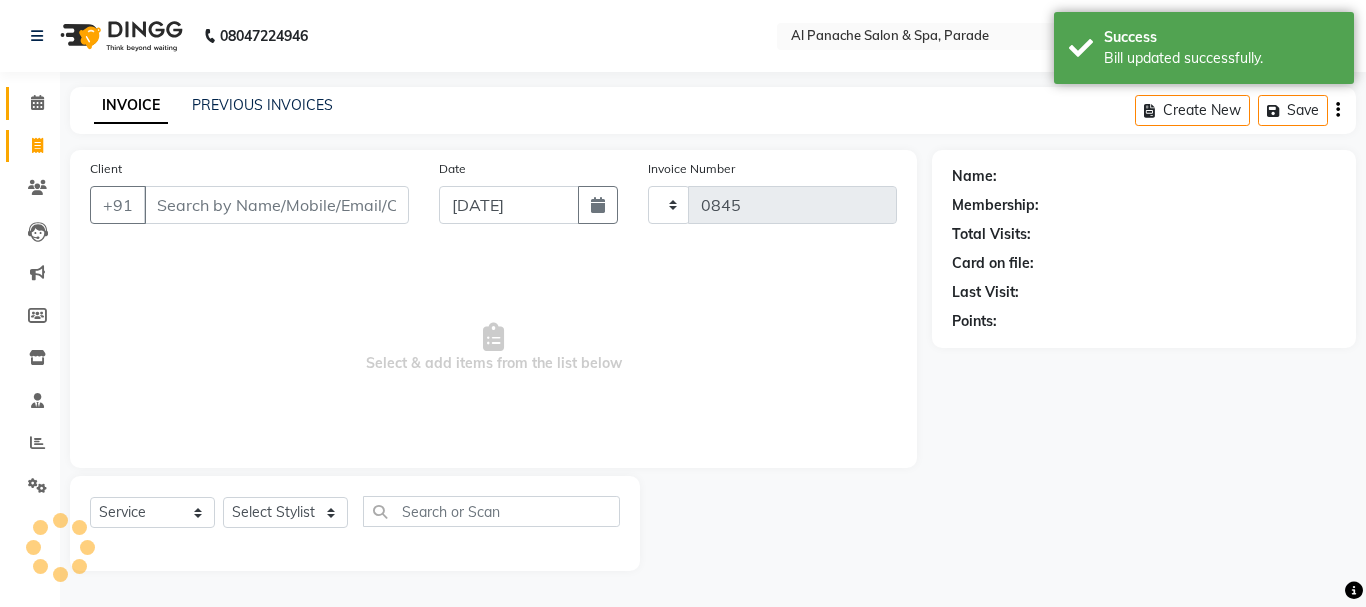 select on "463" 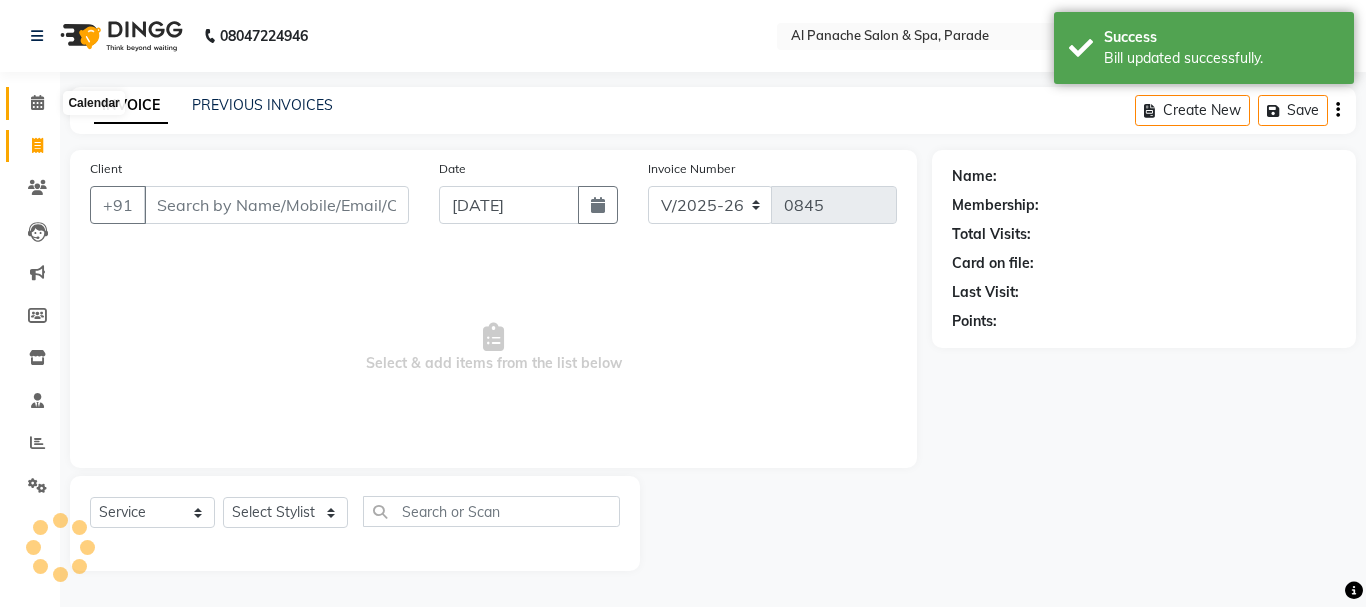 click 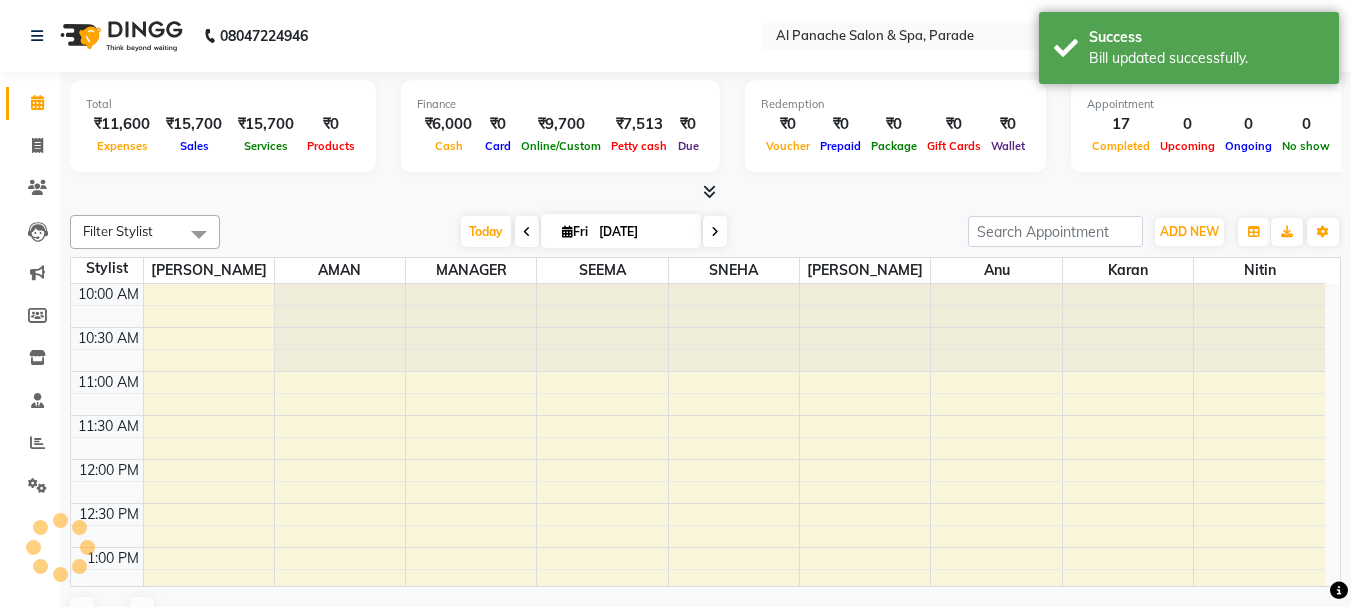 scroll, scrollTop: 0, scrollLeft: 0, axis: both 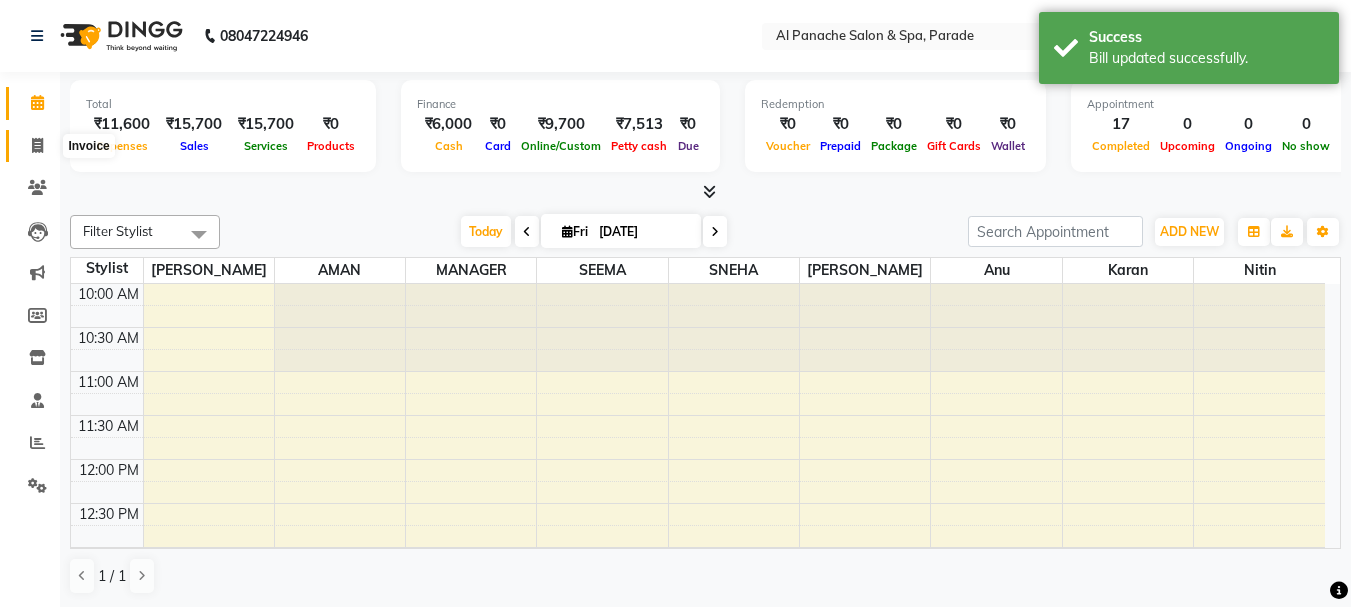 click 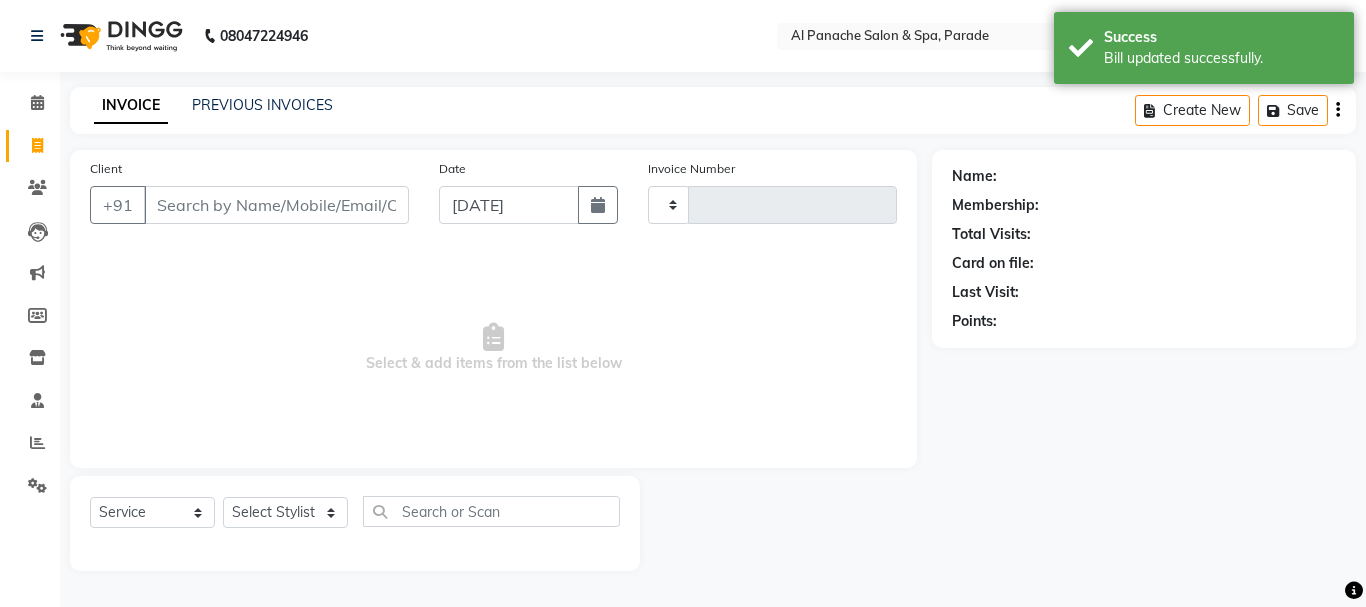type on "0845" 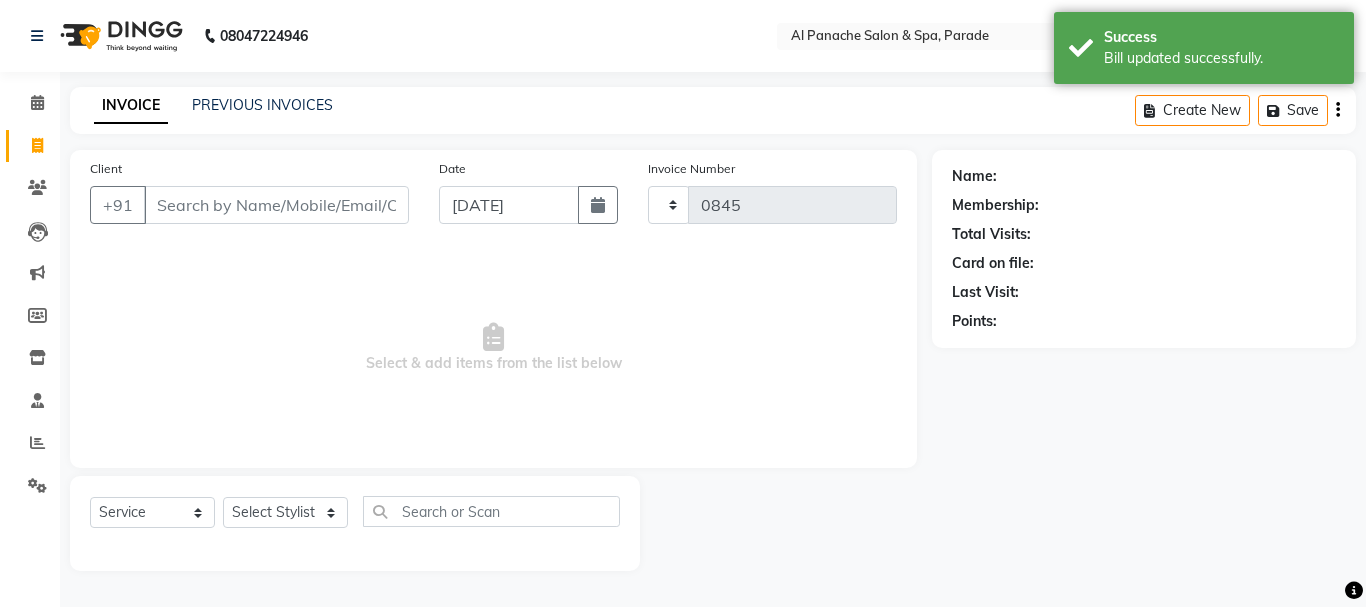select on "463" 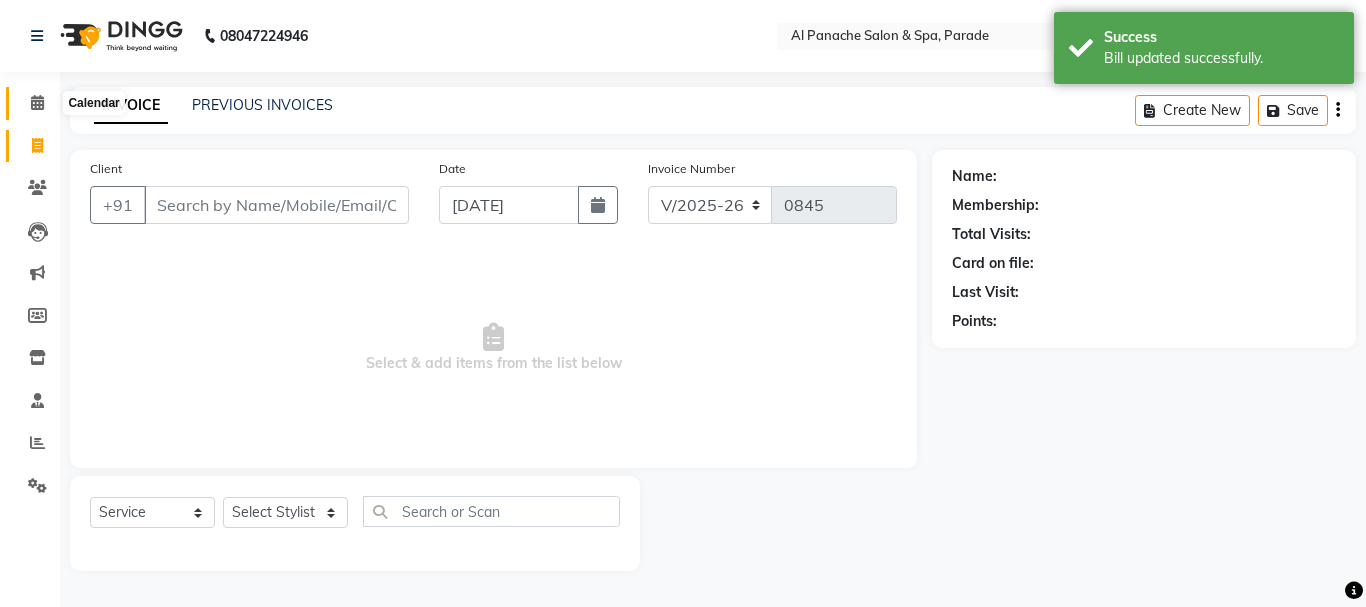 click 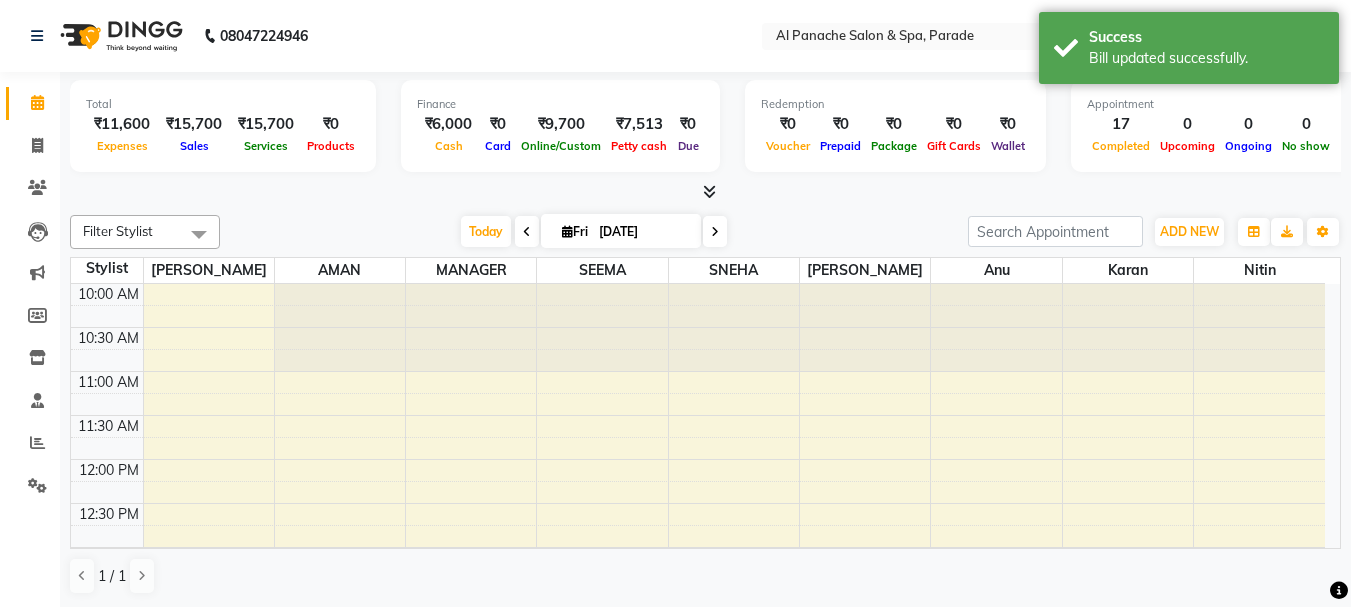 scroll, scrollTop: 0, scrollLeft: 0, axis: both 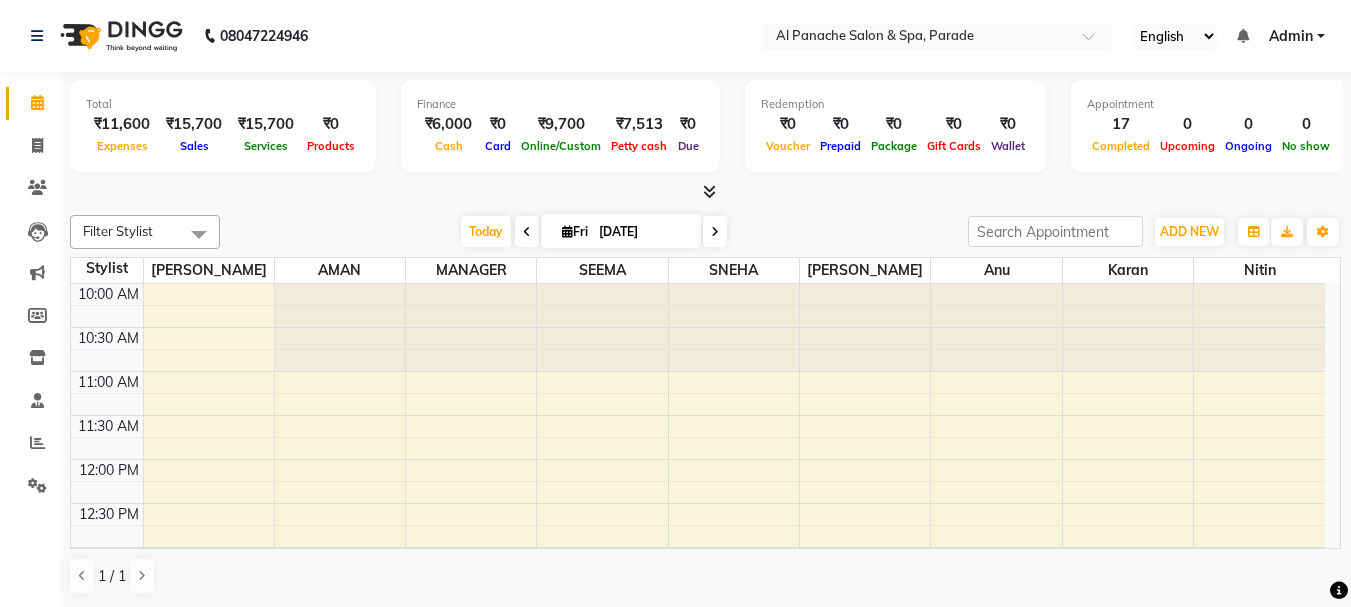 click at bounding box center (709, 191) 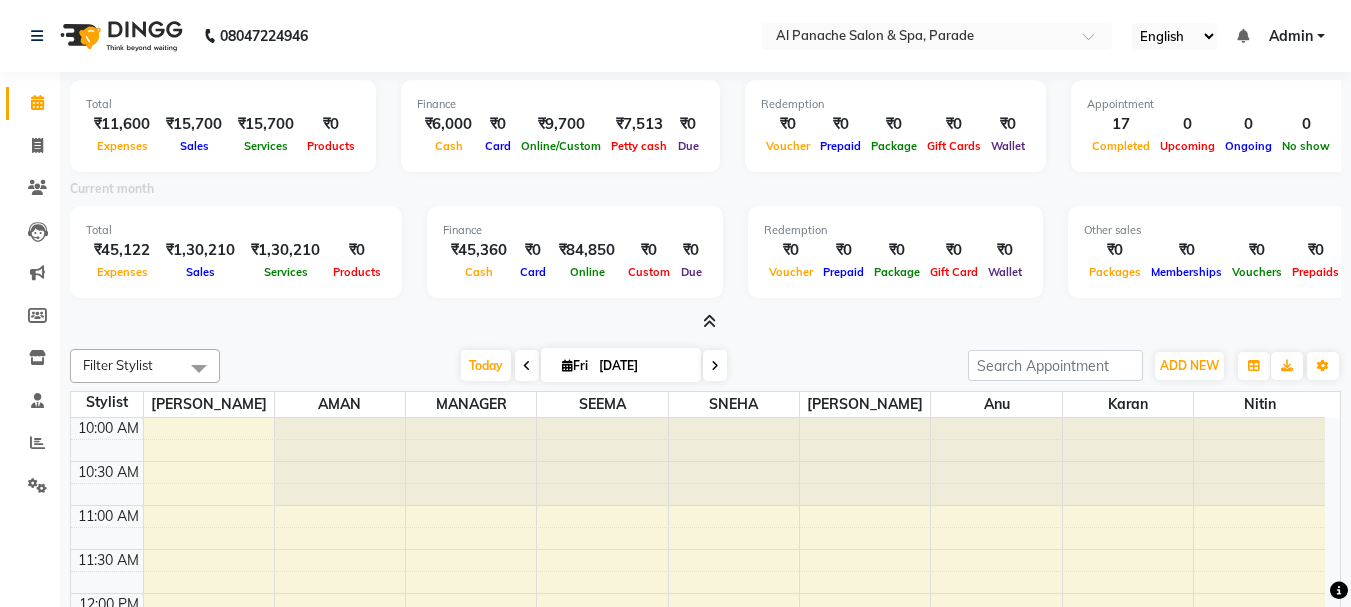 click at bounding box center [709, 321] 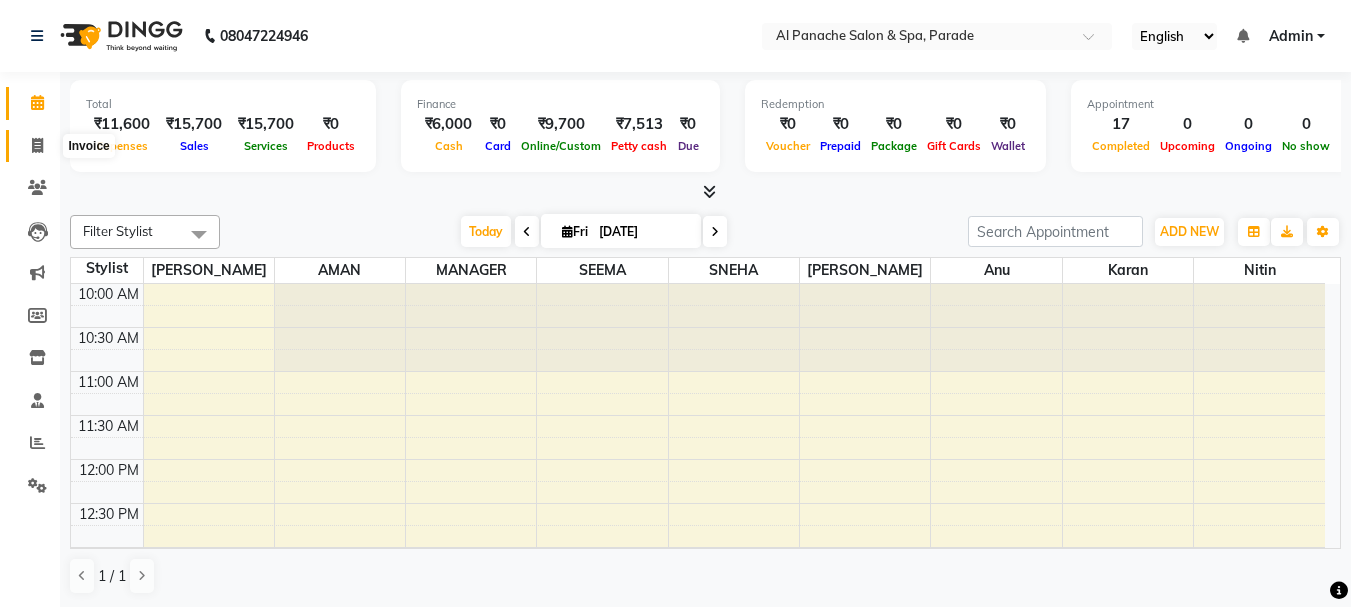 click 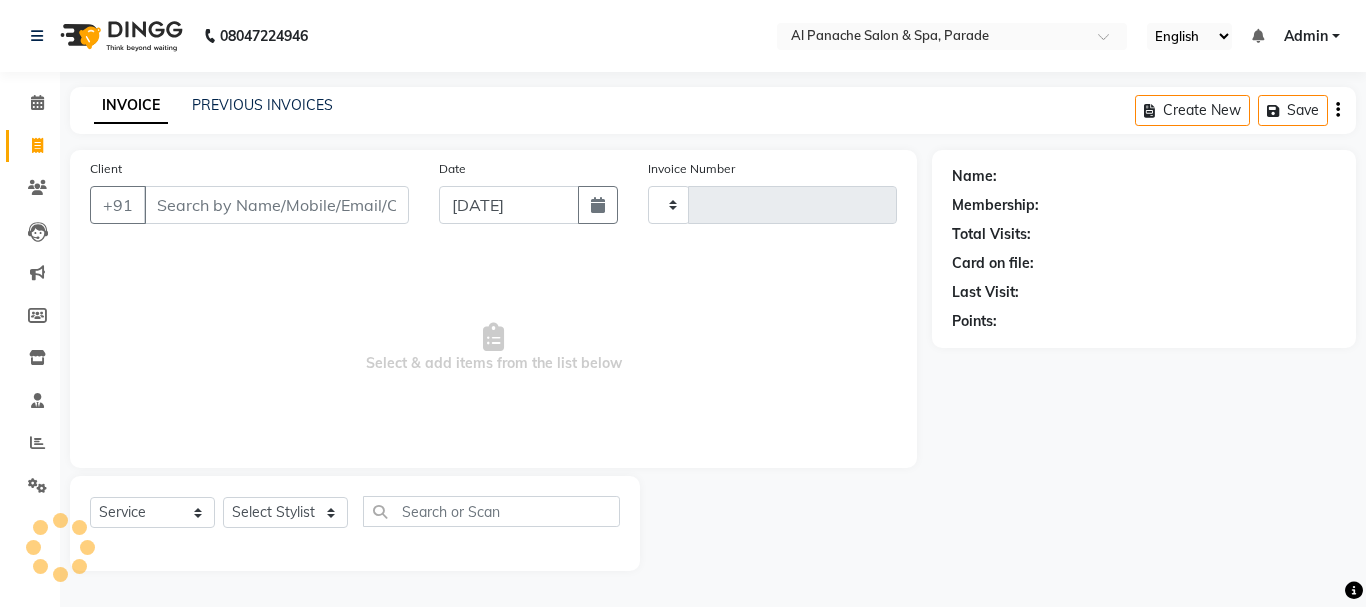 type on "0845" 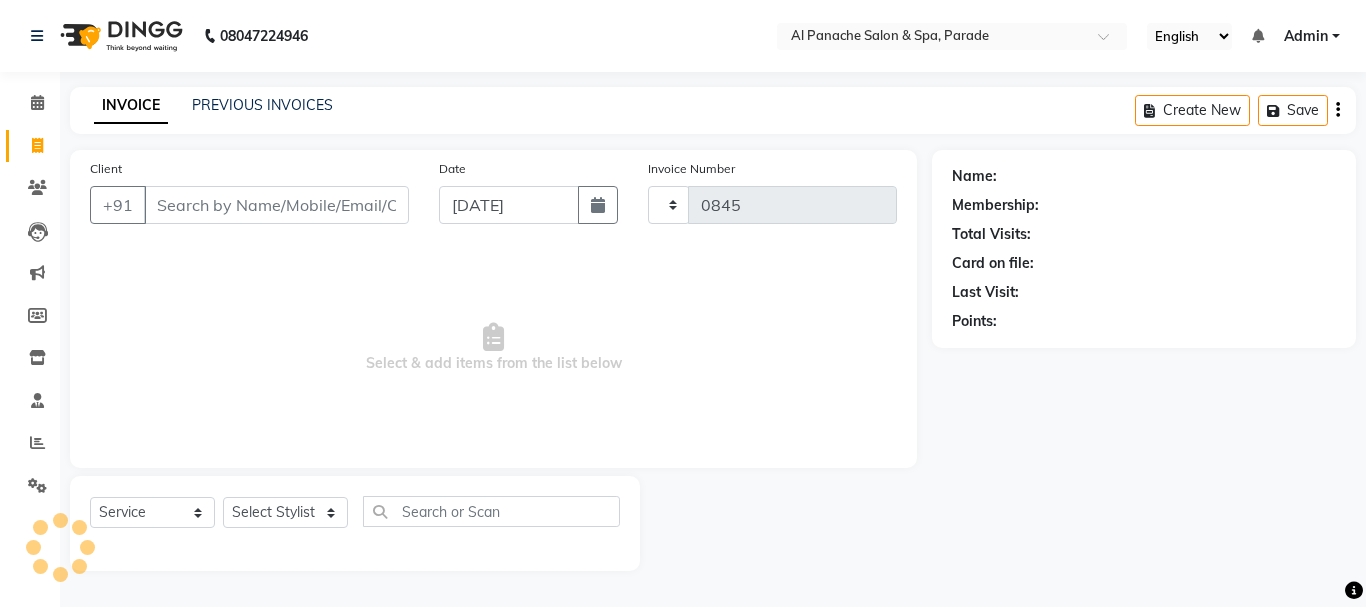 select on "463" 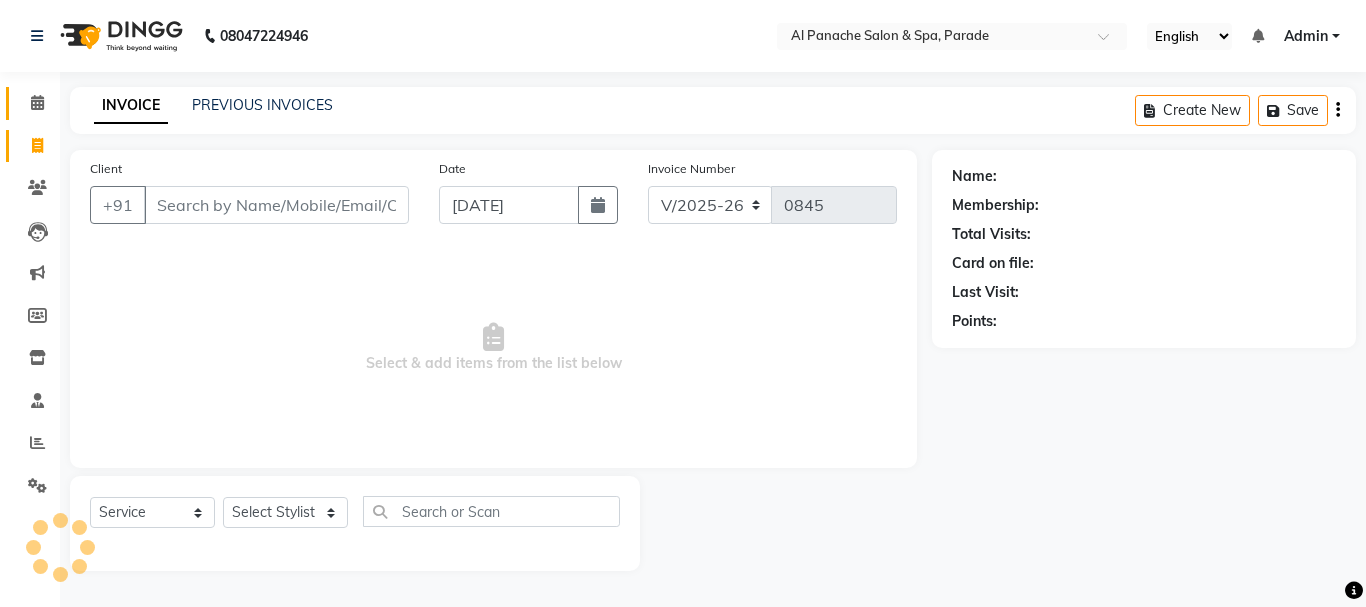 click on "Calendar" 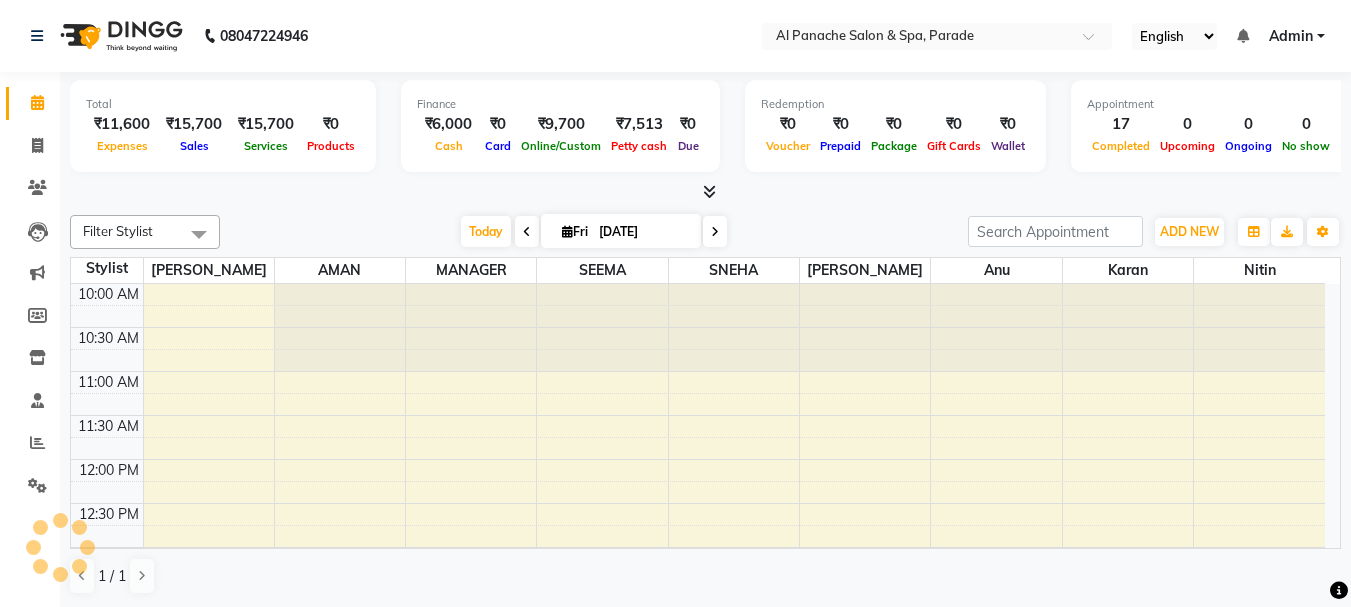 scroll, scrollTop: 0, scrollLeft: 0, axis: both 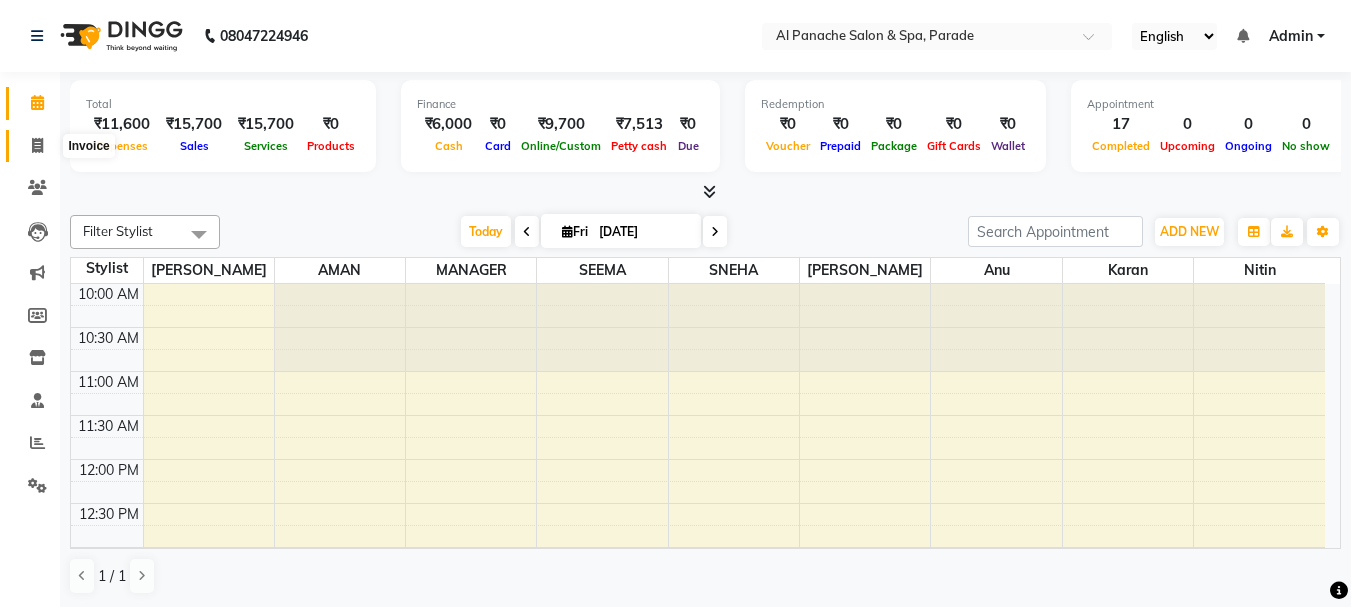 click 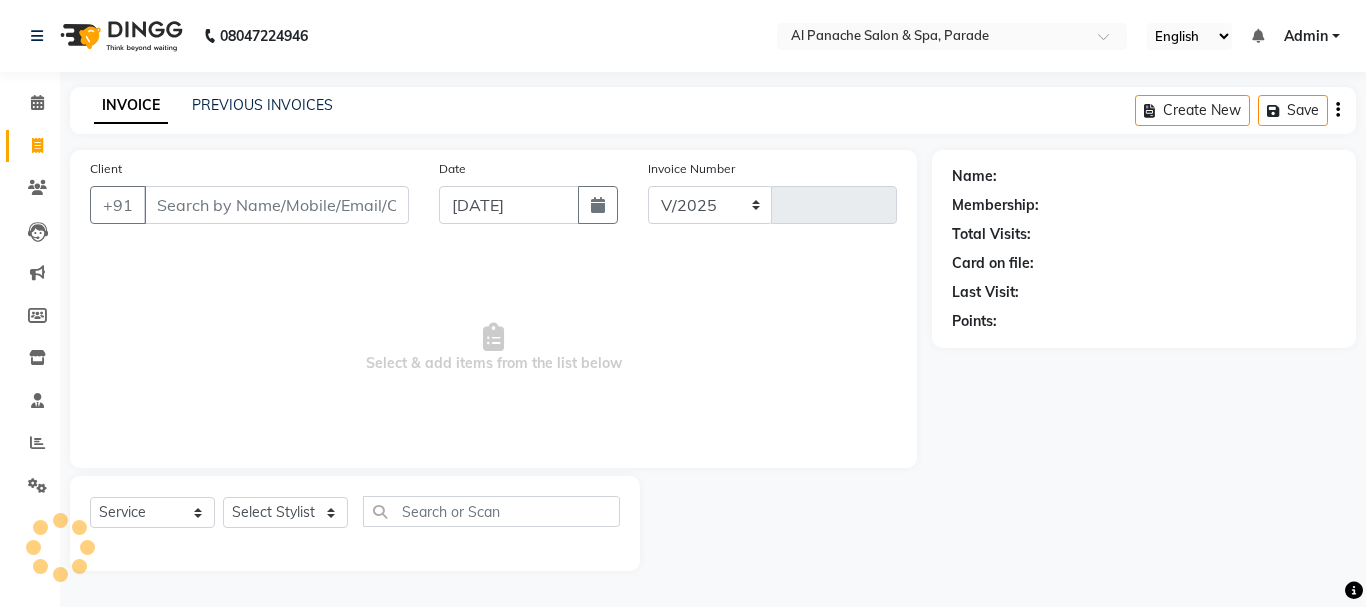 select on "463" 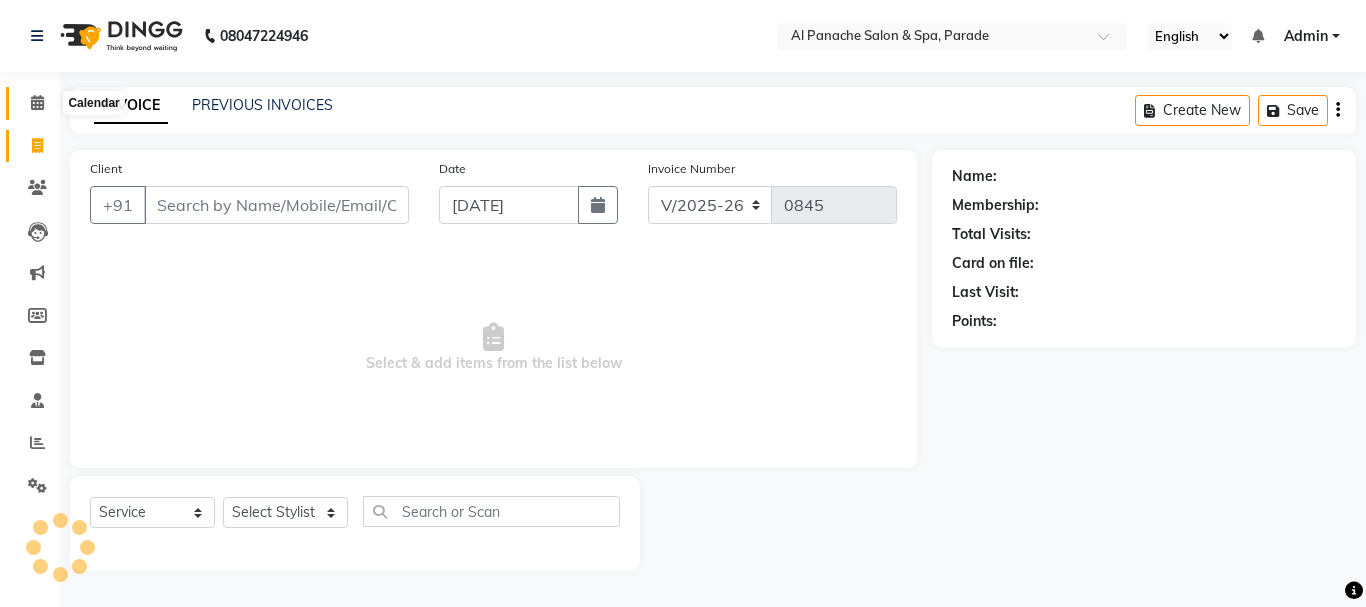 click 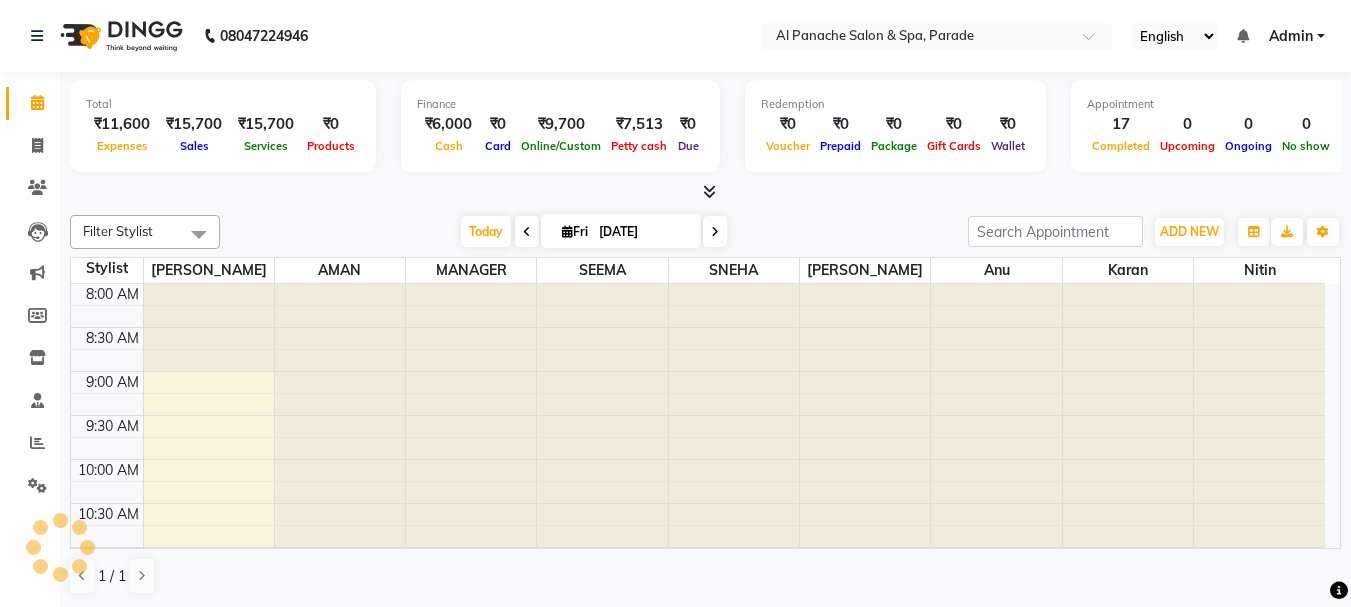 scroll, scrollTop: 0, scrollLeft: 0, axis: both 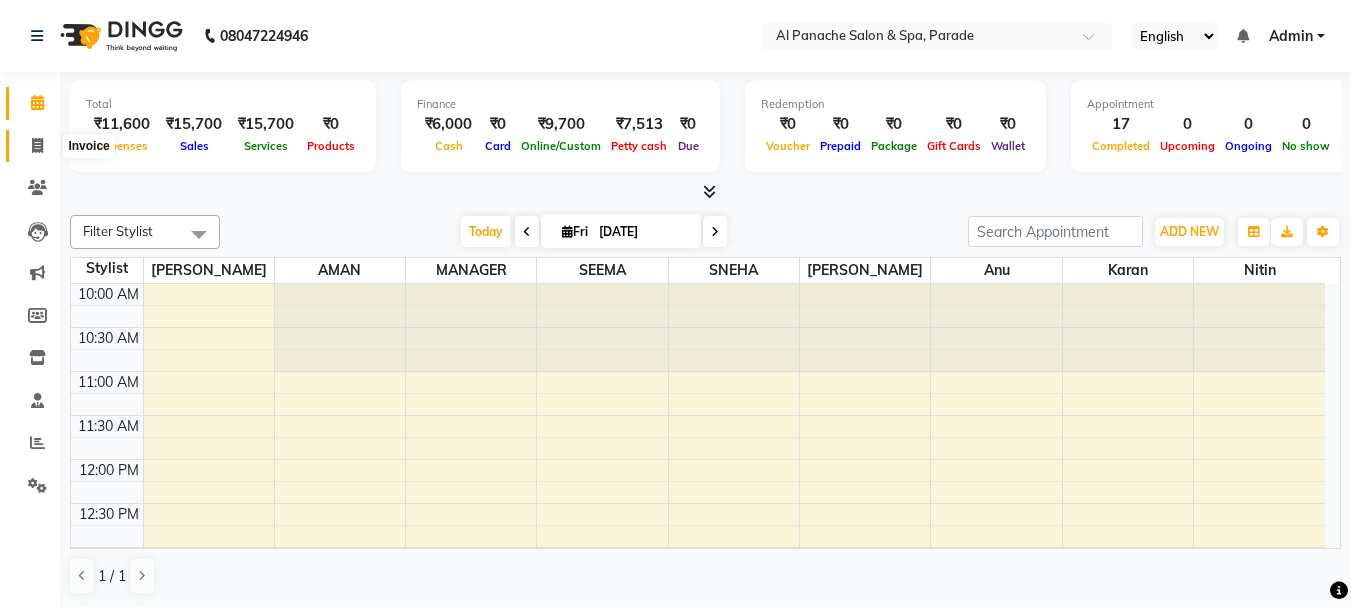 click 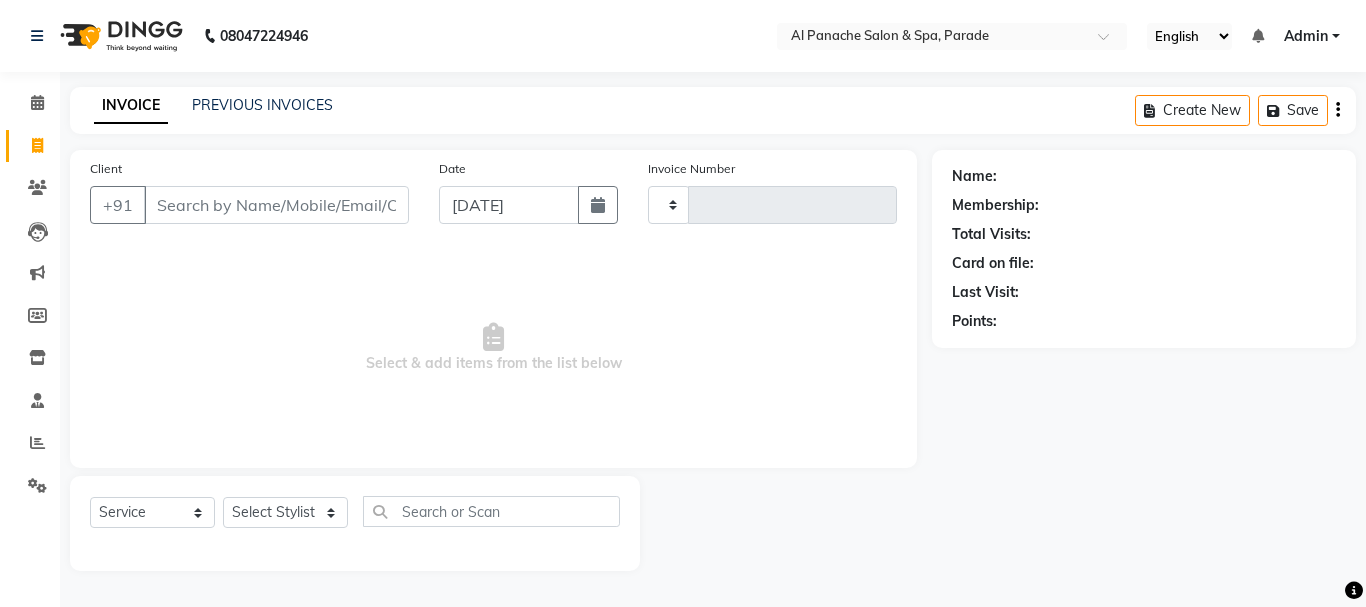 type on "0845" 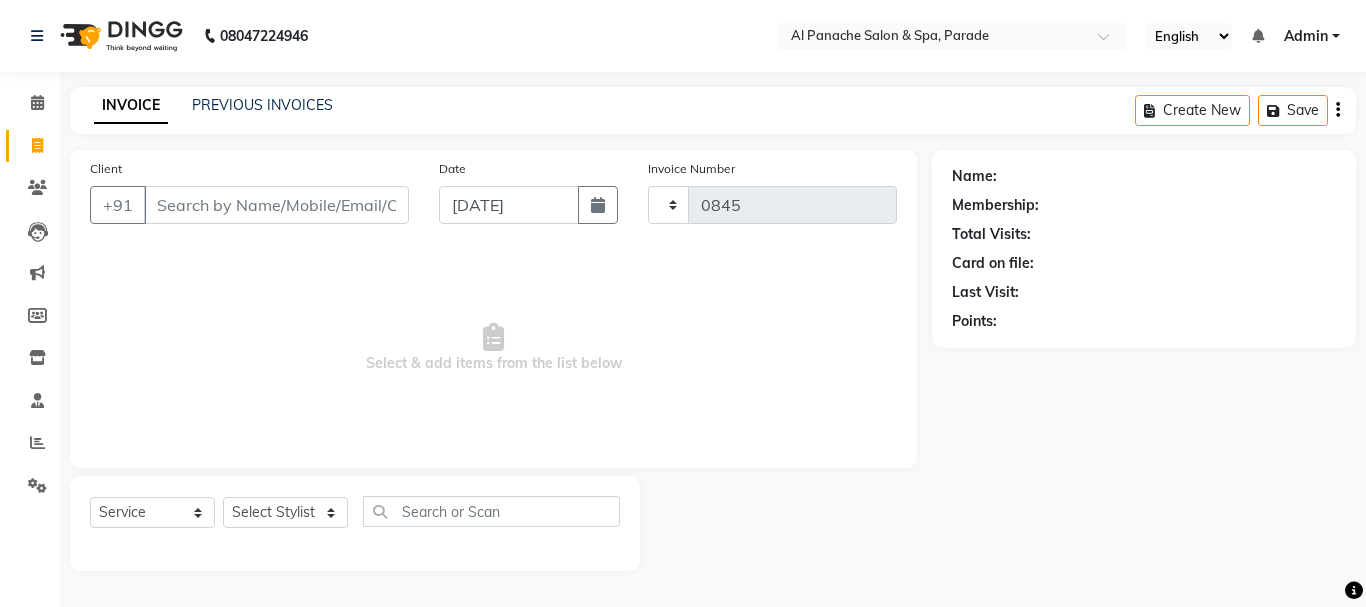 select on "463" 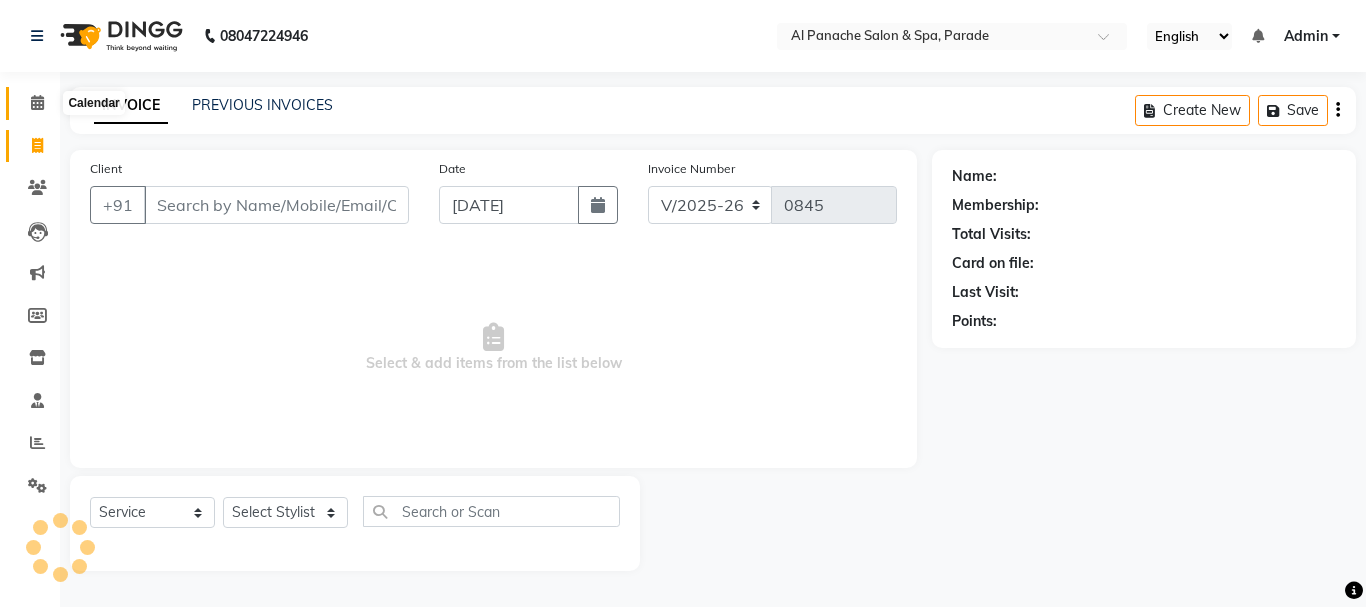 click 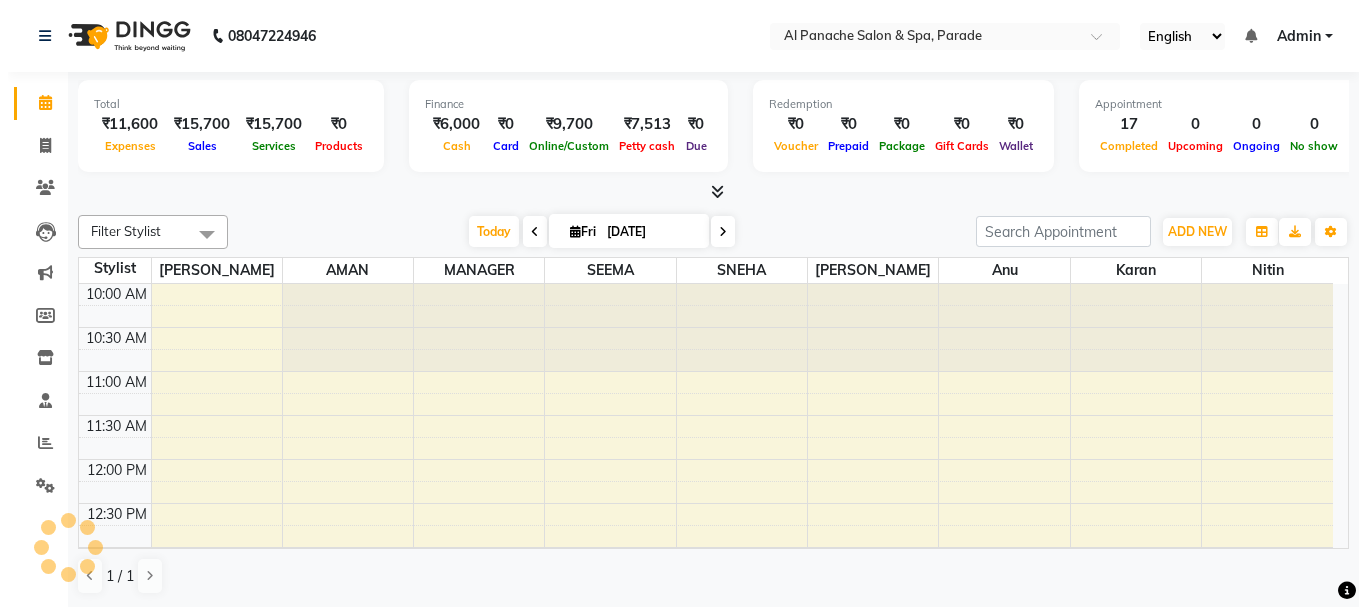 scroll, scrollTop: 0, scrollLeft: 0, axis: both 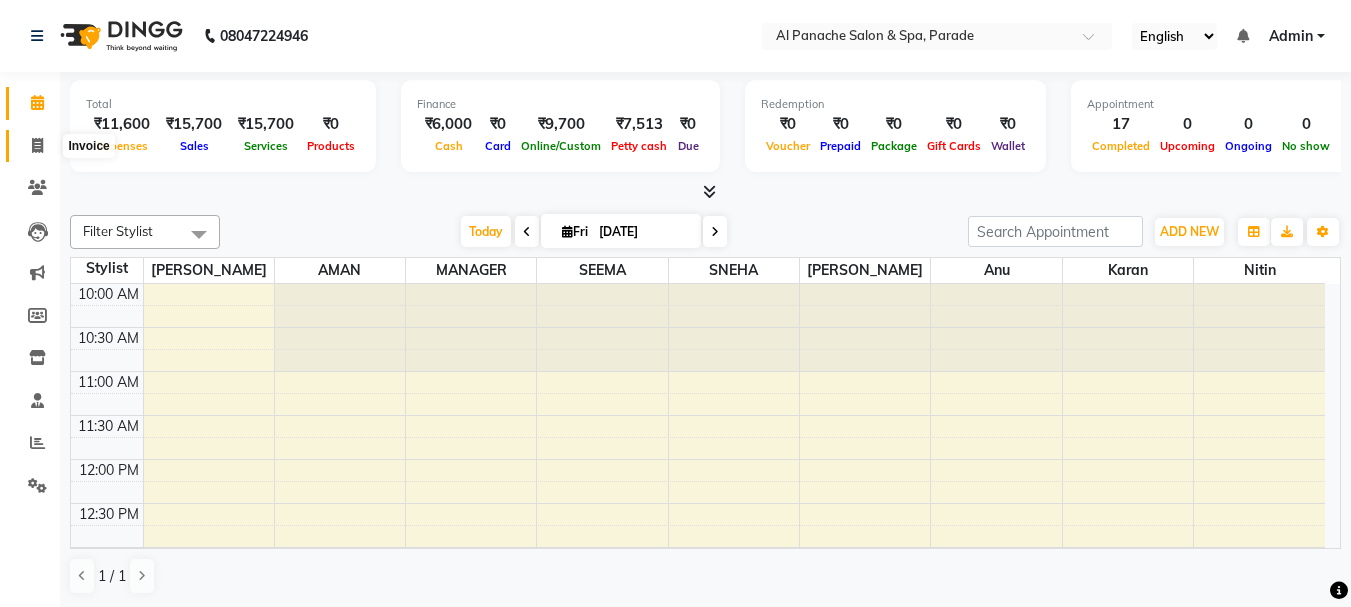 click 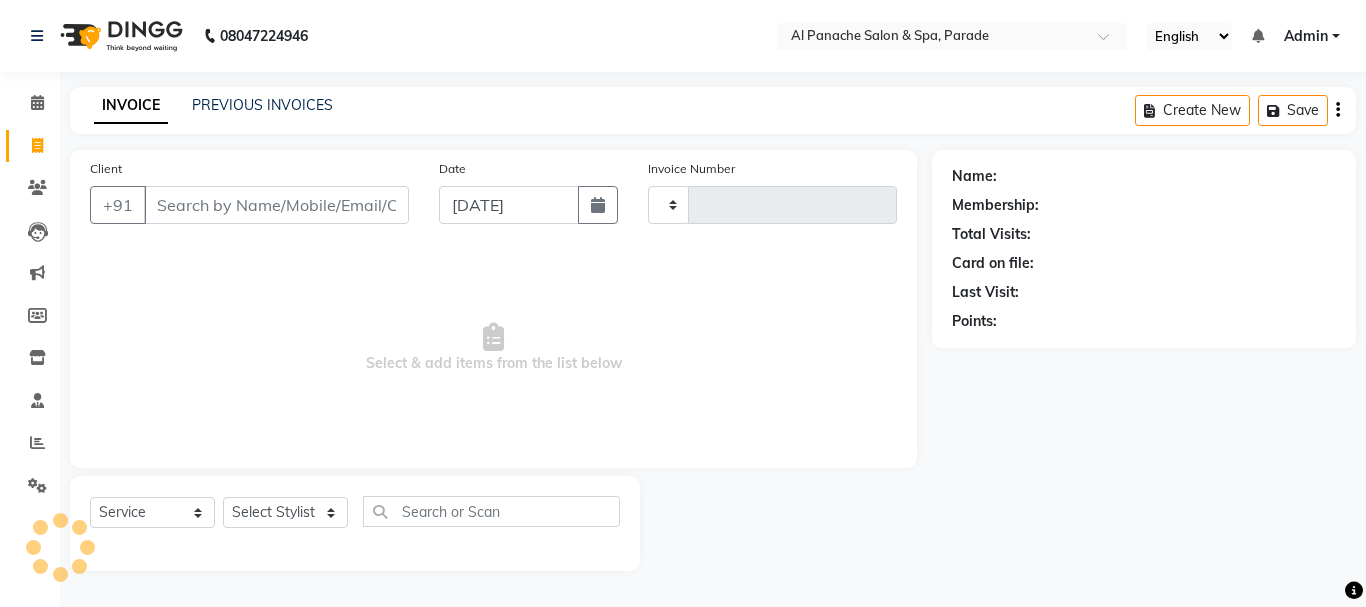 type on "0845" 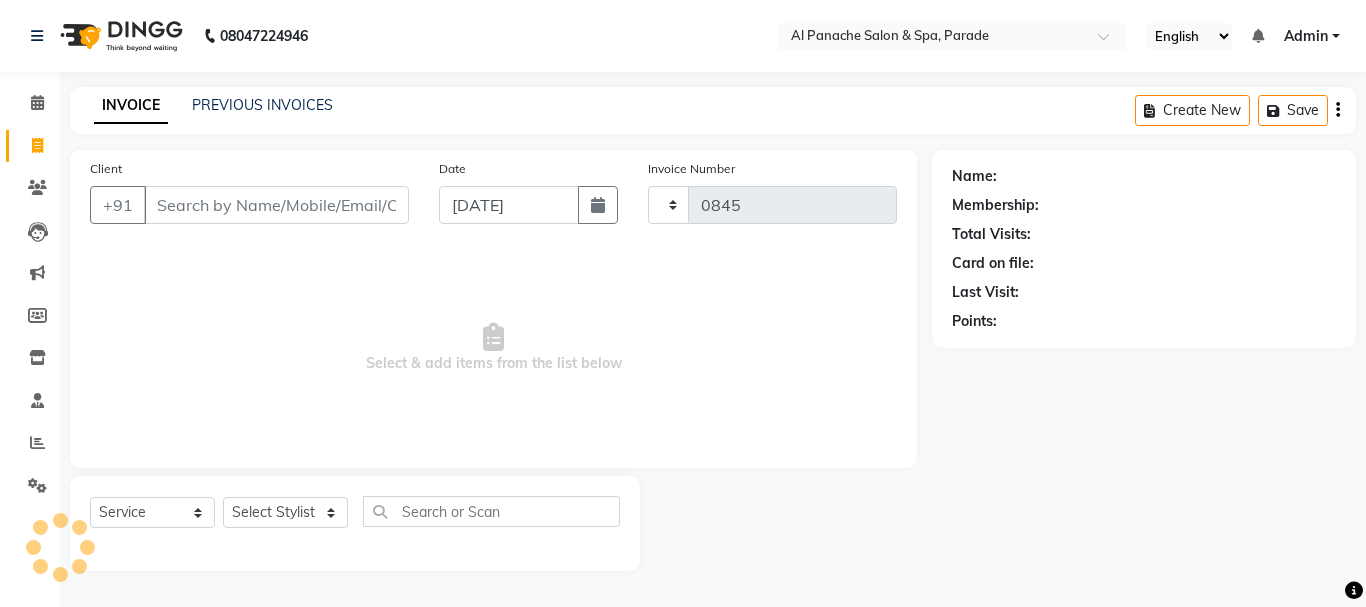 select on "463" 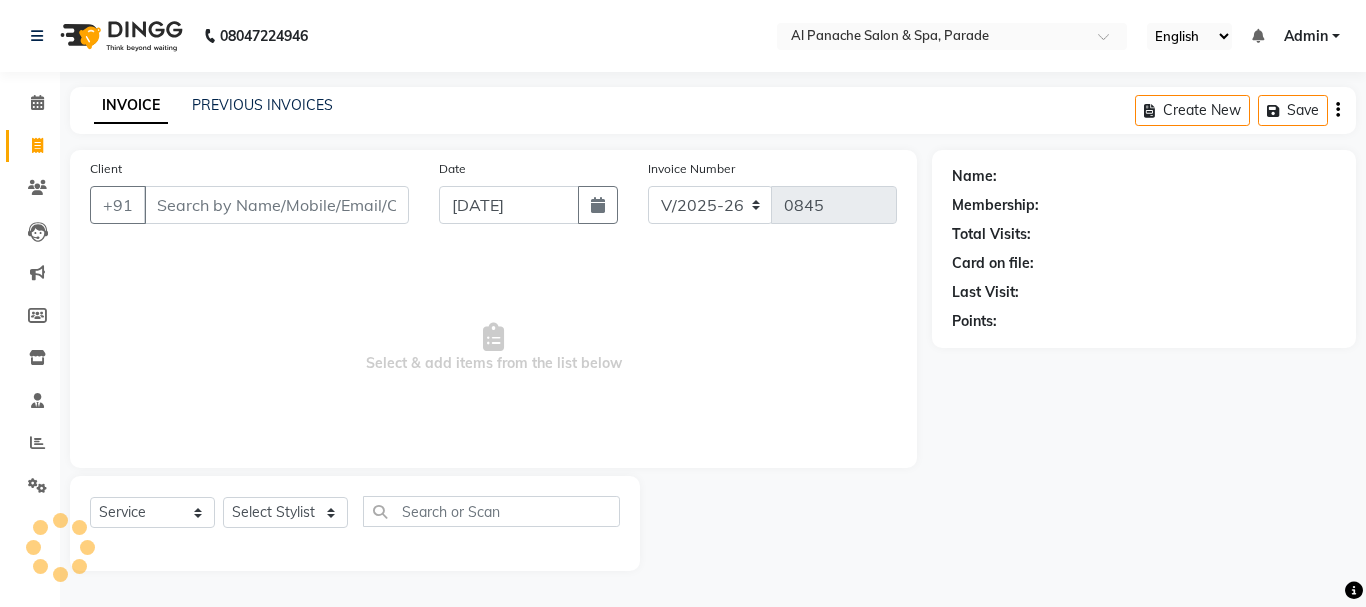 click on "Client" at bounding box center [276, 205] 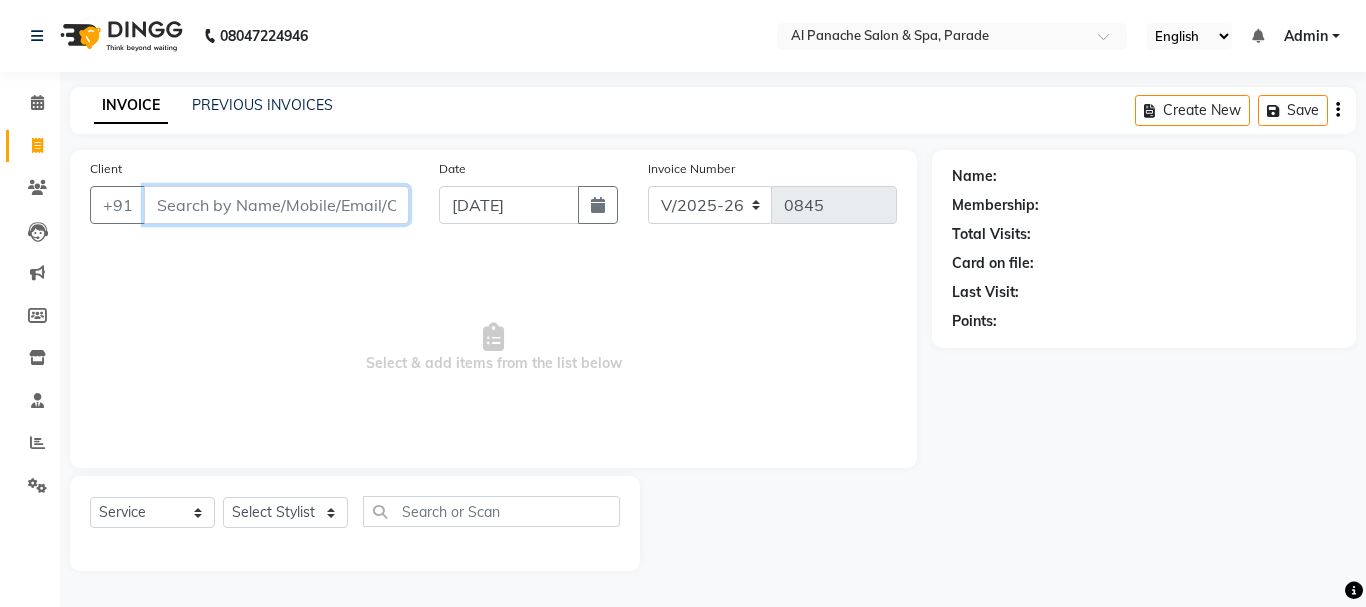 click on "Client" at bounding box center [276, 205] 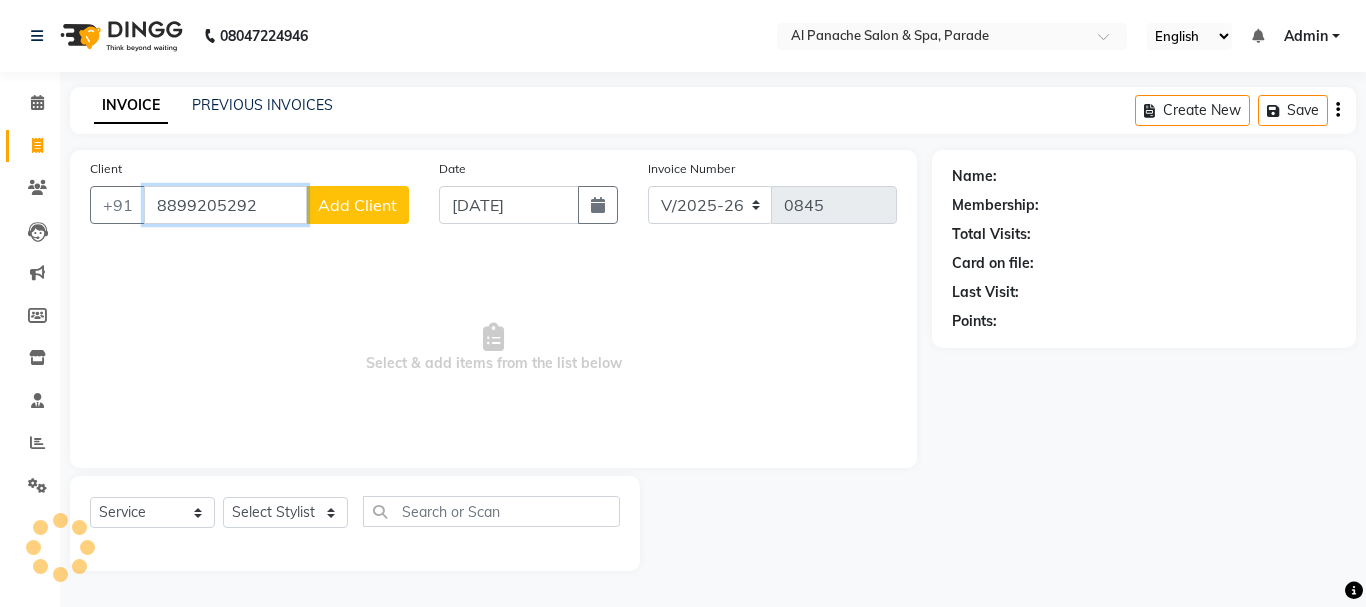 type on "8899205292" 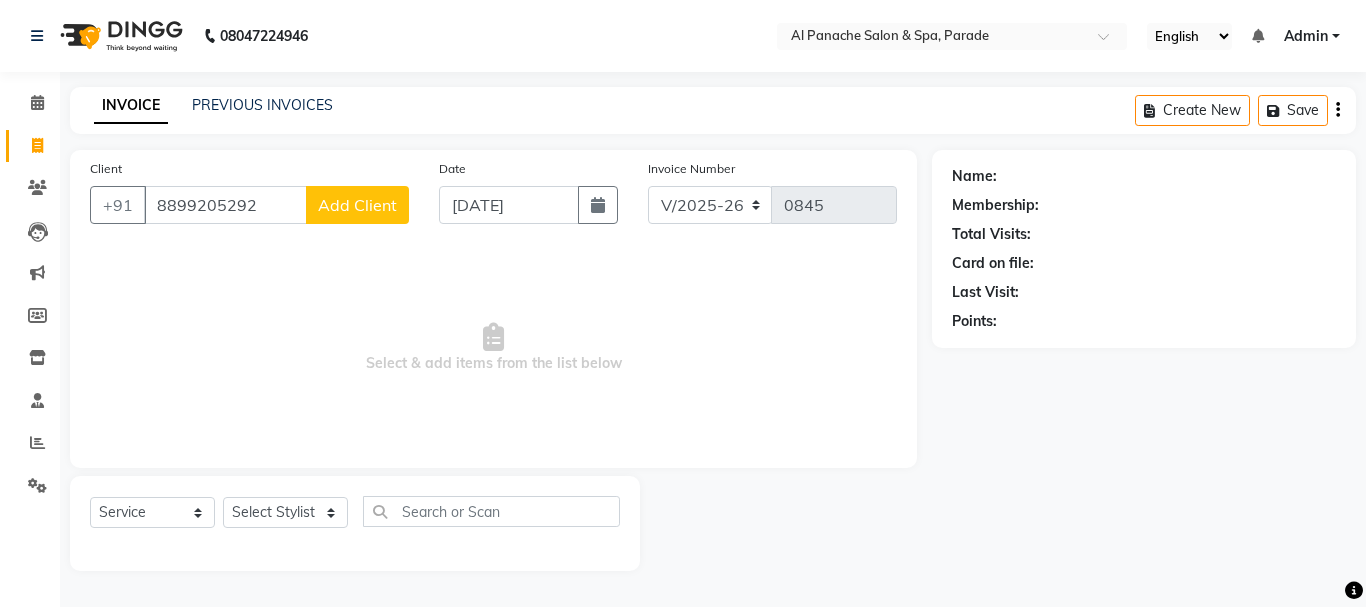 click on "Add Client" 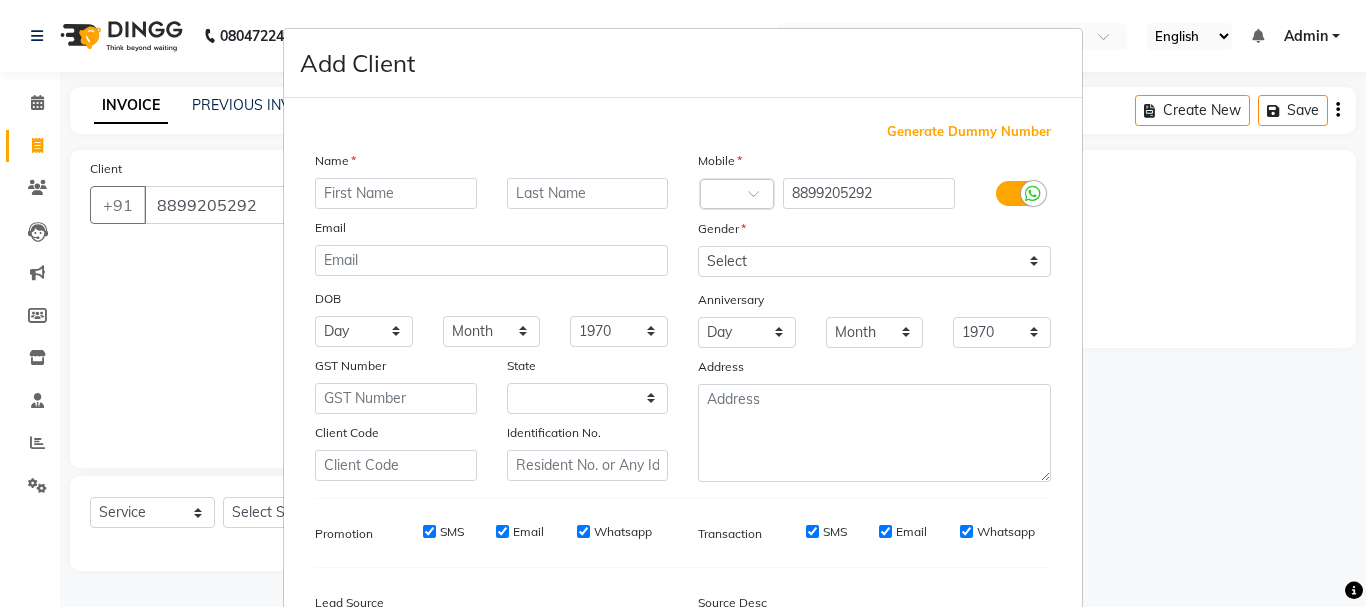 select on "15" 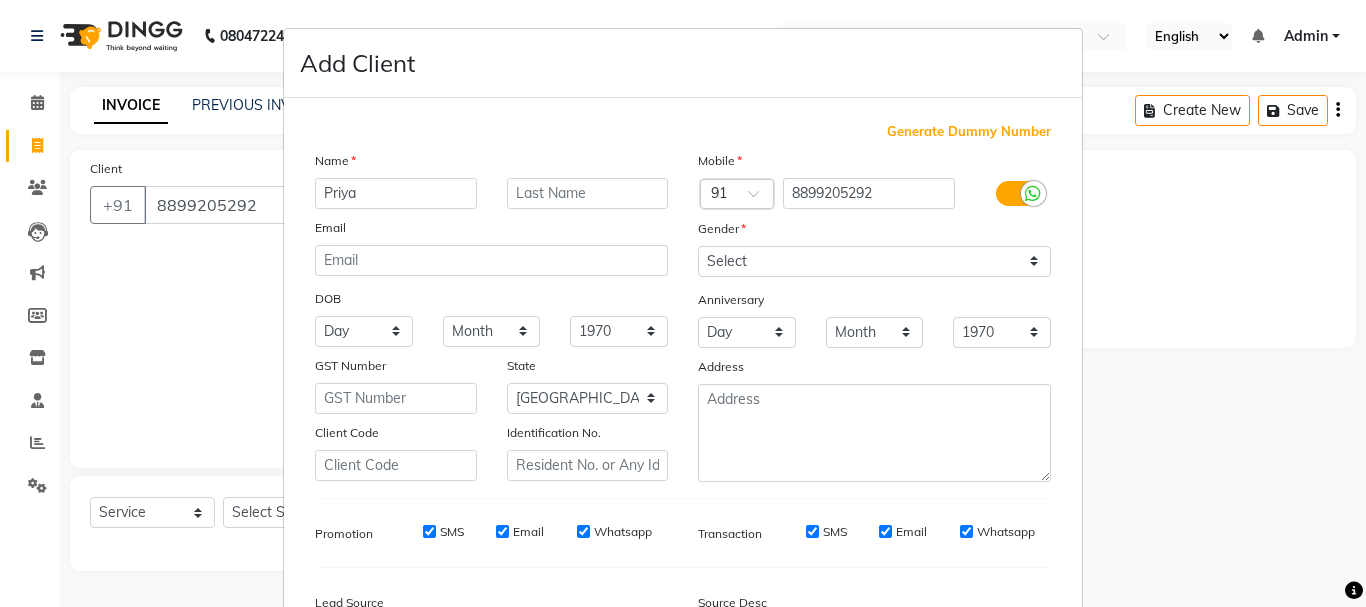 type on "Priya" 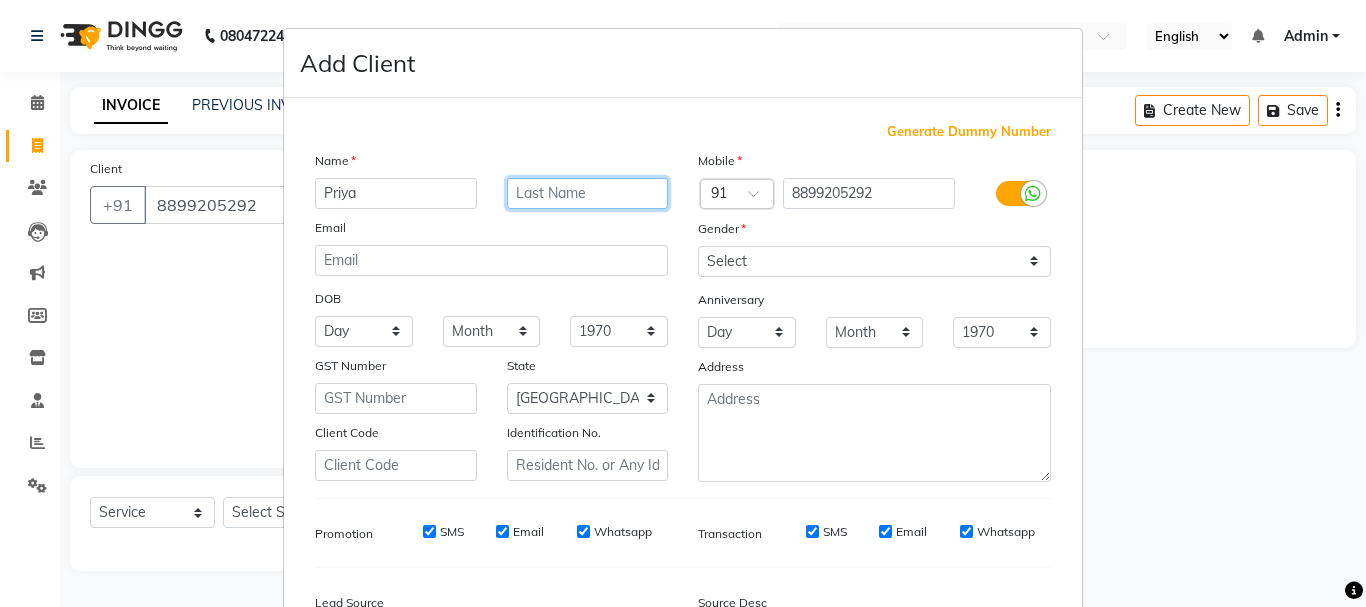 click at bounding box center (588, 193) 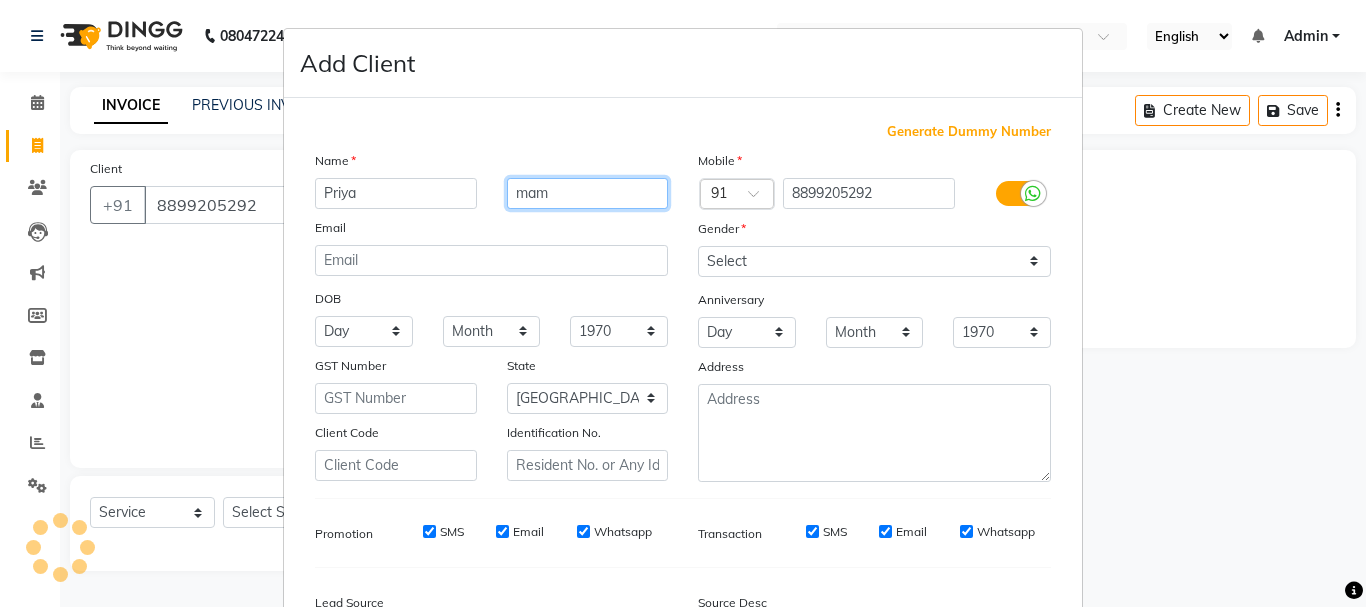type on "mam" 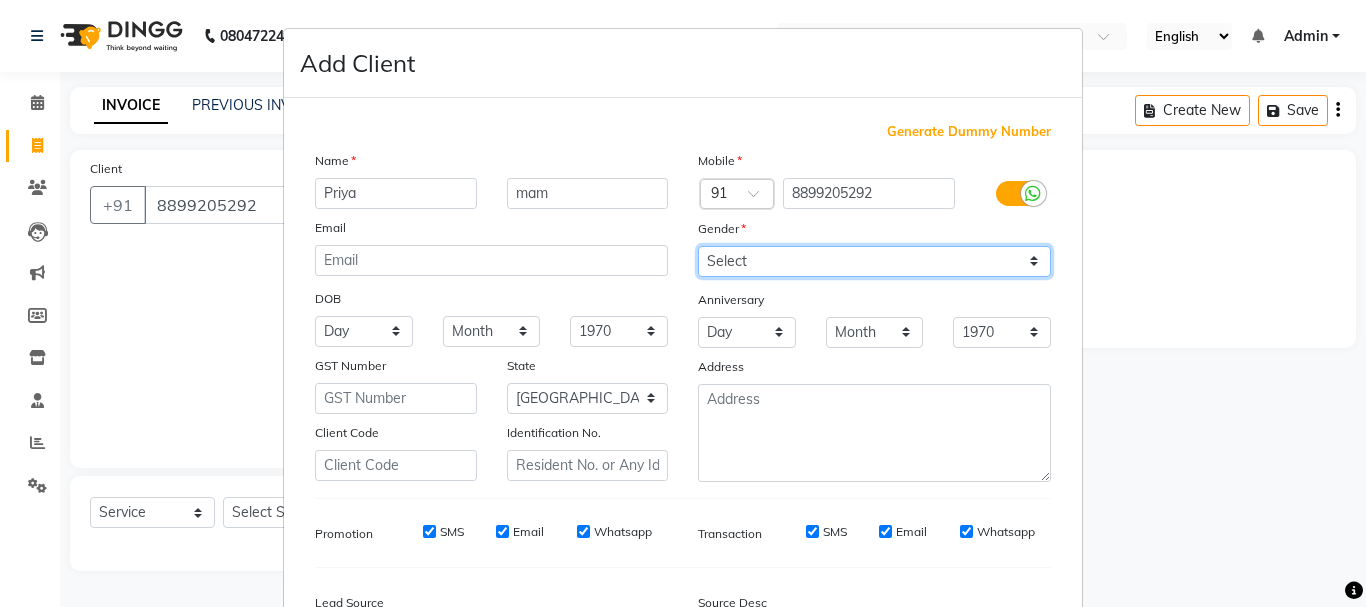 click on "Select [DEMOGRAPHIC_DATA] [DEMOGRAPHIC_DATA] Other Prefer Not To Say" at bounding box center [874, 261] 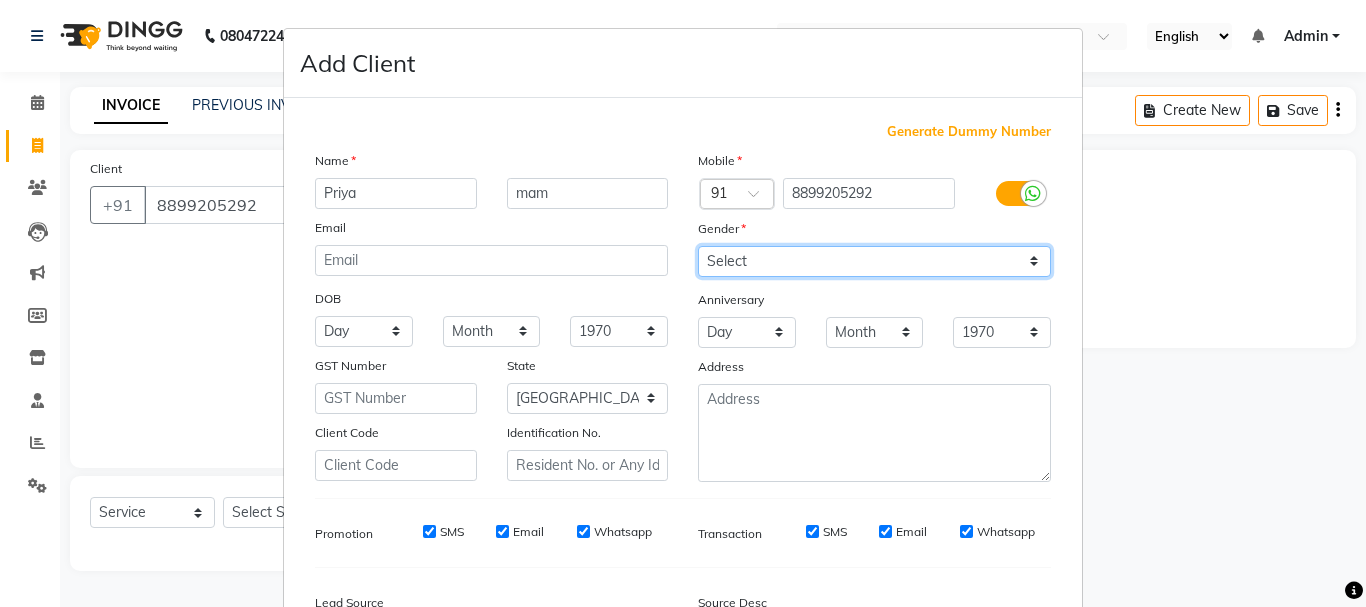 click on "Select [DEMOGRAPHIC_DATA] [DEMOGRAPHIC_DATA] Other Prefer Not To Say" at bounding box center (874, 261) 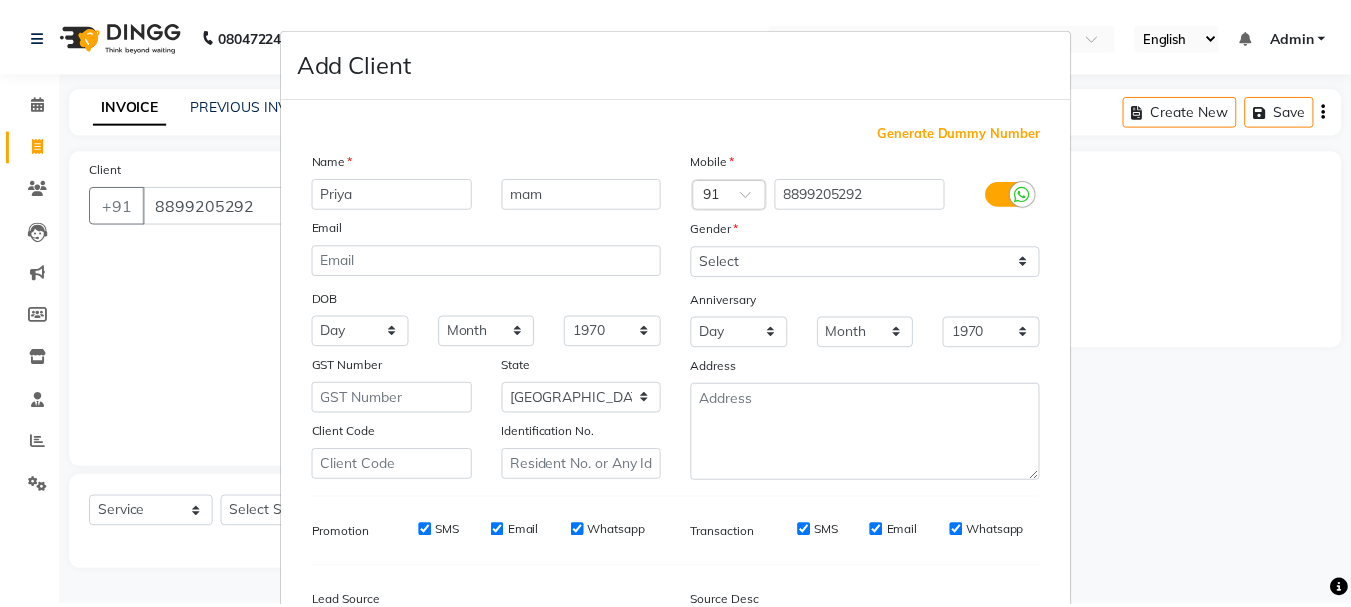 scroll, scrollTop: 242, scrollLeft: 0, axis: vertical 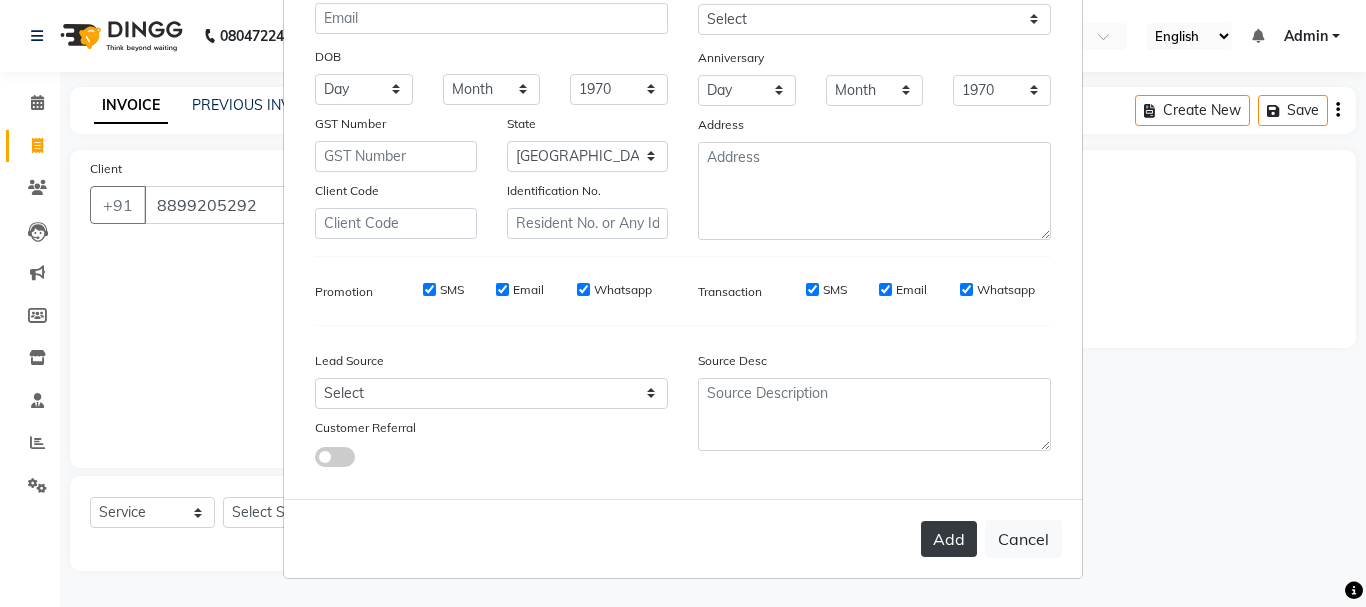 click on "Add" at bounding box center (949, 539) 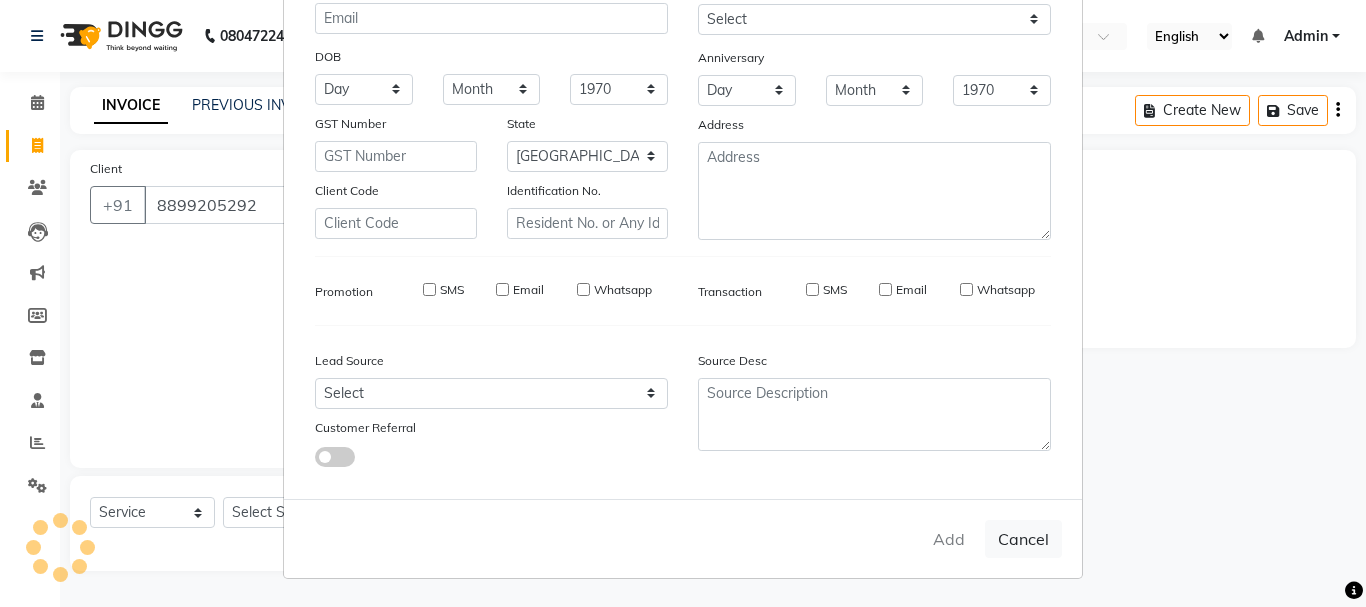 type 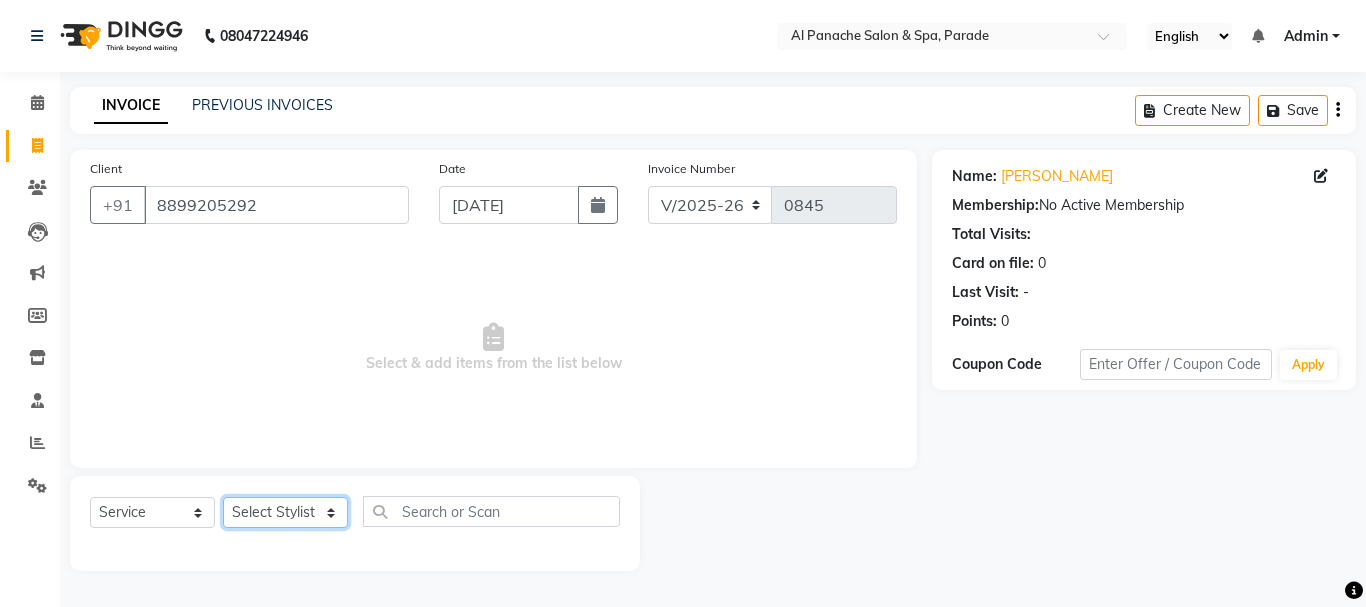 click on "Select Stylist [PERSON_NAME] [PERSON_NAME]  MANAGER [PERSON_NAME]  [PERSON_NAME] [PERSON_NAME]" 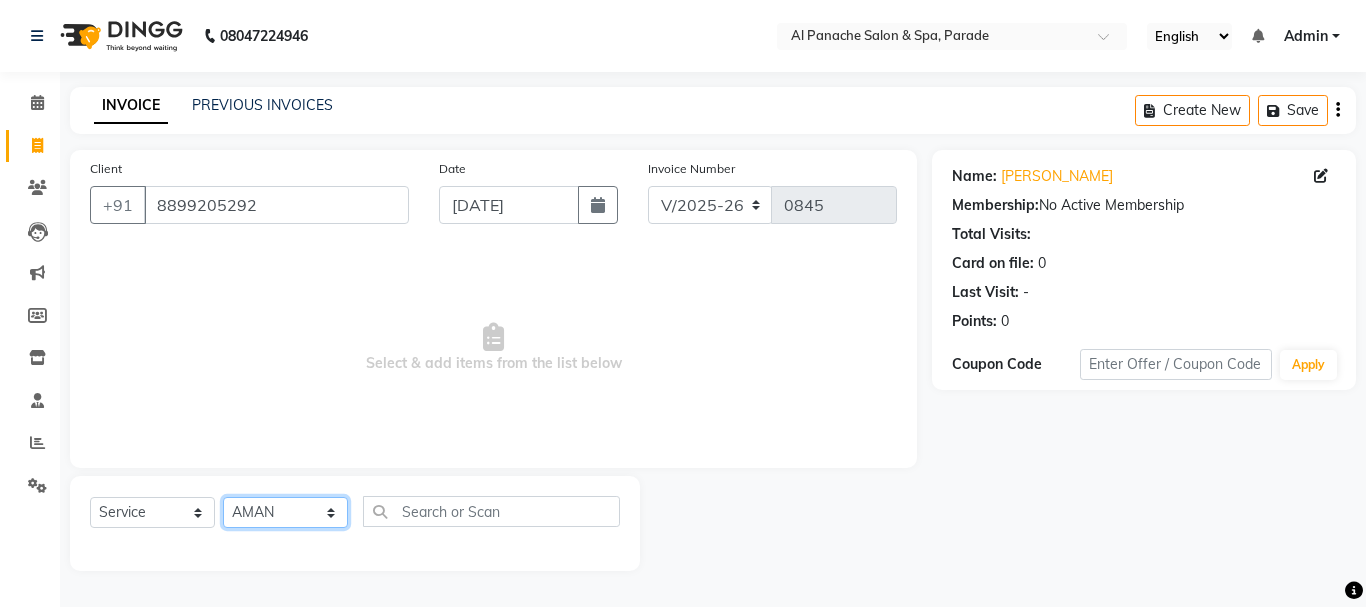 click on "Select Stylist [PERSON_NAME] [PERSON_NAME]  MANAGER [PERSON_NAME]  [PERSON_NAME] [PERSON_NAME]" 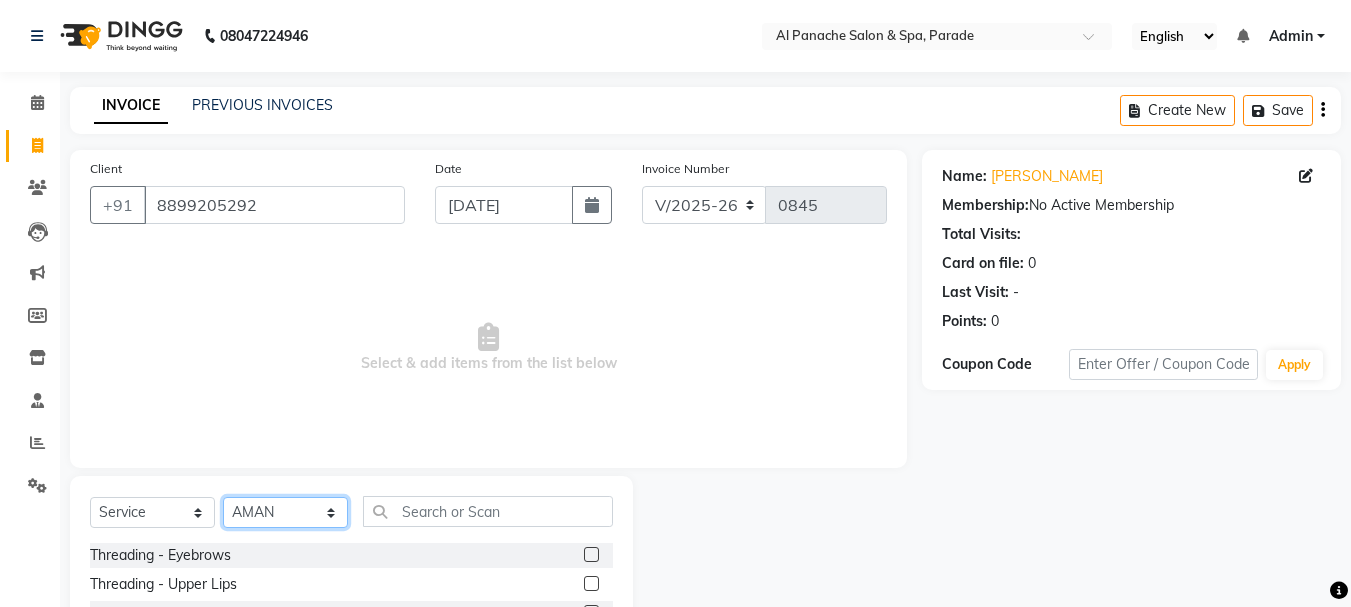 scroll, scrollTop: 194, scrollLeft: 0, axis: vertical 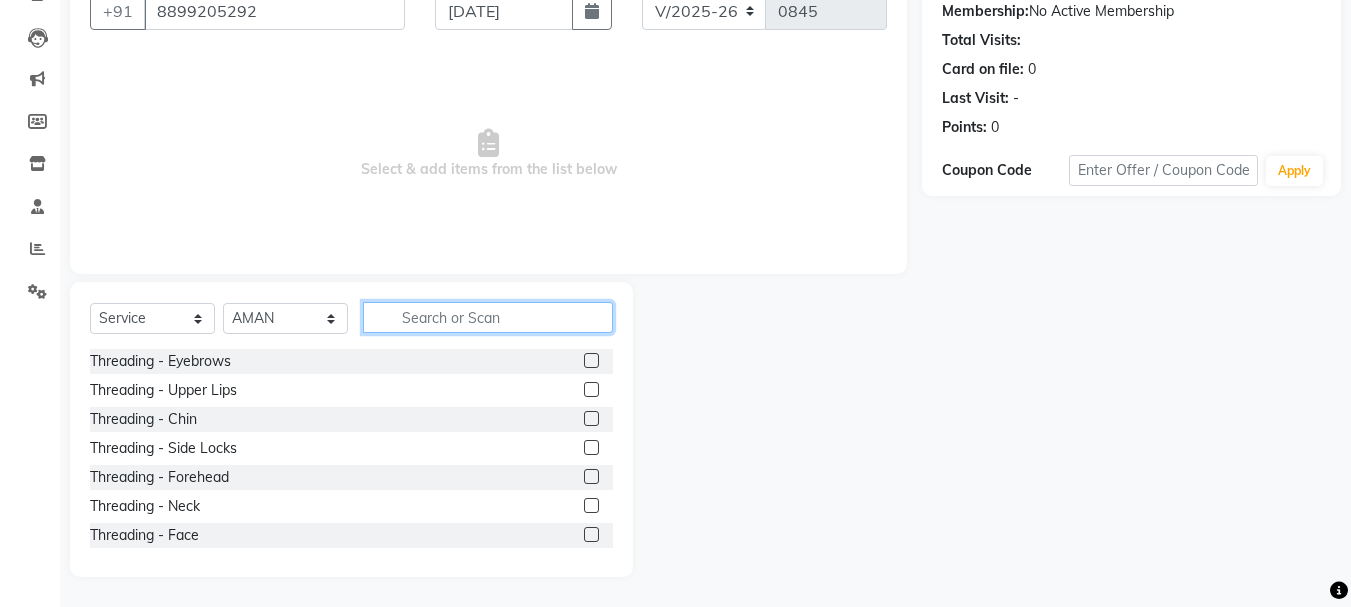 click 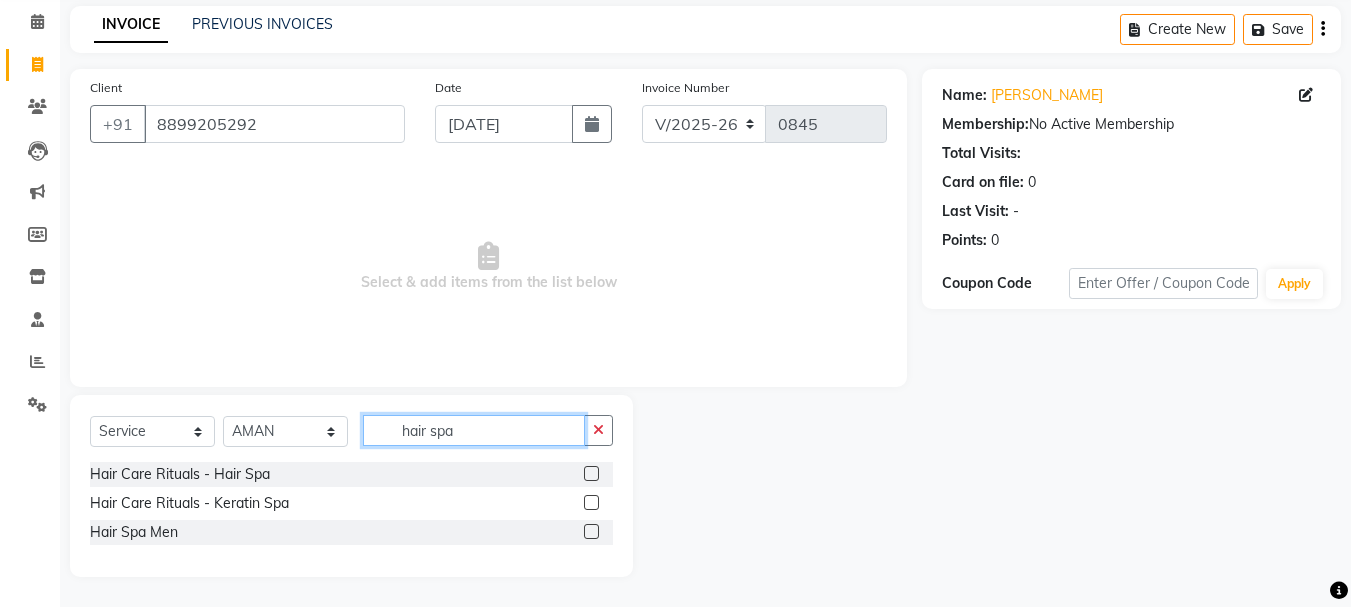 scroll, scrollTop: 81, scrollLeft: 0, axis: vertical 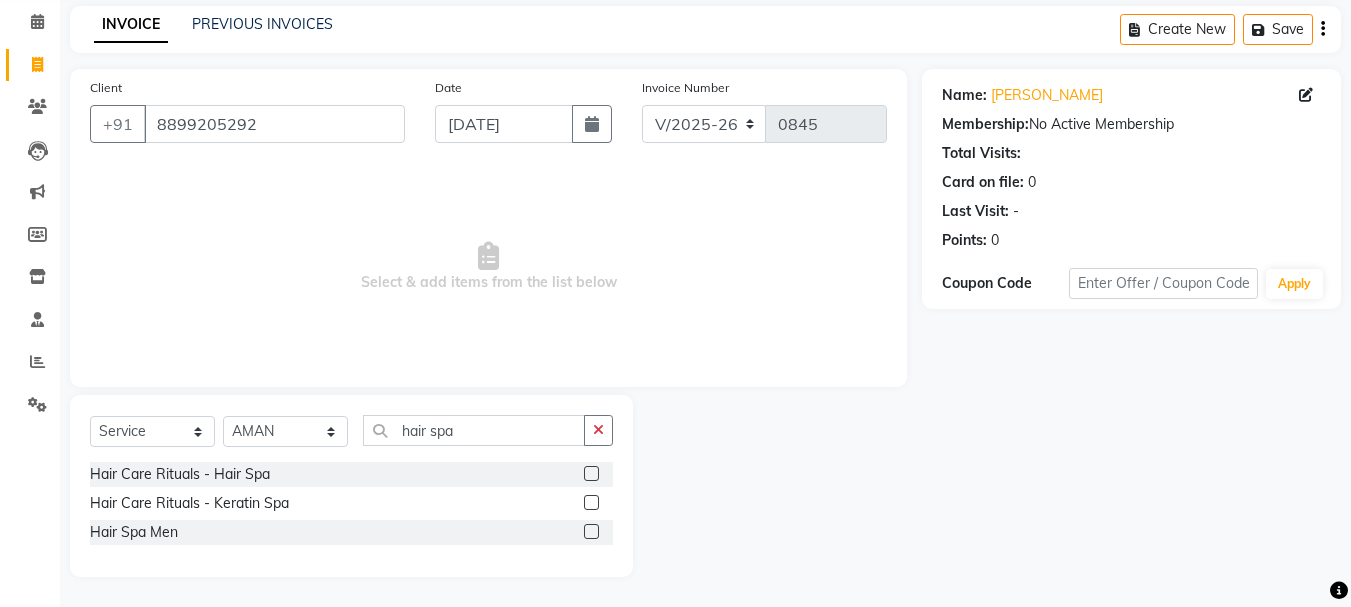 click 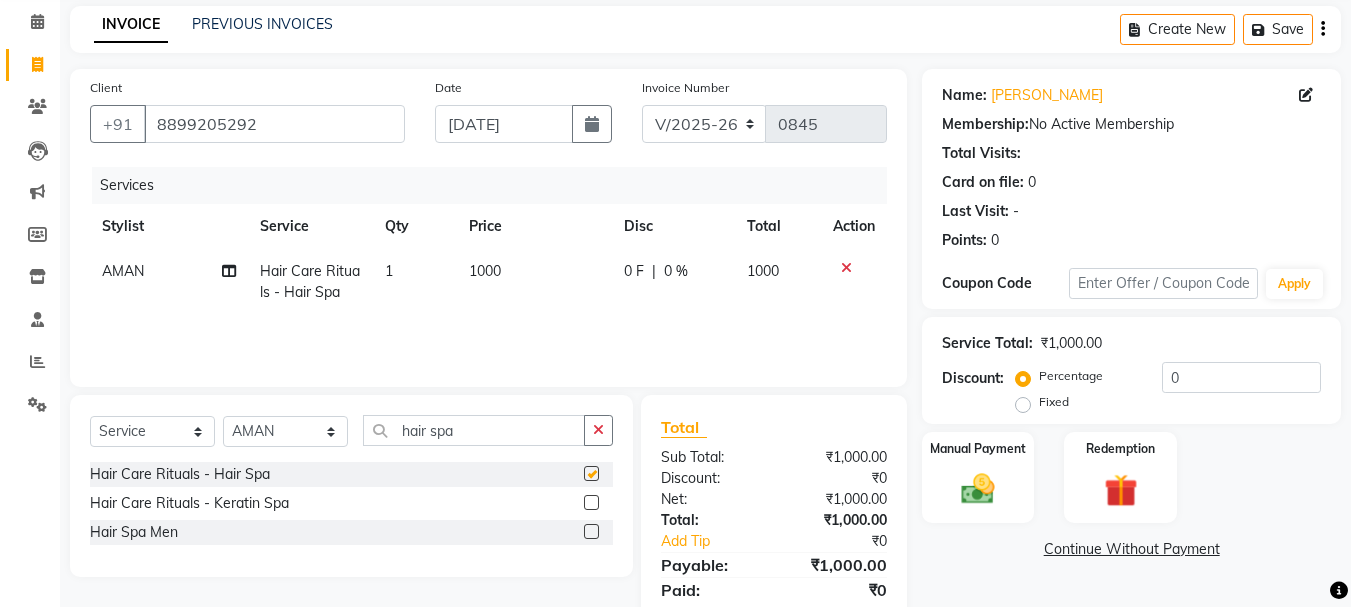 checkbox on "false" 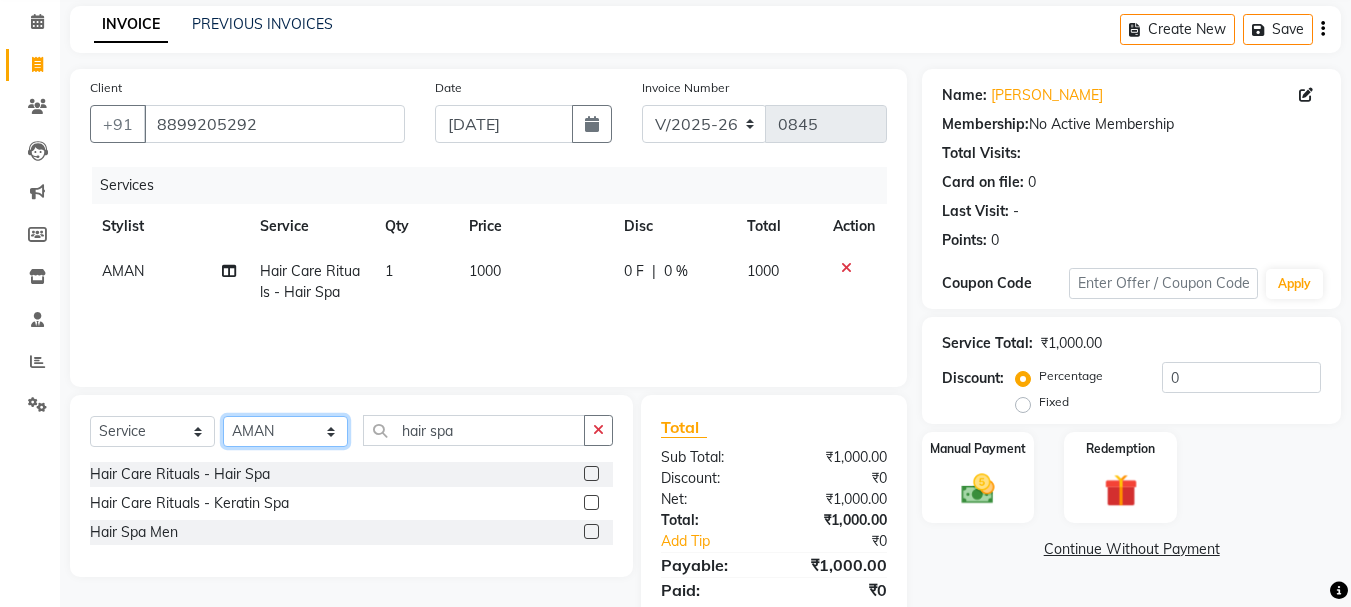 click on "Select Stylist [PERSON_NAME] [PERSON_NAME]  MANAGER [PERSON_NAME]  [PERSON_NAME] [PERSON_NAME]" 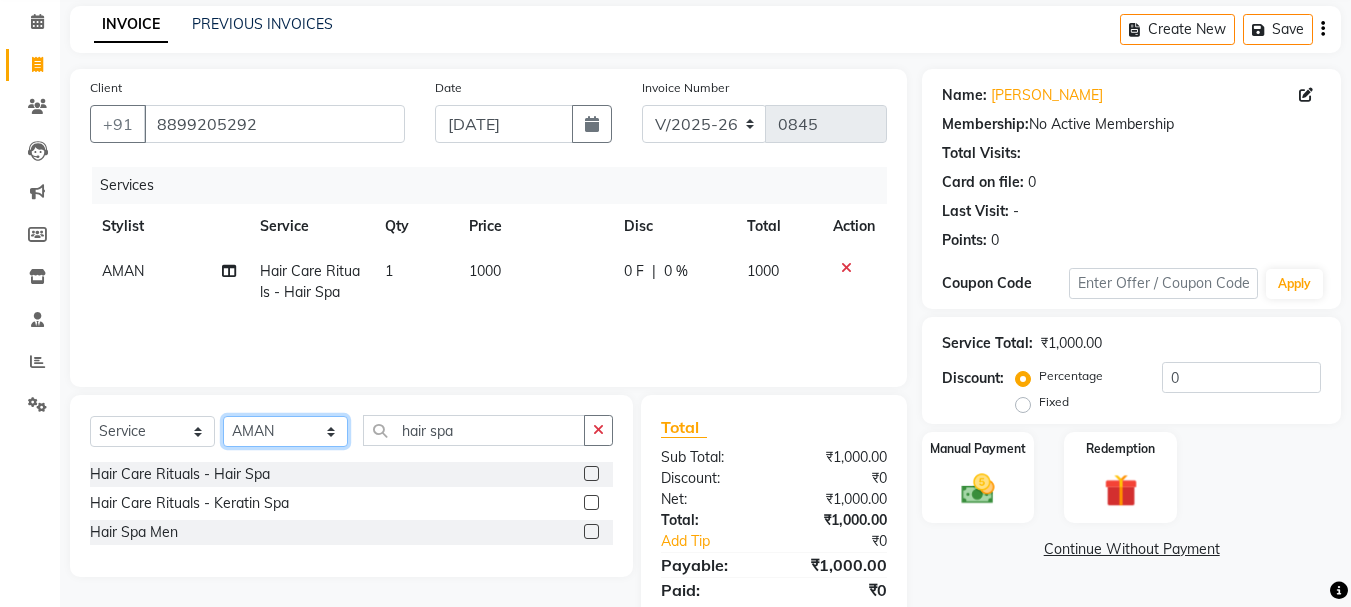 select on "48206" 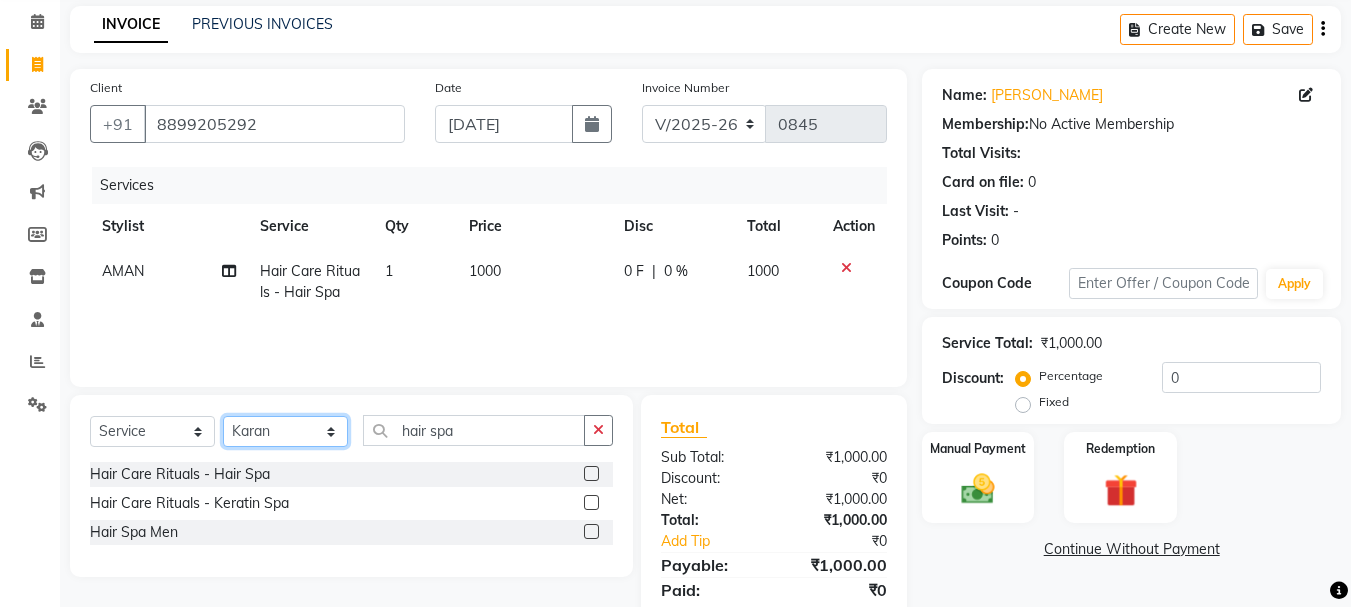 click on "Select Stylist [PERSON_NAME] [PERSON_NAME]  MANAGER [PERSON_NAME]  [PERSON_NAME] [PERSON_NAME]" 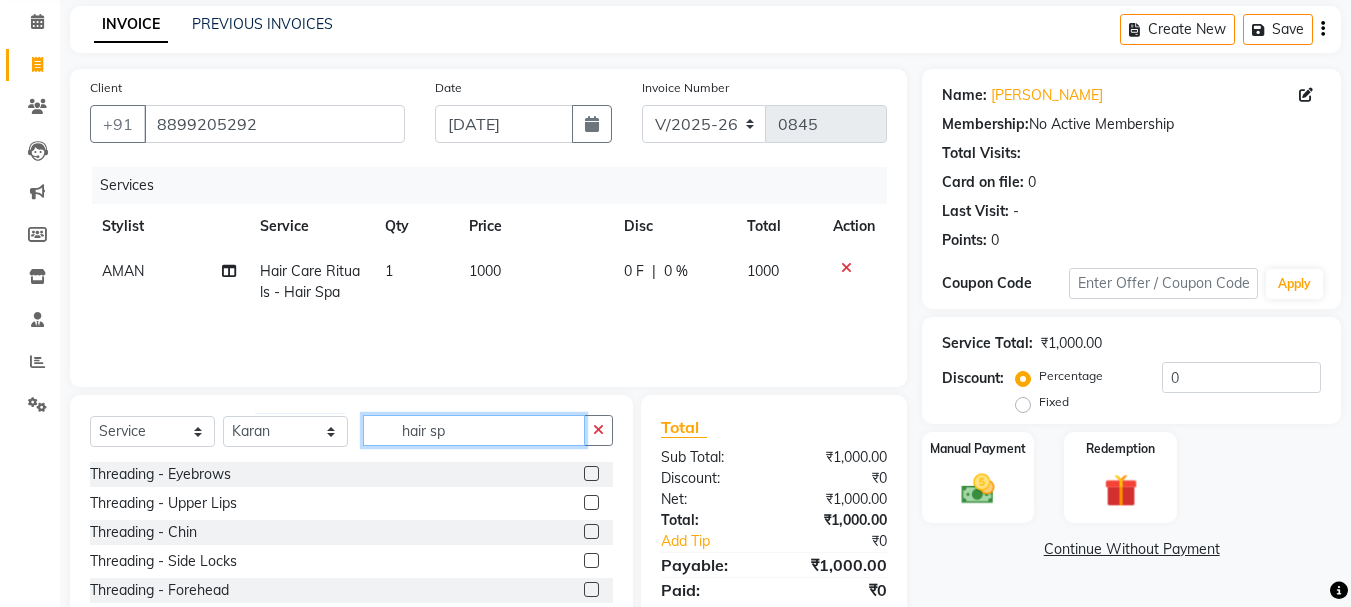 click on "hair sp" 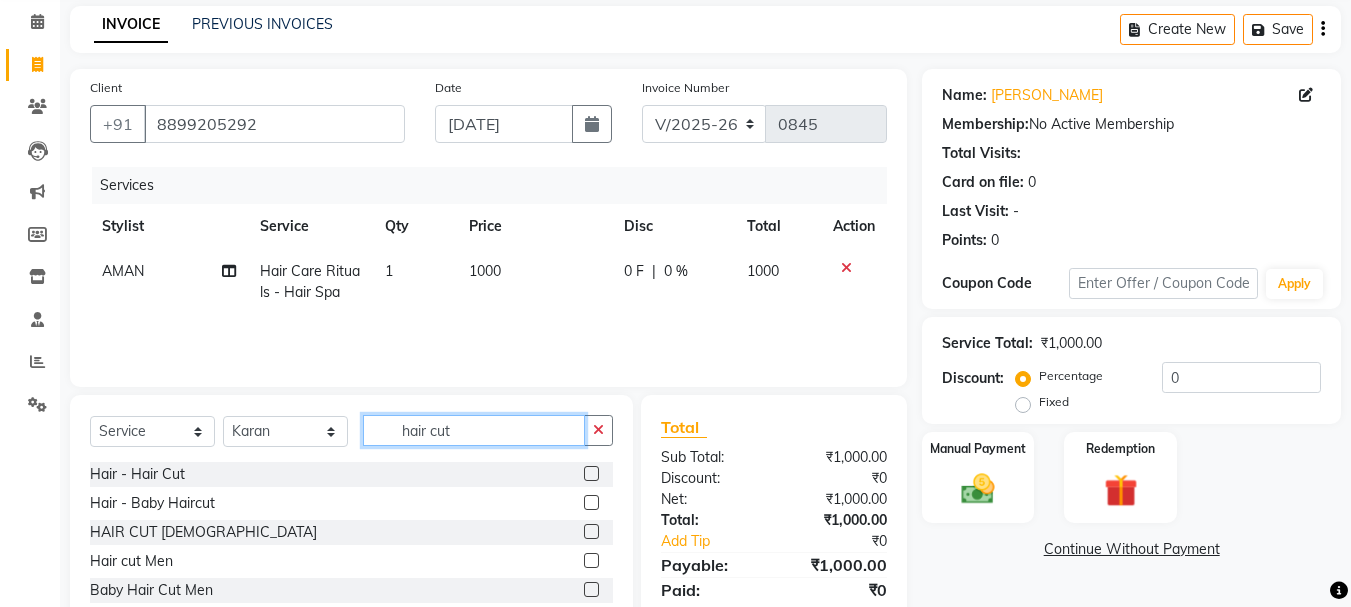 type on "hair cut" 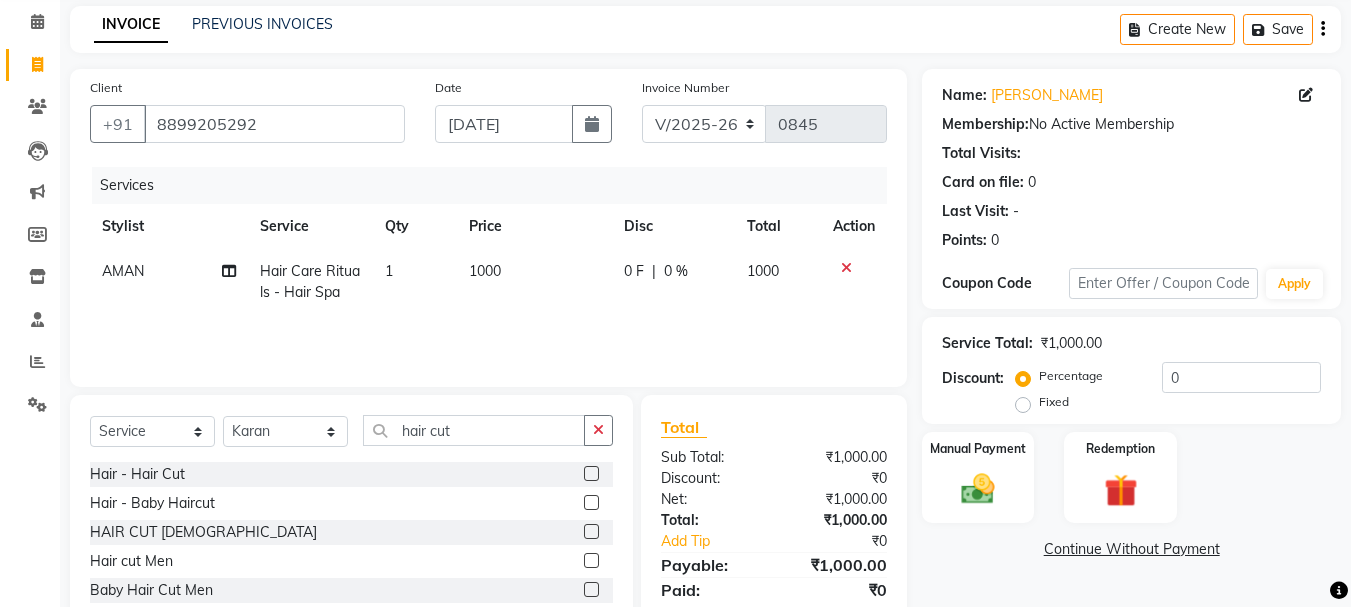 click 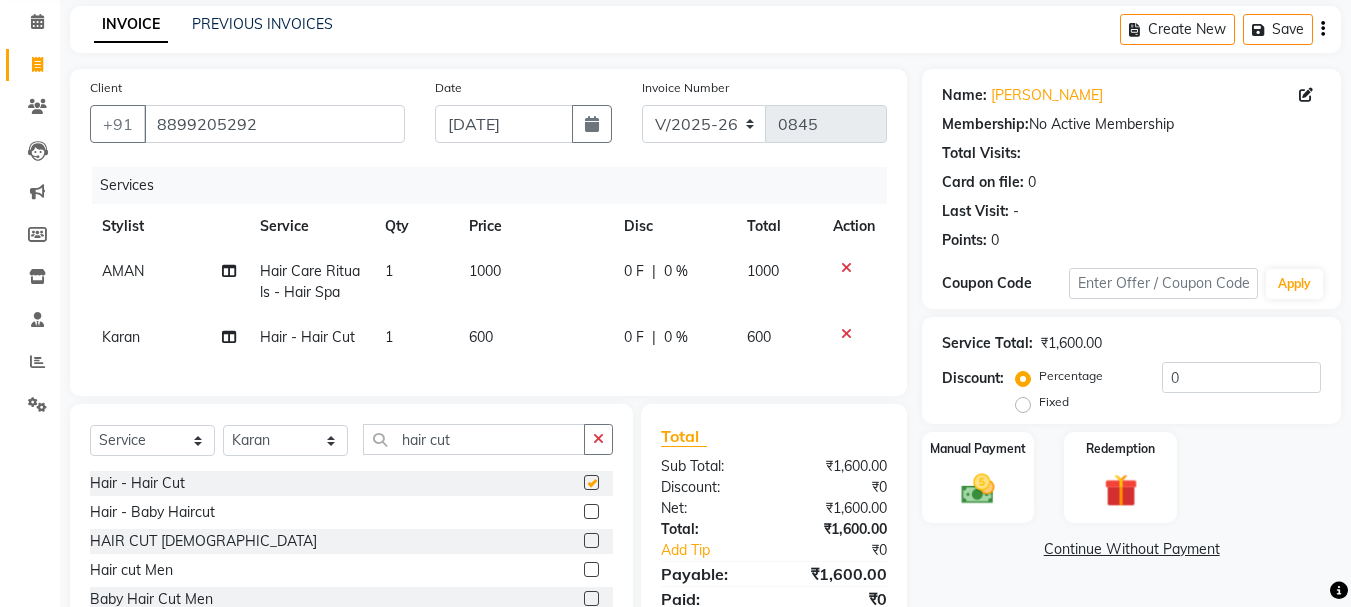 checkbox on "false" 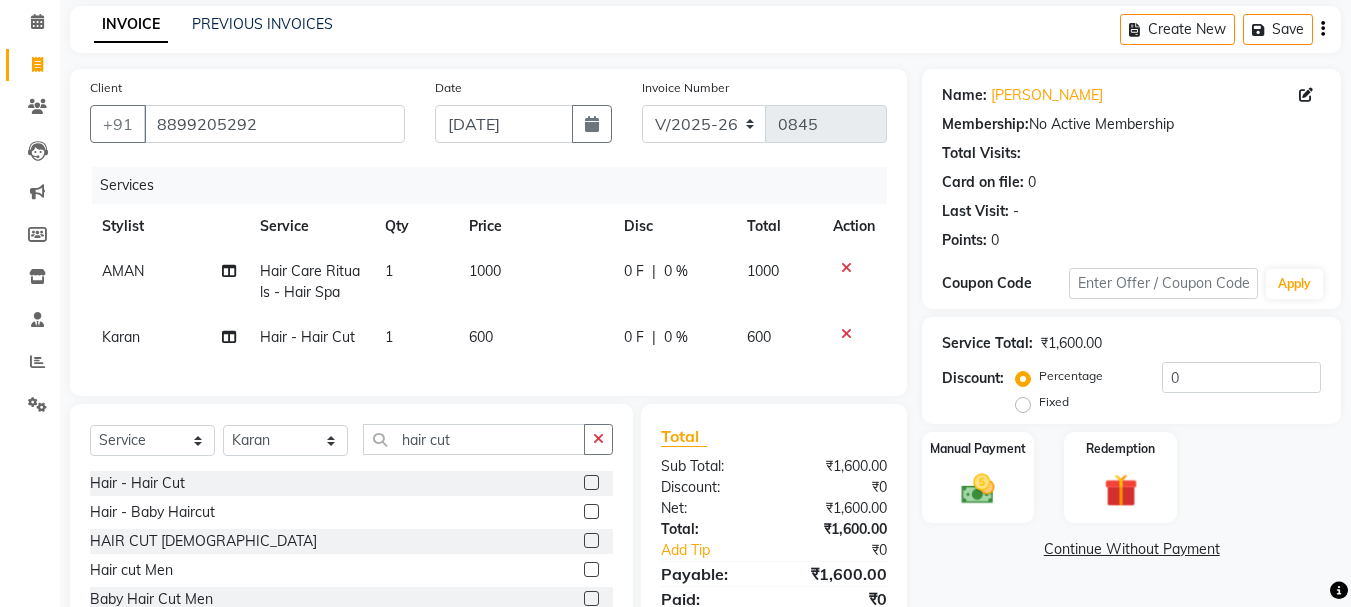 click on "Fixed" 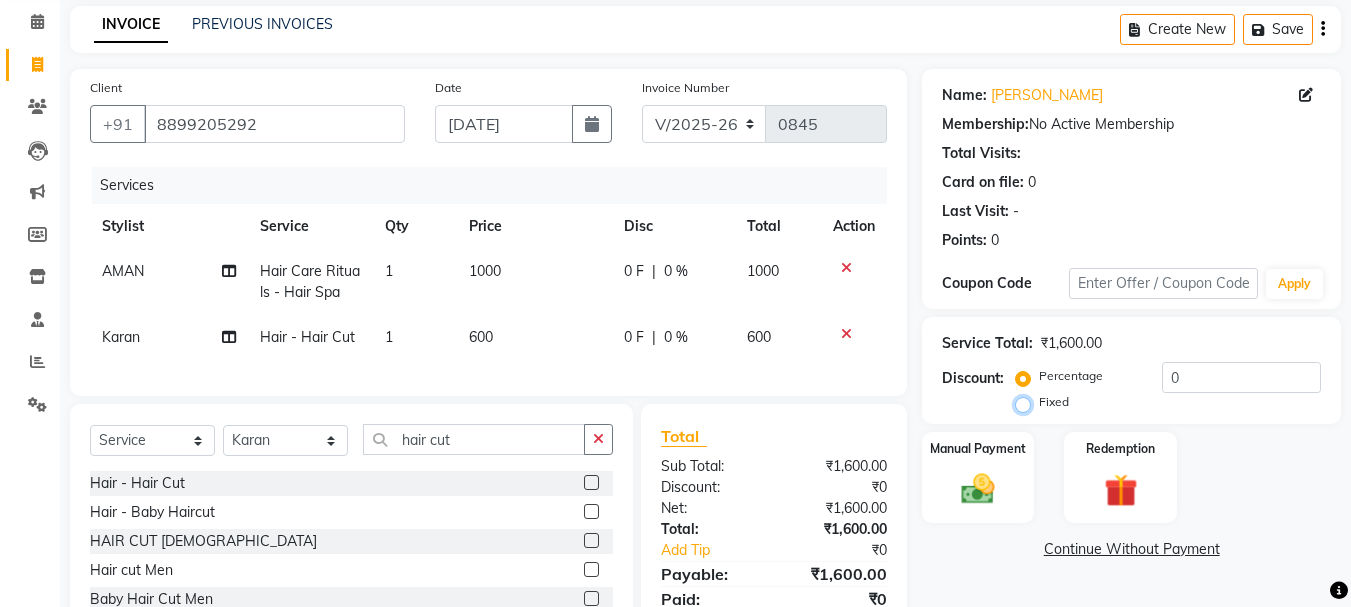 click on "Fixed" at bounding box center (1027, 402) 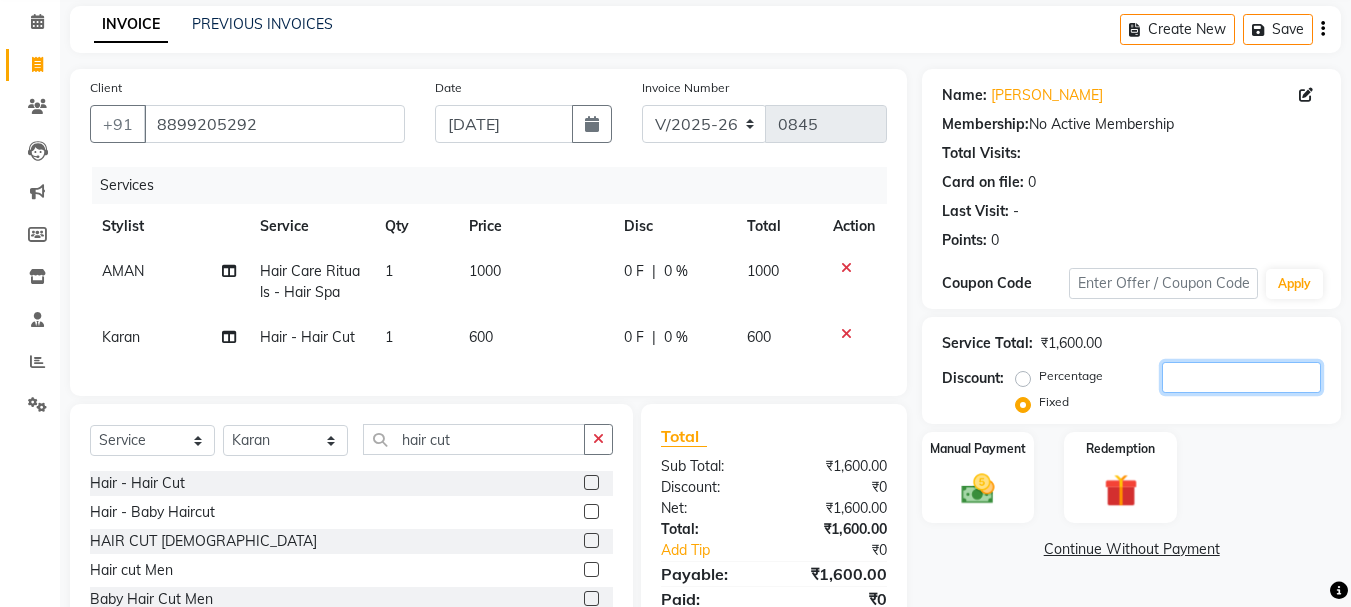 click 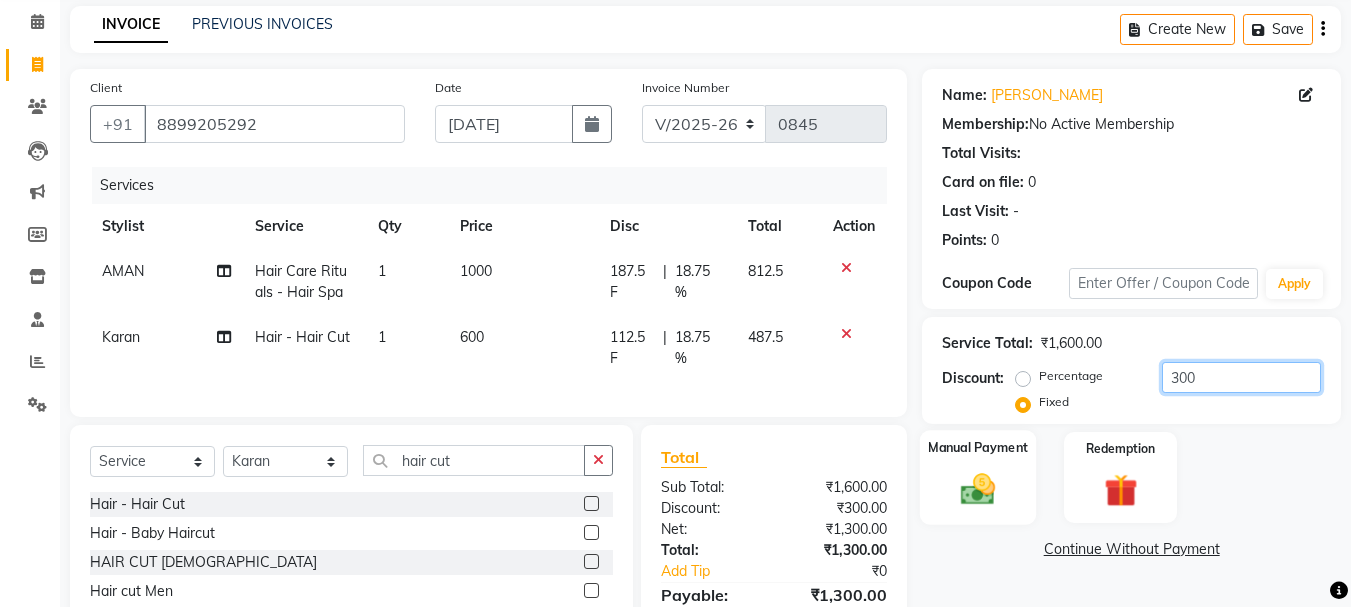 type on "300" 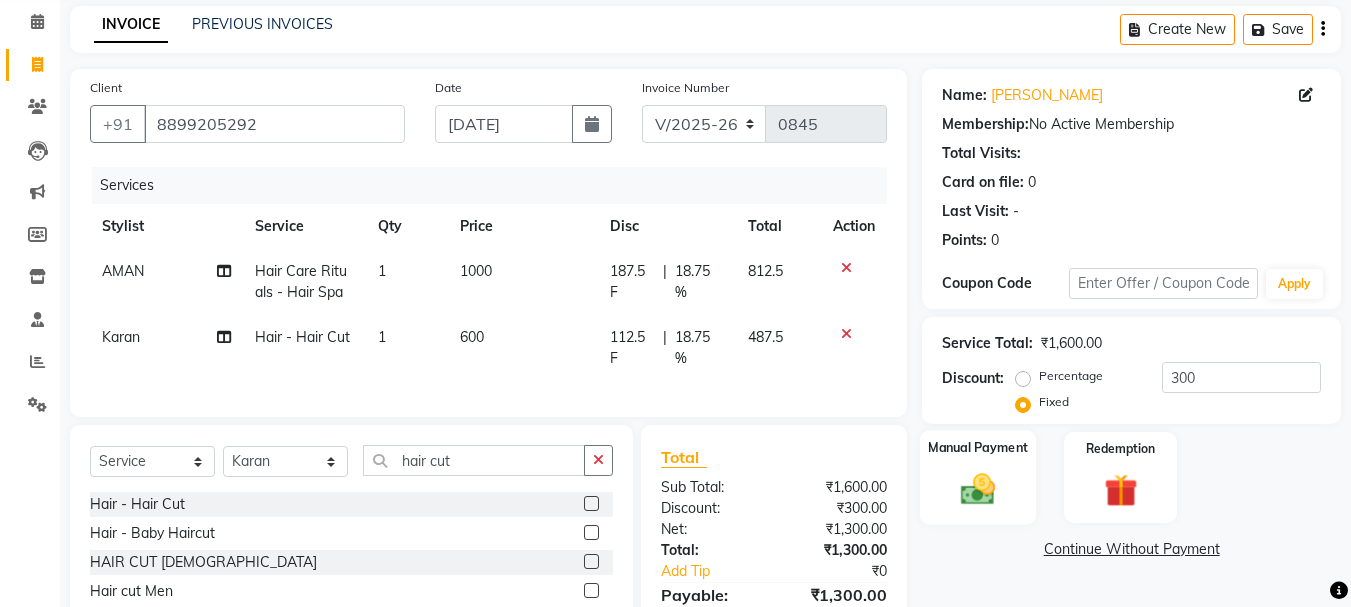 click 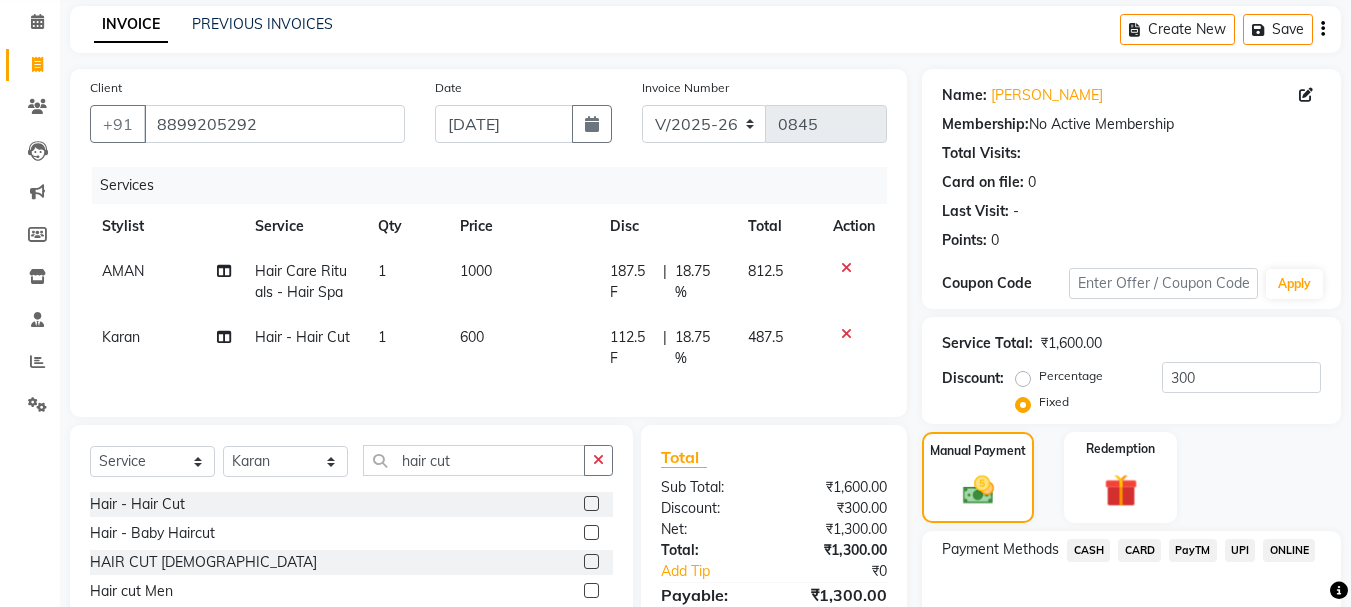 scroll, scrollTop: 196, scrollLeft: 0, axis: vertical 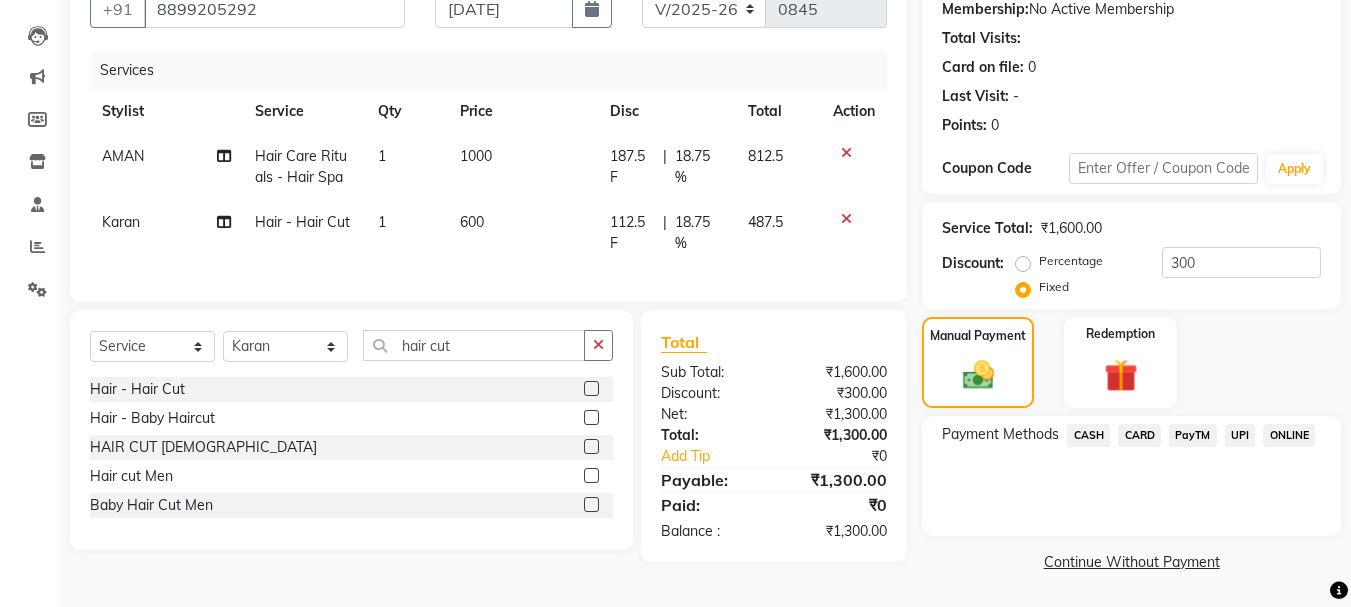 click on "PayTM" 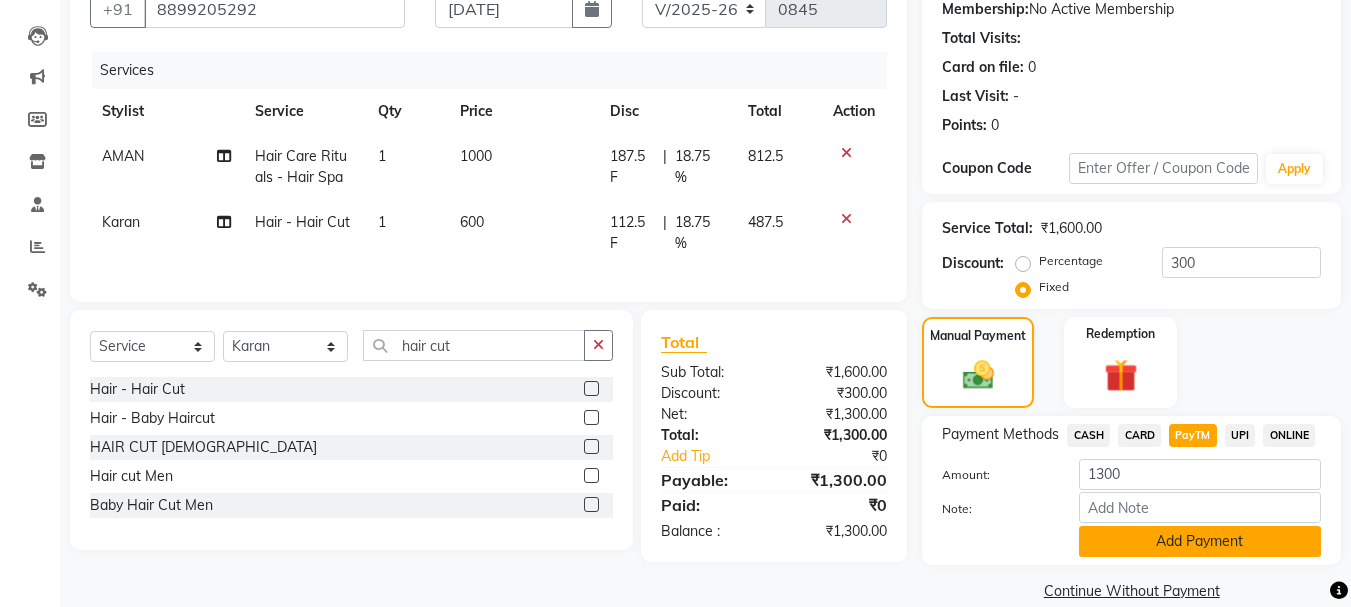 click on "Add Payment" 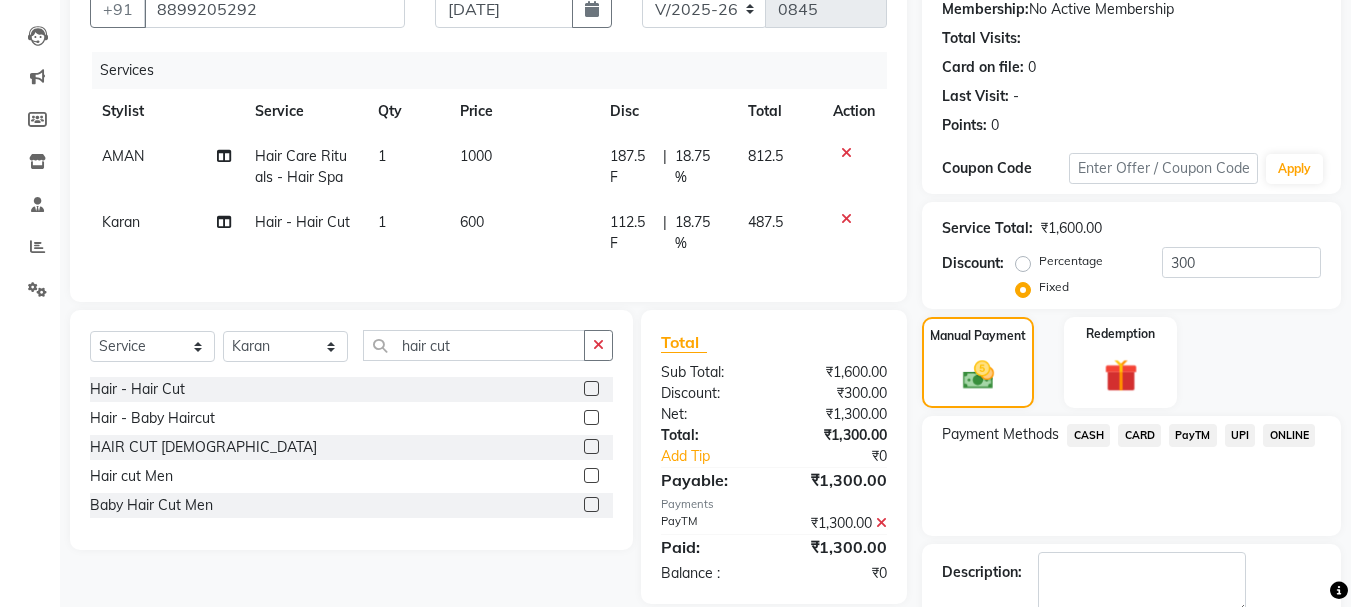 scroll, scrollTop: 309, scrollLeft: 0, axis: vertical 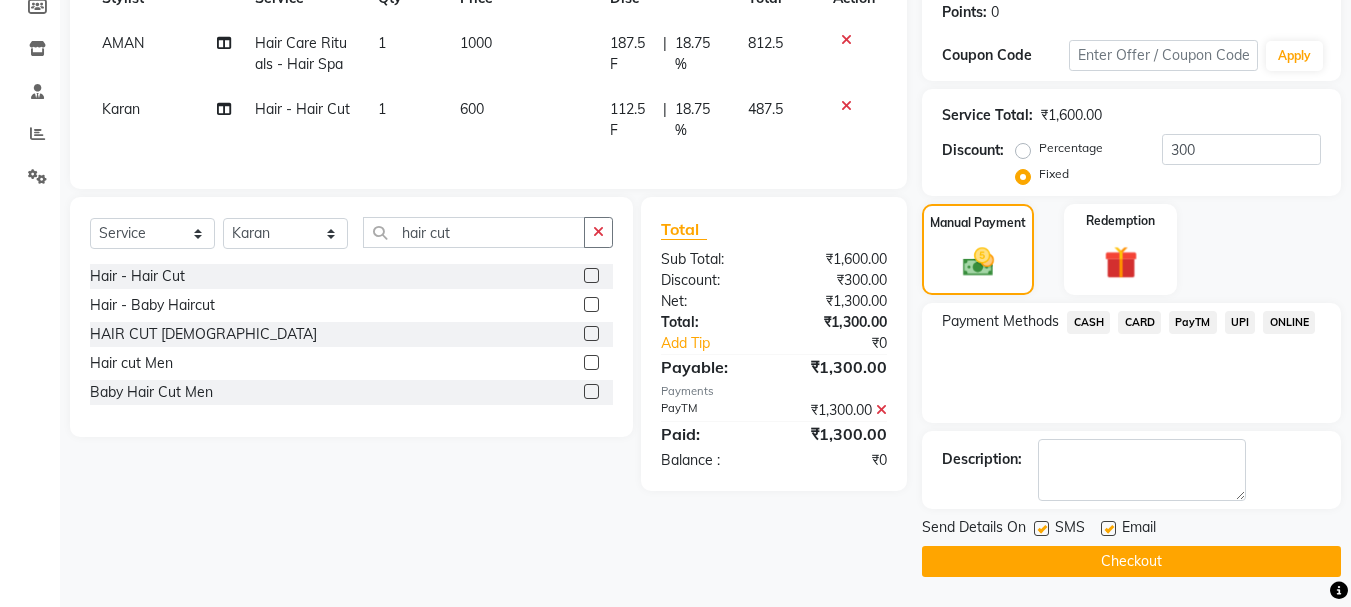 click on "Checkout" 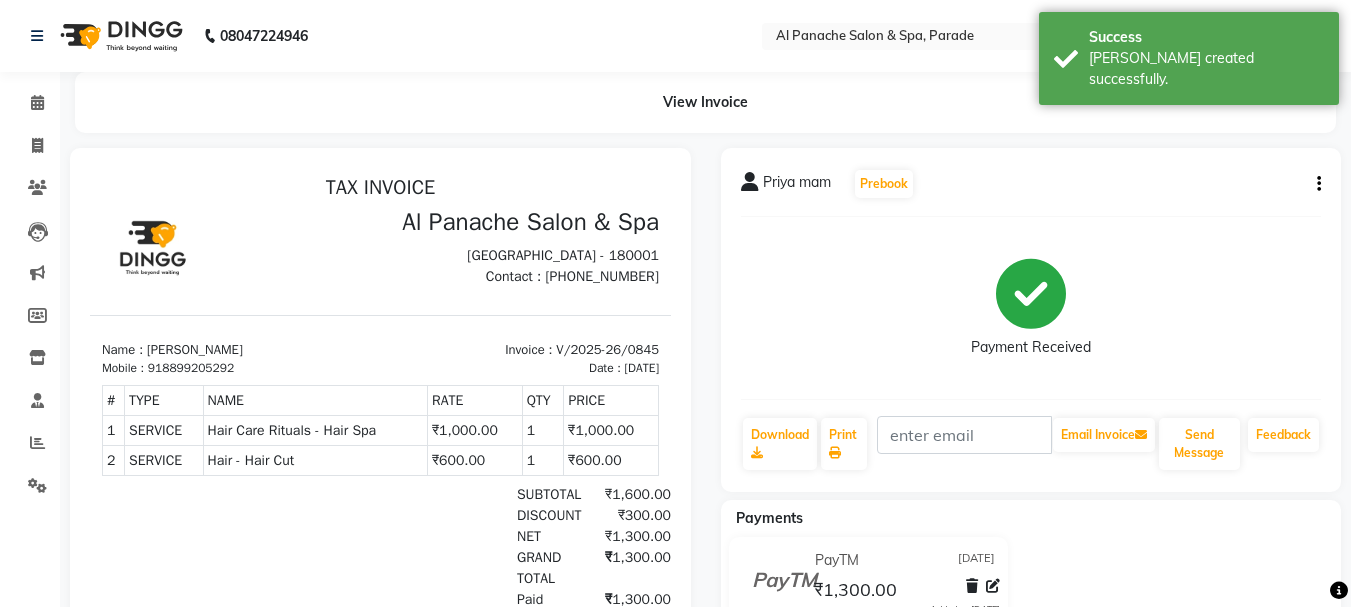 scroll, scrollTop: 0, scrollLeft: 0, axis: both 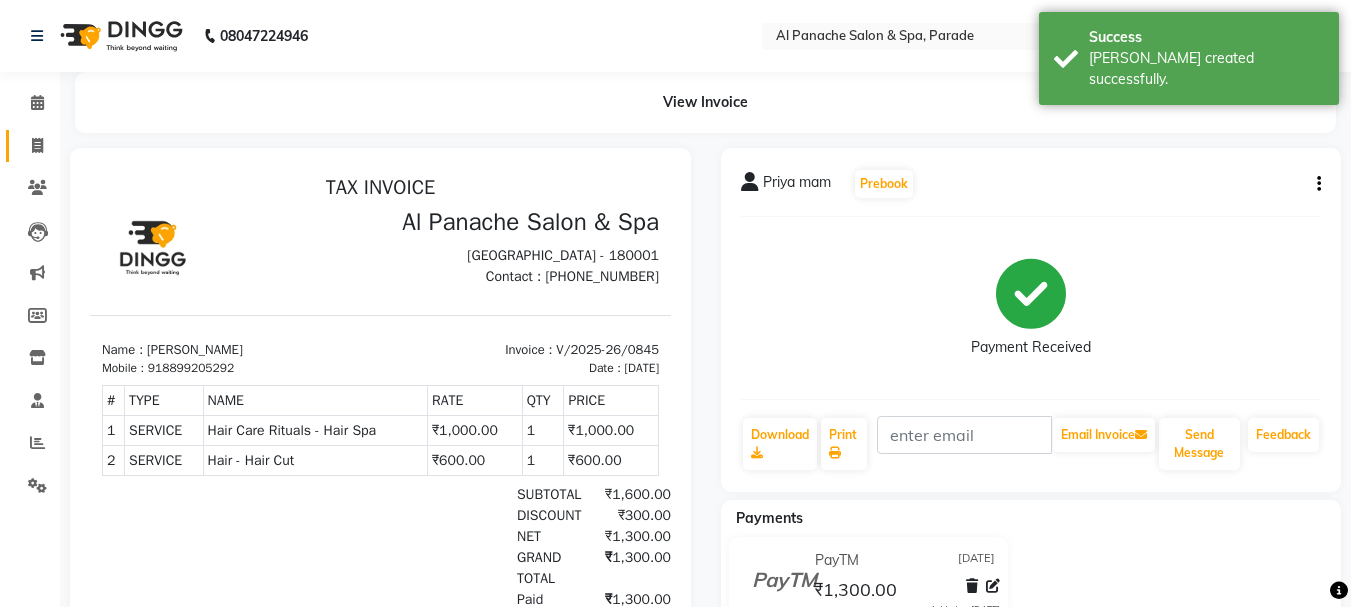 click on "Invoice" 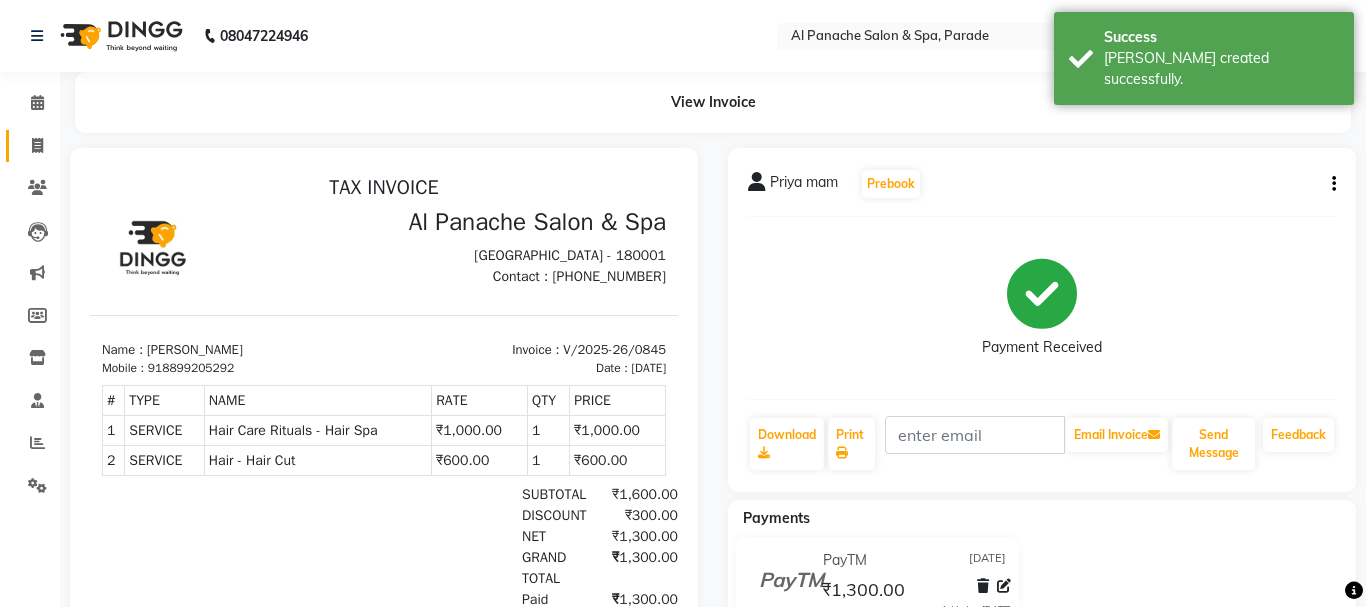 select on "service" 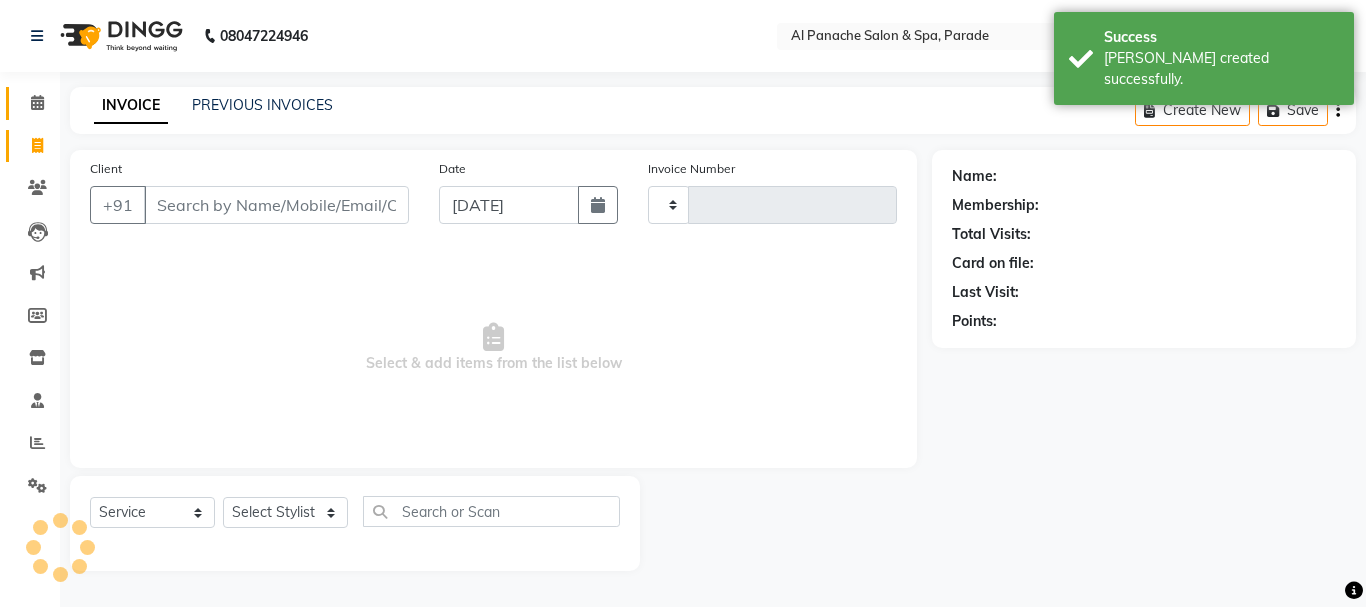 type on "0846" 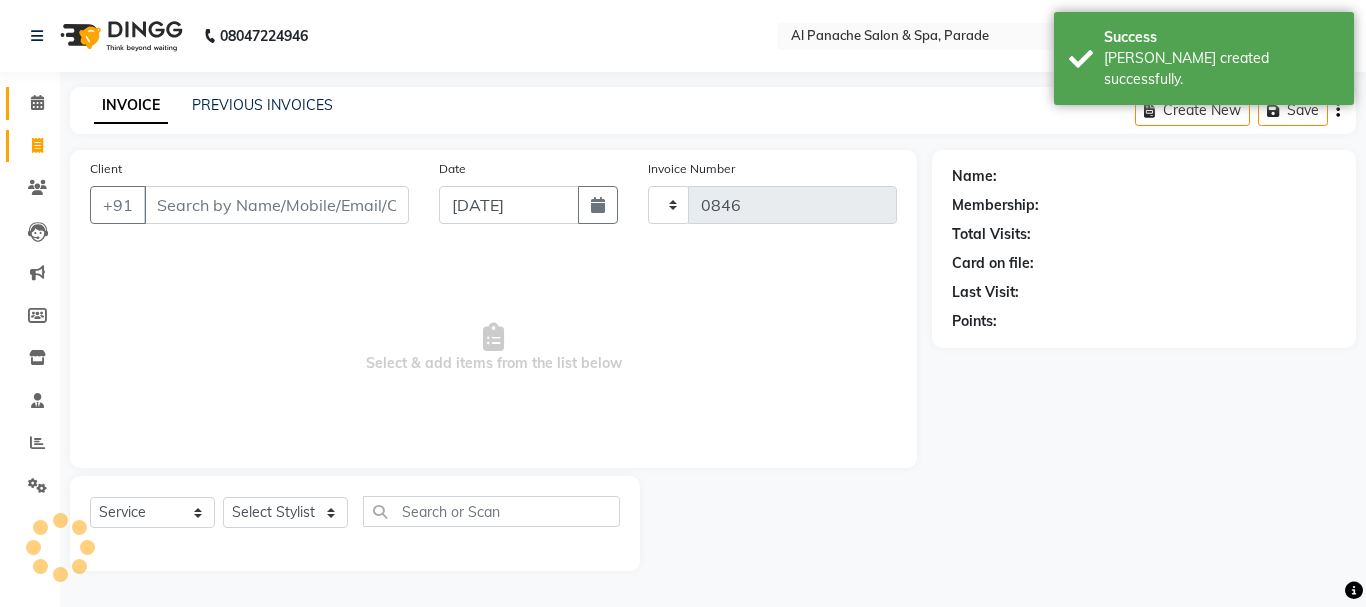 select on "463" 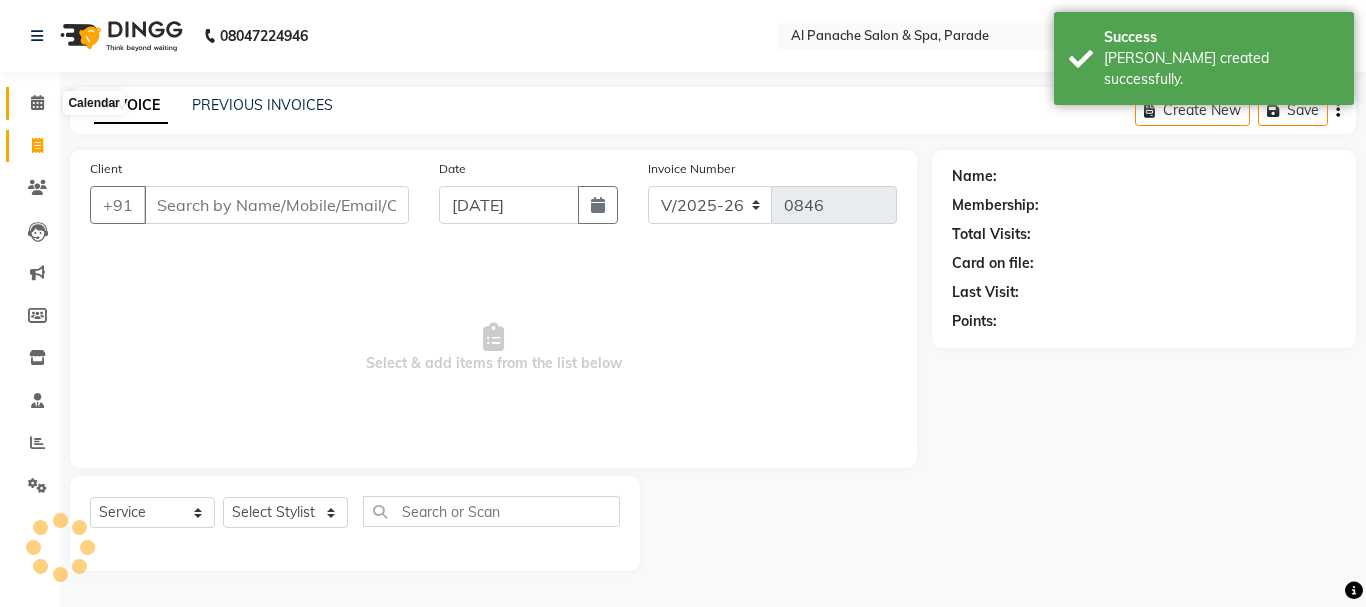 click 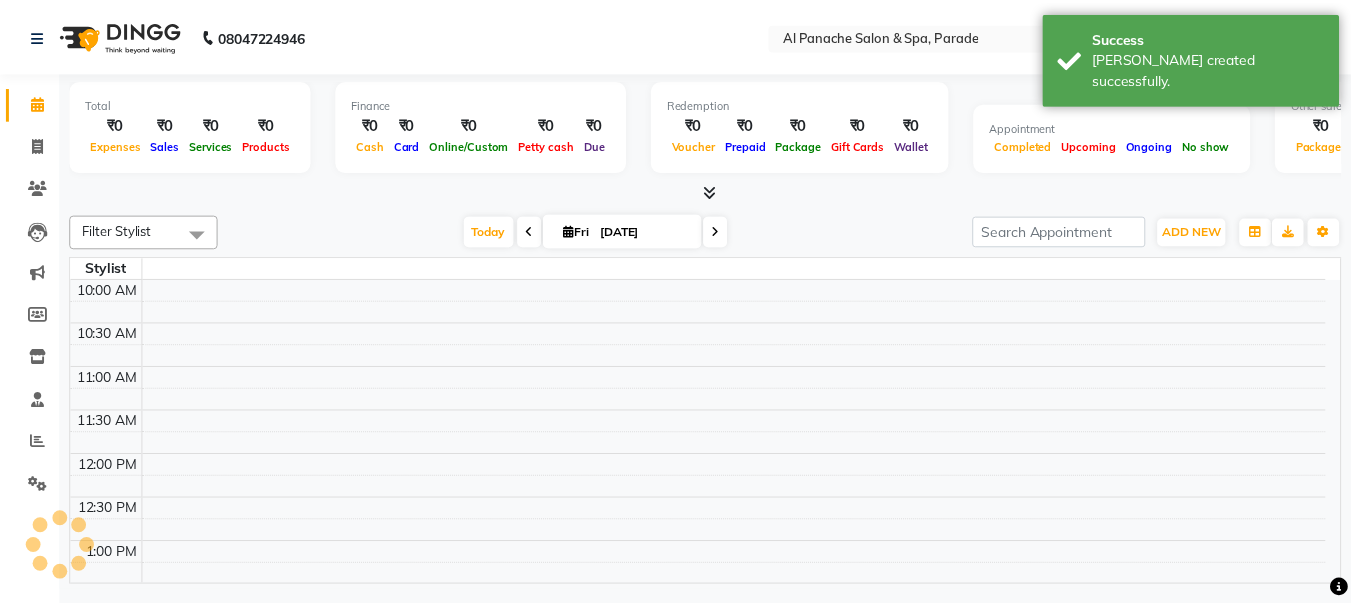 scroll, scrollTop: 0, scrollLeft: 0, axis: both 